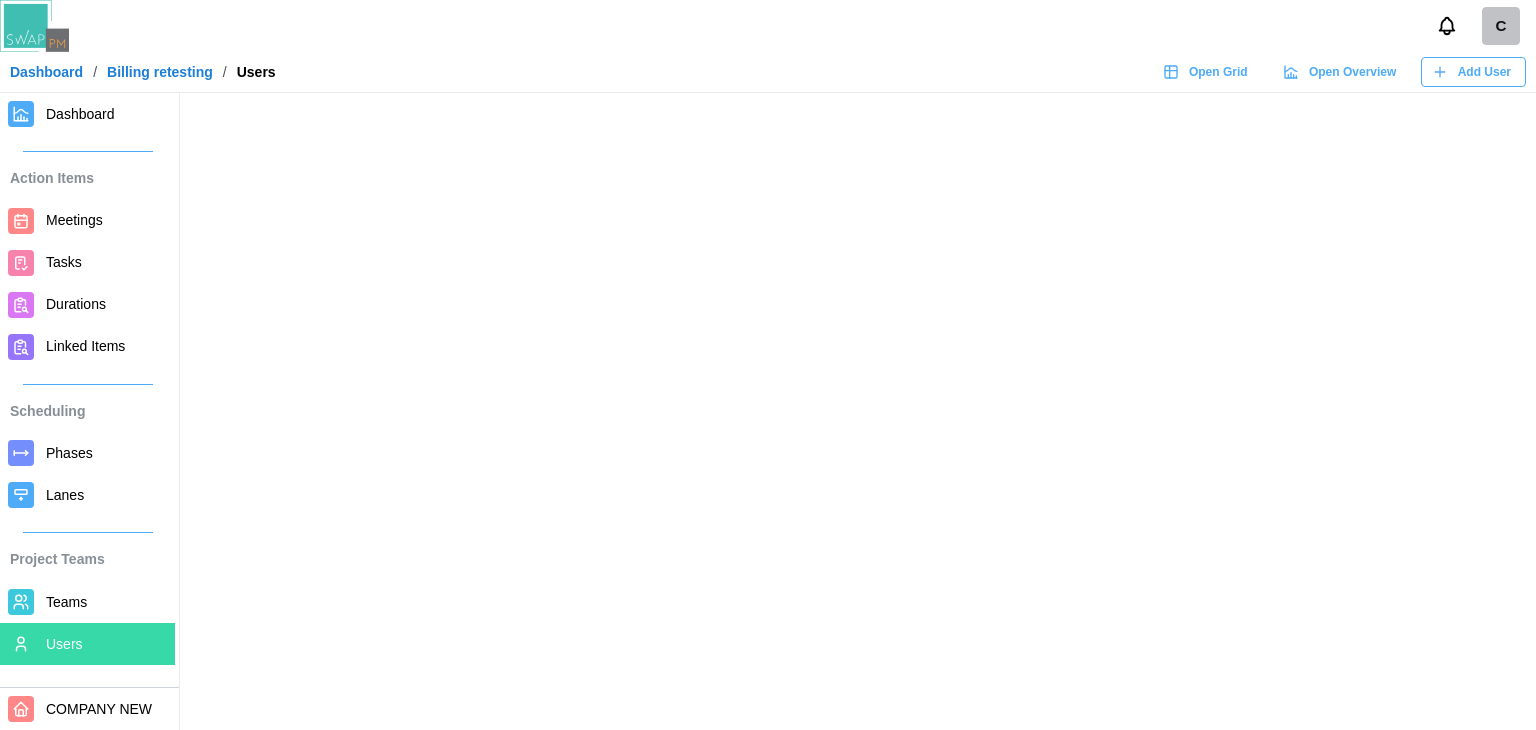 scroll, scrollTop: 0, scrollLeft: 0, axis: both 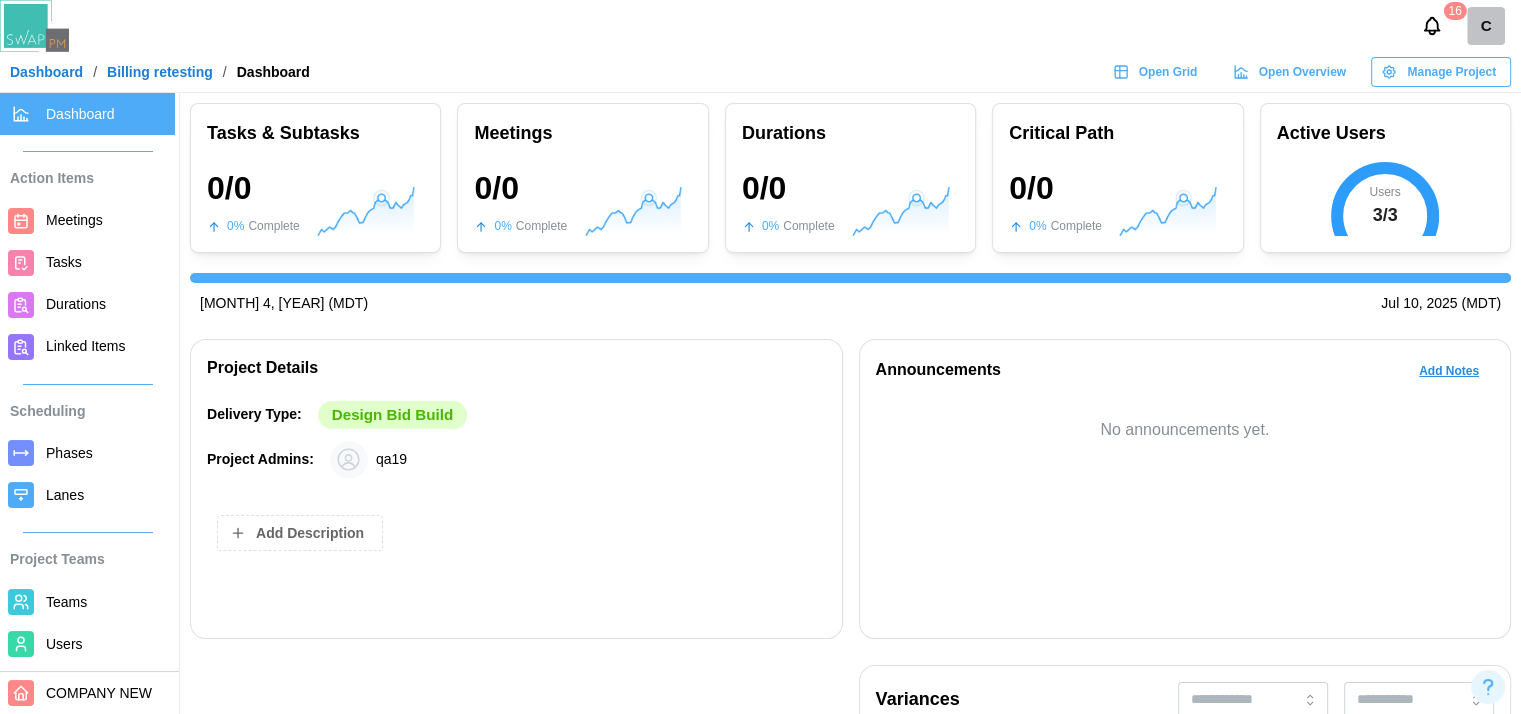click at bounding box center [516, 881] 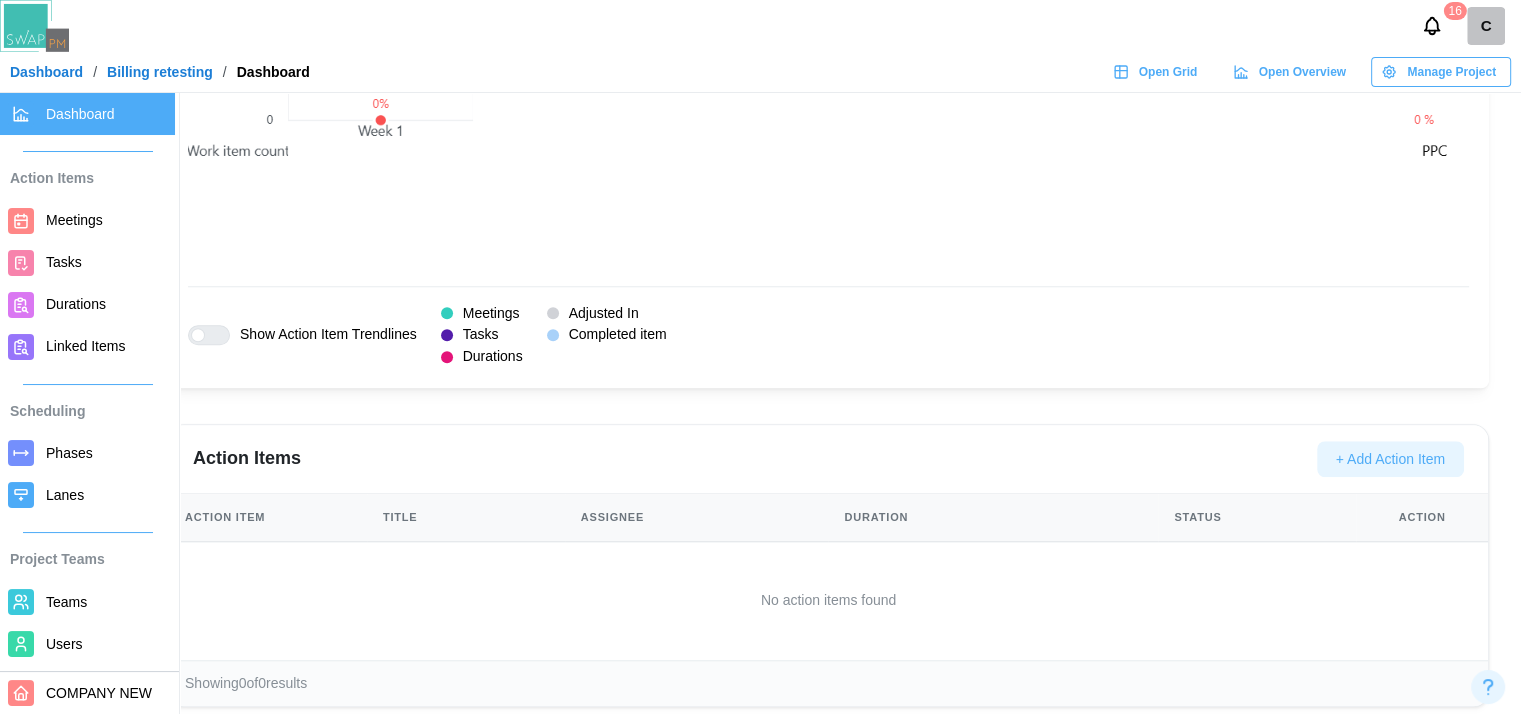 scroll, scrollTop: 1671, scrollLeft: 0, axis: vertical 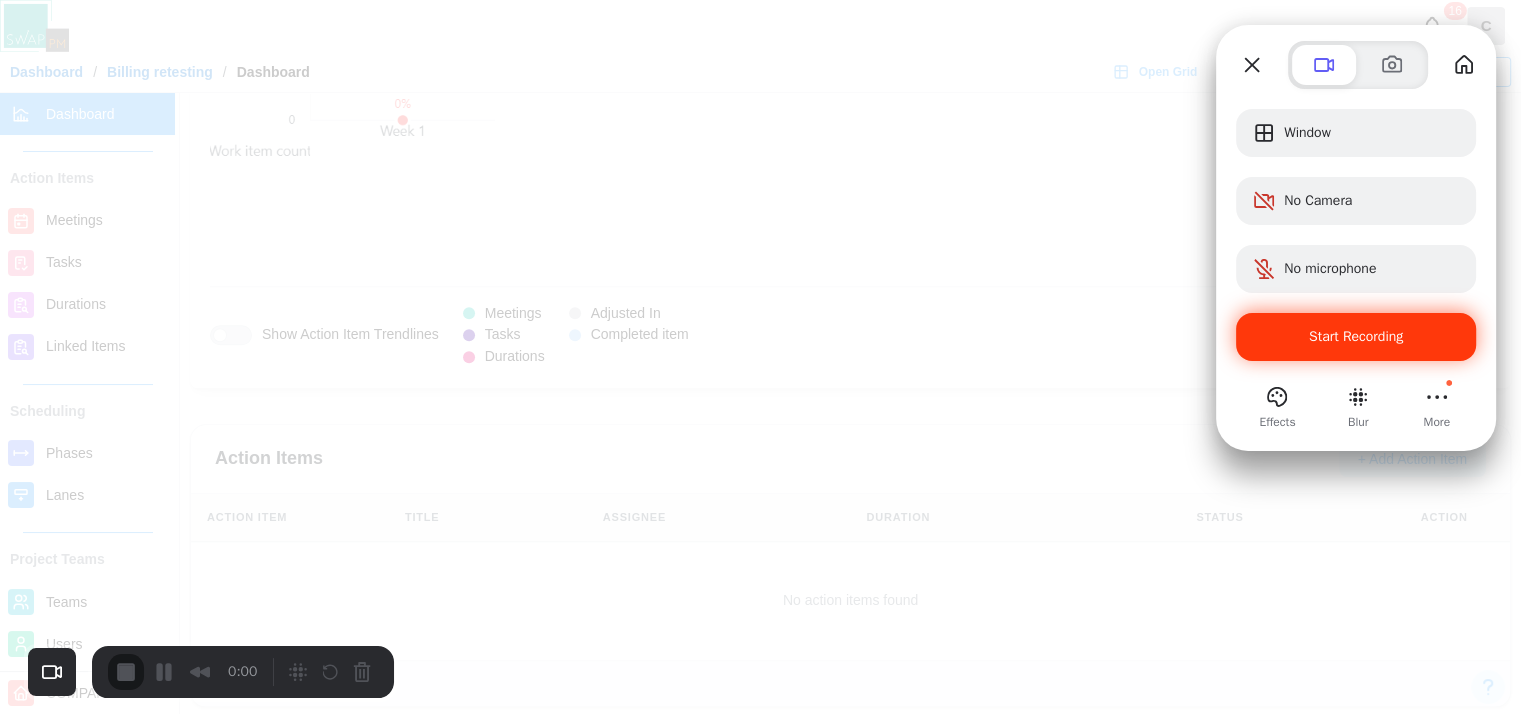 click on "Start Recording" at bounding box center (1356, 337) 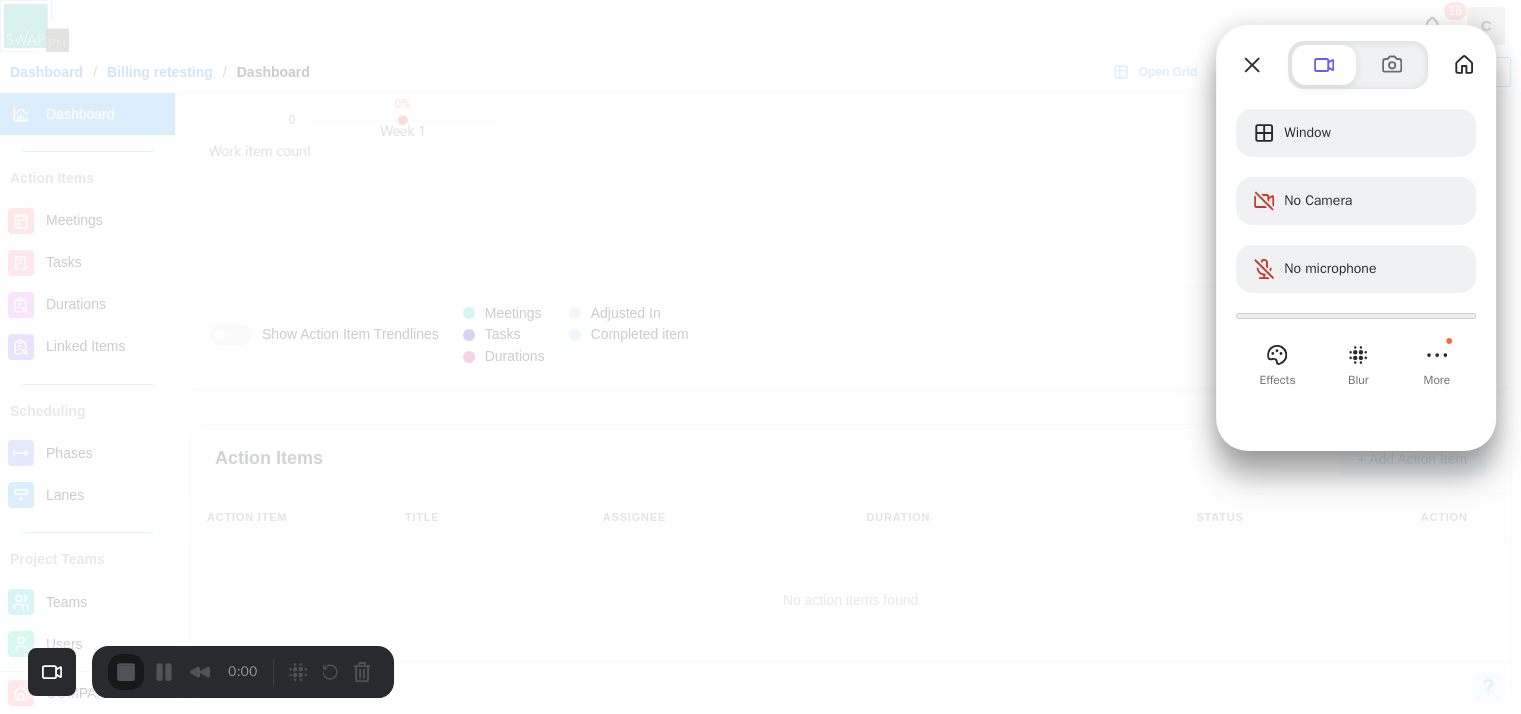 scroll, scrollTop: 1656, scrollLeft: 0, axis: vertical 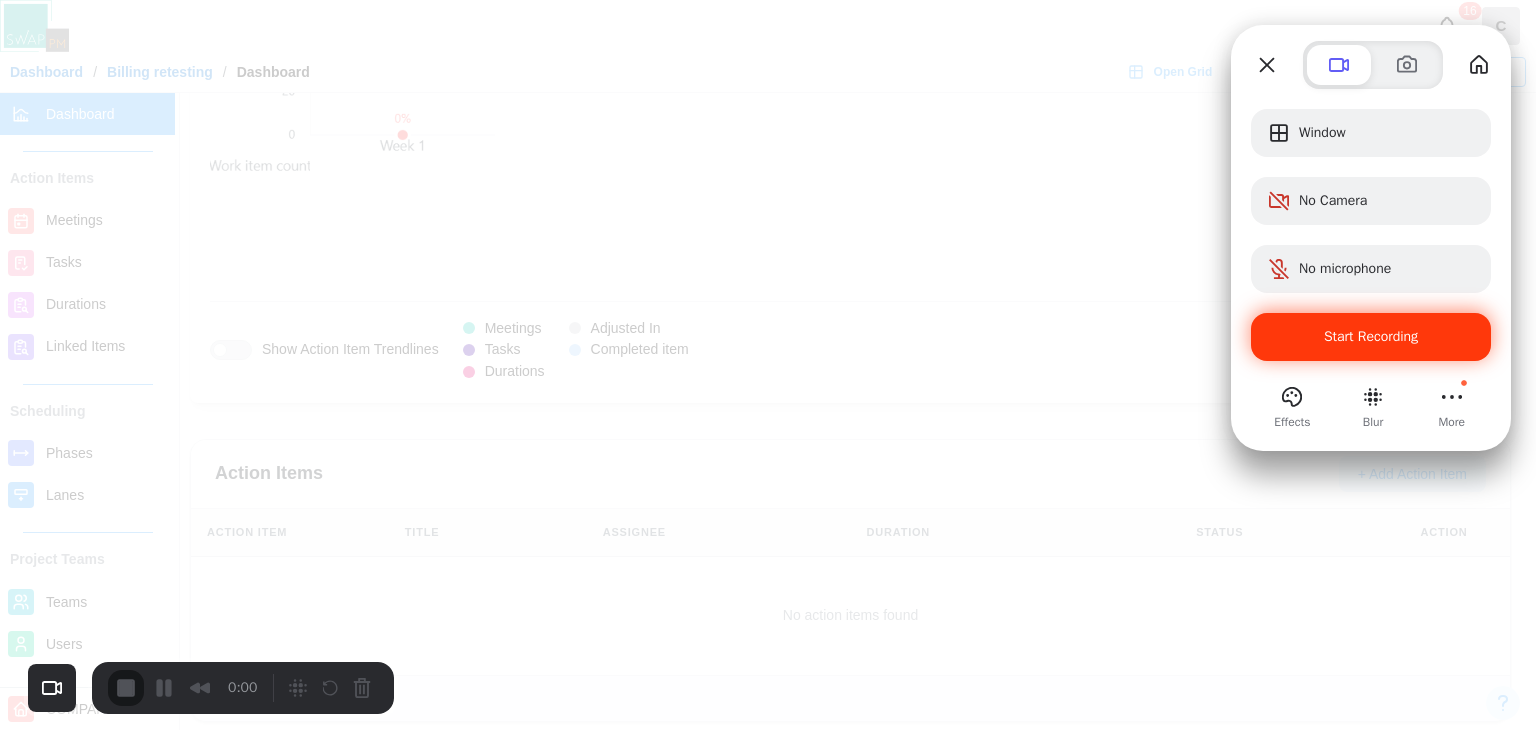 click on "Yes, proceed" at bounding box center (435, 1650) 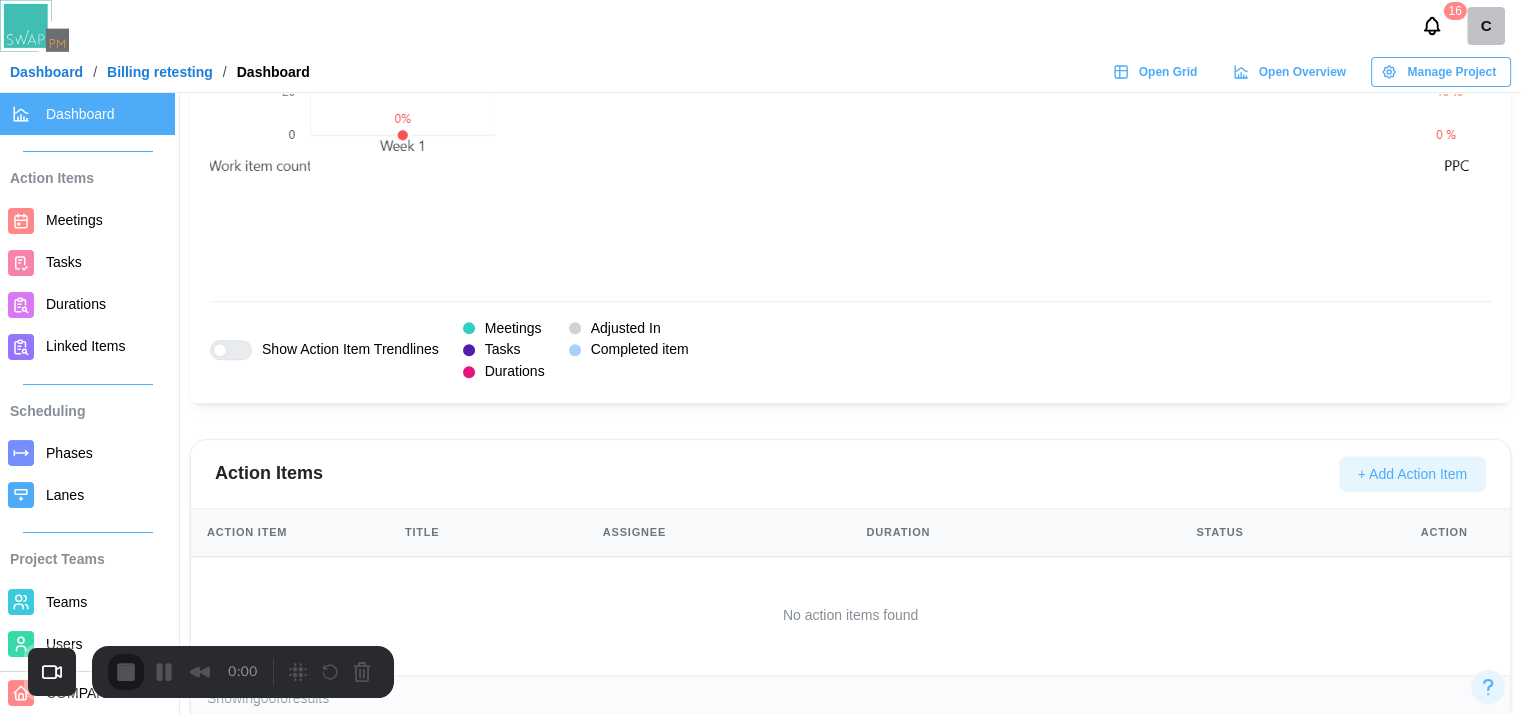 click on "Dashboard" at bounding box center [46, 72] 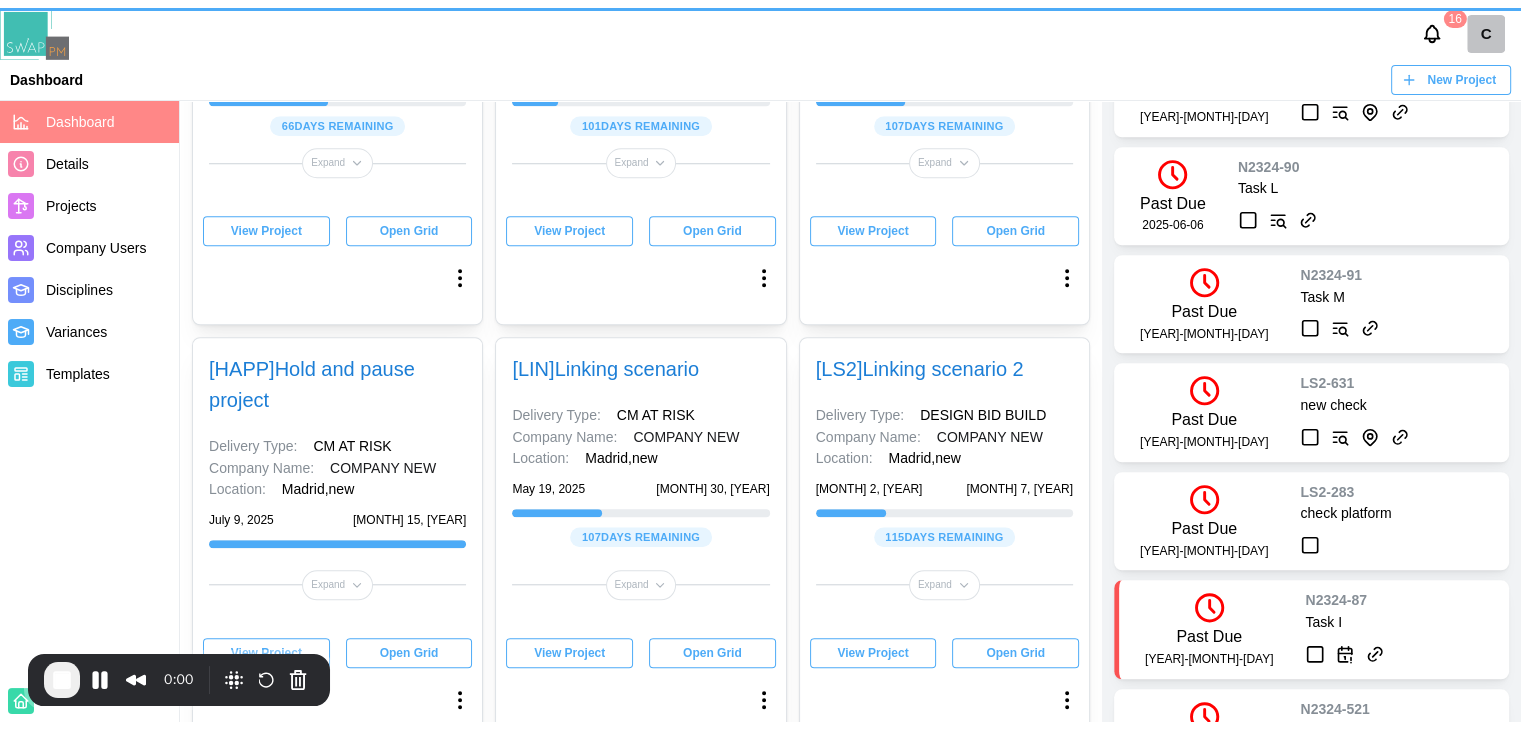 scroll, scrollTop: 0, scrollLeft: 0, axis: both 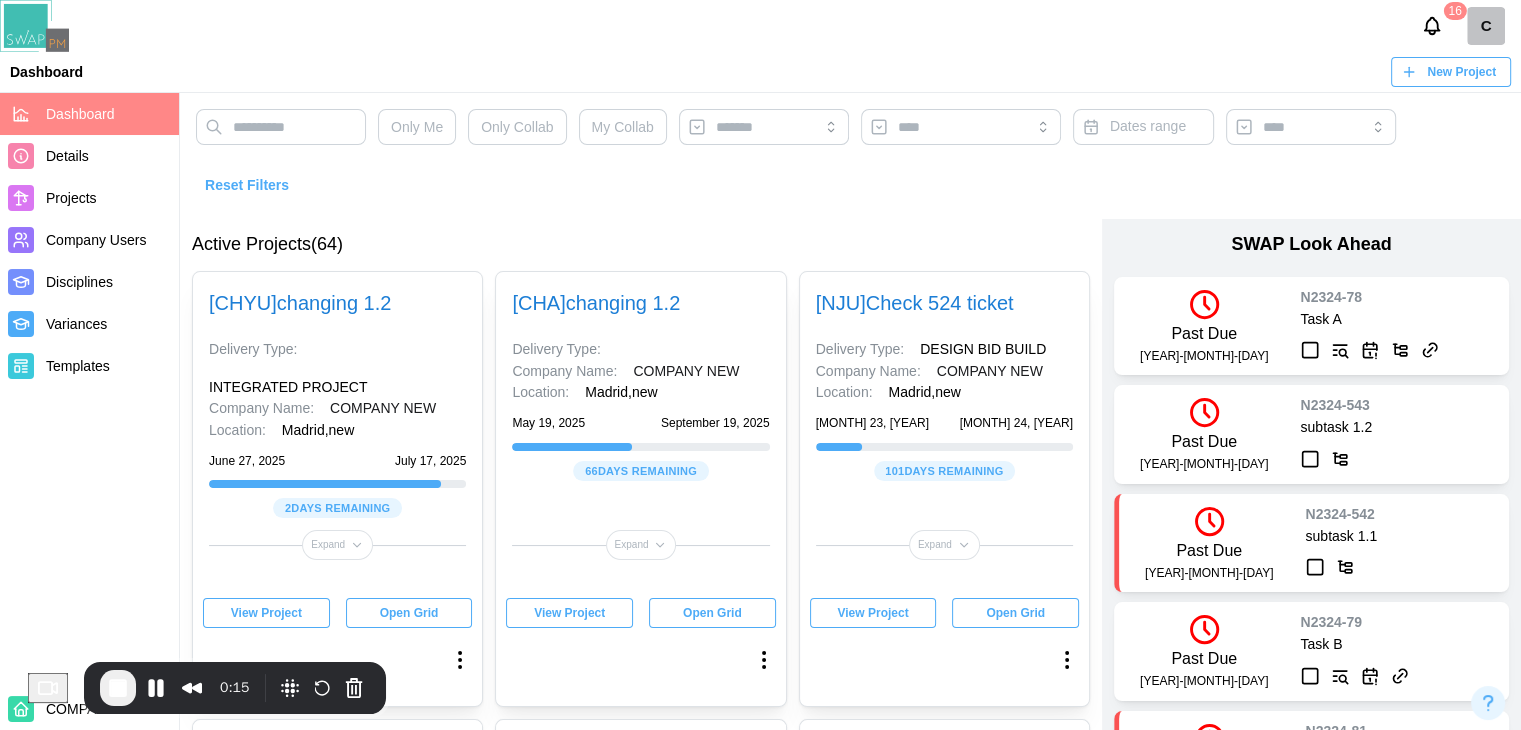 click on "Projects" at bounding box center [89, 198] 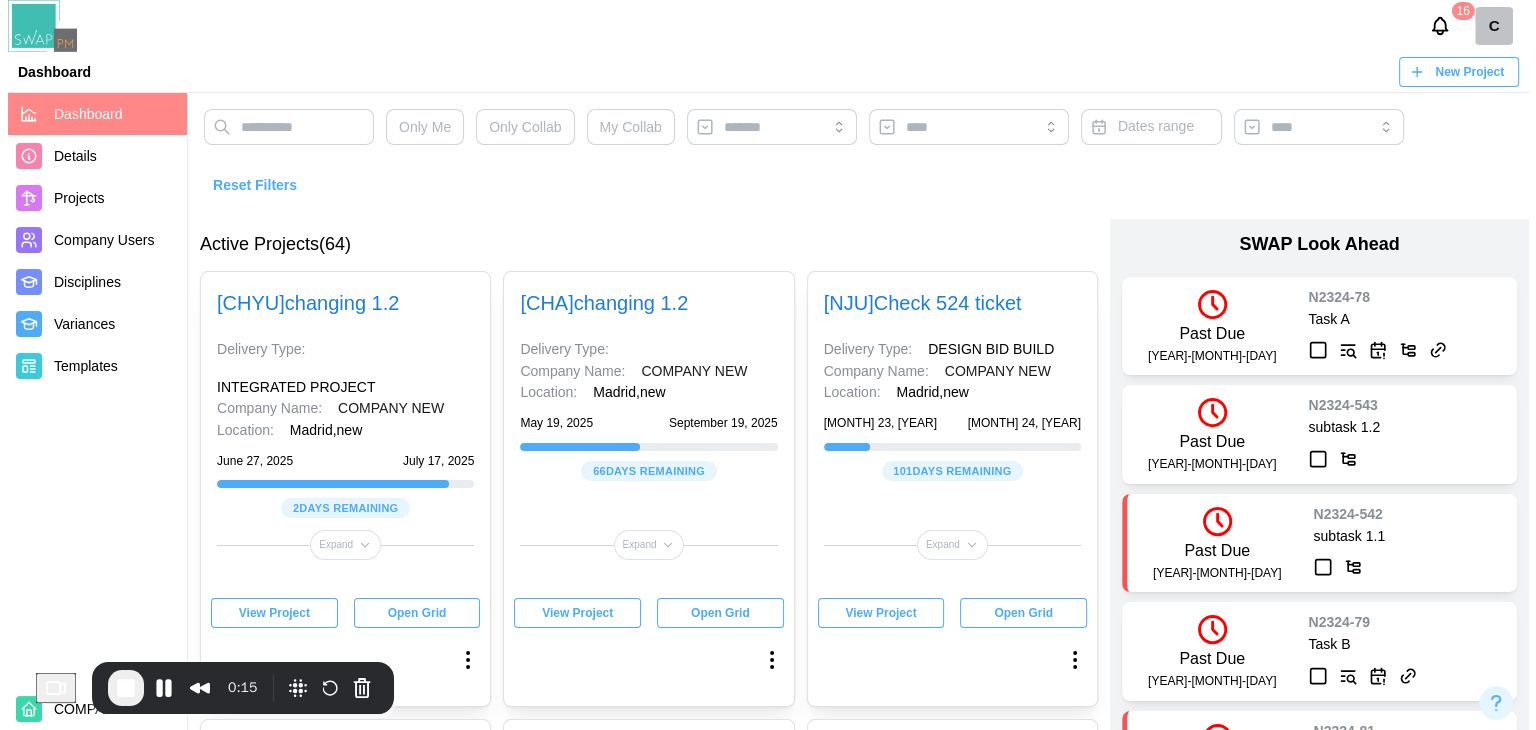 scroll, scrollTop: 500, scrollLeft: 0, axis: vertical 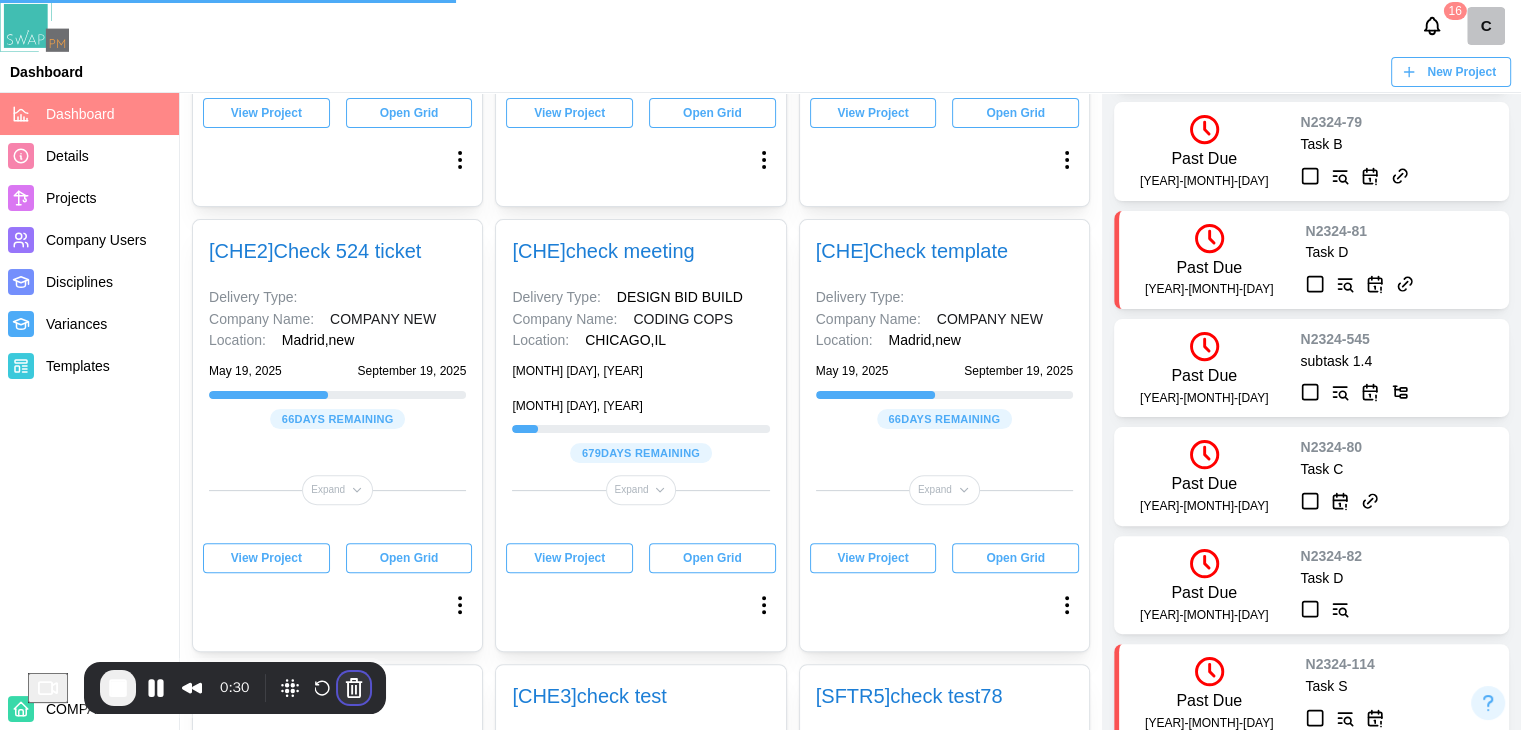 click at bounding box center (354, 688) 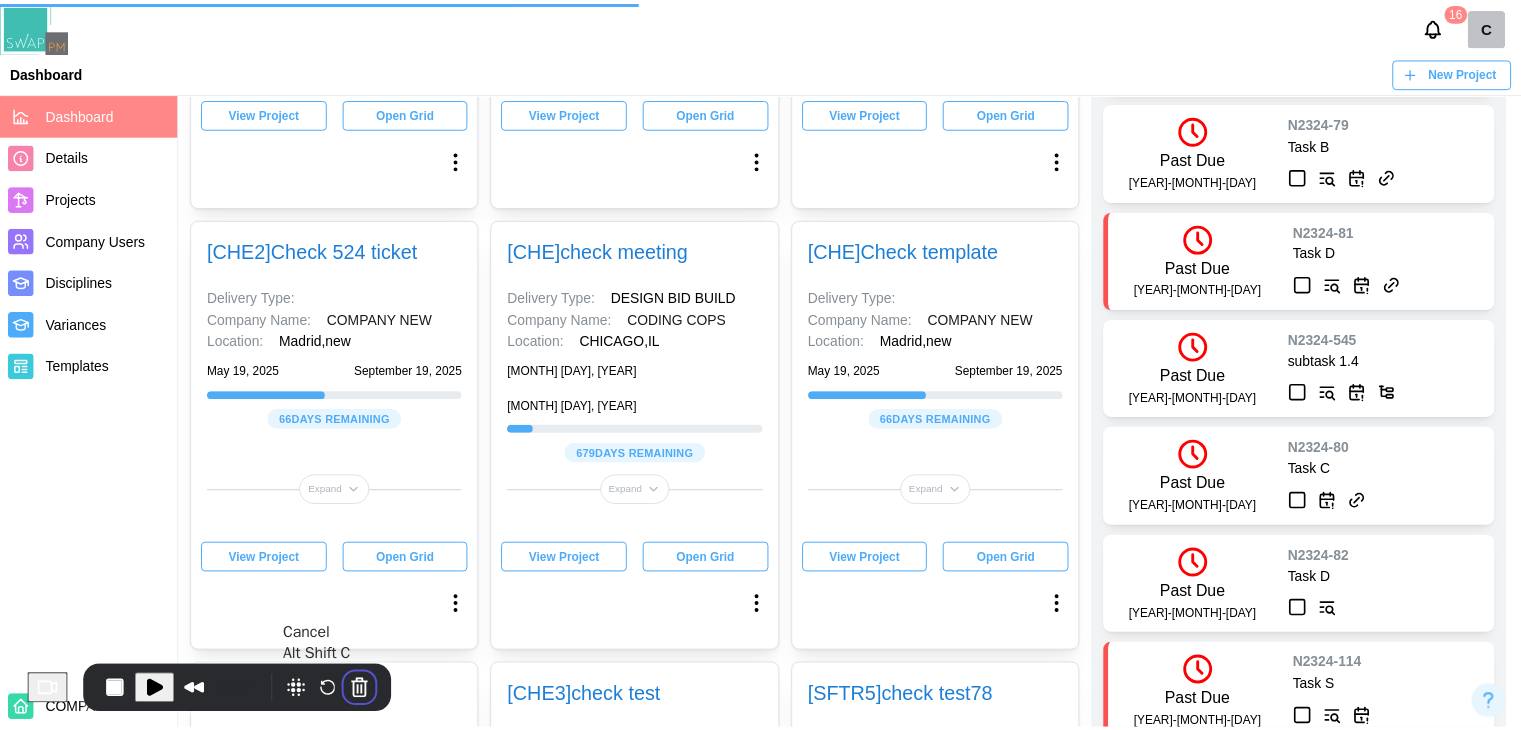 scroll, scrollTop: 0, scrollLeft: 0, axis: both 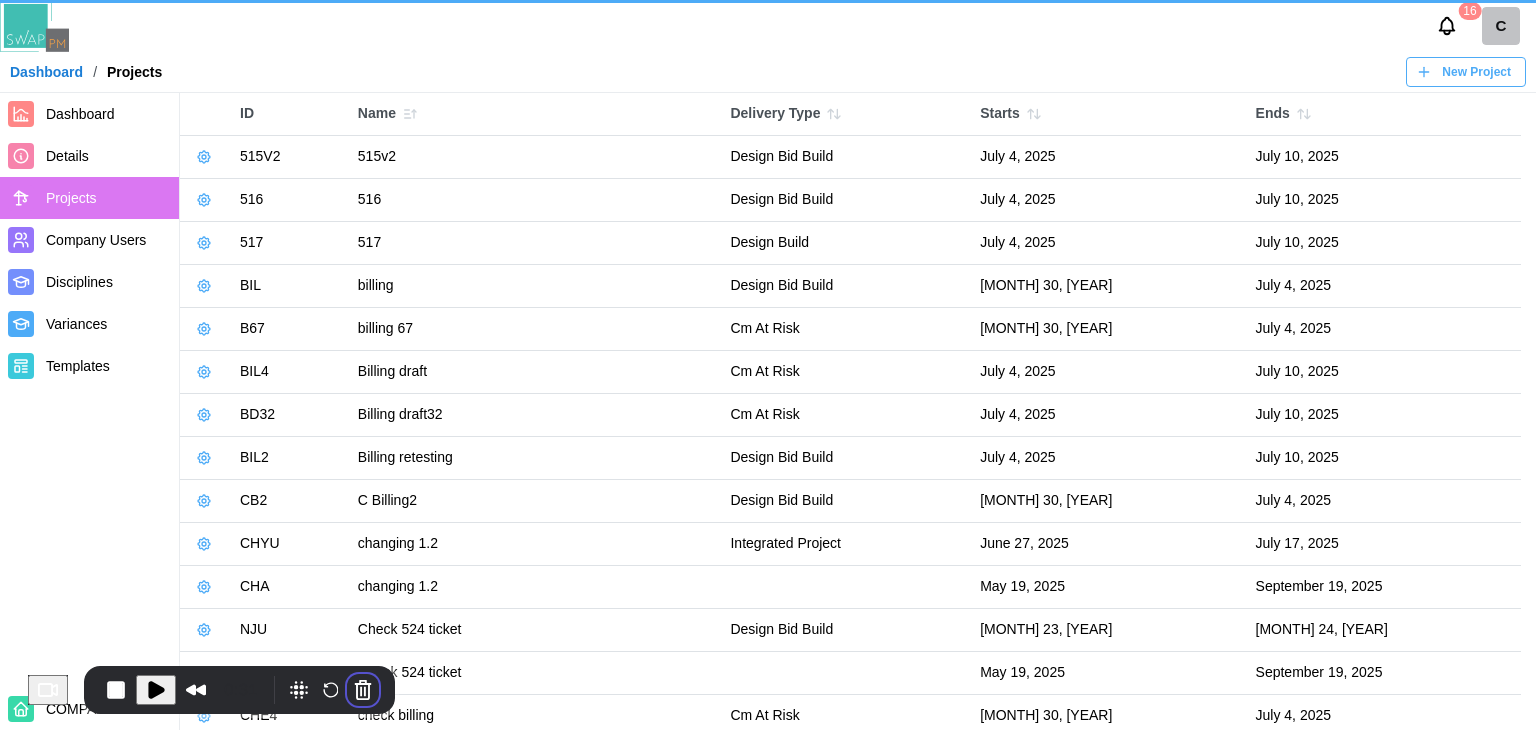 click on "Cancel recording" at bounding box center [599, 899] 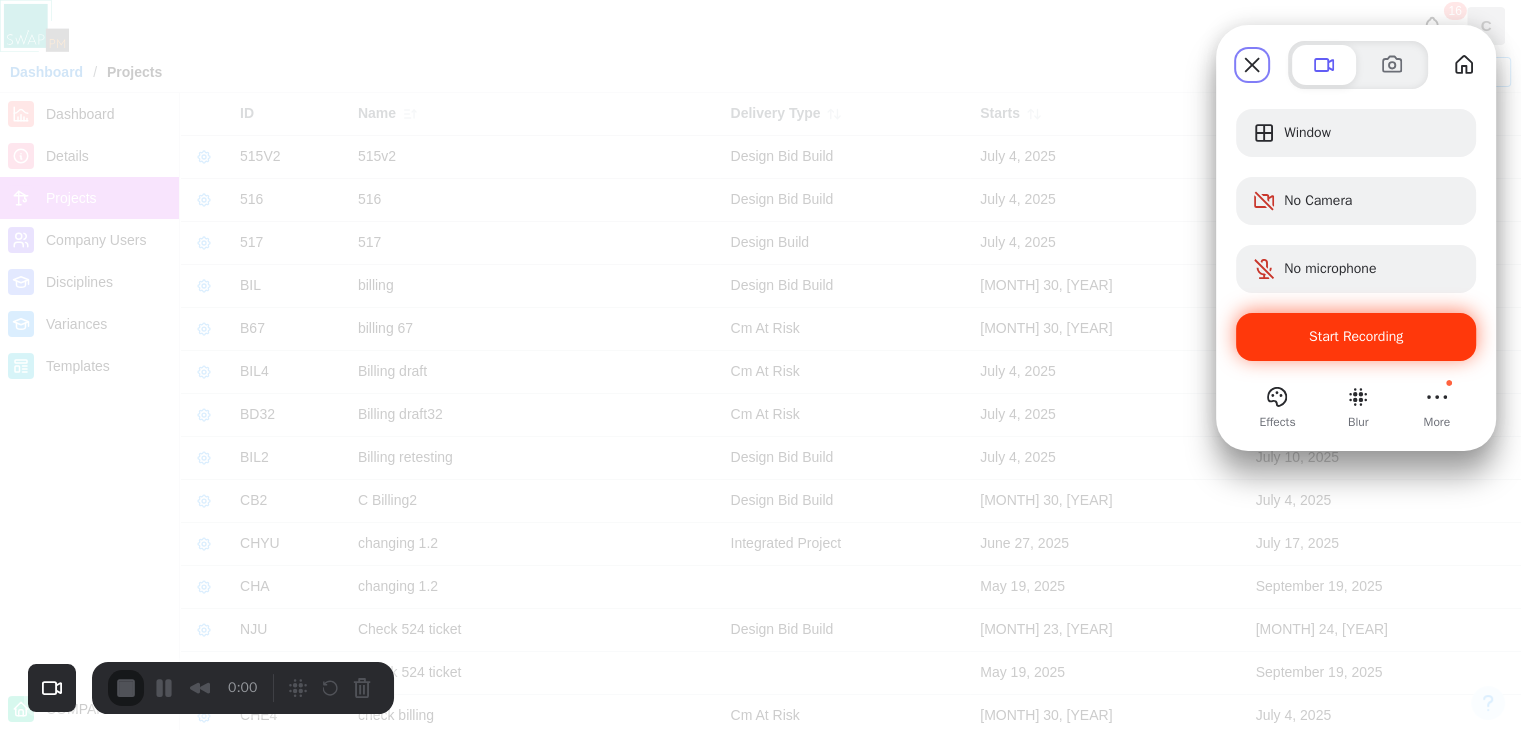 click on "Start Recording" at bounding box center (1356, 337) 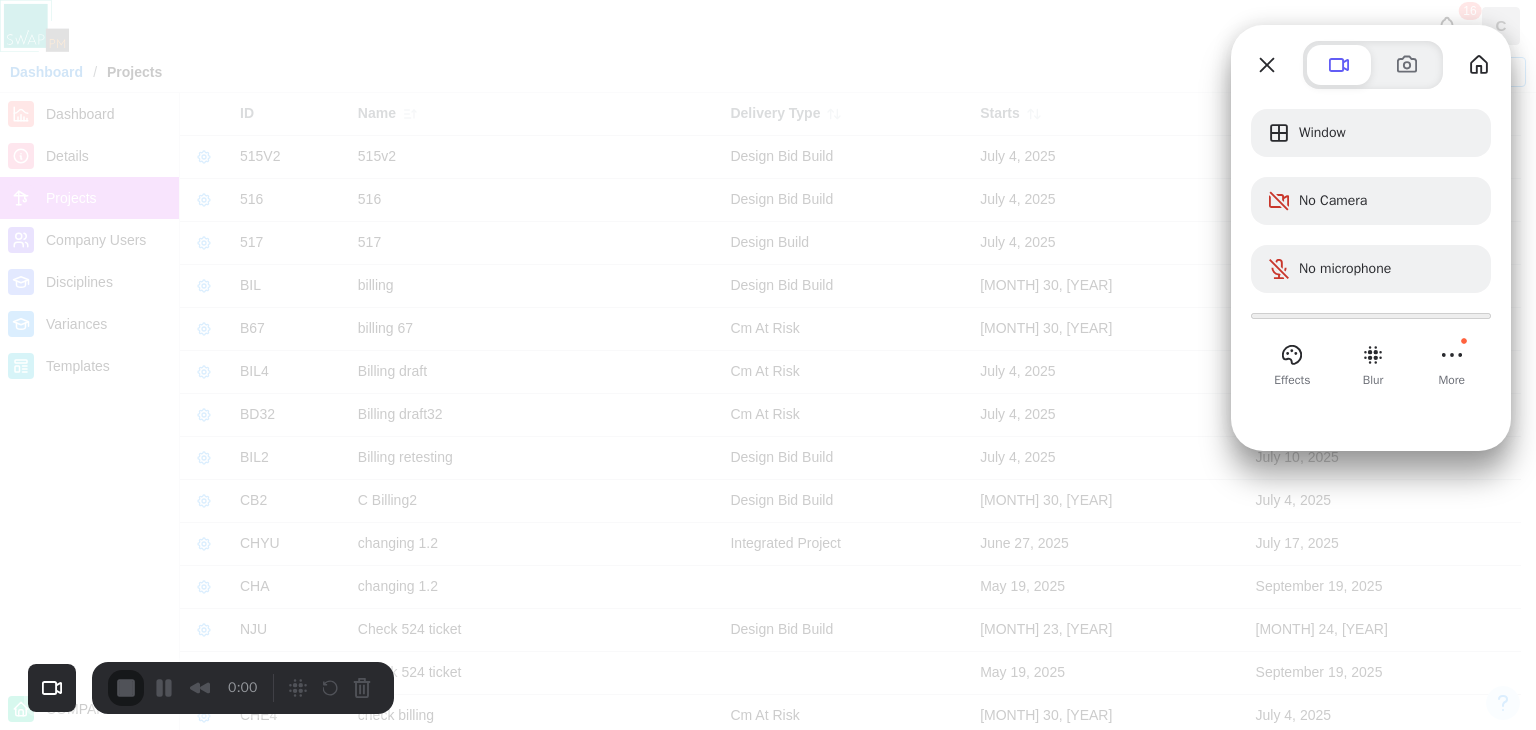 click on "Cancel" at bounding box center [768, 1629] 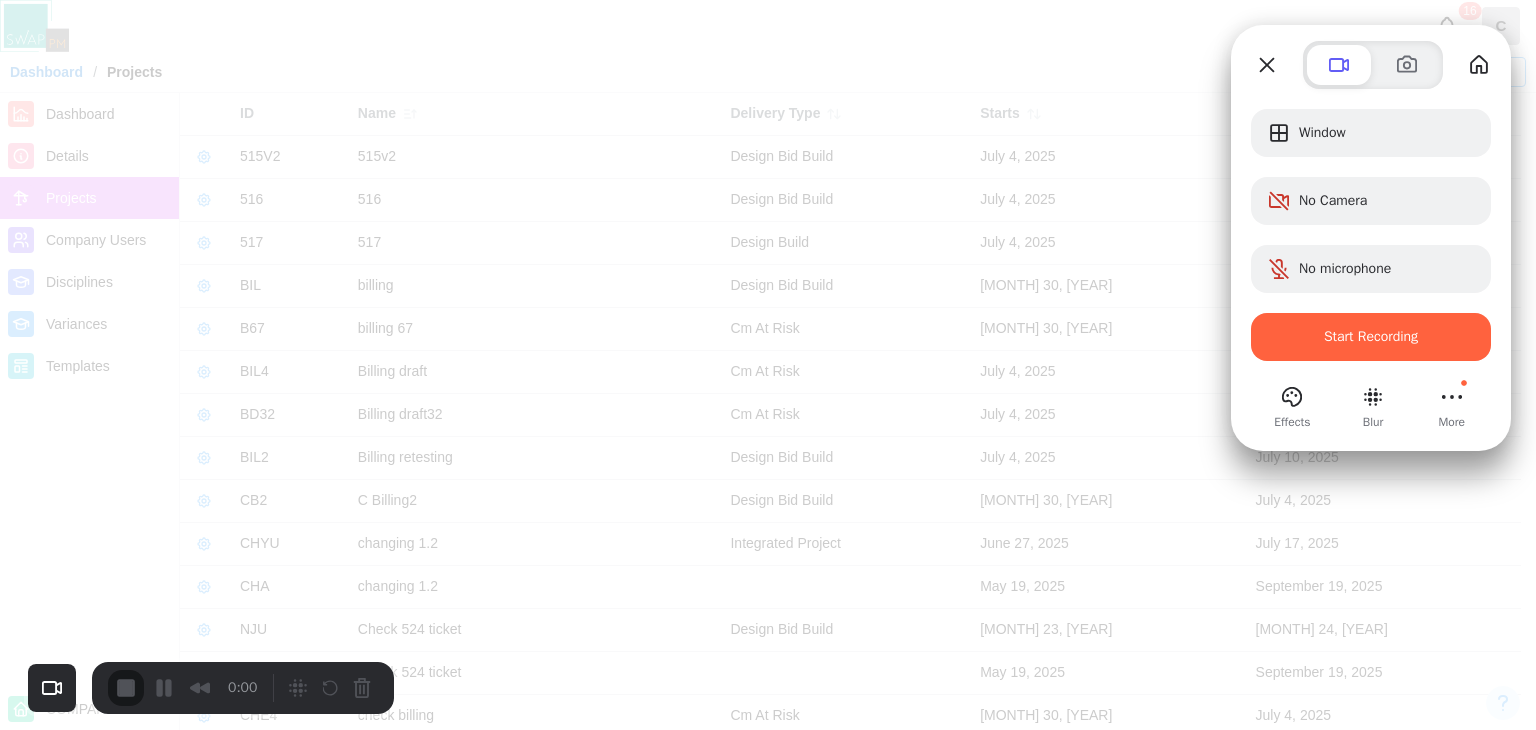 click on "Yes, proceed" at bounding box center [435, 1650] 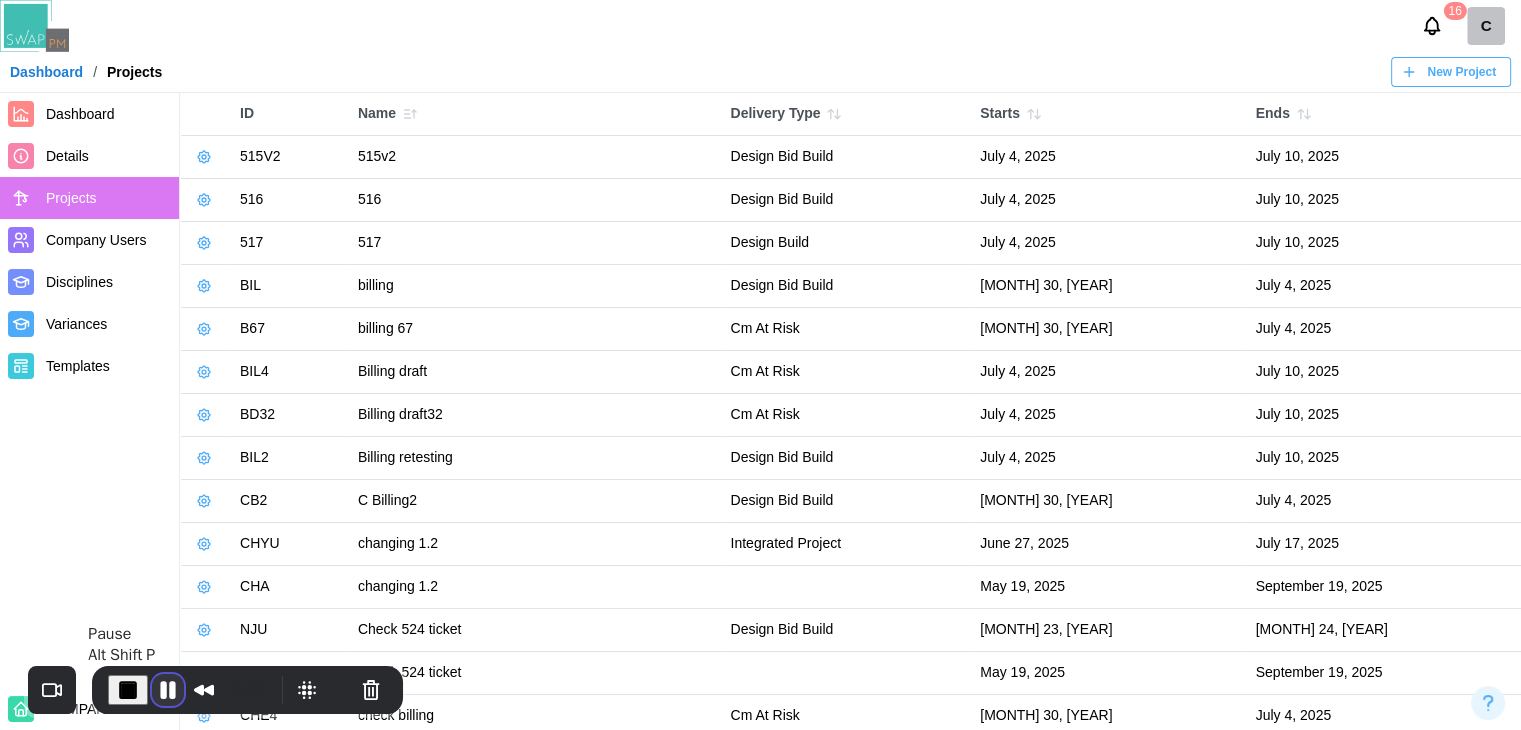 click at bounding box center [168, 690] 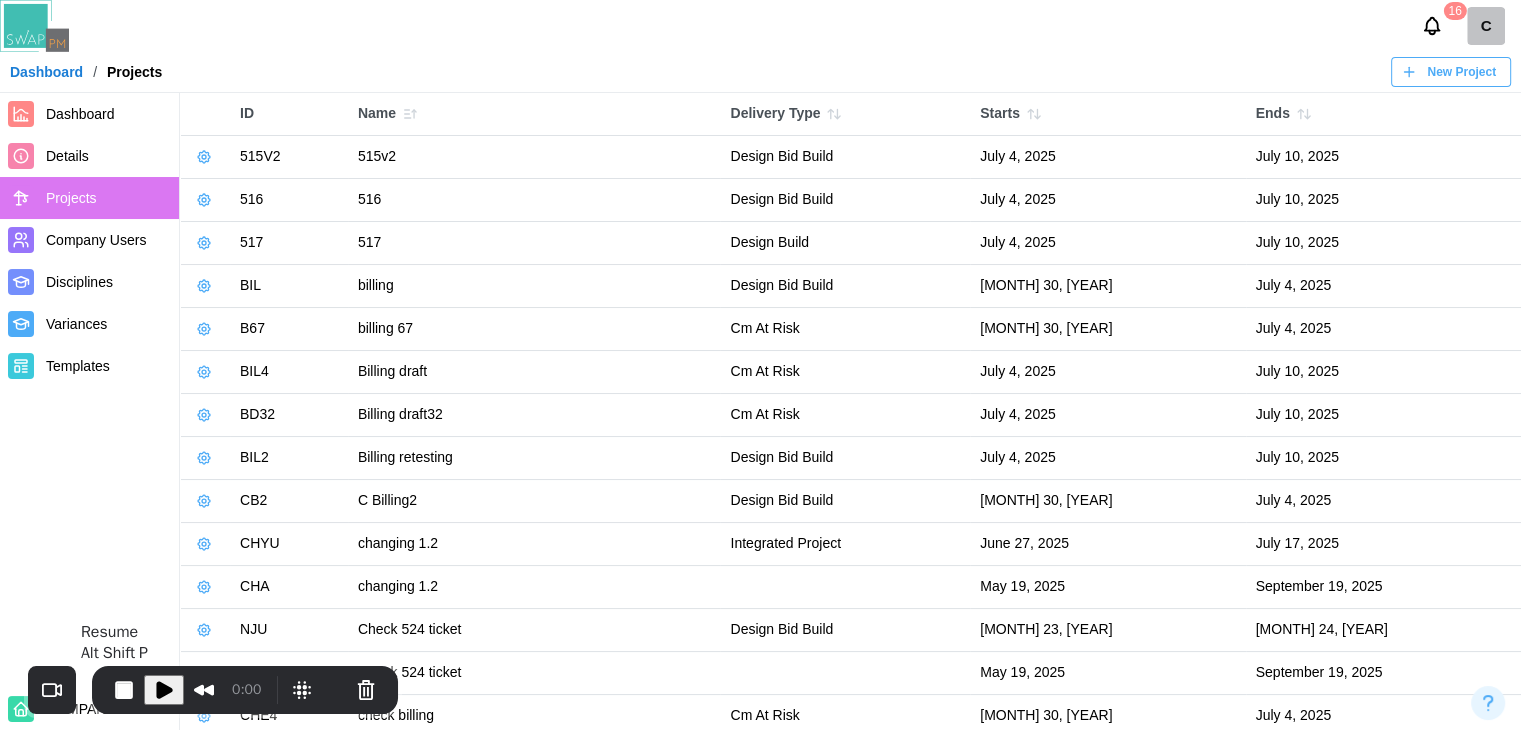 click at bounding box center [164, 690] 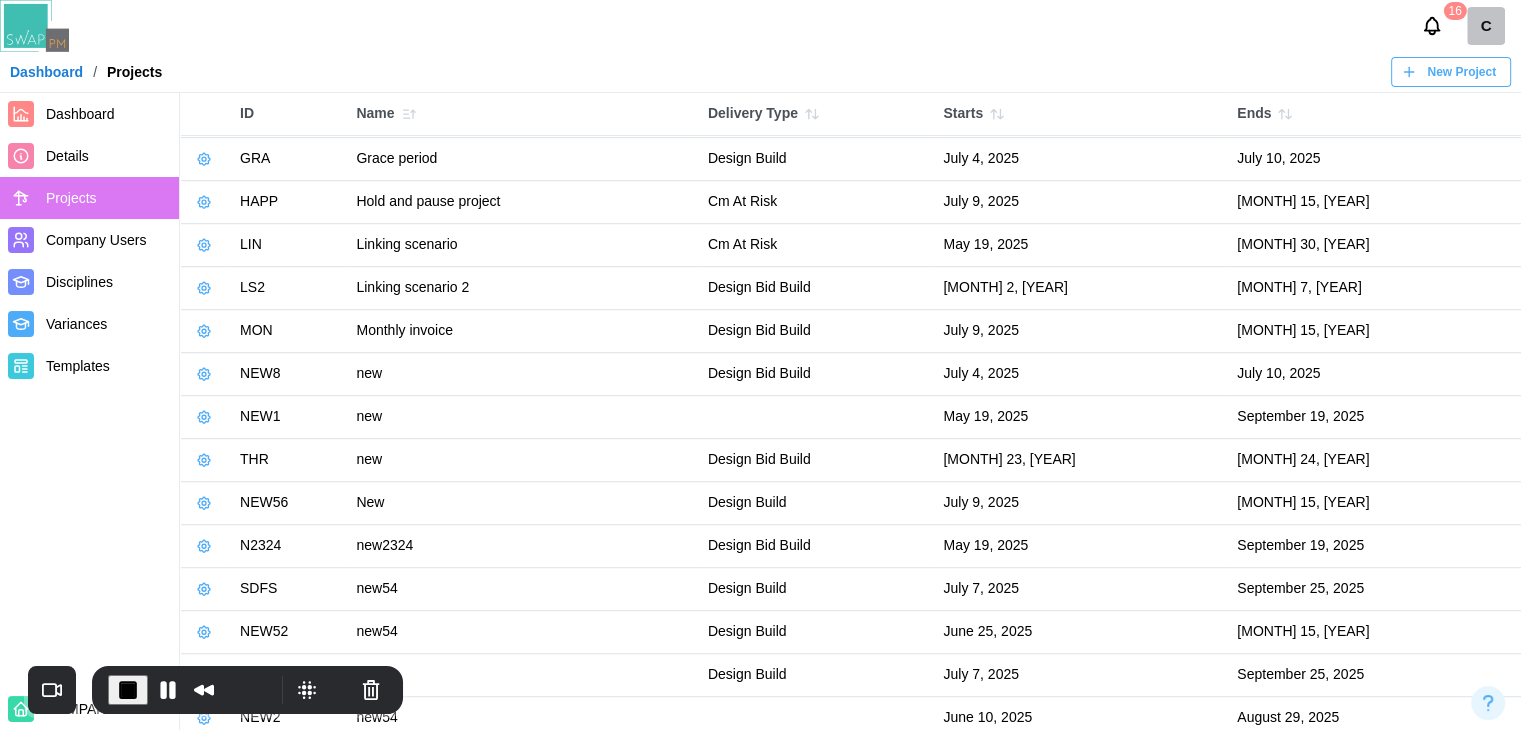 scroll, scrollTop: 1336, scrollLeft: 0, axis: vertical 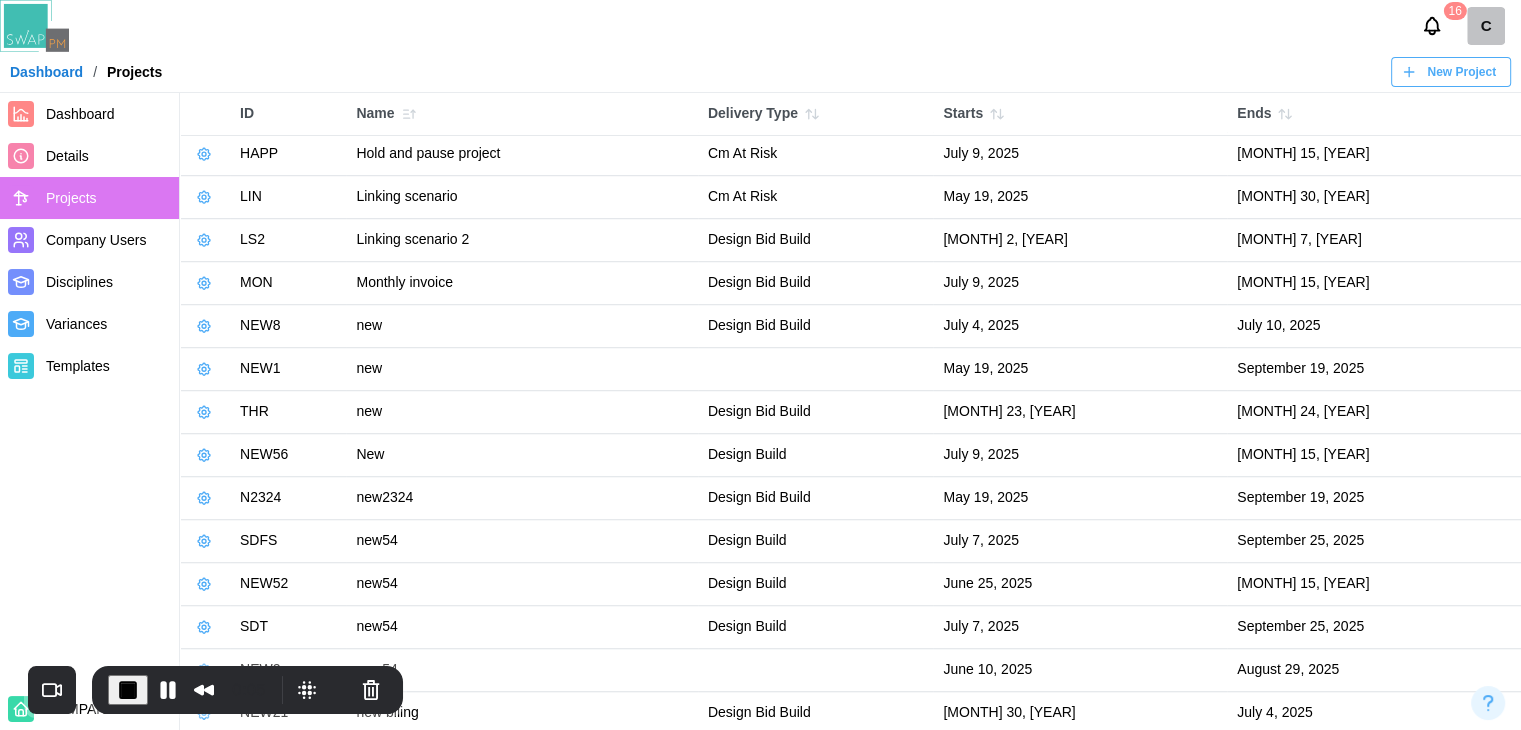 click at bounding box center (205, 498) 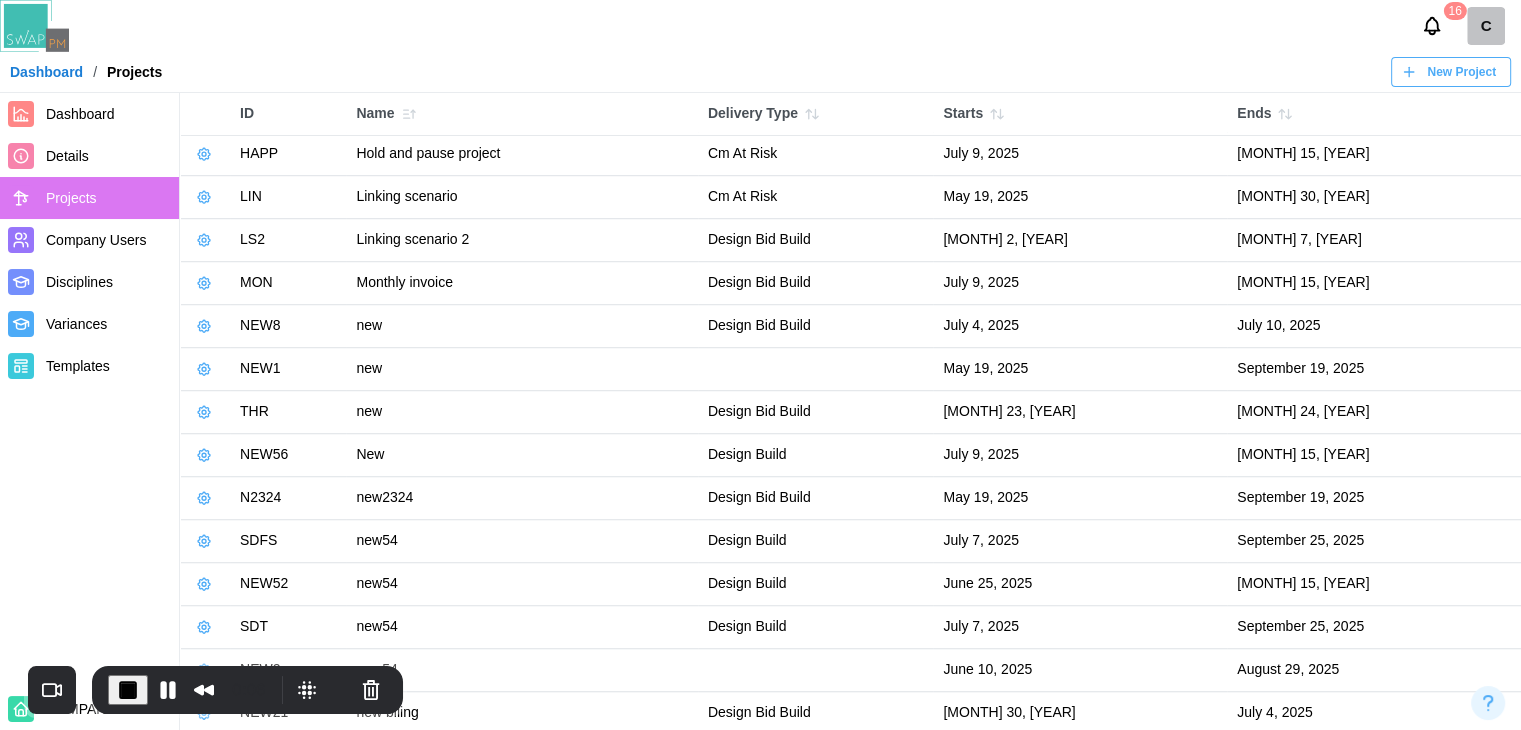 click 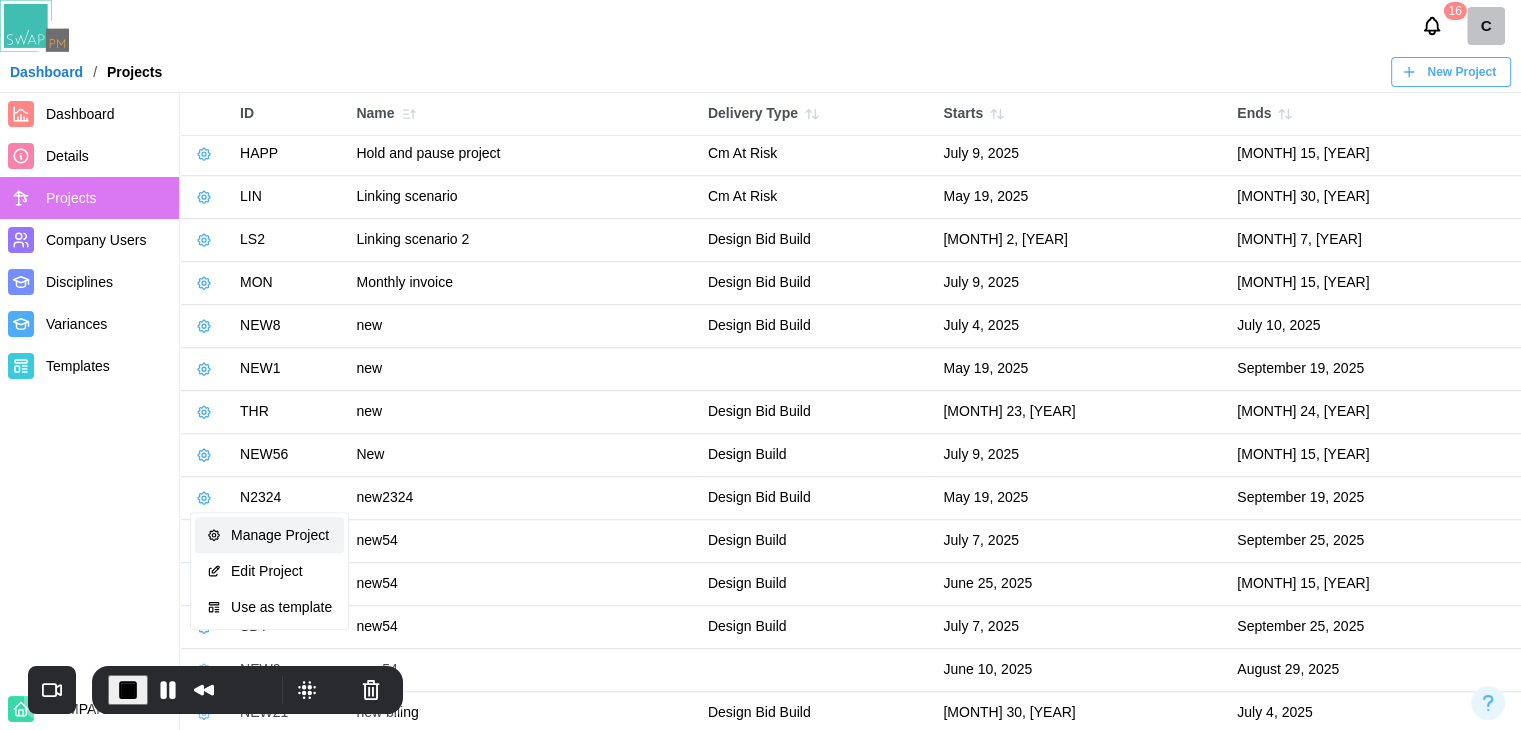 click on "Manage Project" at bounding box center [269, 535] 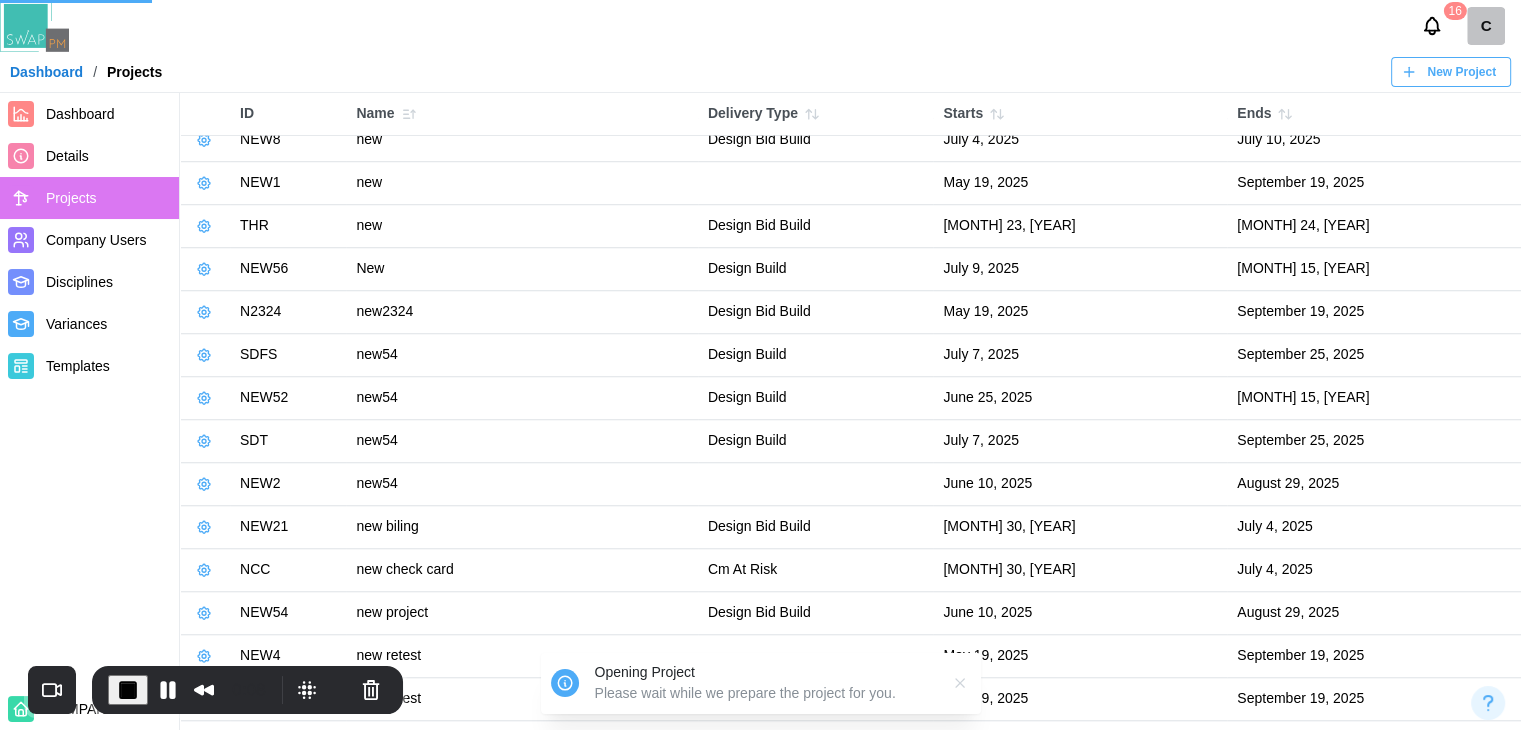 drag, startPoint x: 181, startPoint y: 705, endPoint x: 175, endPoint y: 741, distance: 36.496574 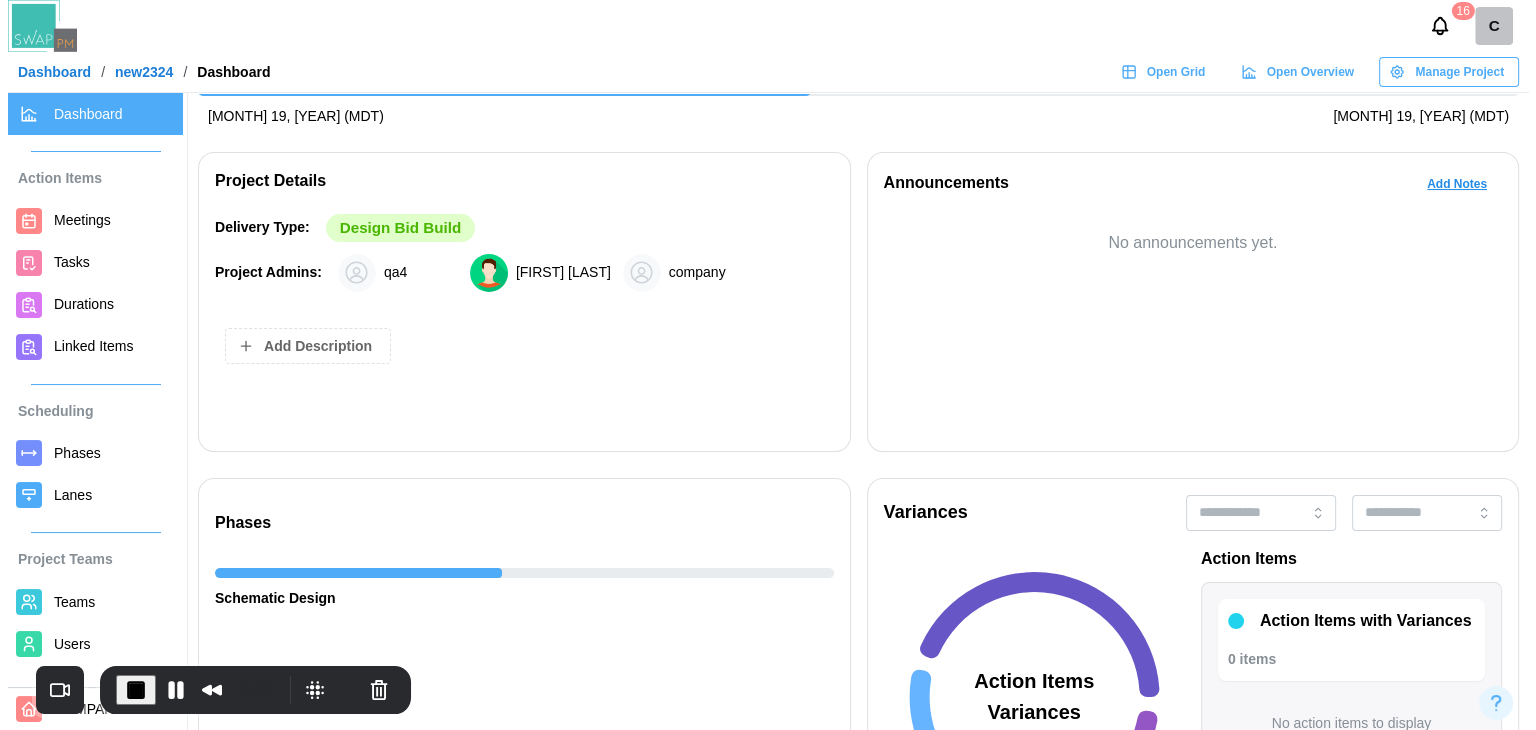 scroll, scrollTop: 200, scrollLeft: 0, axis: vertical 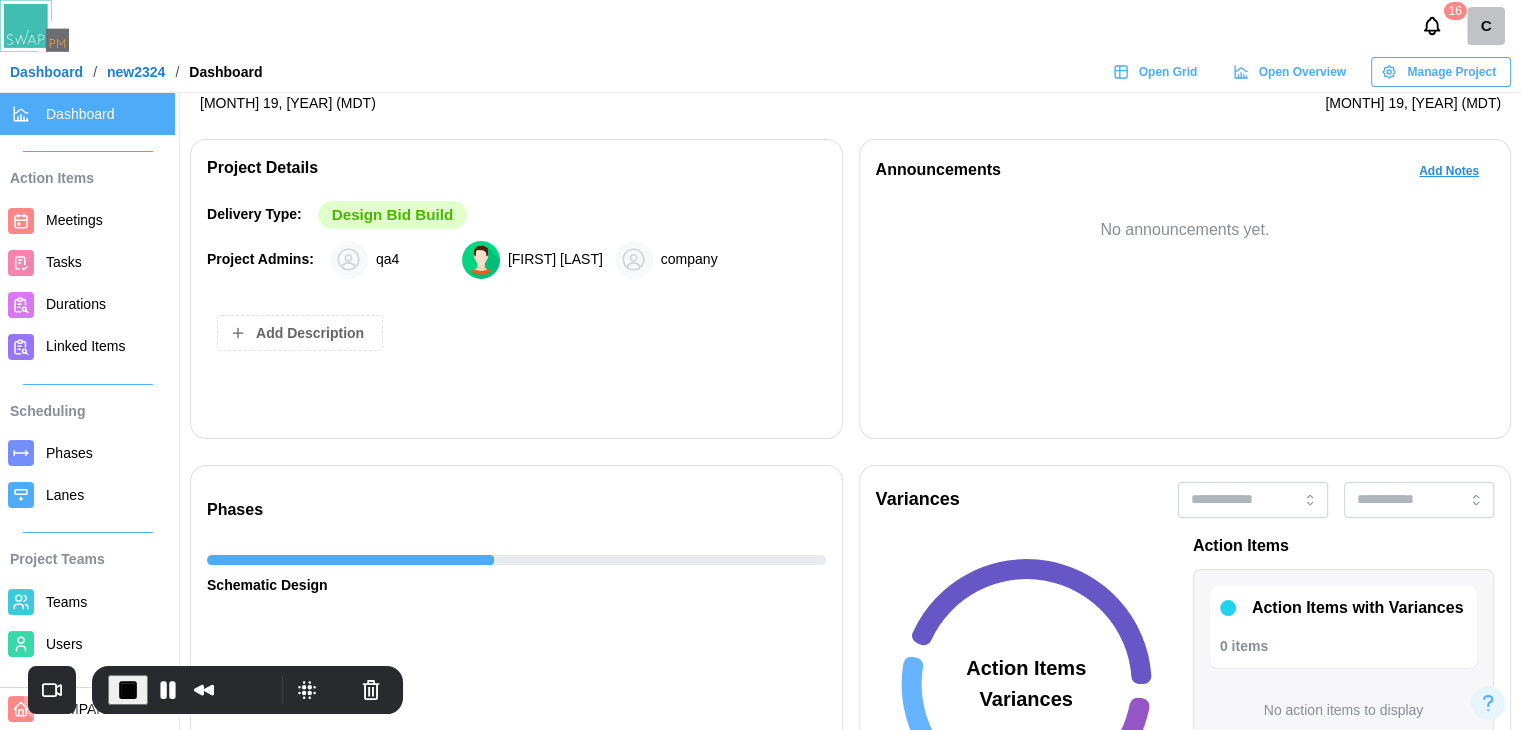 click on "Add Description" at bounding box center [310, 333] 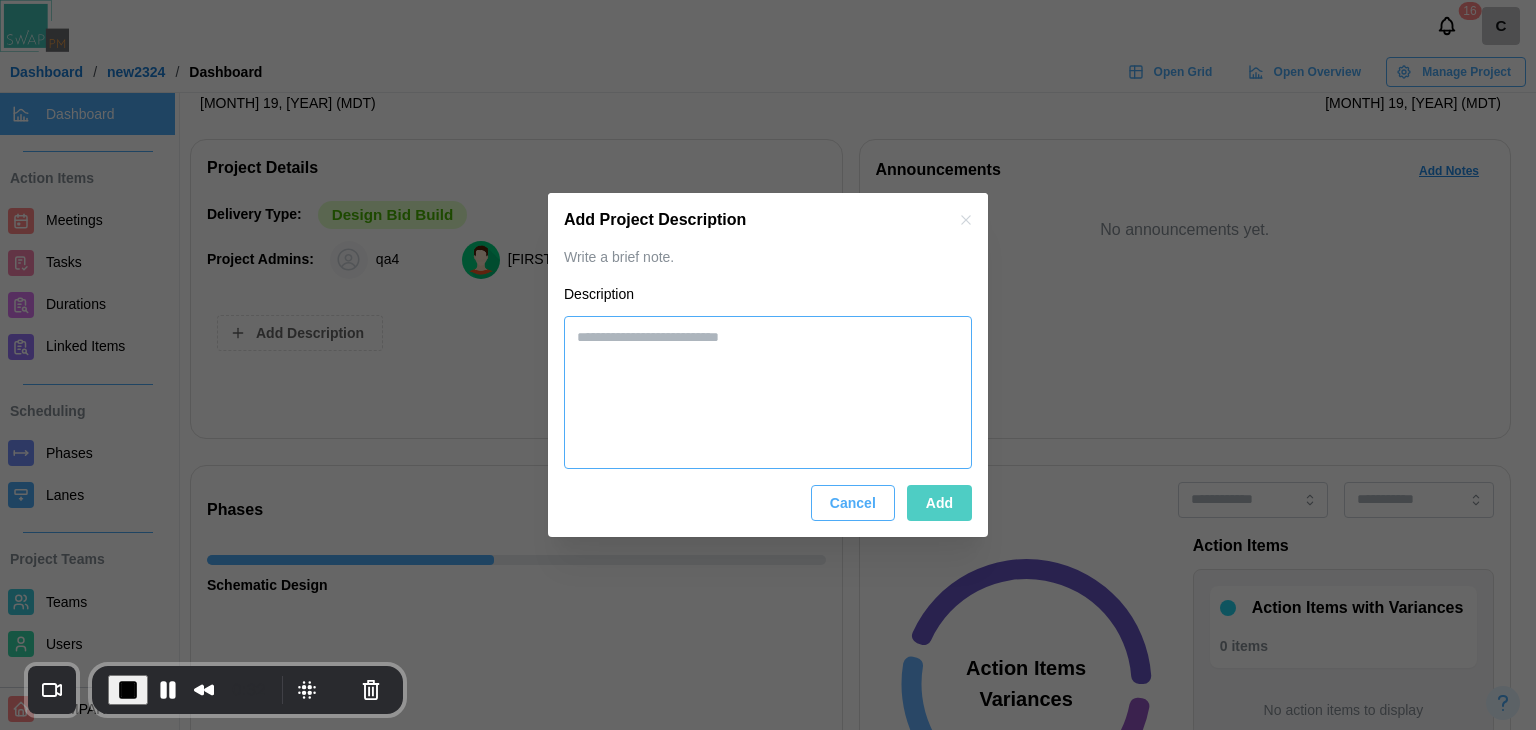 click at bounding box center [768, 393] 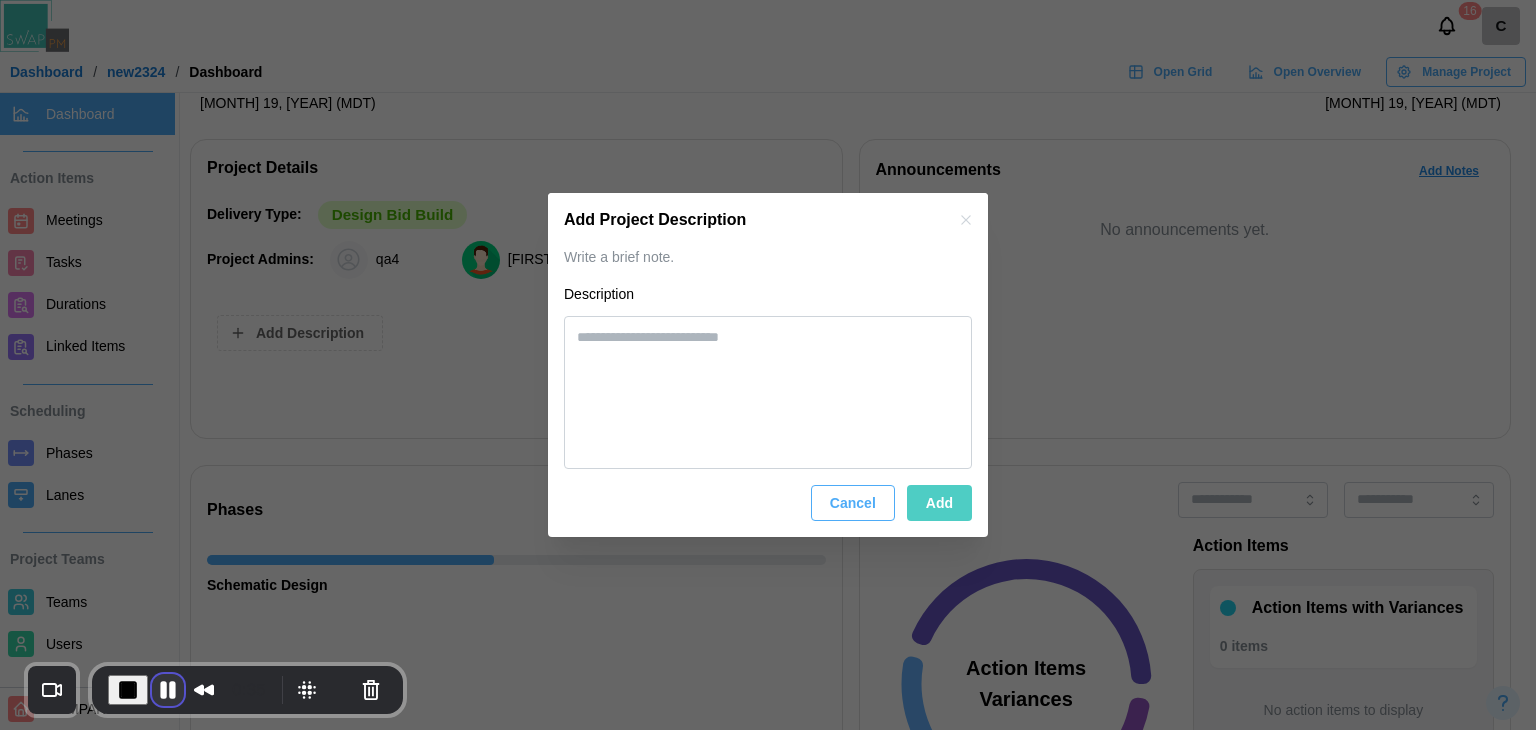 click at bounding box center (168, 690) 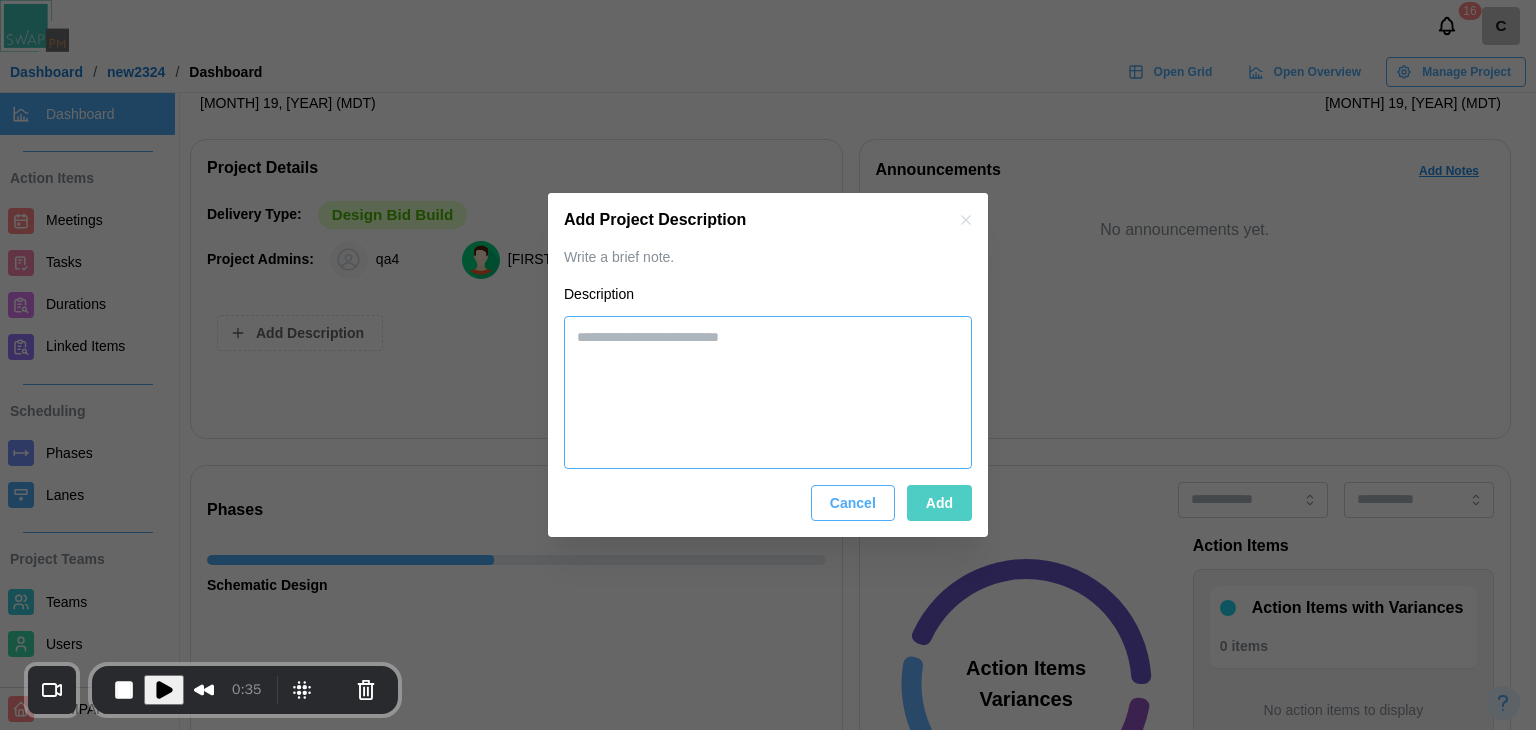 click at bounding box center [768, 393] 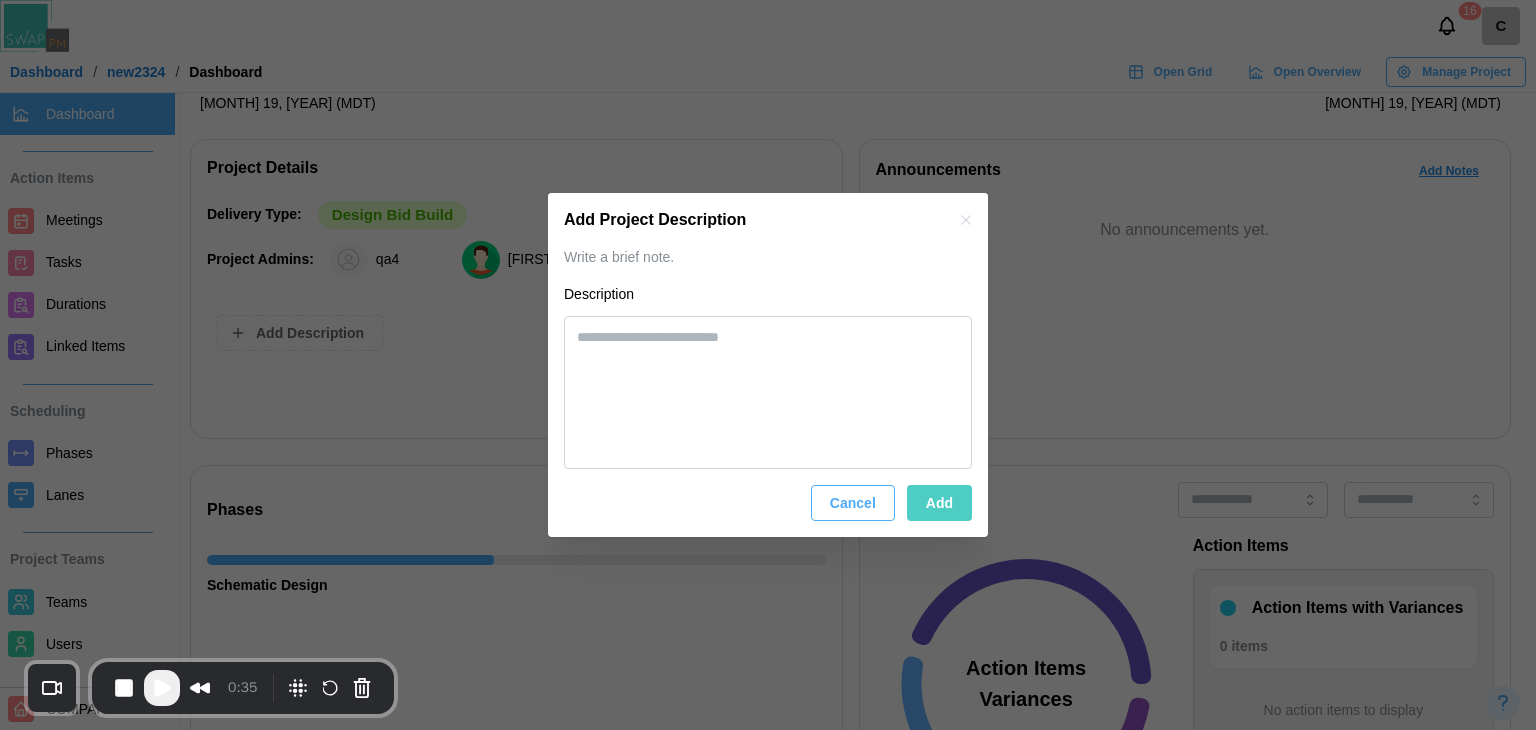 click at bounding box center [162, 688] 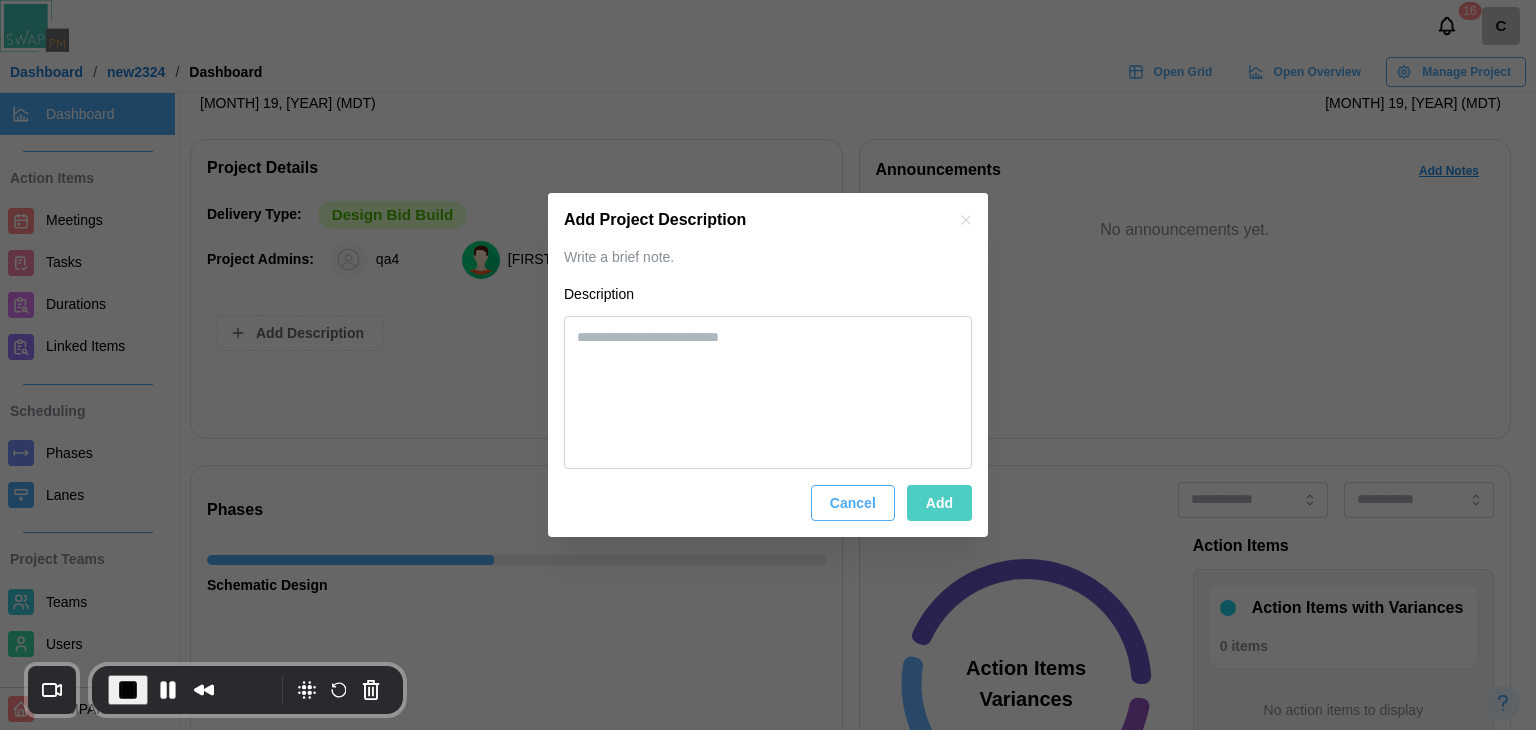 click on "Write a brief note." at bounding box center [768, 258] 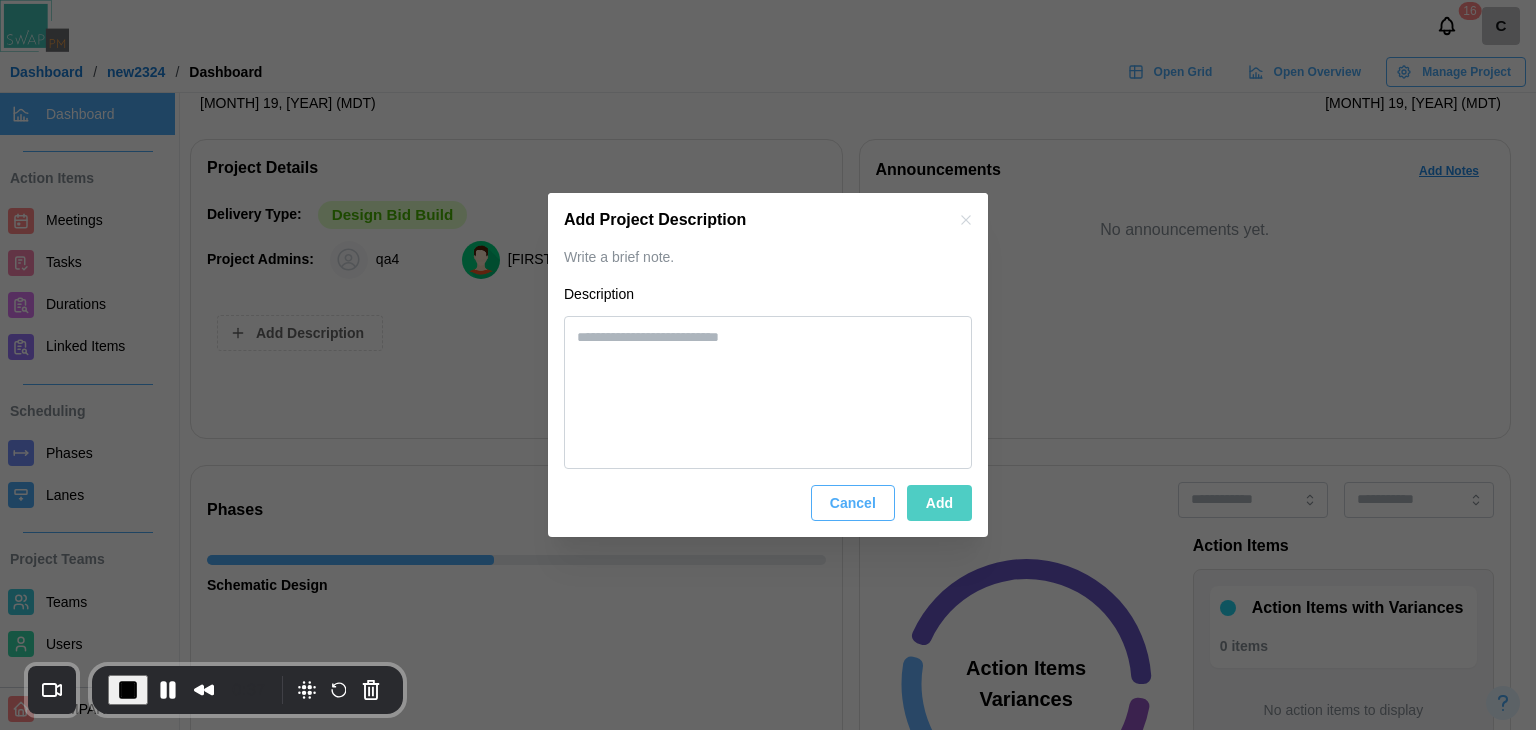 click on "Write a brief note." at bounding box center [768, 258] 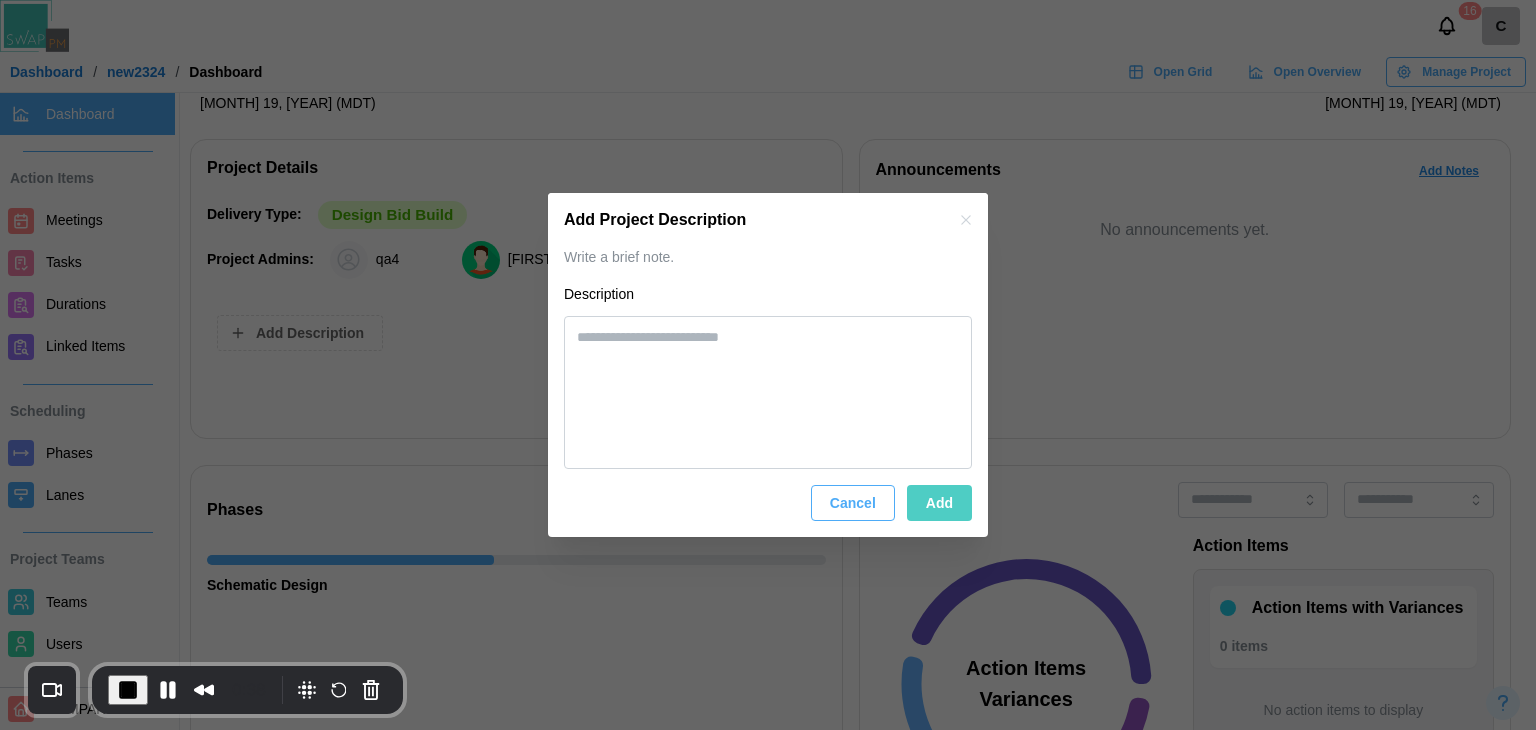 click on "Write a brief note. Description Cancel Add" at bounding box center (768, 384) 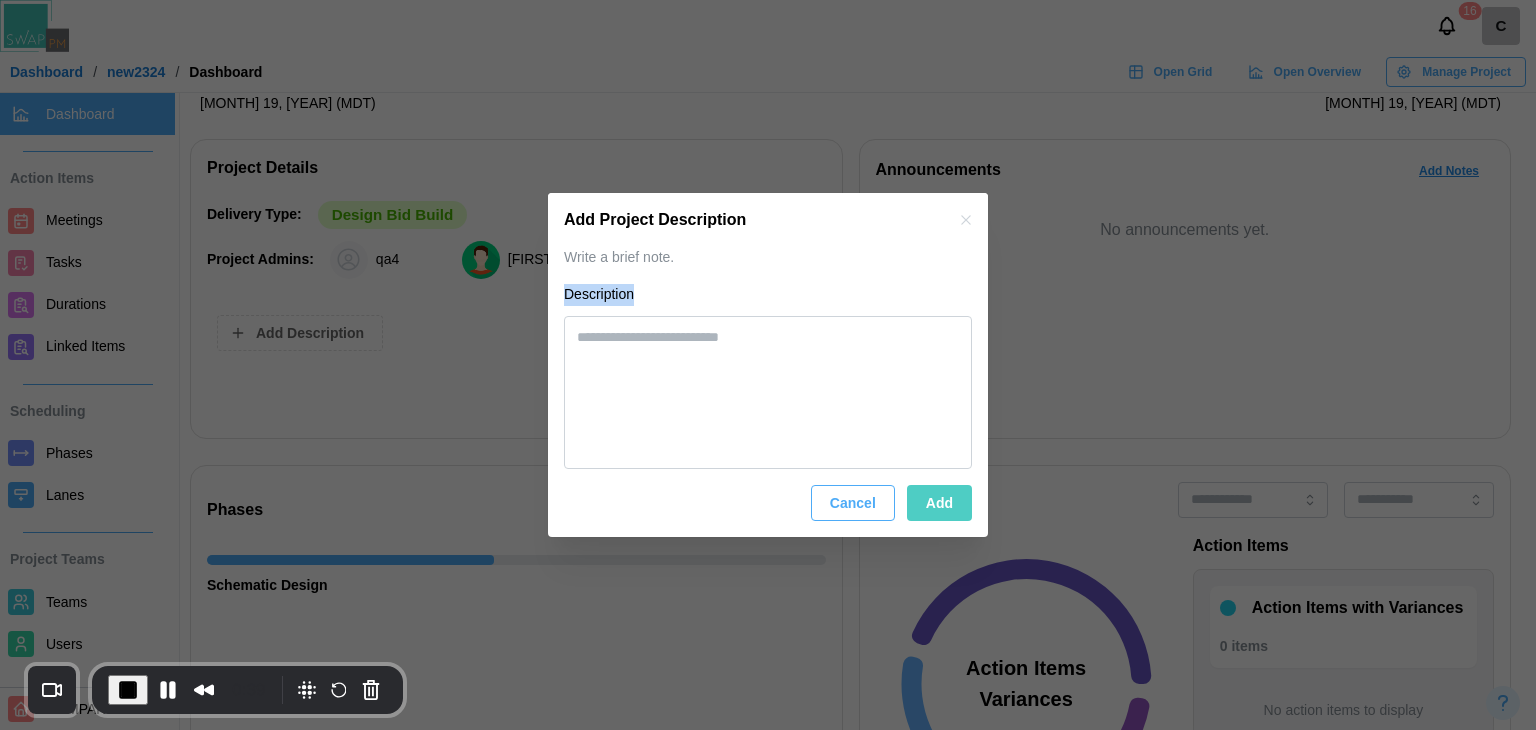 click on "Description" at bounding box center [768, 295] 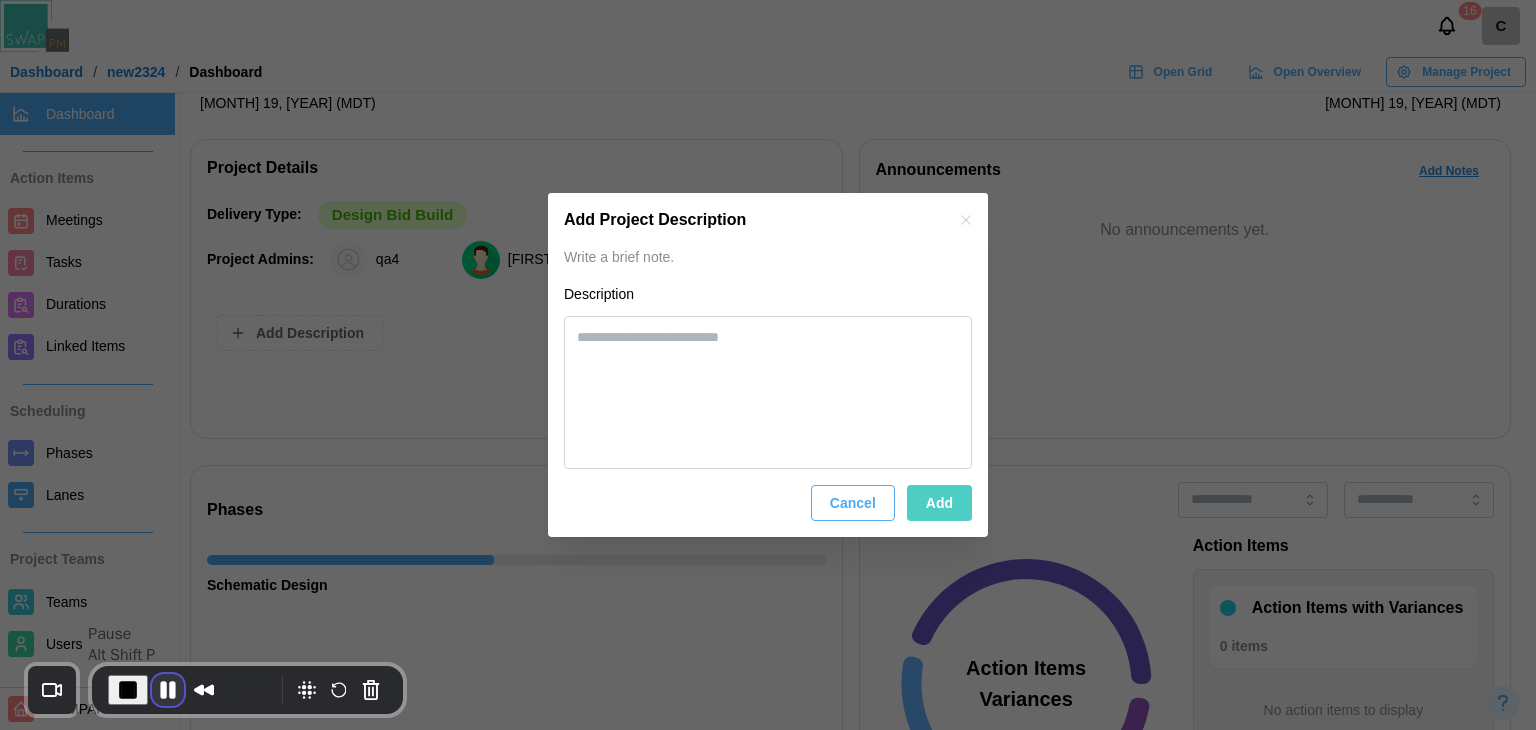 click at bounding box center [168, 690] 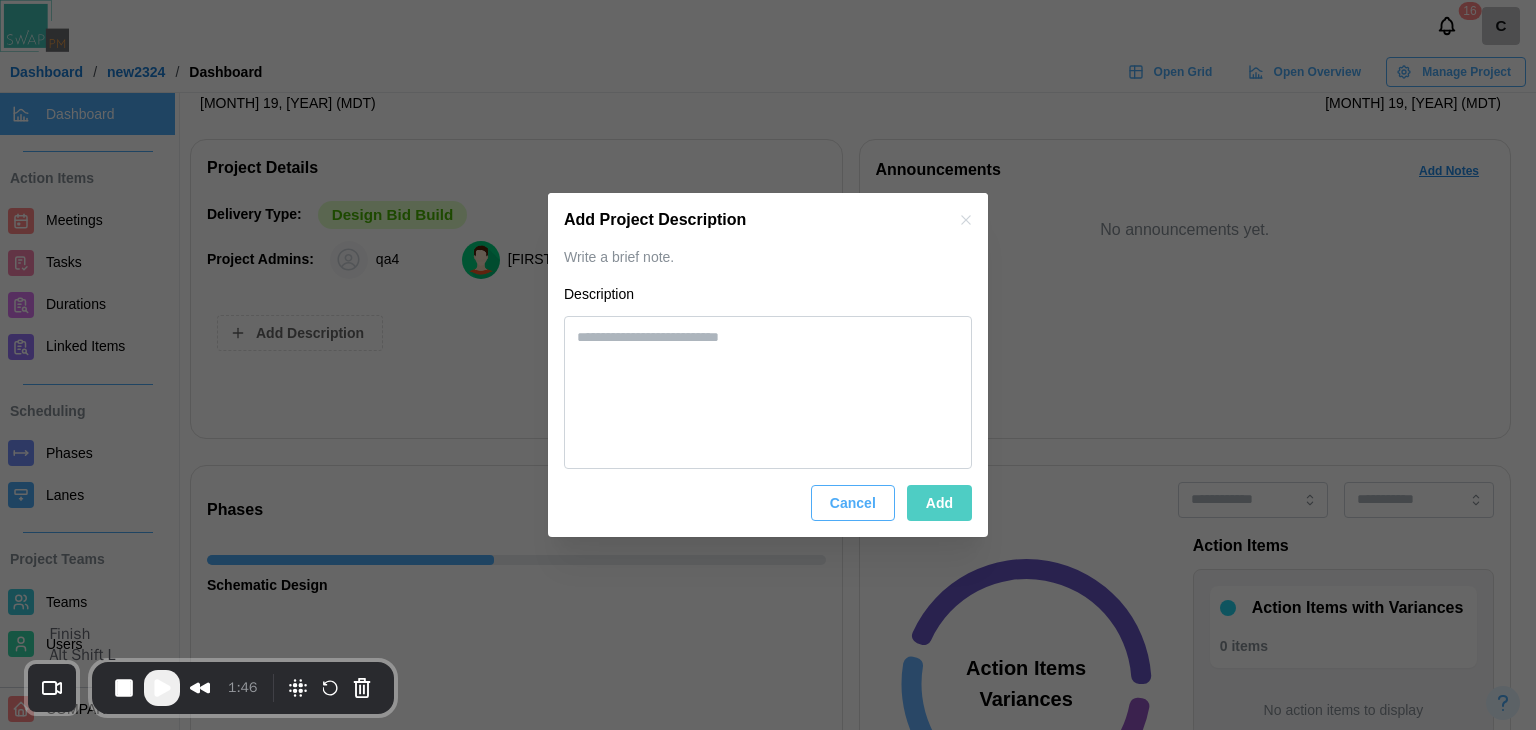 click at bounding box center [162, 688] 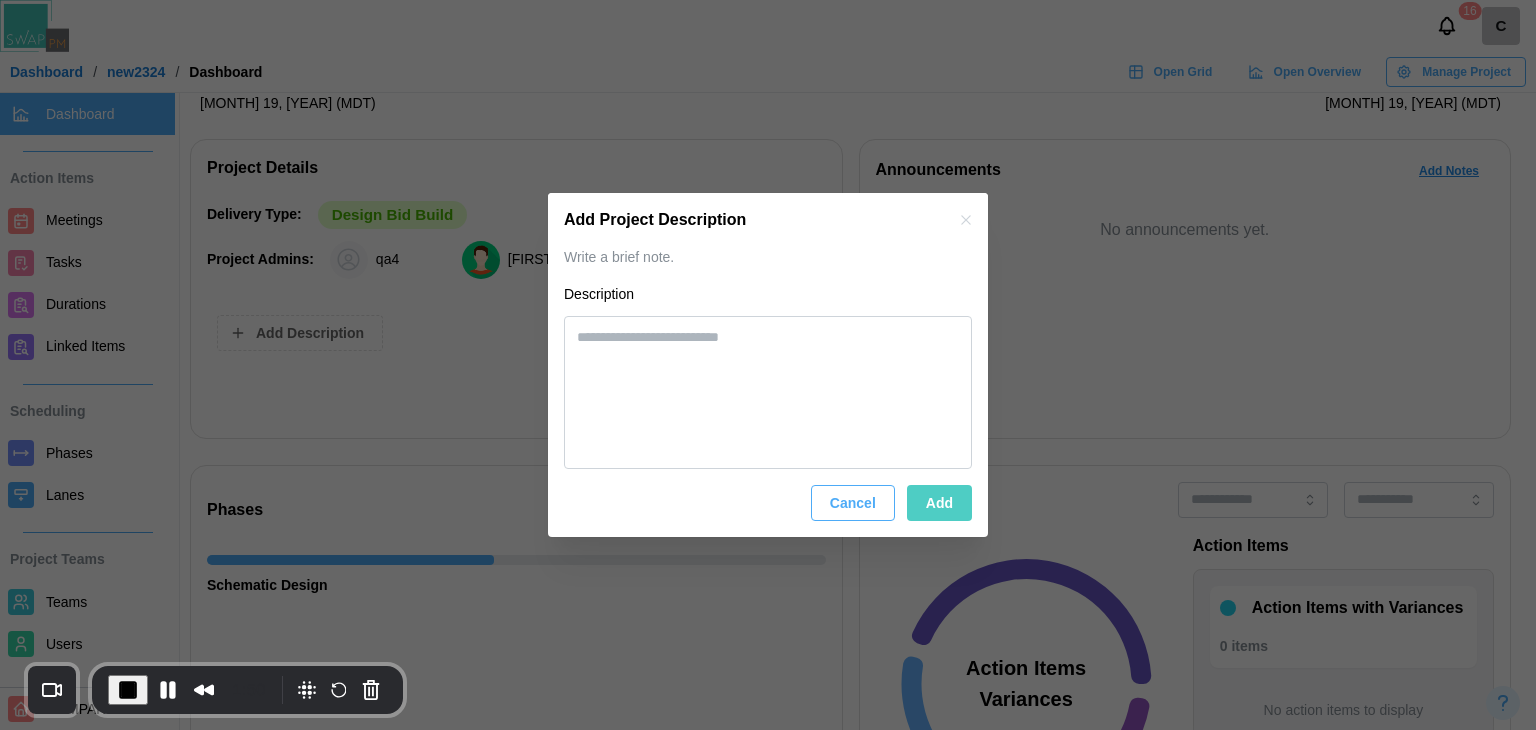 click at bounding box center (768, 365) 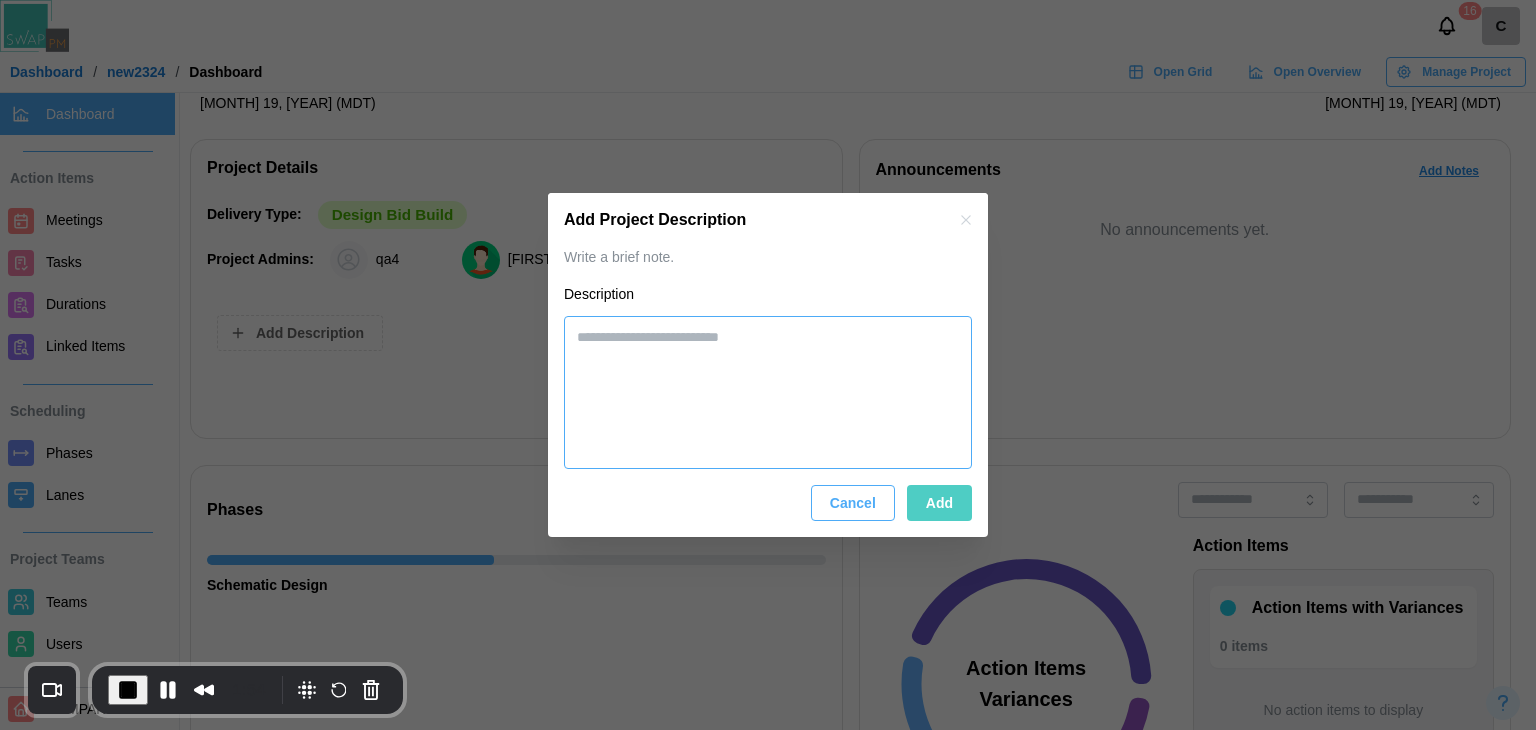 click at bounding box center [768, 393] 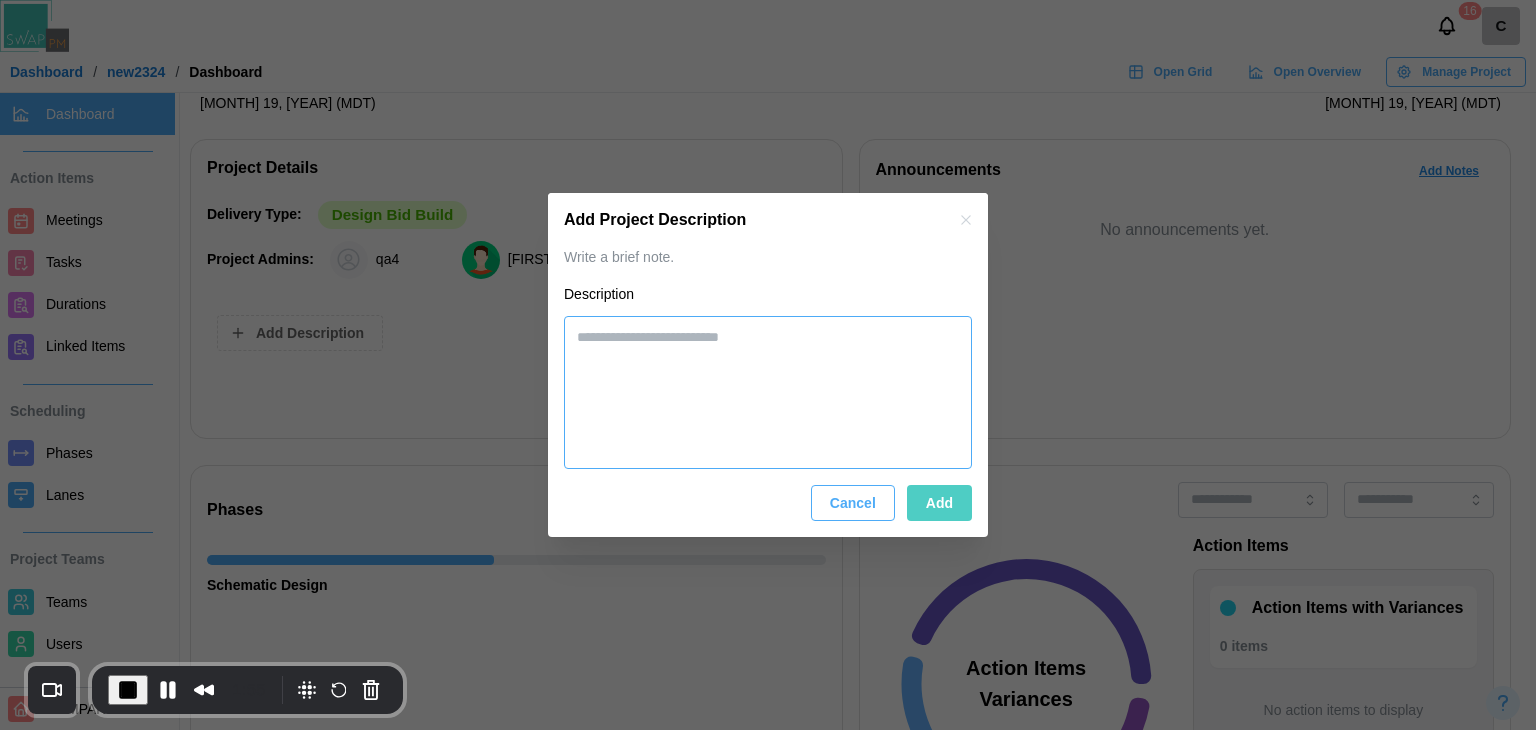 paste on "**********" 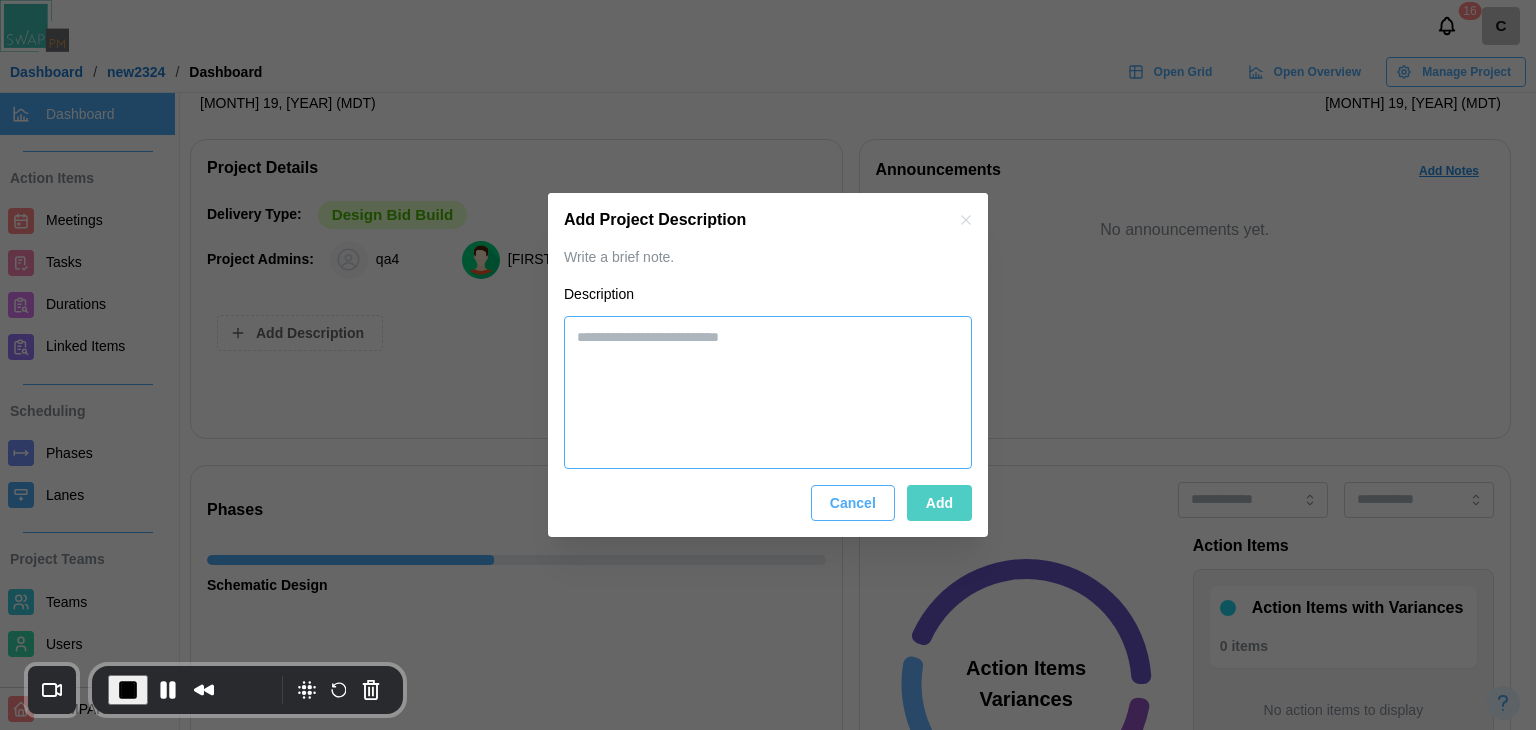 type on "*" 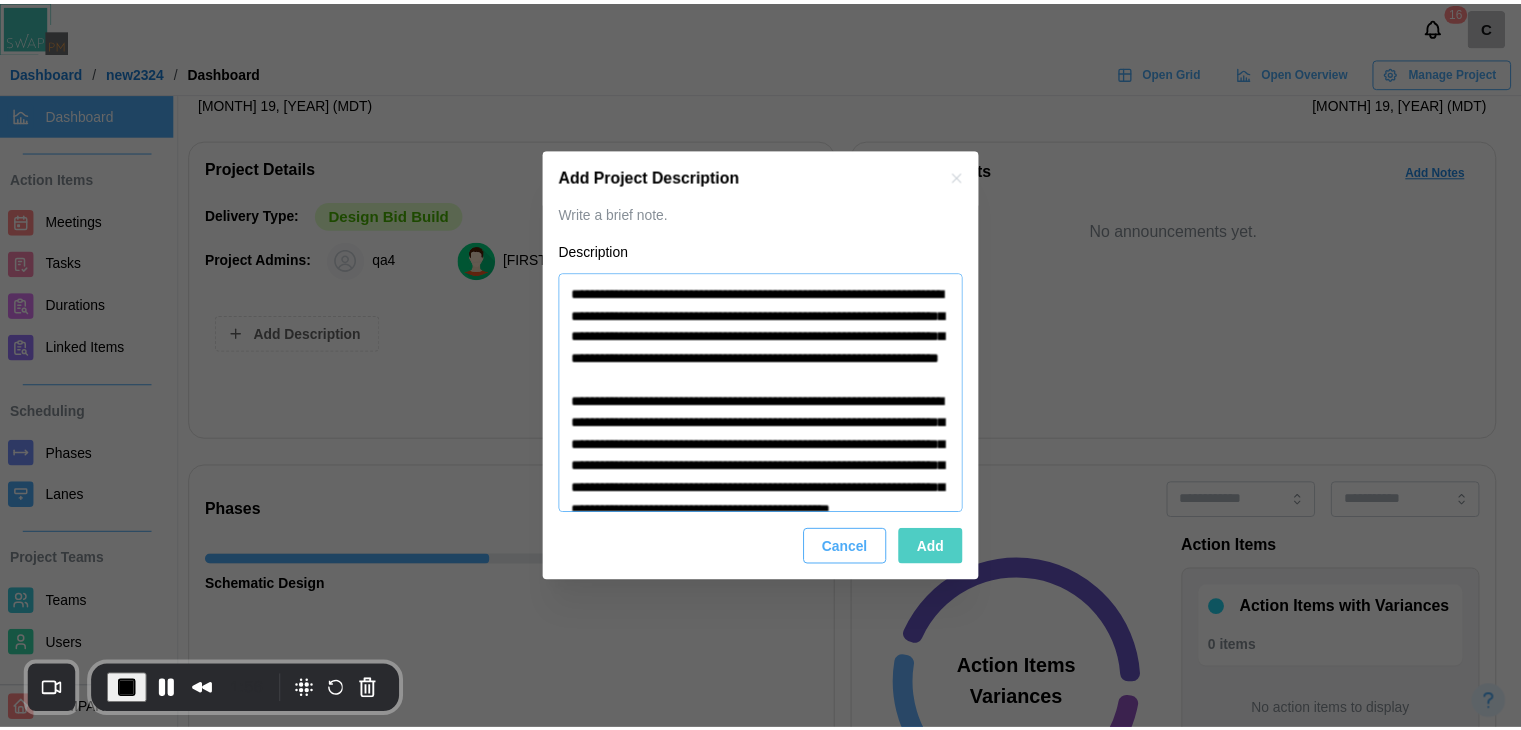 scroll, scrollTop: 224, scrollLeft: 0, axis: vertical 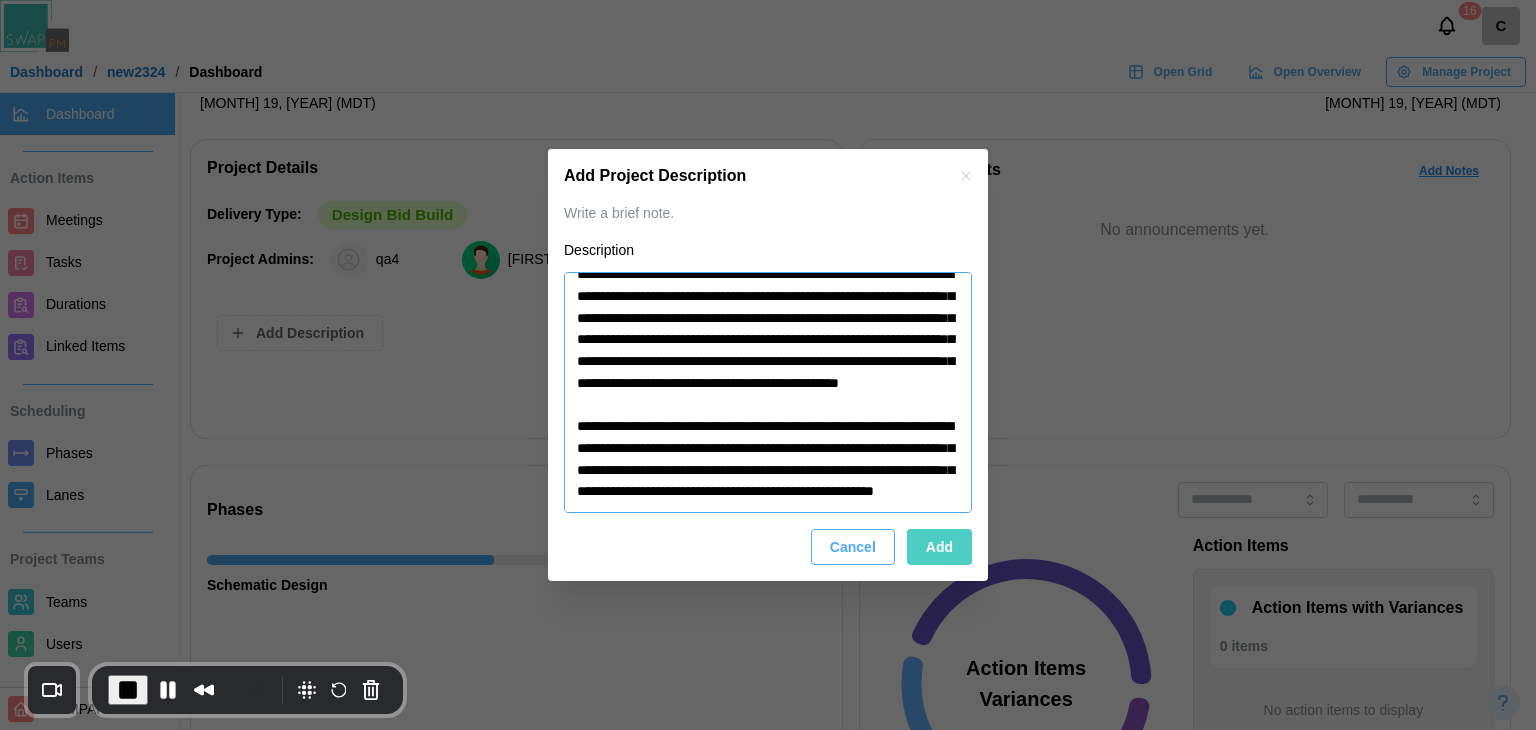 type on "**********" 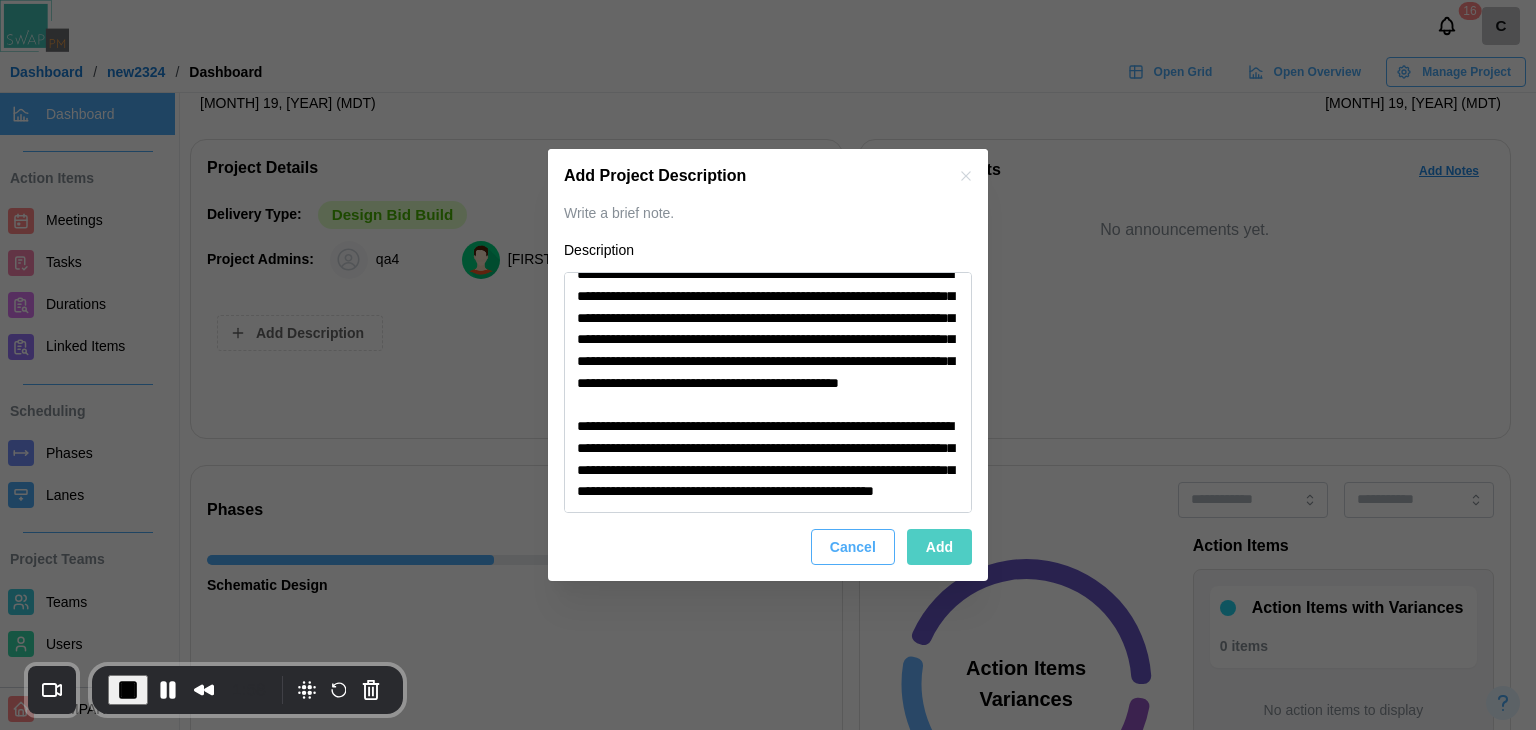 click on "Add" at bounding box center (939, 547) 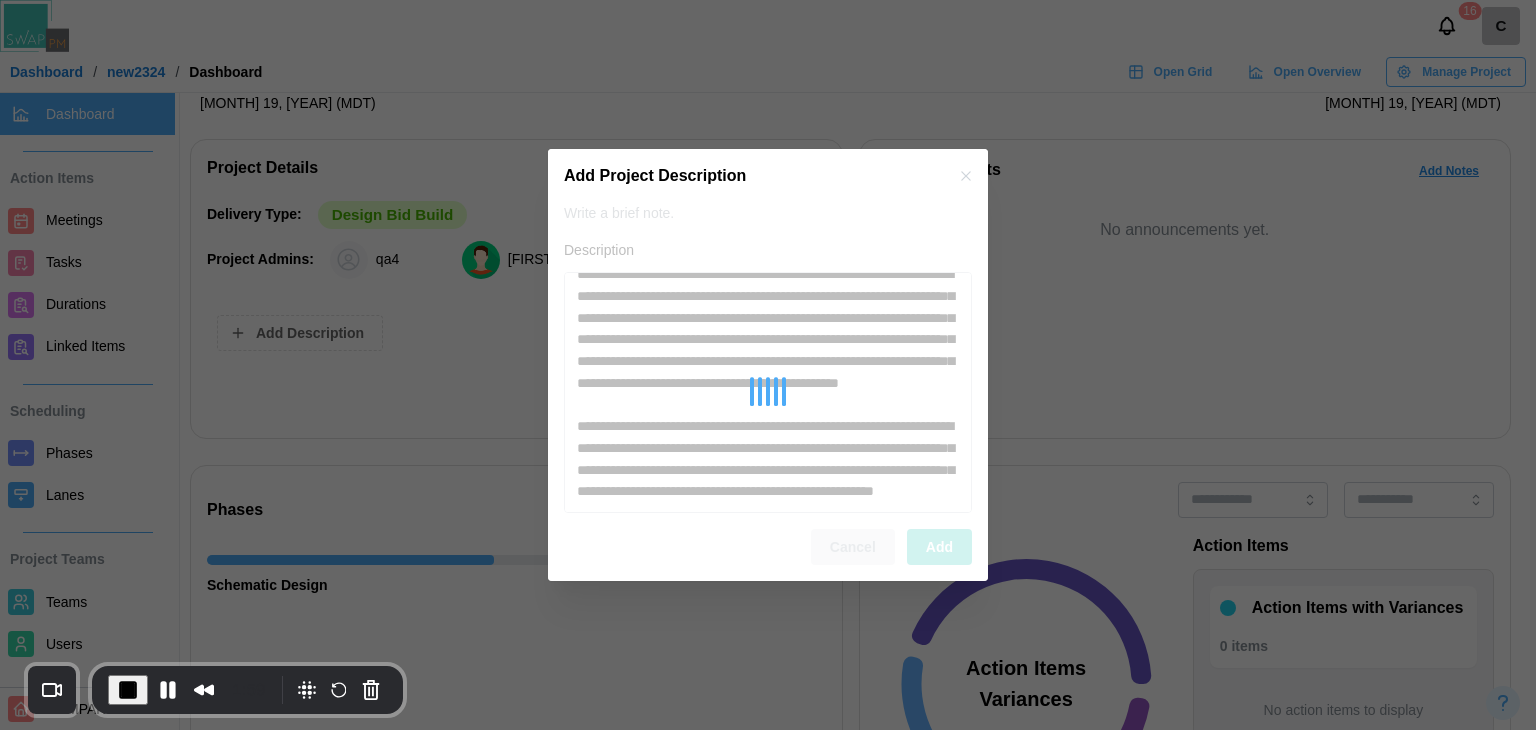 type on "*" 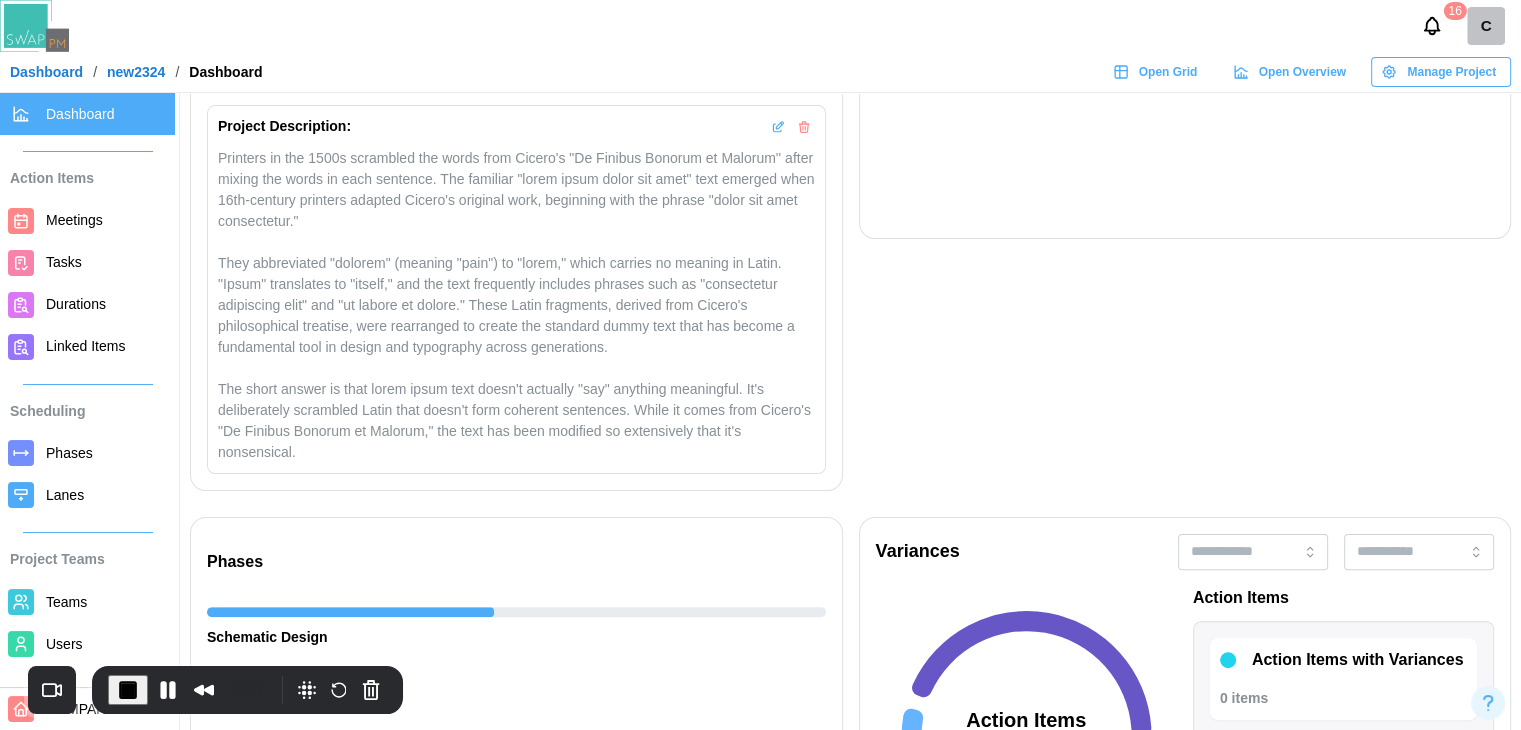 scroll, scrollTop: 800, scrollLeft: 0, axis: vertical 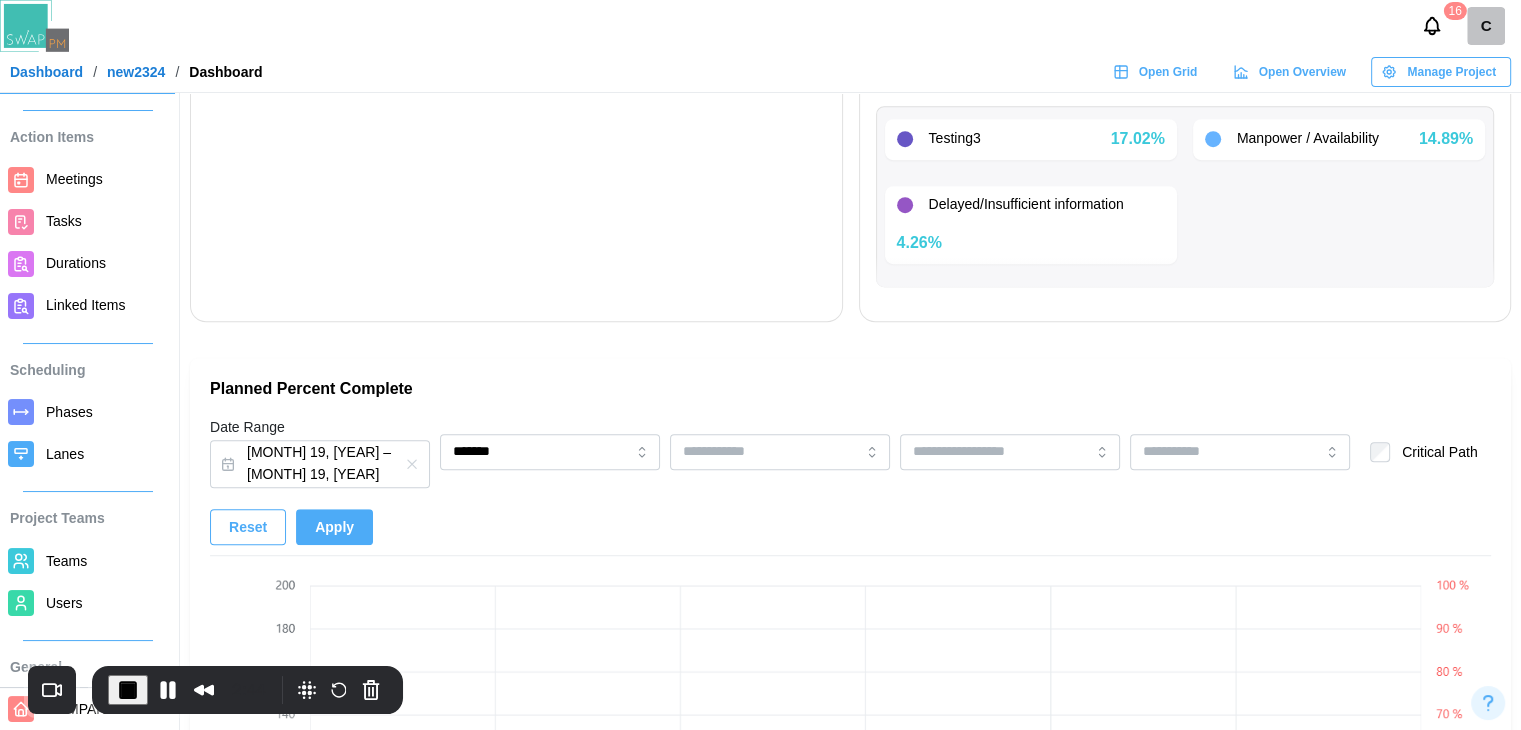 click on "Phases" at bounding box center (69, 412) 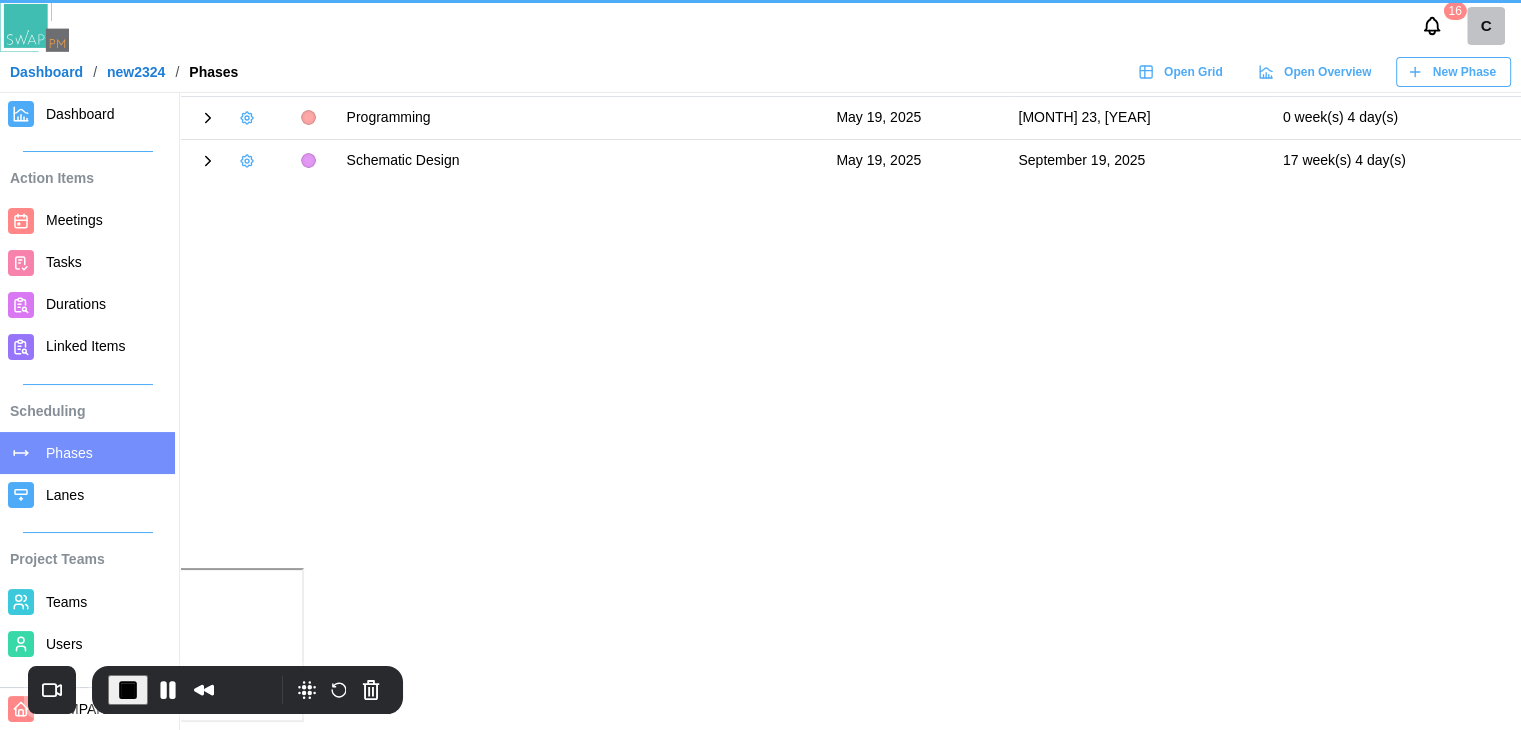 scroll, scrollTop: 0, scrollLeft: 0, axis: both 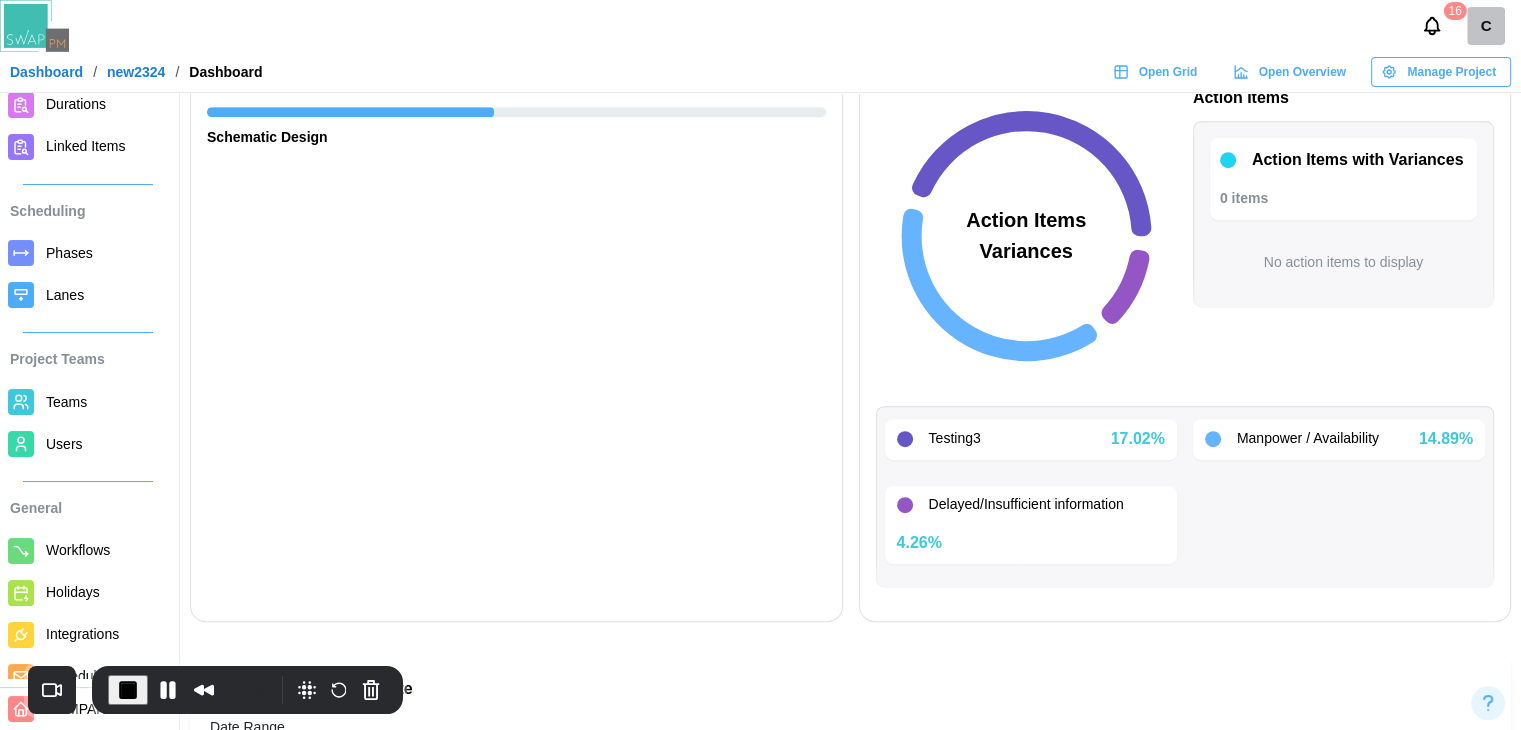 click on "Linked Items" at bounding box center (106, 146) 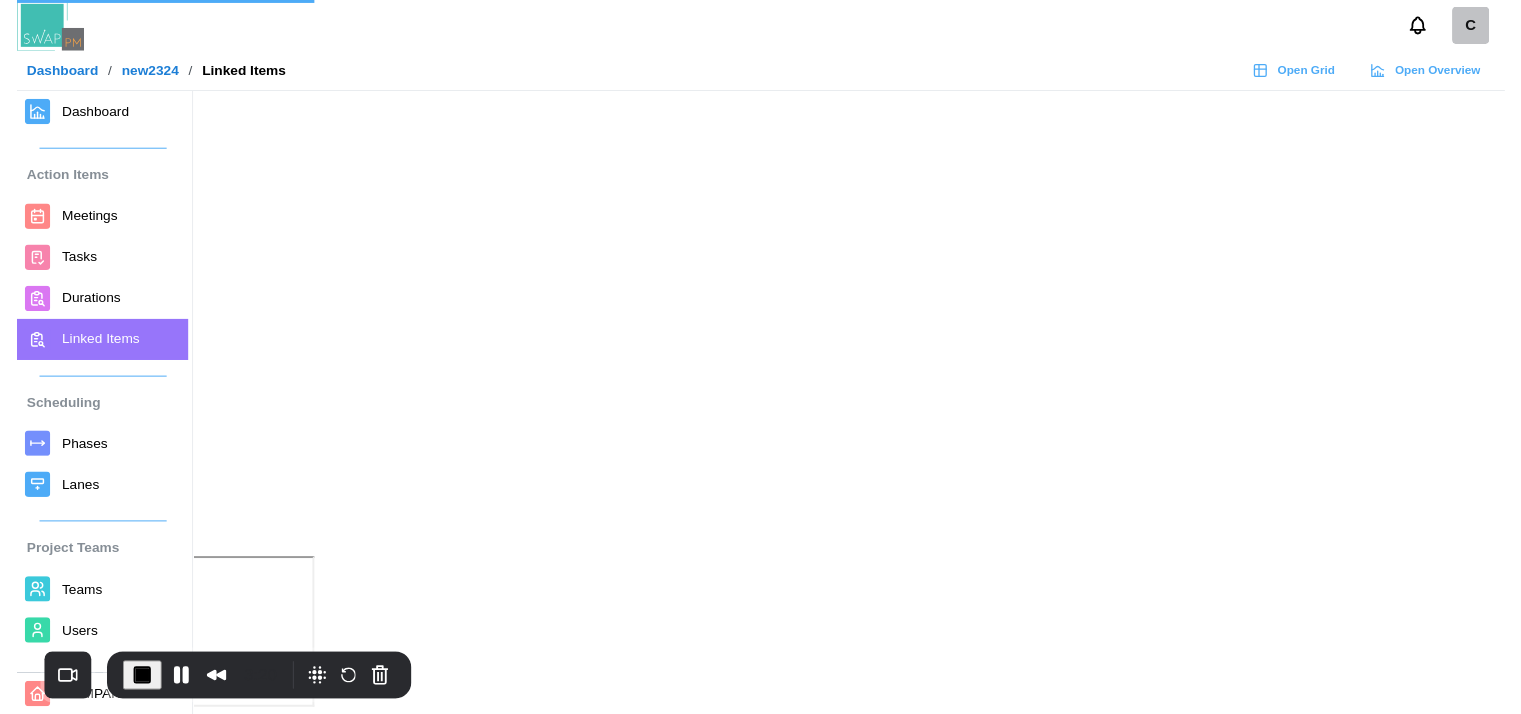 scroll, scrollTop: 0, scrollLeft: 0, axis: both 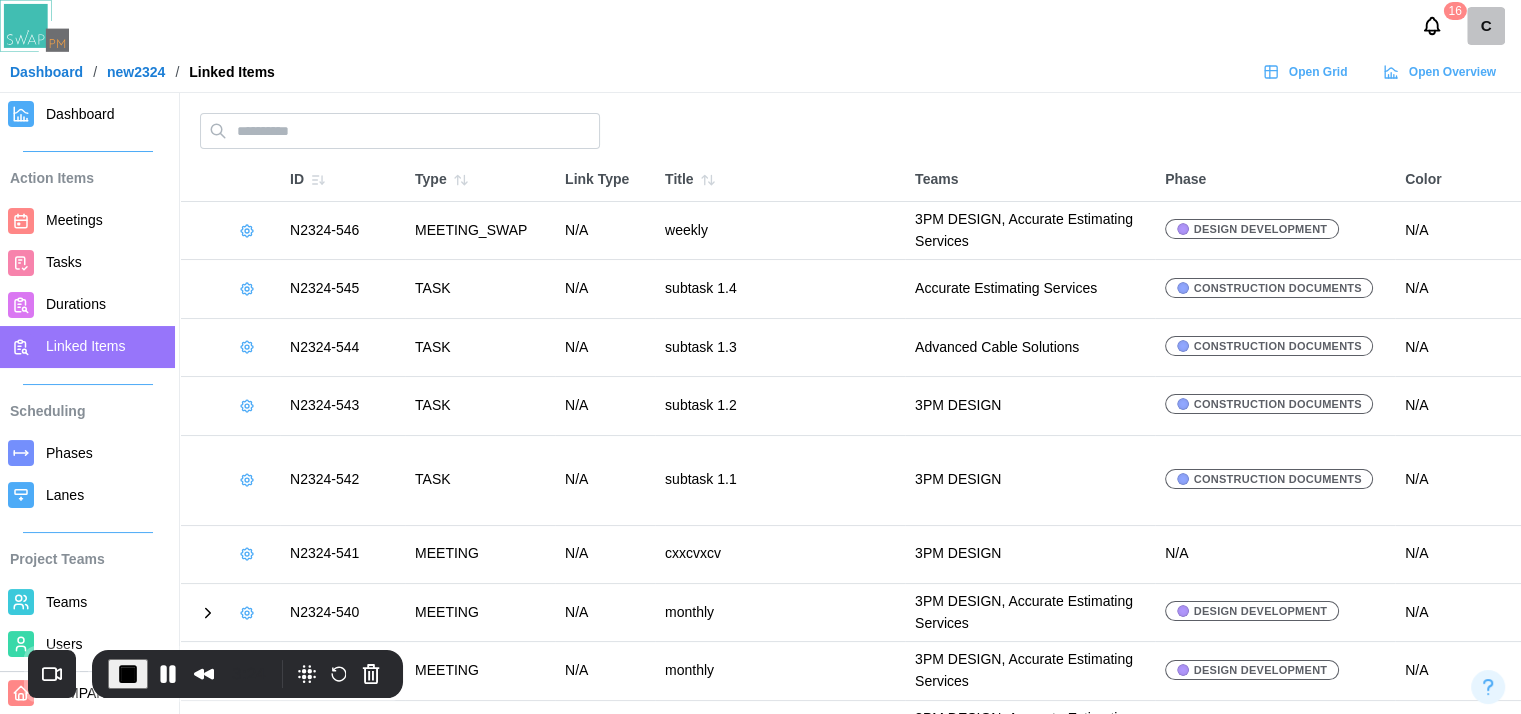 click on "Meetings" at bounding box center [74, 220] 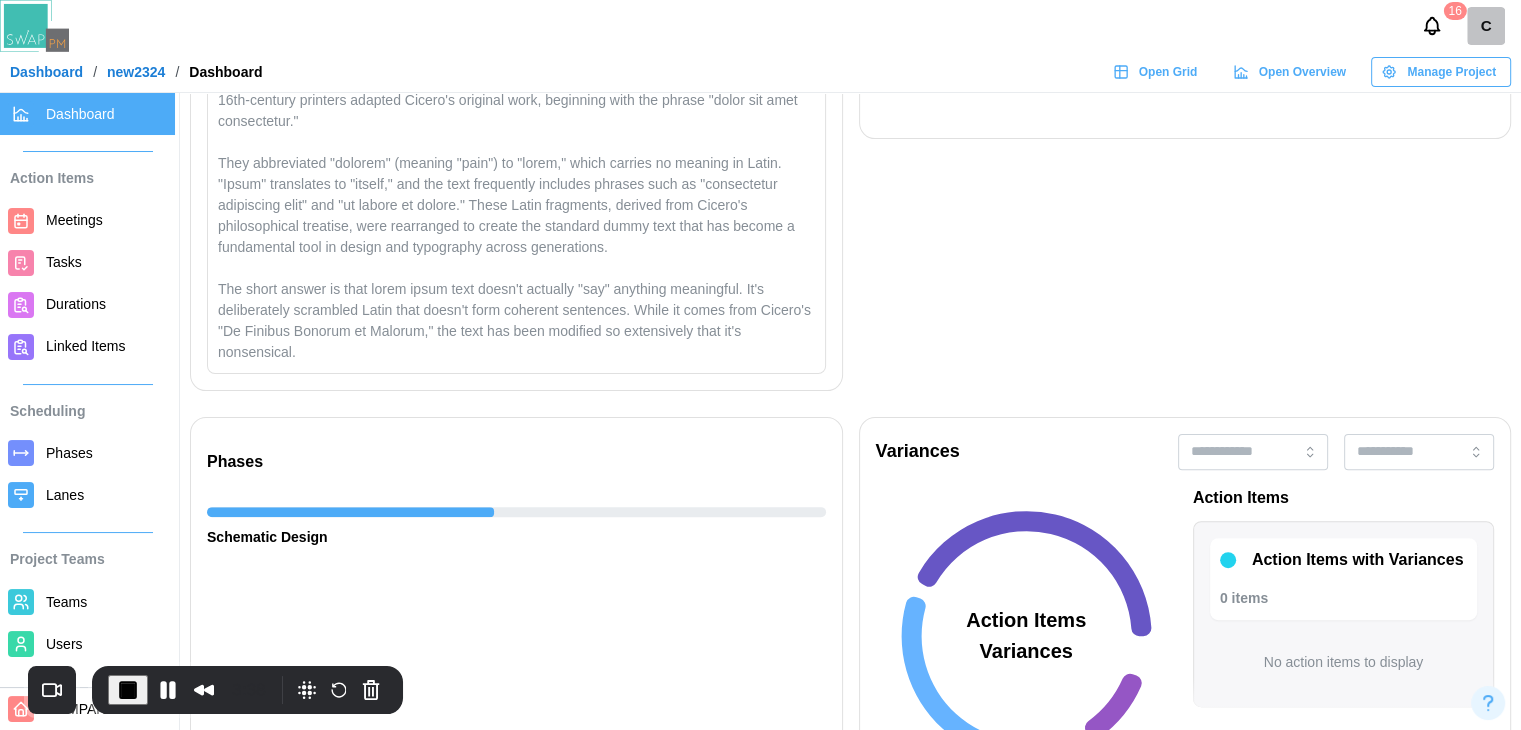 scroll, scrollTop: 0, scrollLeft: 0, axis: both 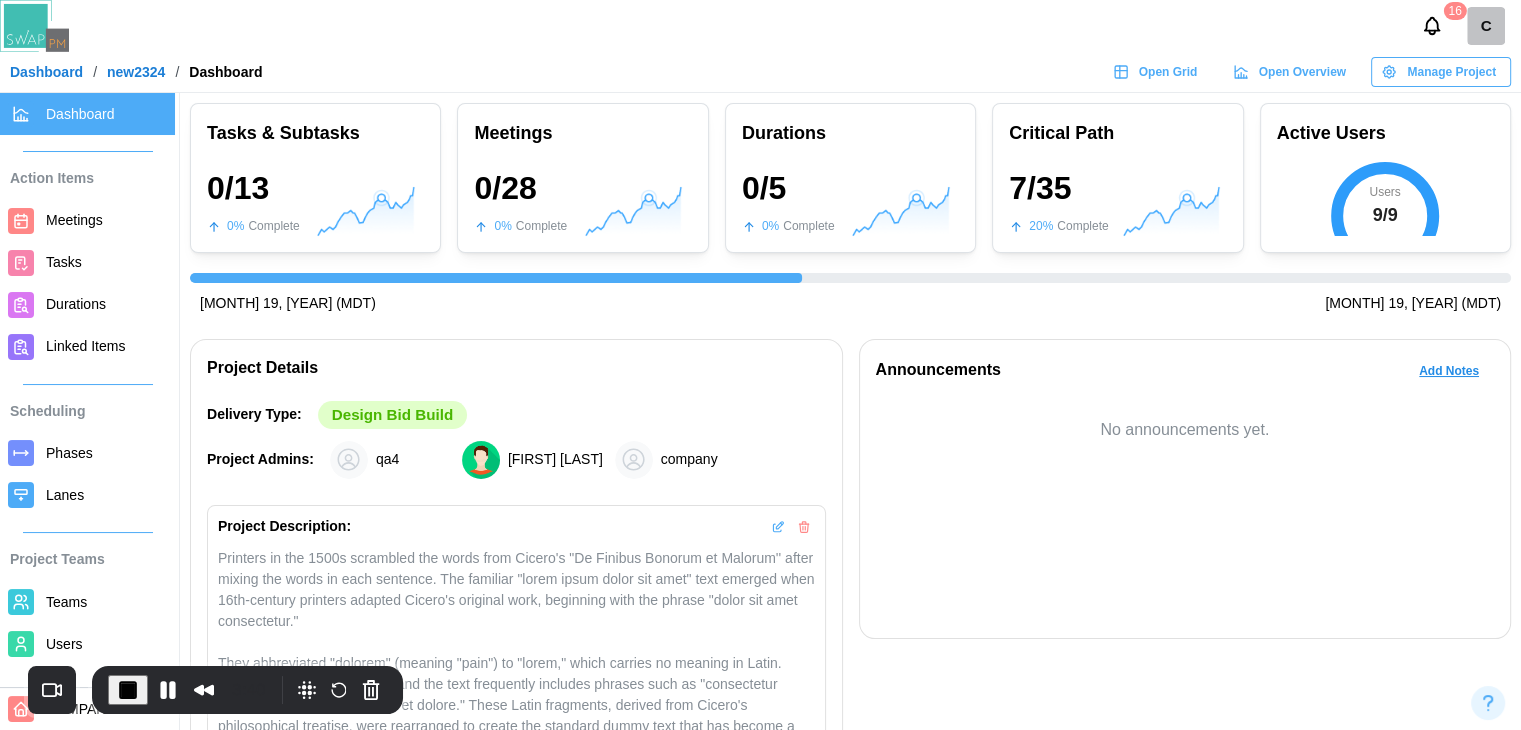 click on "Add Notes" at bounding box center (1449, 371) 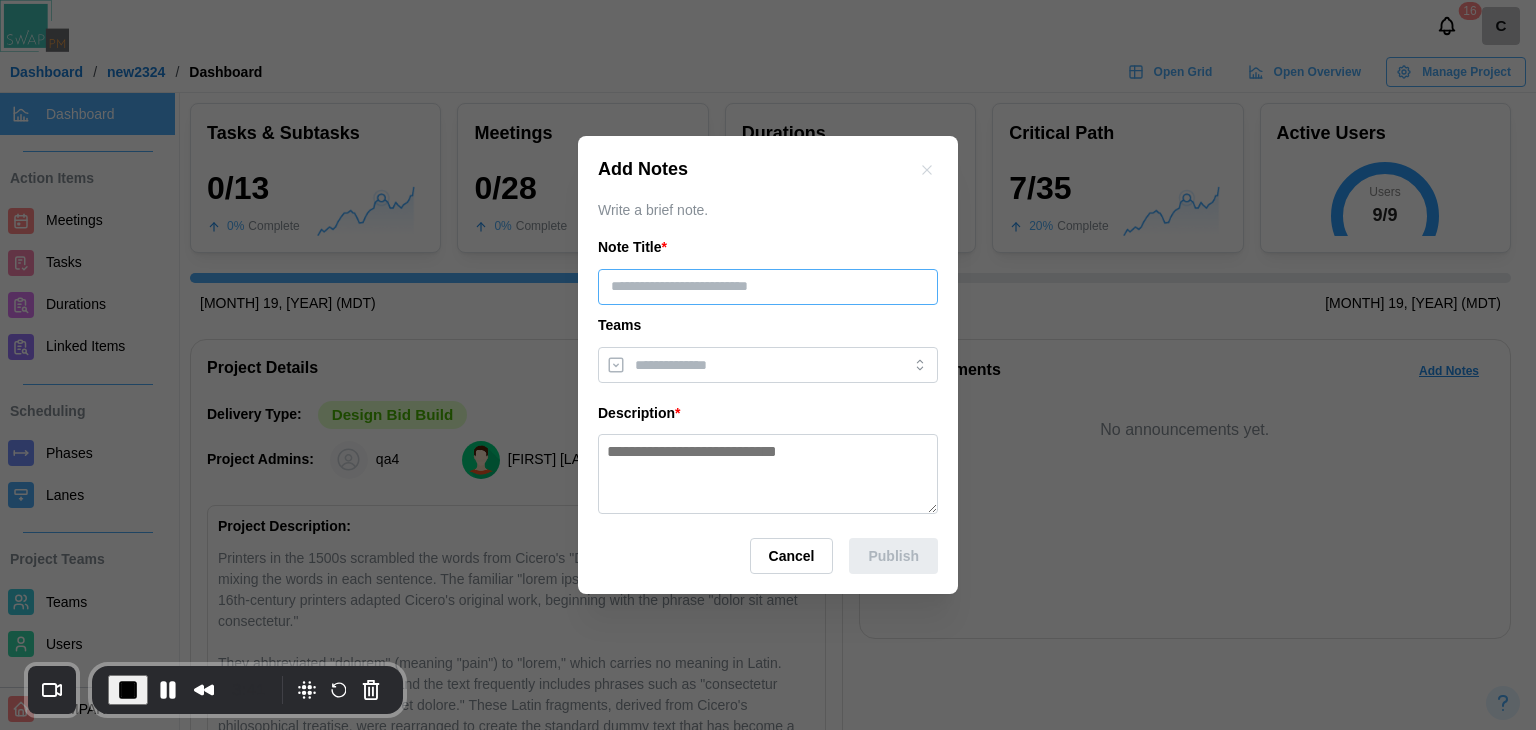 click at bounding box center [768, 287] 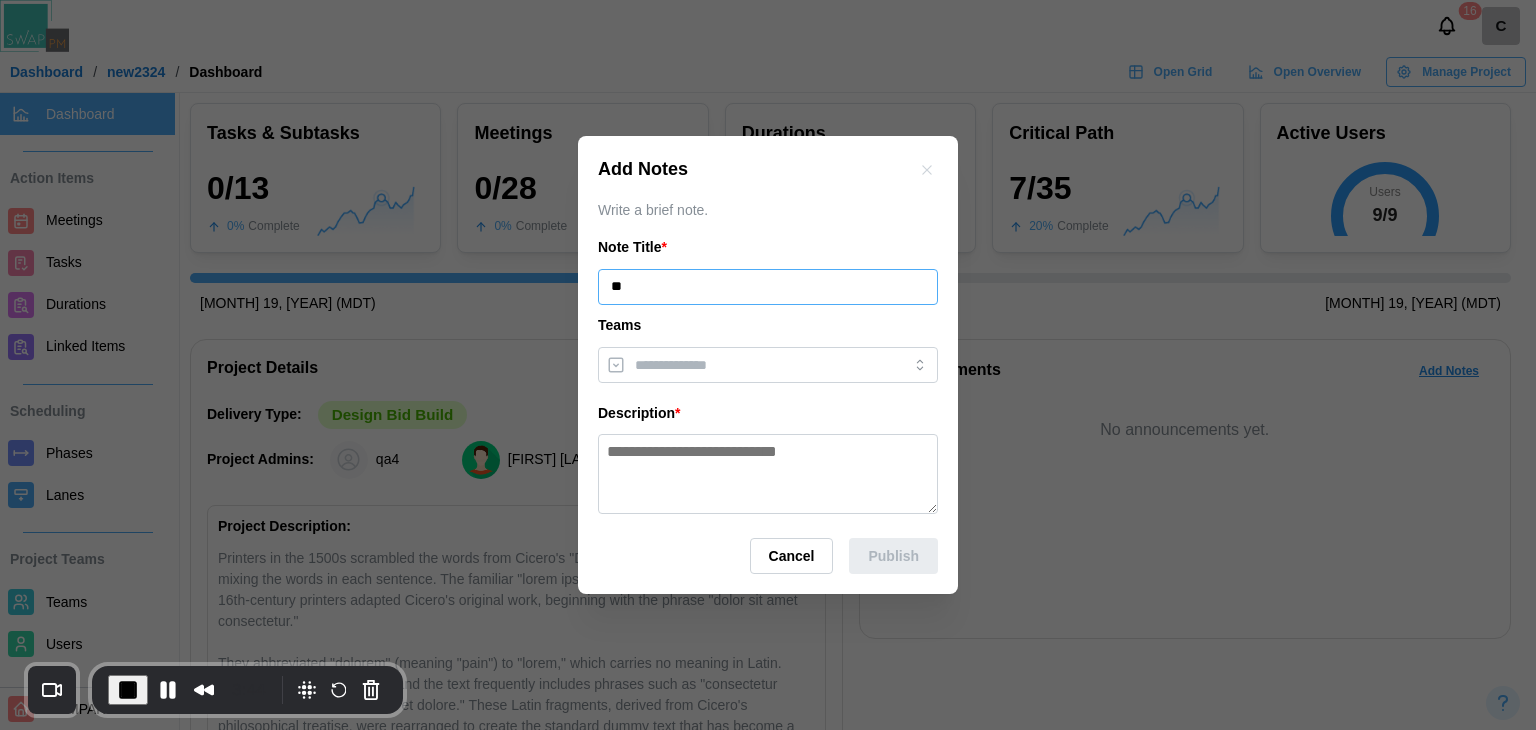type on "**" 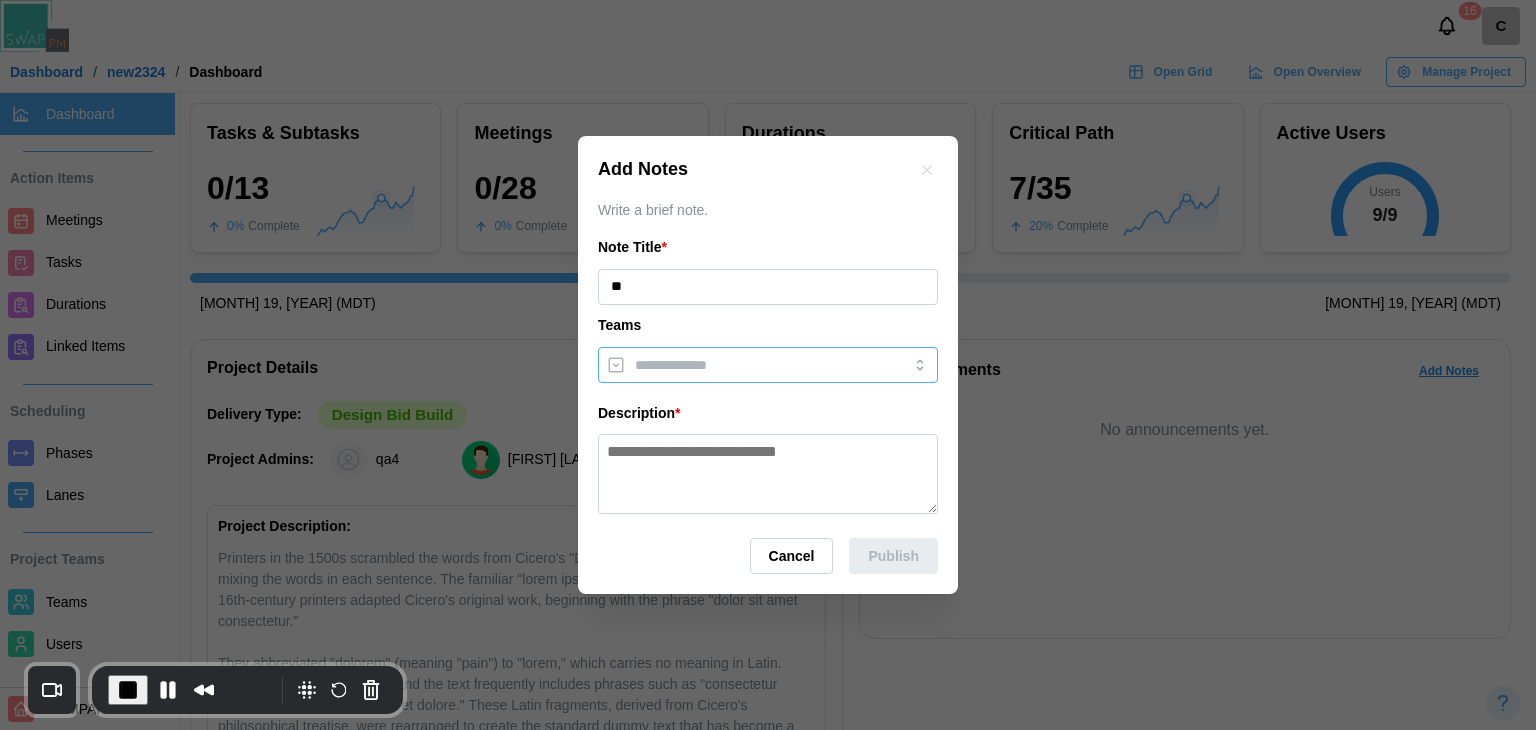 click at bounding box center (750, 365) 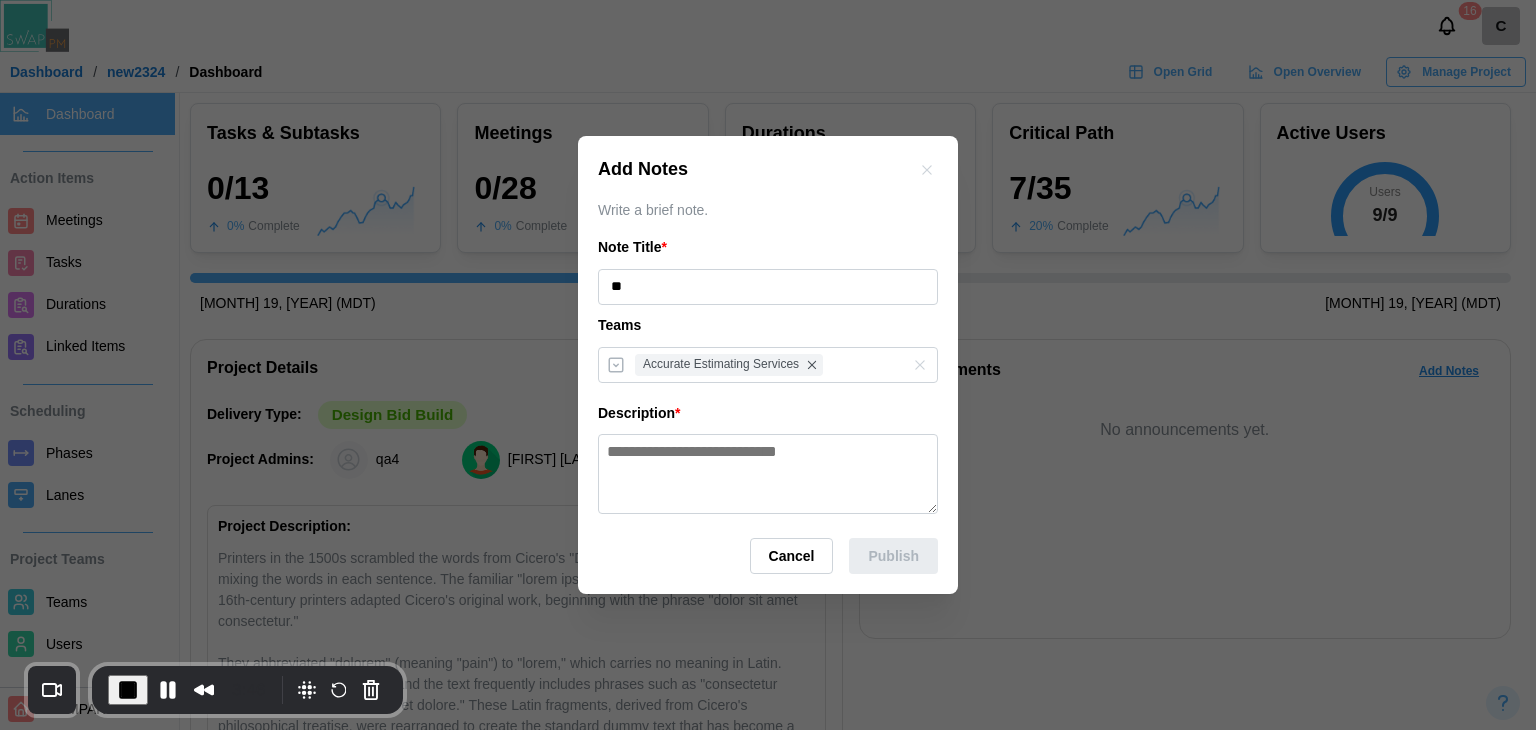 click on "Add Notes Write a brief note. Note Title  * ** Teams Accurate Estimating Services Description  * Cancel Publish" at bounding box center [768, 365] 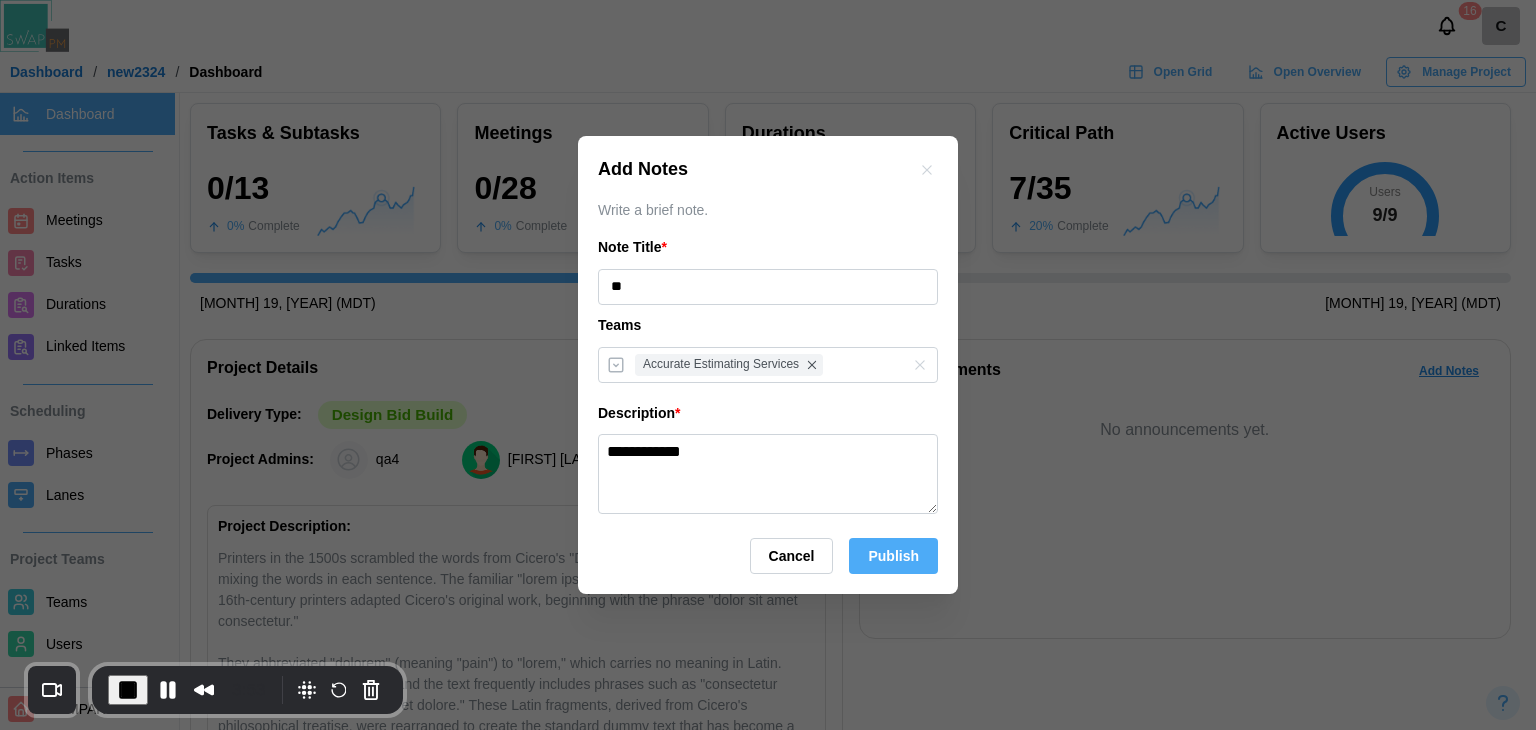 type on "**********" 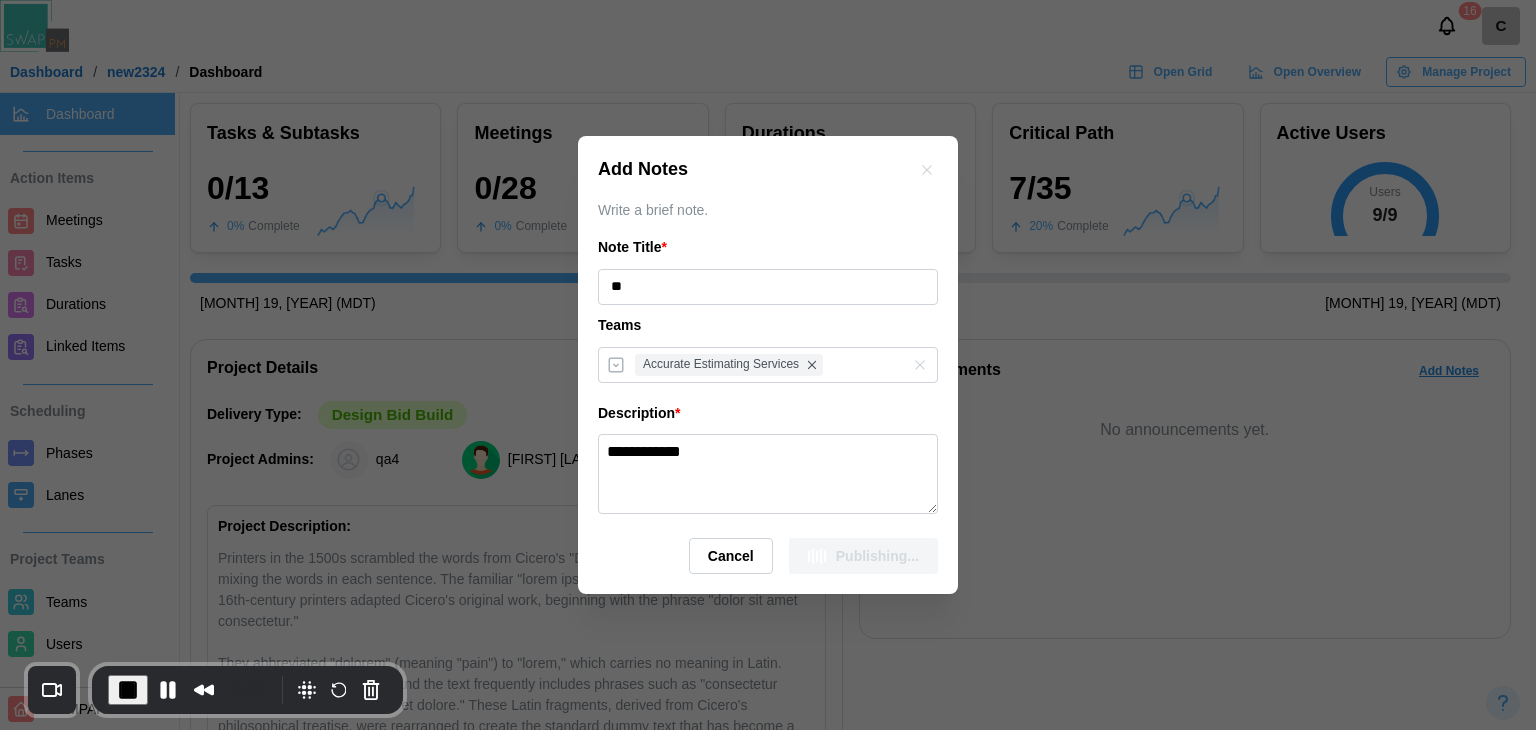 type 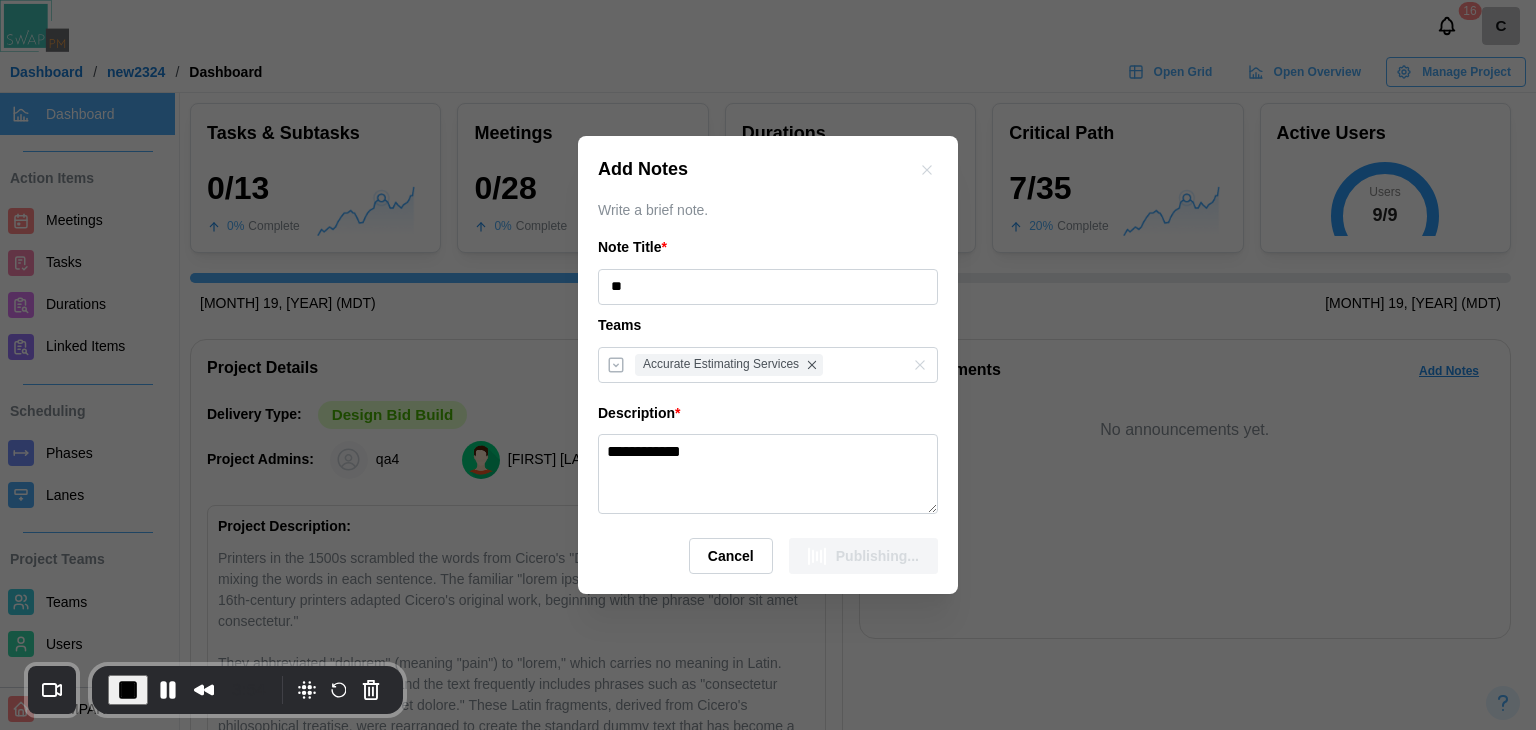 type 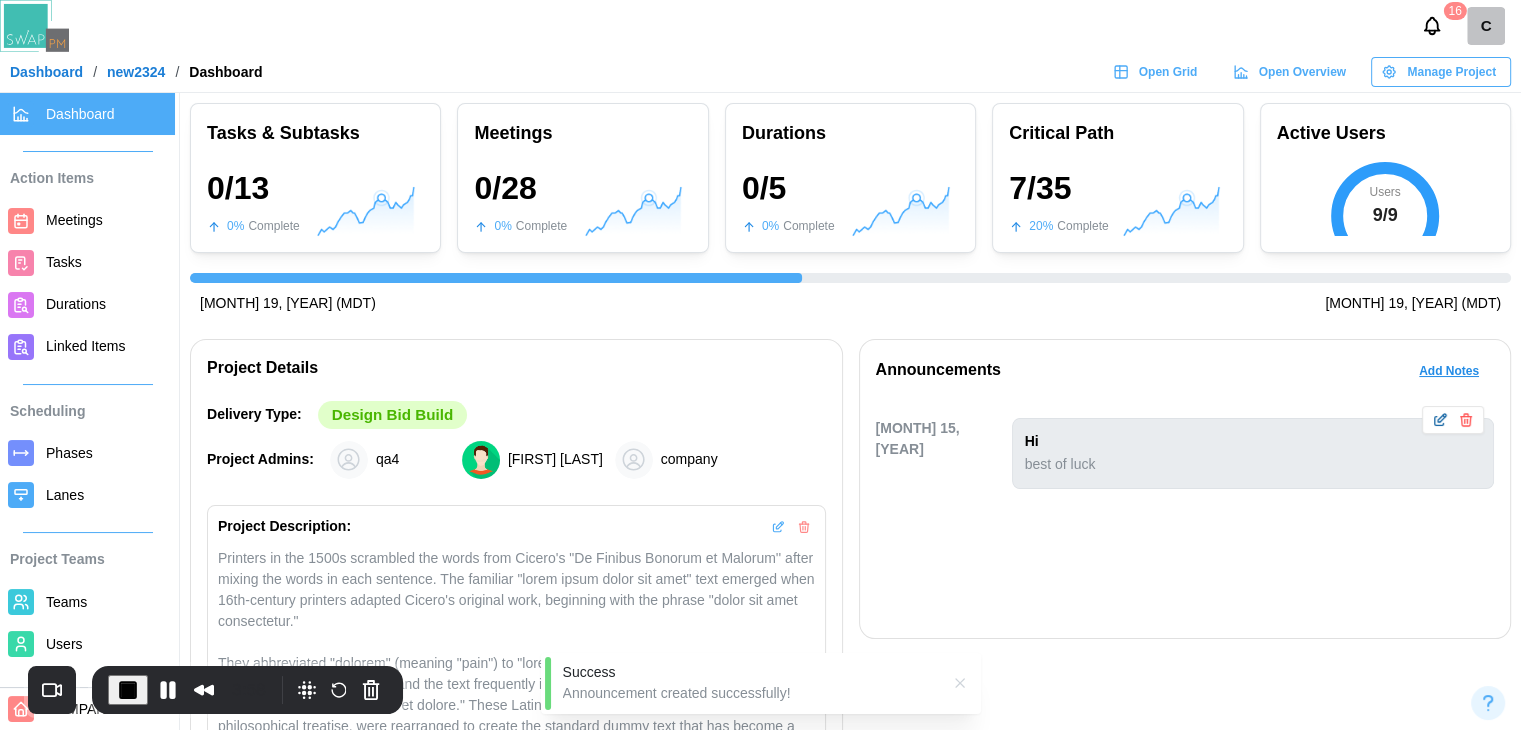 click 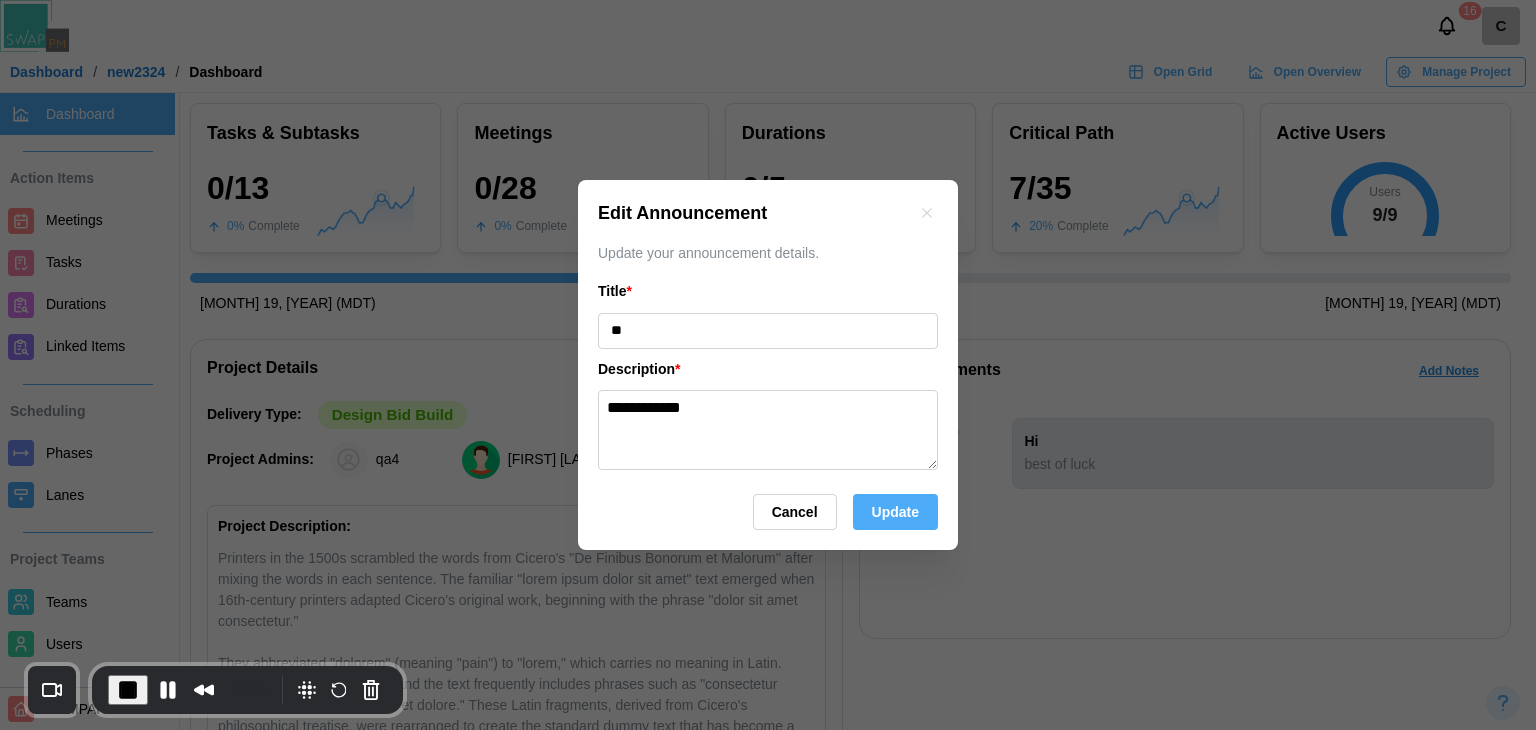 click on "Update" at bounding box center [895, 512] 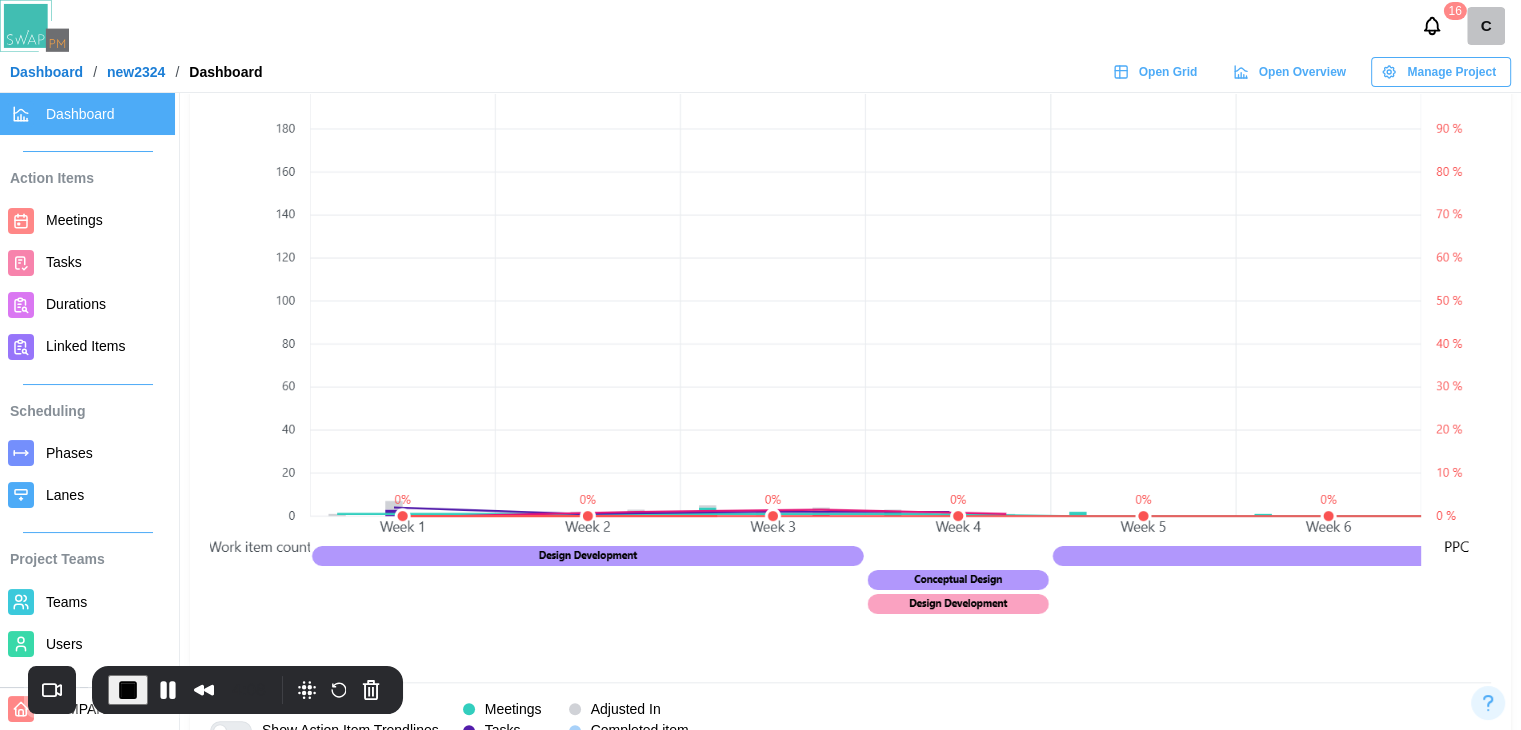 scroll, scrollTop: 1800, scrollLeft: 0, axis: vertical 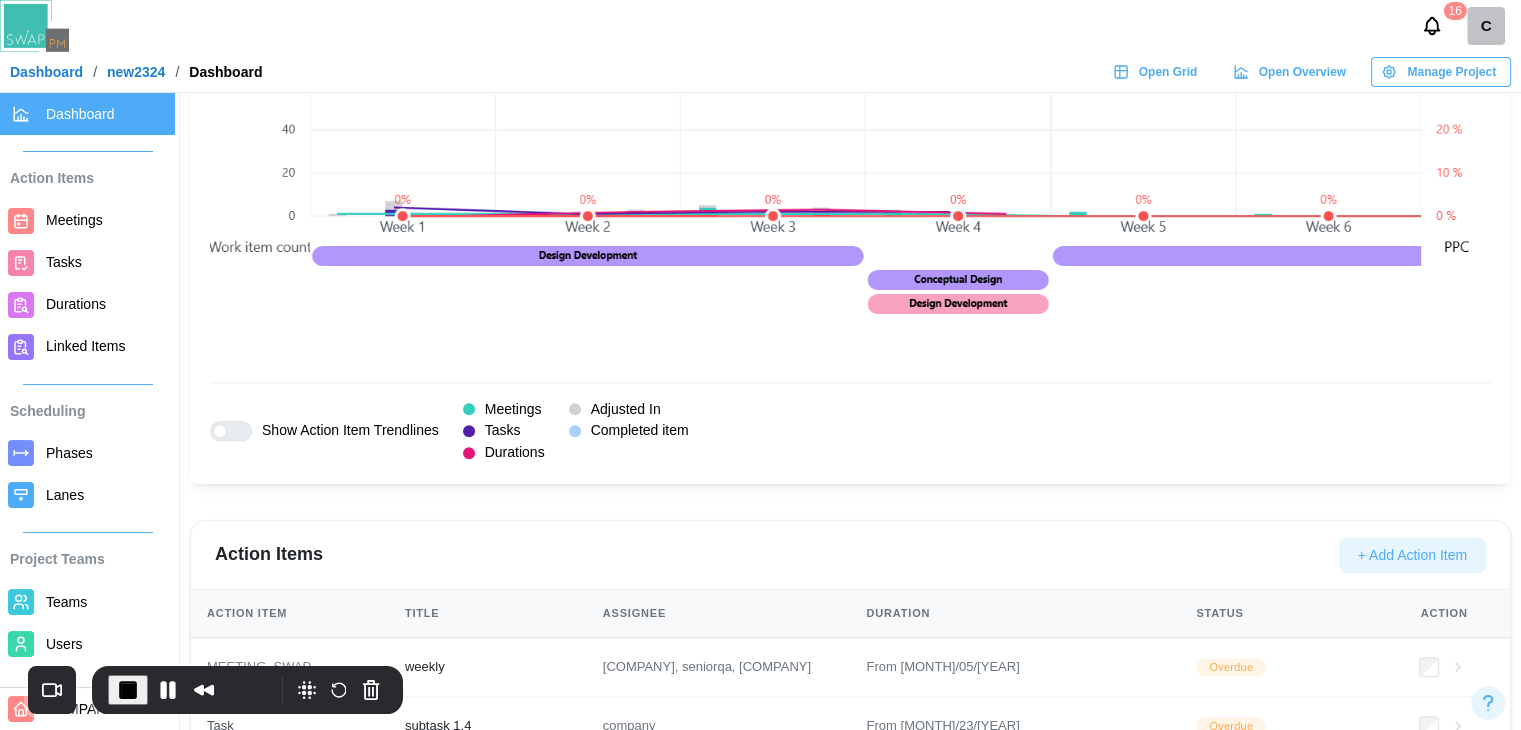 click at bounding box center (239, 431) 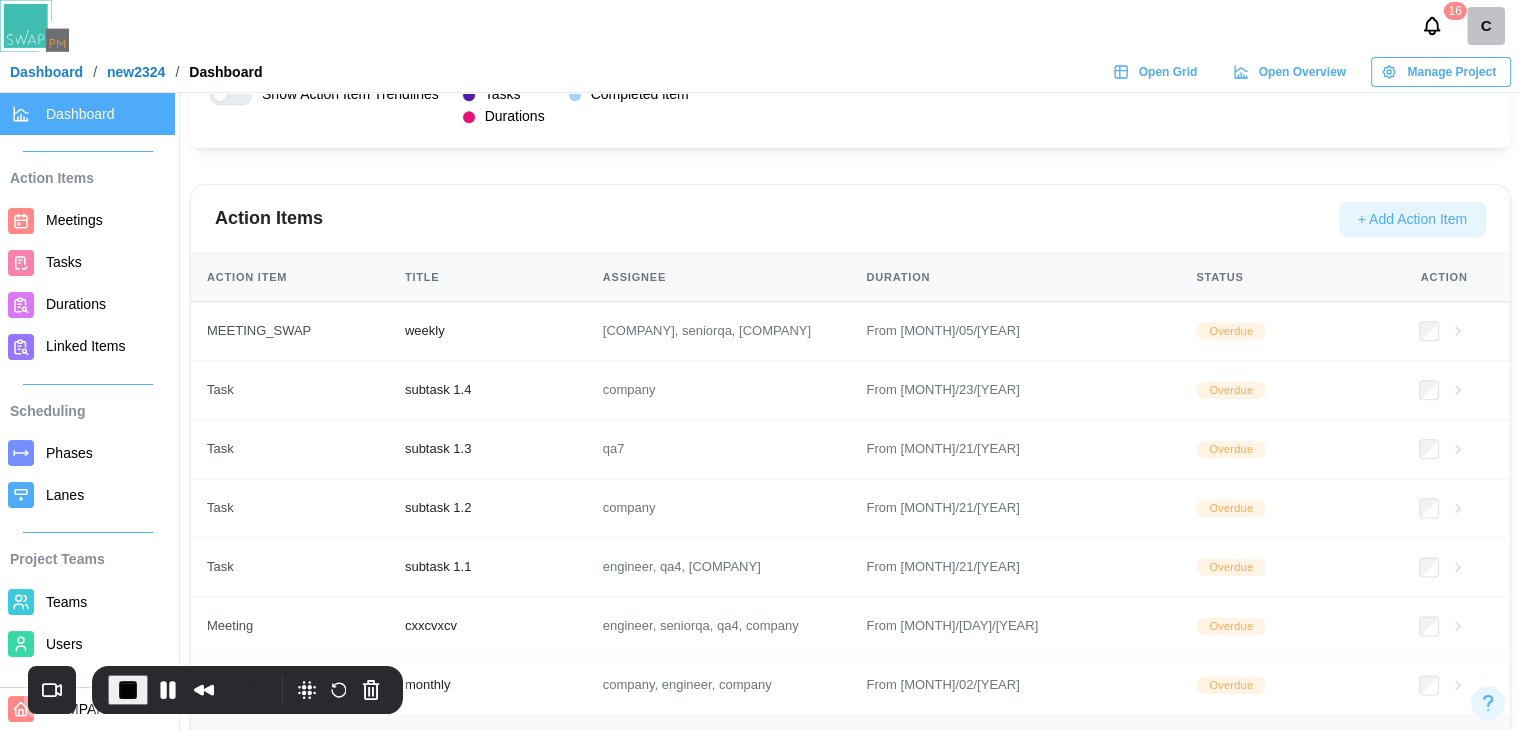 scroll, scrollTop: 2264, scrollLeft: 0, axis: vertical 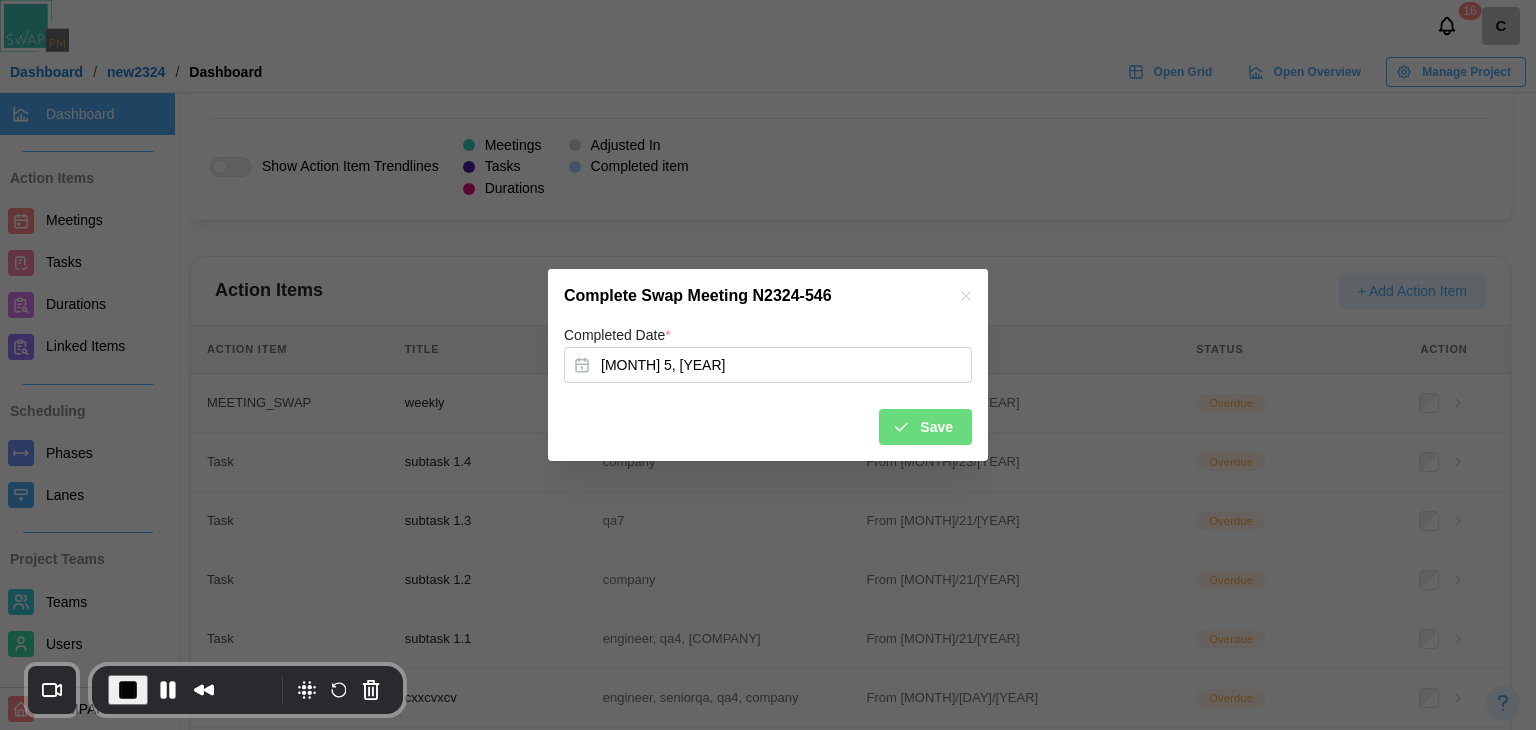 click on "Save" at bounding box center [936, 427] 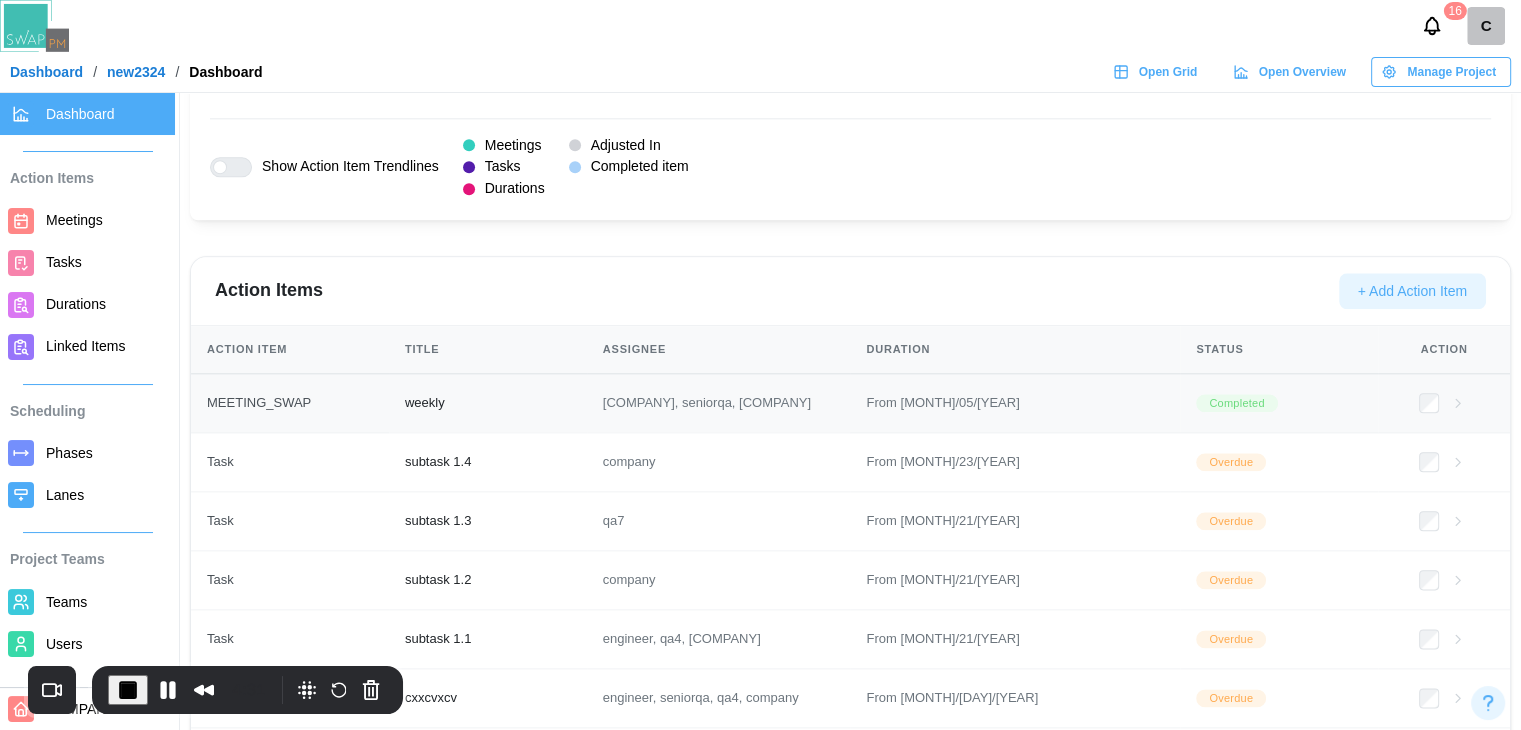 click 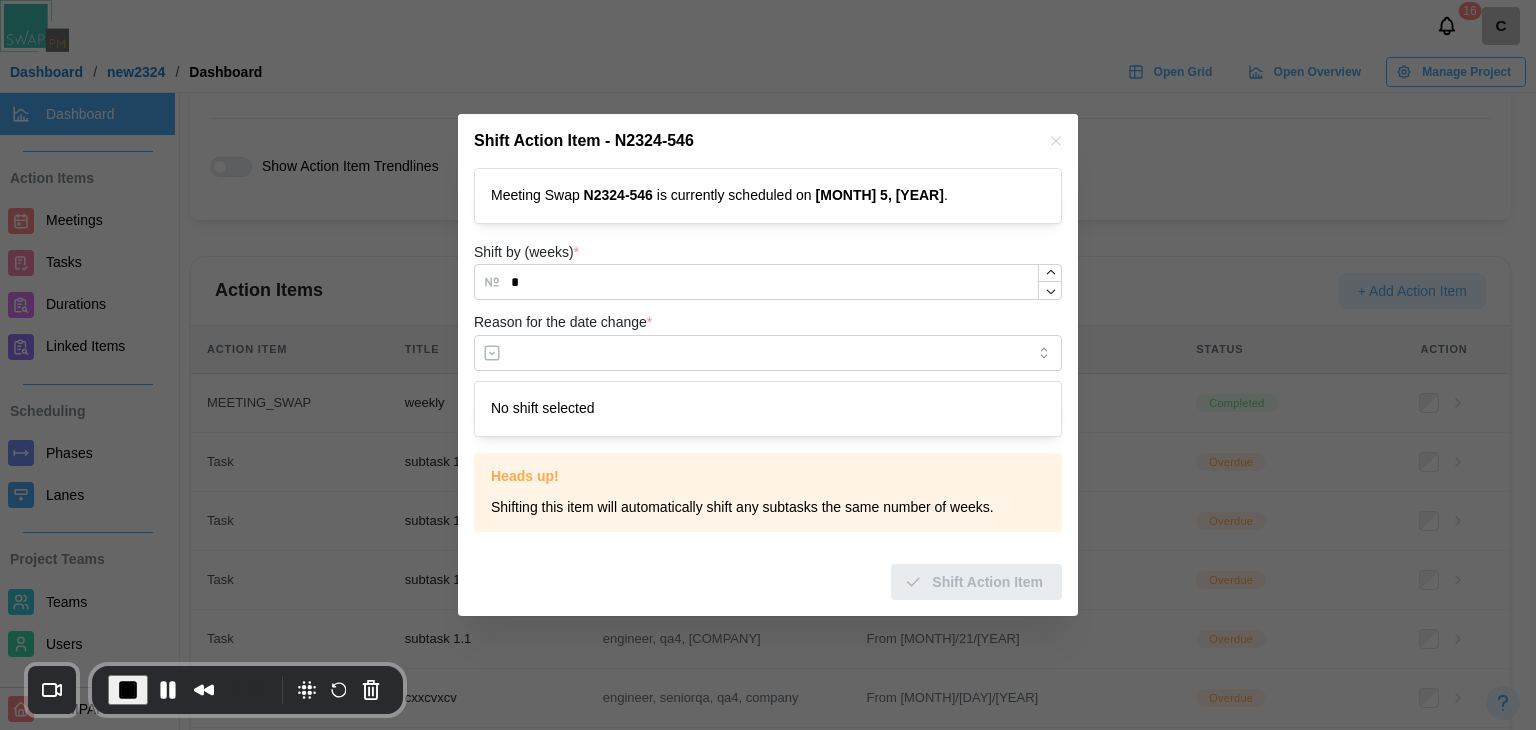 click 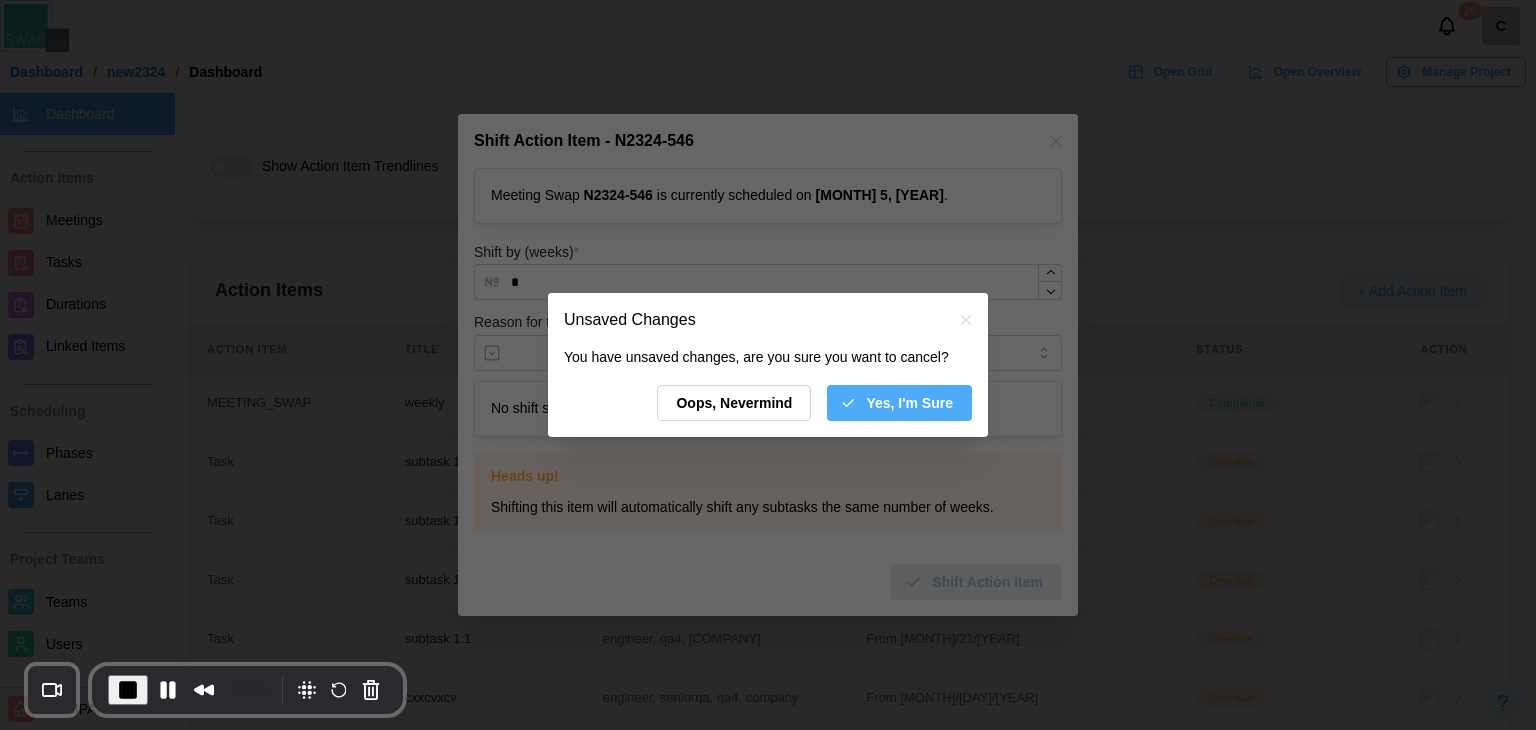click on "Yes, I'm Sure" at bounding box center (909, 403) 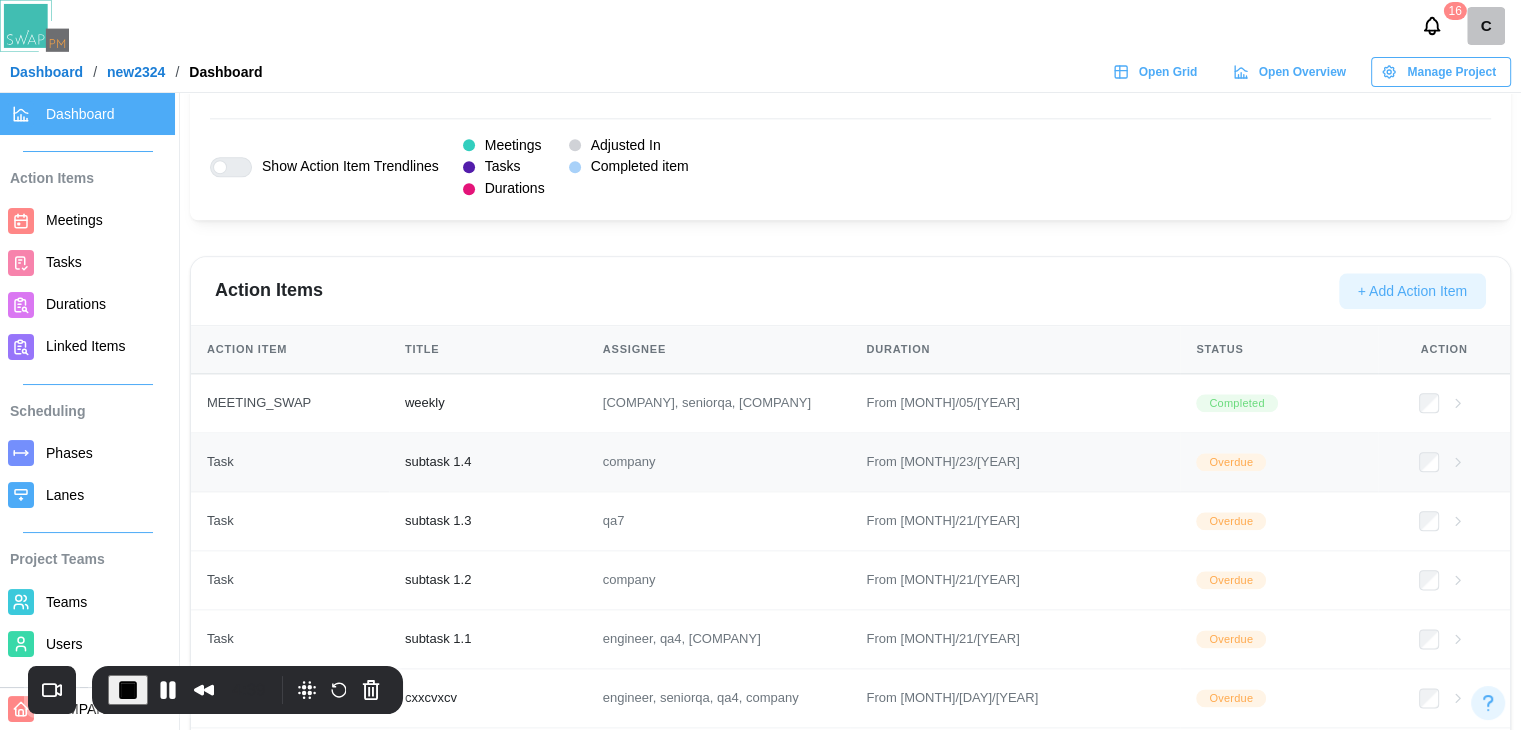 click at bounding box center [1444, 462] 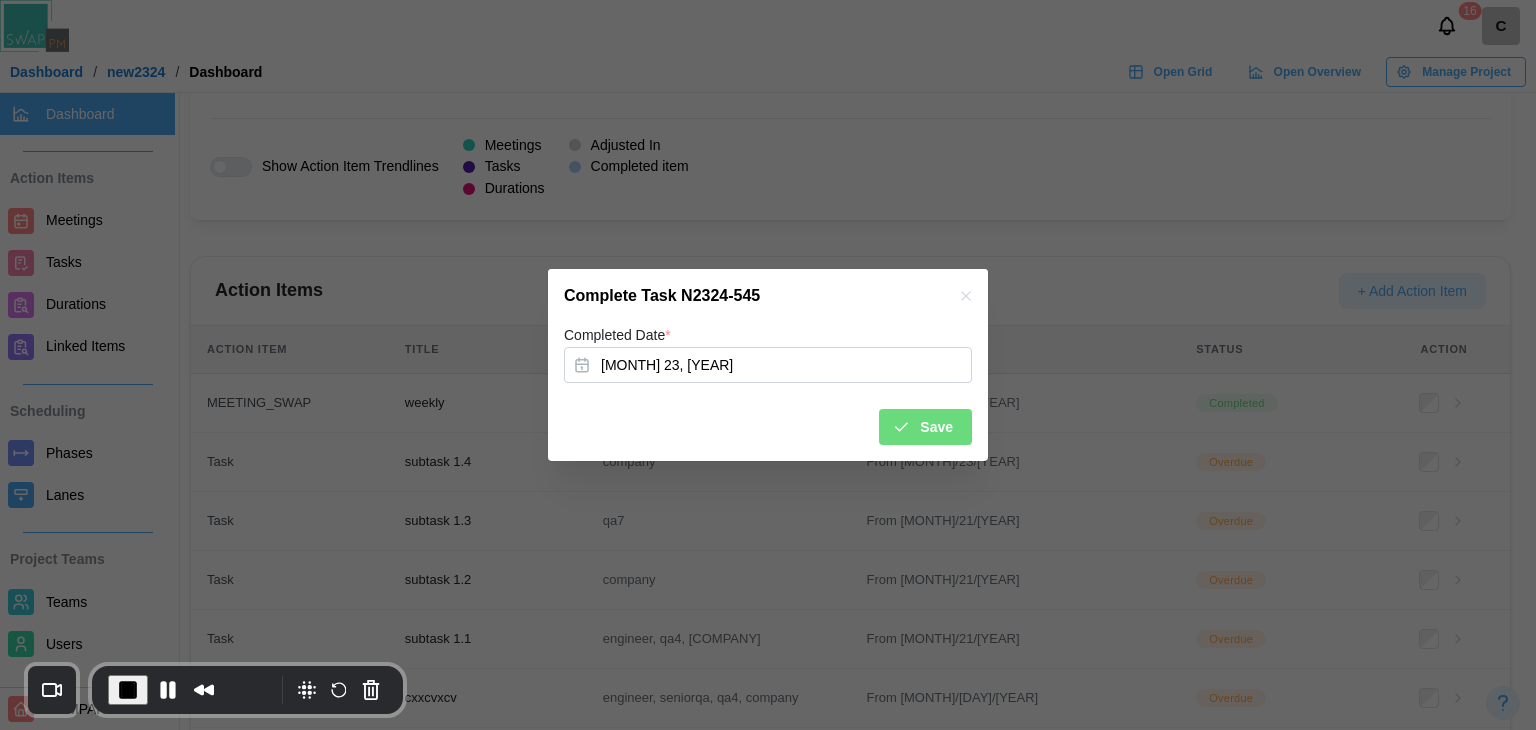 click on "Save" at bounding box center [936, 427] 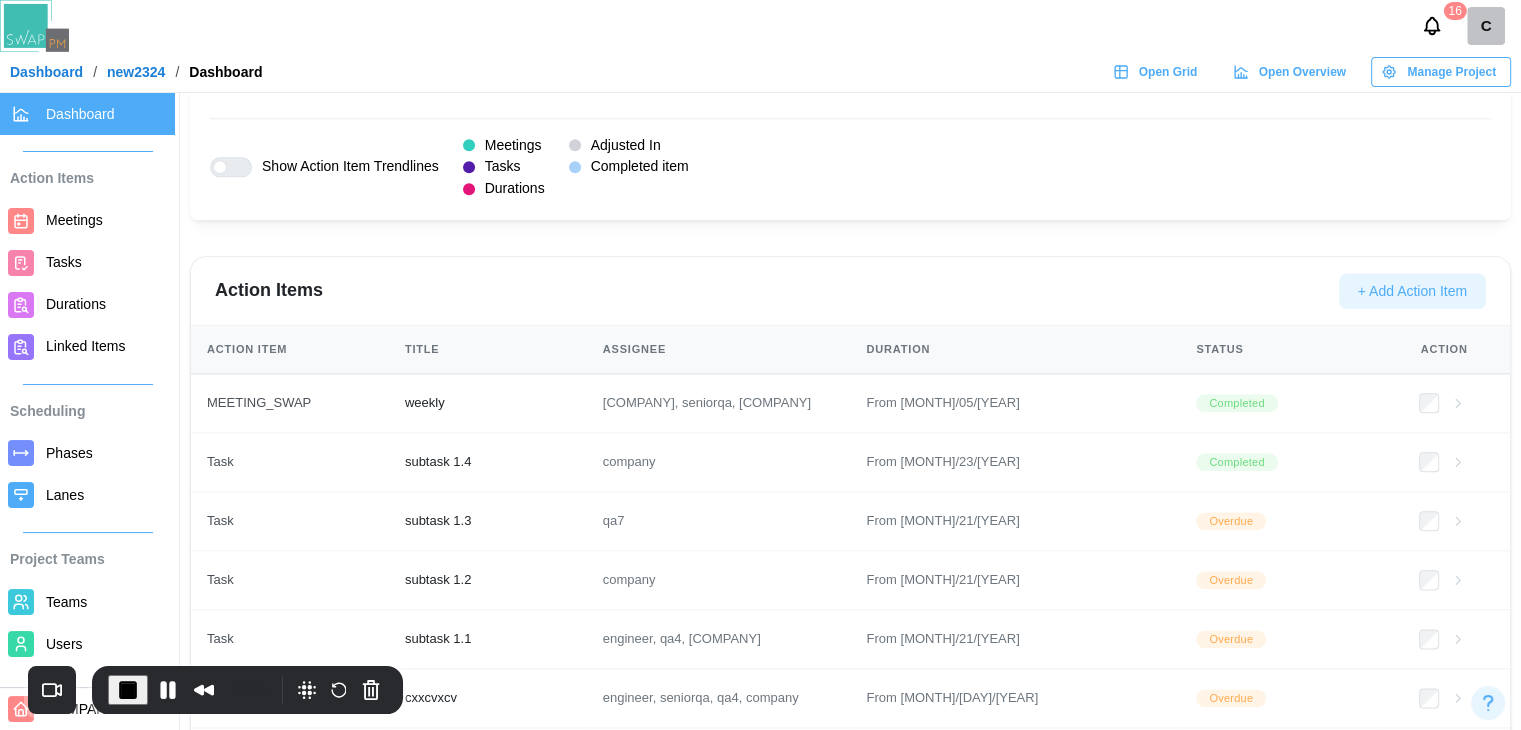 click on "Tasks" at bounding box center (64, 262) 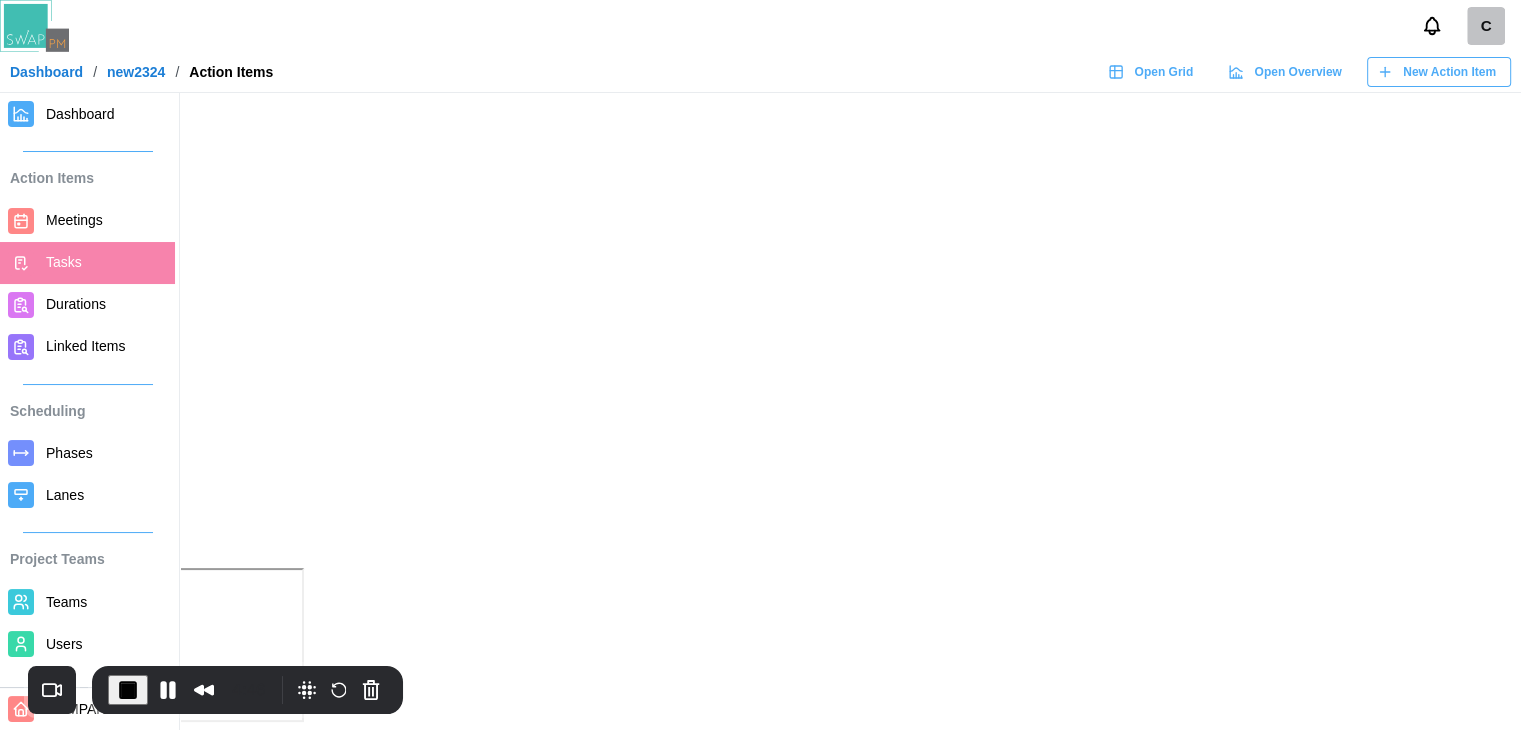 scroll, scrollTop: 0, scrollLeft: 0, axis: both 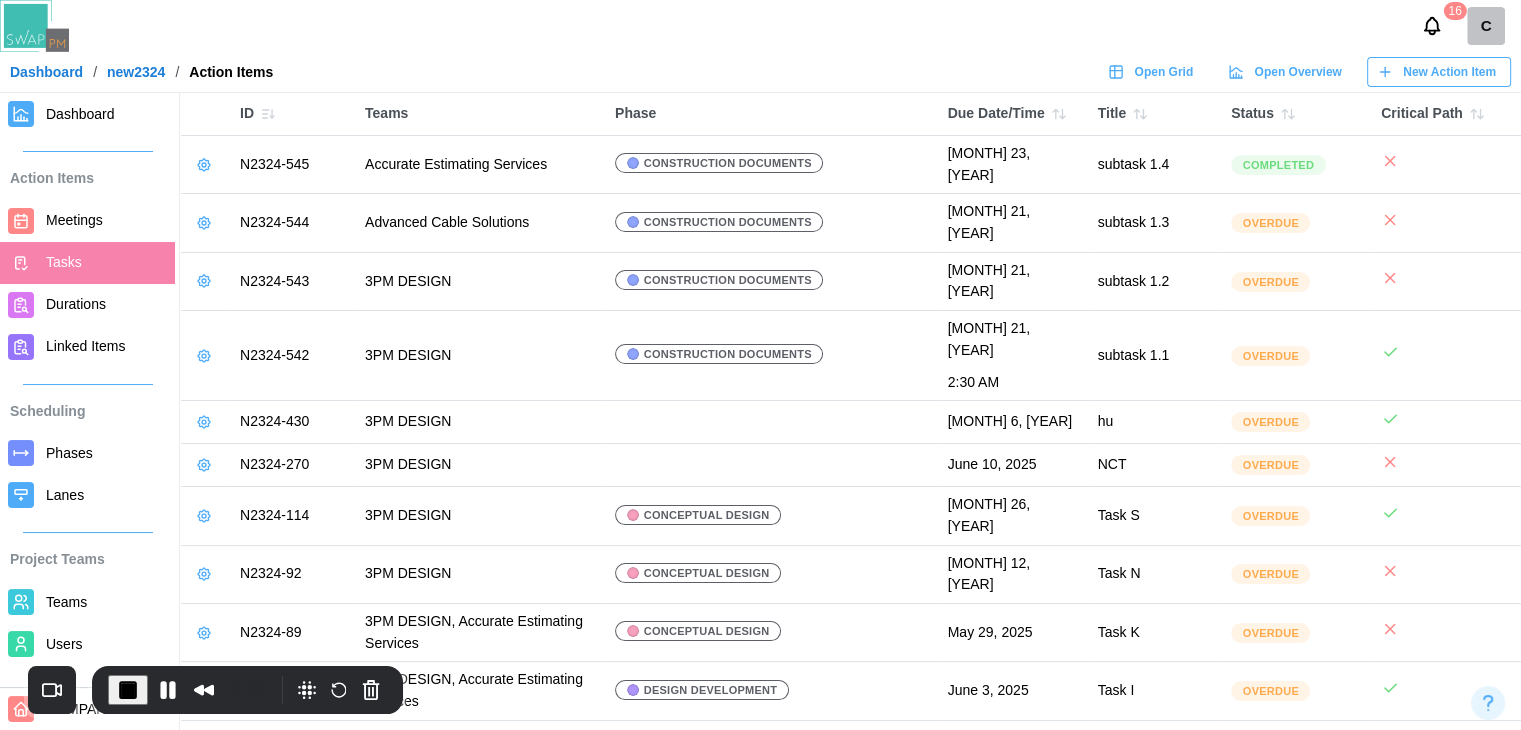 click at bounding box center [204, 165] 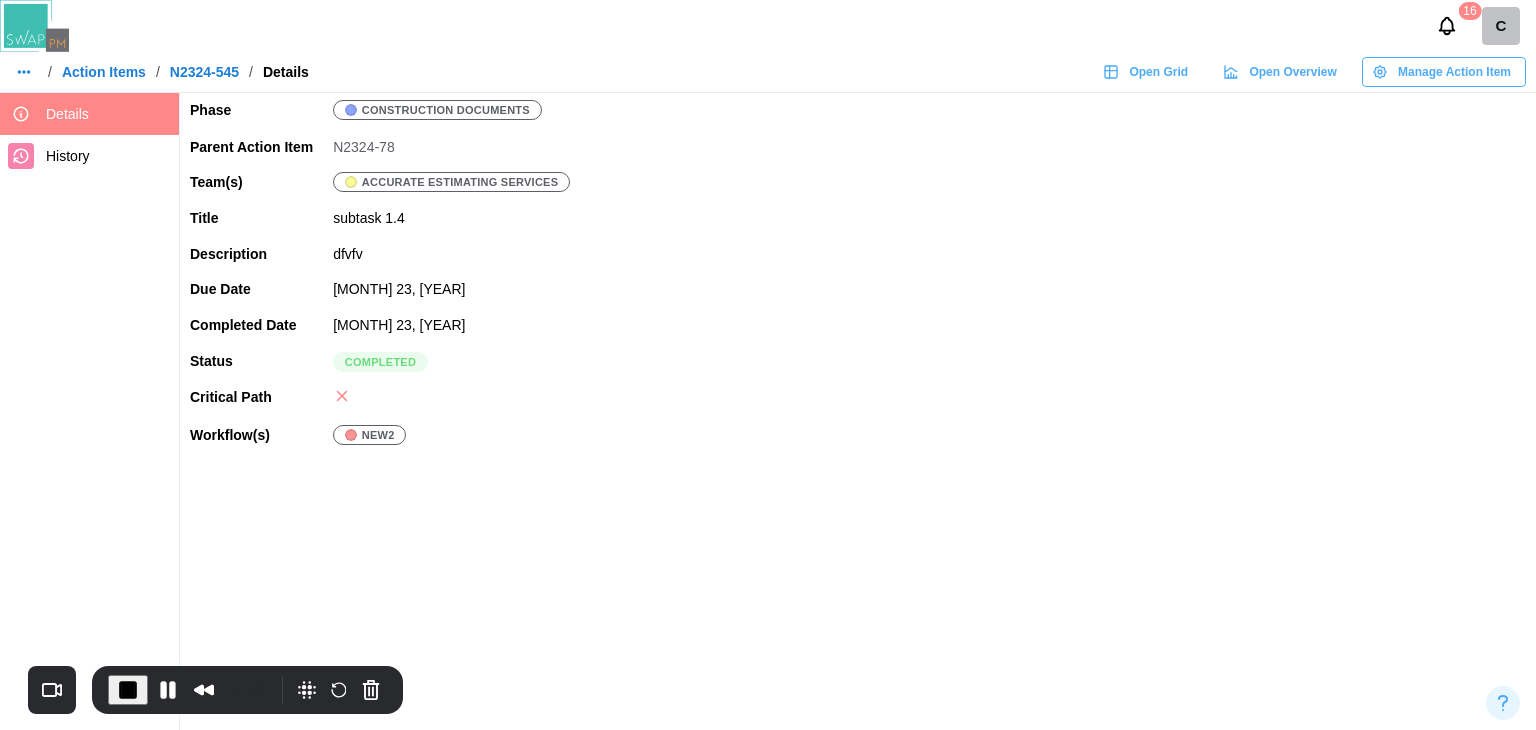 click on "Manage Action Item" at bounding box center (1454, 72) 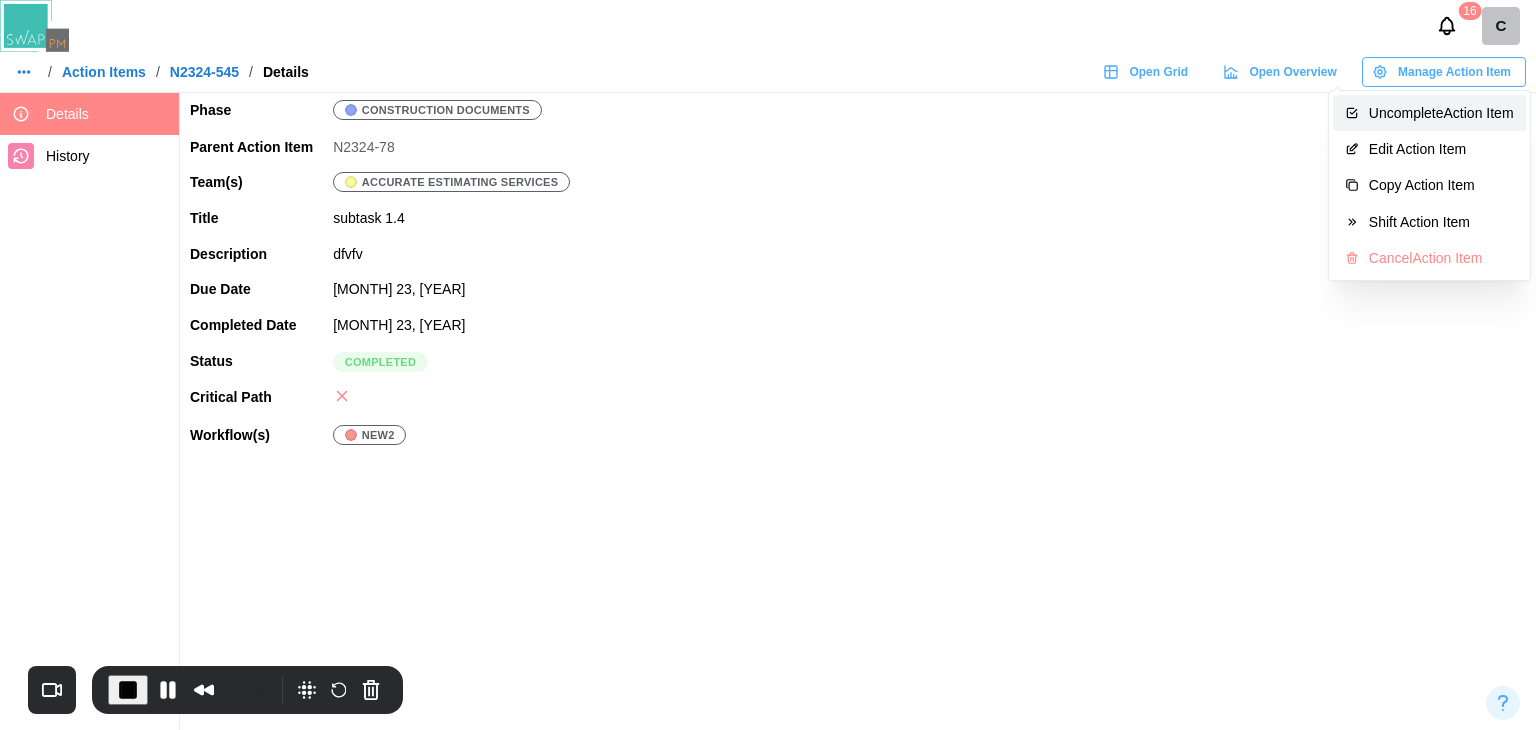 click on "Uncomplete  Action Item" at bounding box center (1441, 113) 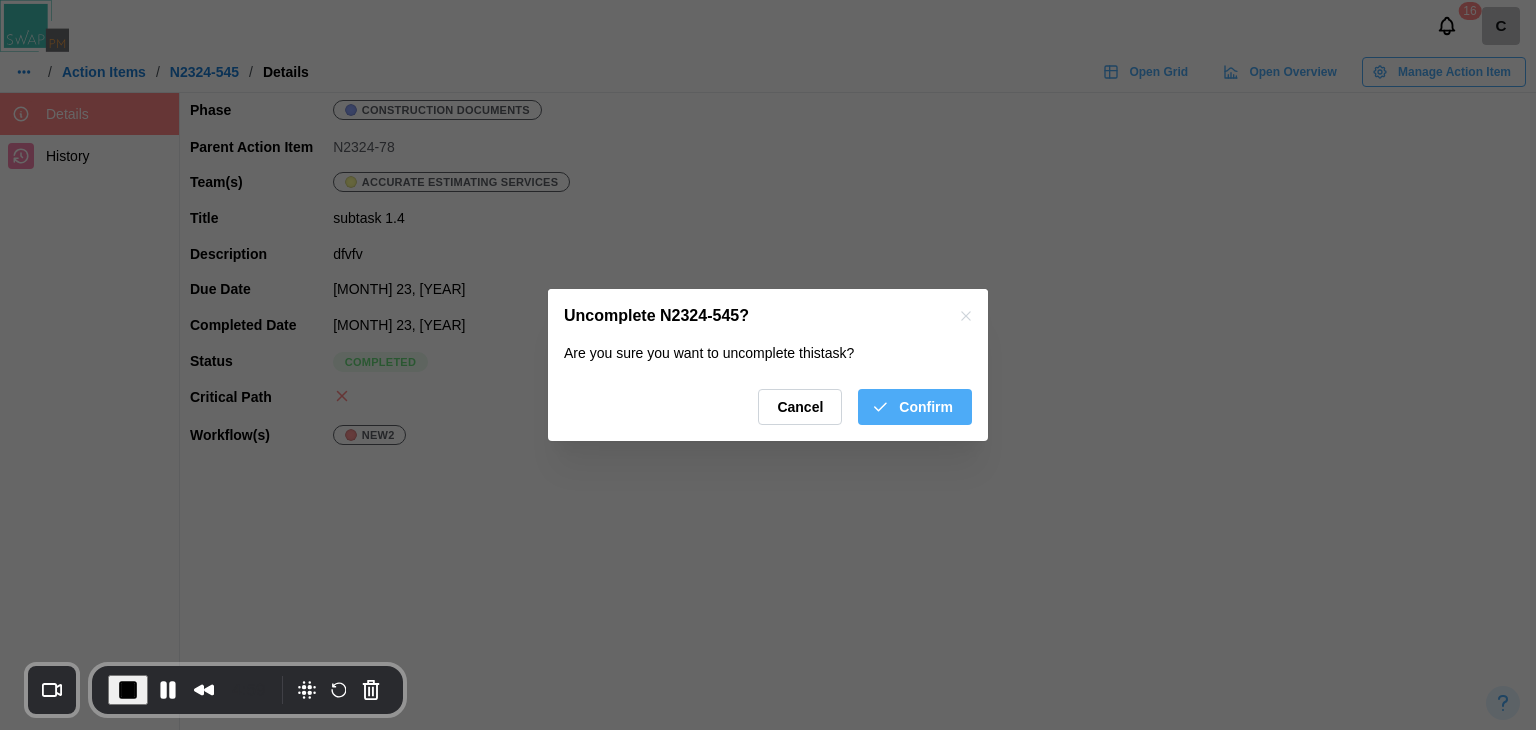click on "Confirm" at bounding box center [926, 407] 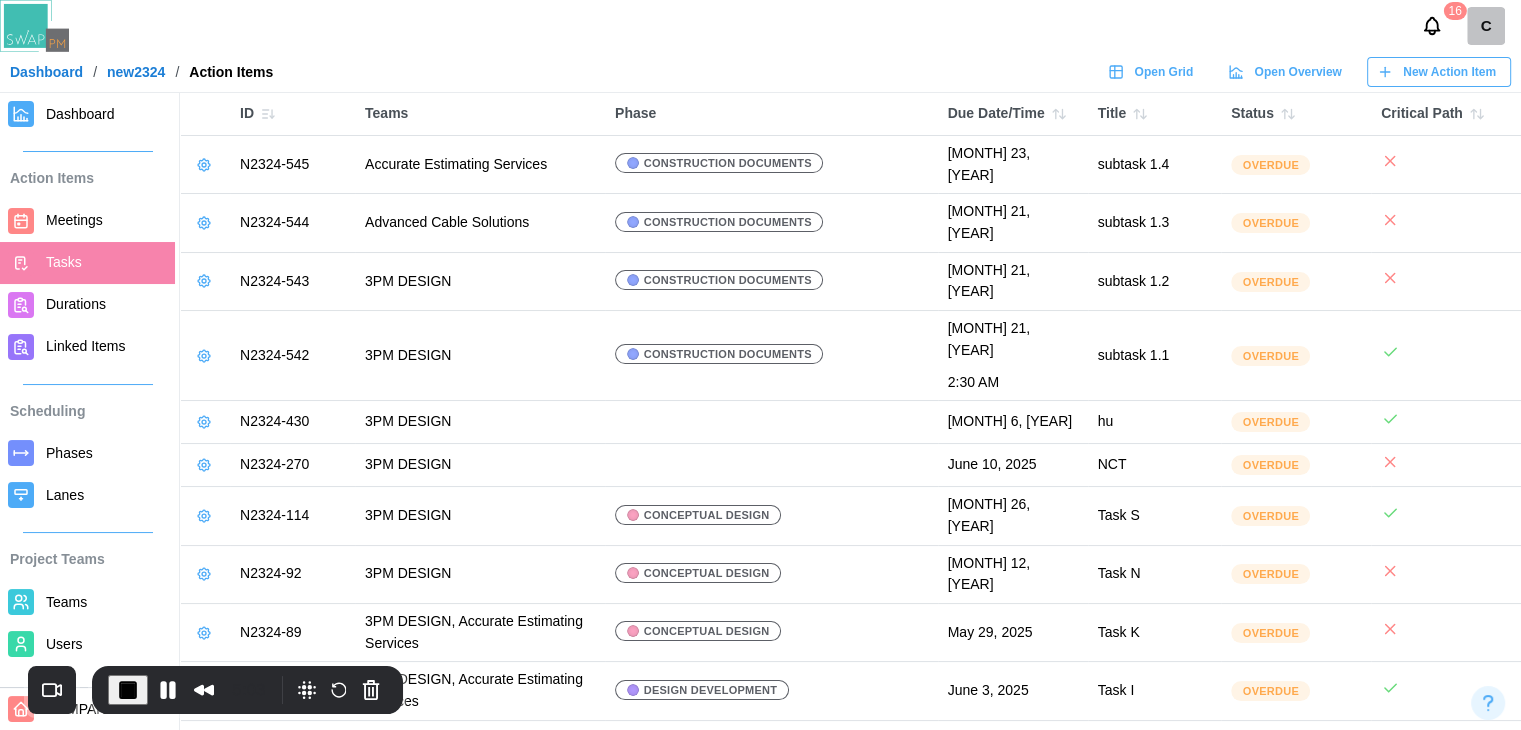 click on "Dashboard" at bounding box center [80, 114] 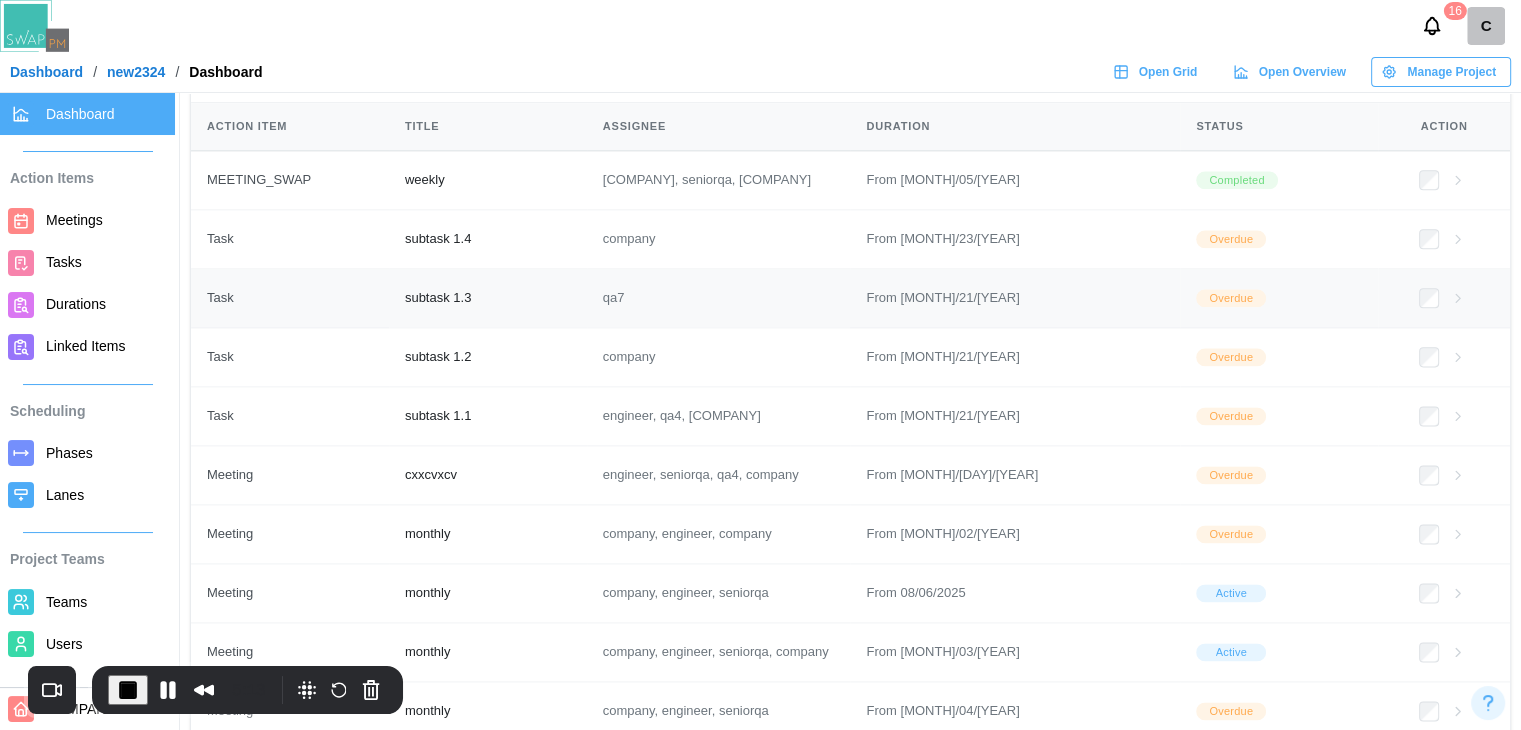 scroll, scrollTop: 2564, scrollLeft: 0, axis: vertical 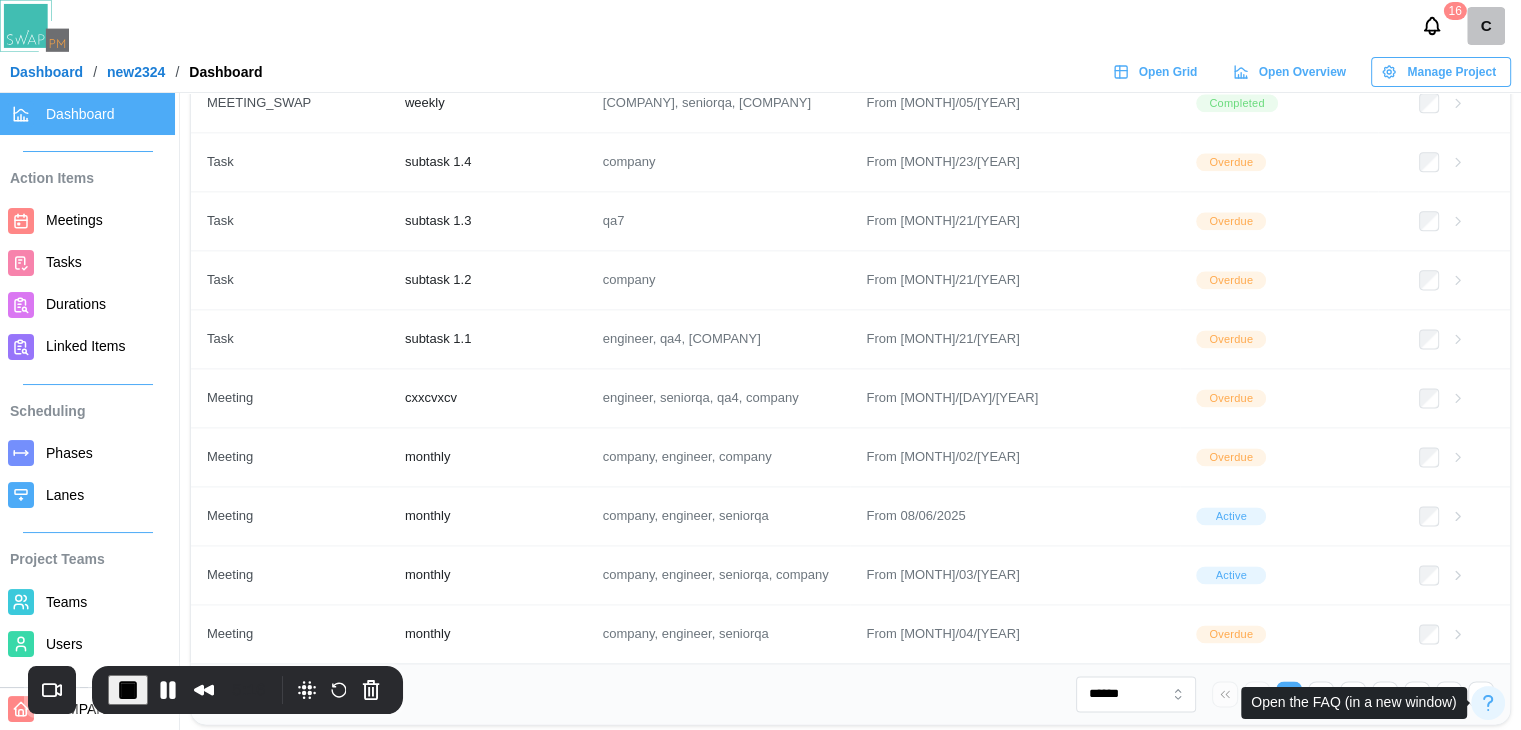 drag, startPoint x: 1487, startPoint y: 697, endPoint x: 1491, endPoint y: 717, distance: 20.396078 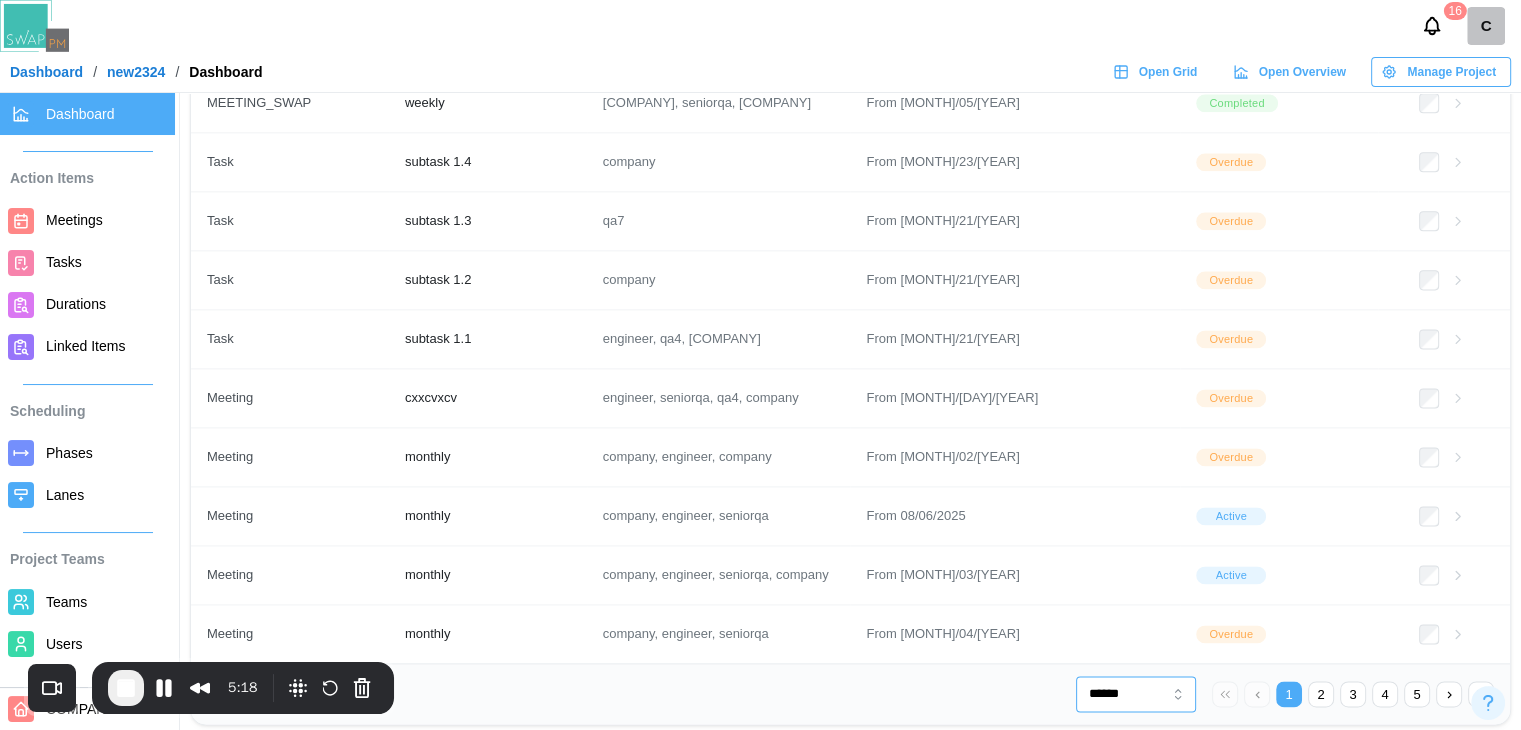 click on "******" at bounding box center (1136, 694) 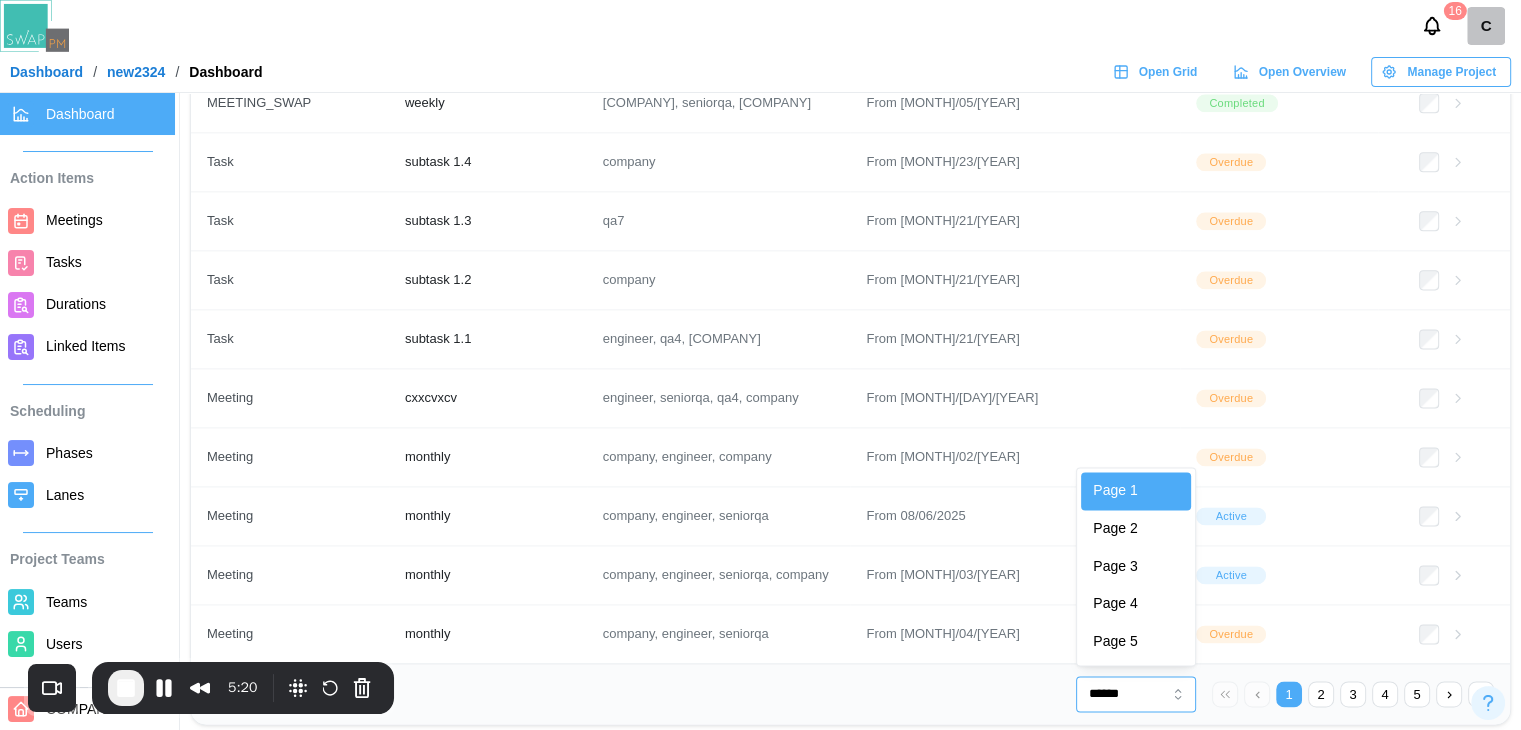 click on "Action Items + Add Action Item Action Item Title Assignee Duration Status Action MEETING_SWAP weekly company, company, seniorqa From 06/05/2025 completed Task subtask 1.4 company From 05/23/2025 overdue Task subtask 1.3 qa7 From 05/21/2025 overdue Task subtask 1.2 company From 05/21/2025 overdue Task subtask 1.1 engineer, qa4, company From 05/21/2025 overdue Meeting cxxcvxcv engineer, seniorqa, qa4, company From 06/18/2025 overdue Meeting monthly company, engineer, company From 07/02/2025 overdue Meeting monthly company, engineer, seniorqa From 08/06/2025 active Meeting monthly company, engineer, seniorqa, company From 09/03/2025 active Meeting monthly company, engineer, seniorqa From 06/04/2025 overdue Showing  10  of  47  results ****** Page 1 Page 2 Page 3 Page 4 Page 5 1 2 3 4 5" at bounding box center [850, 340] 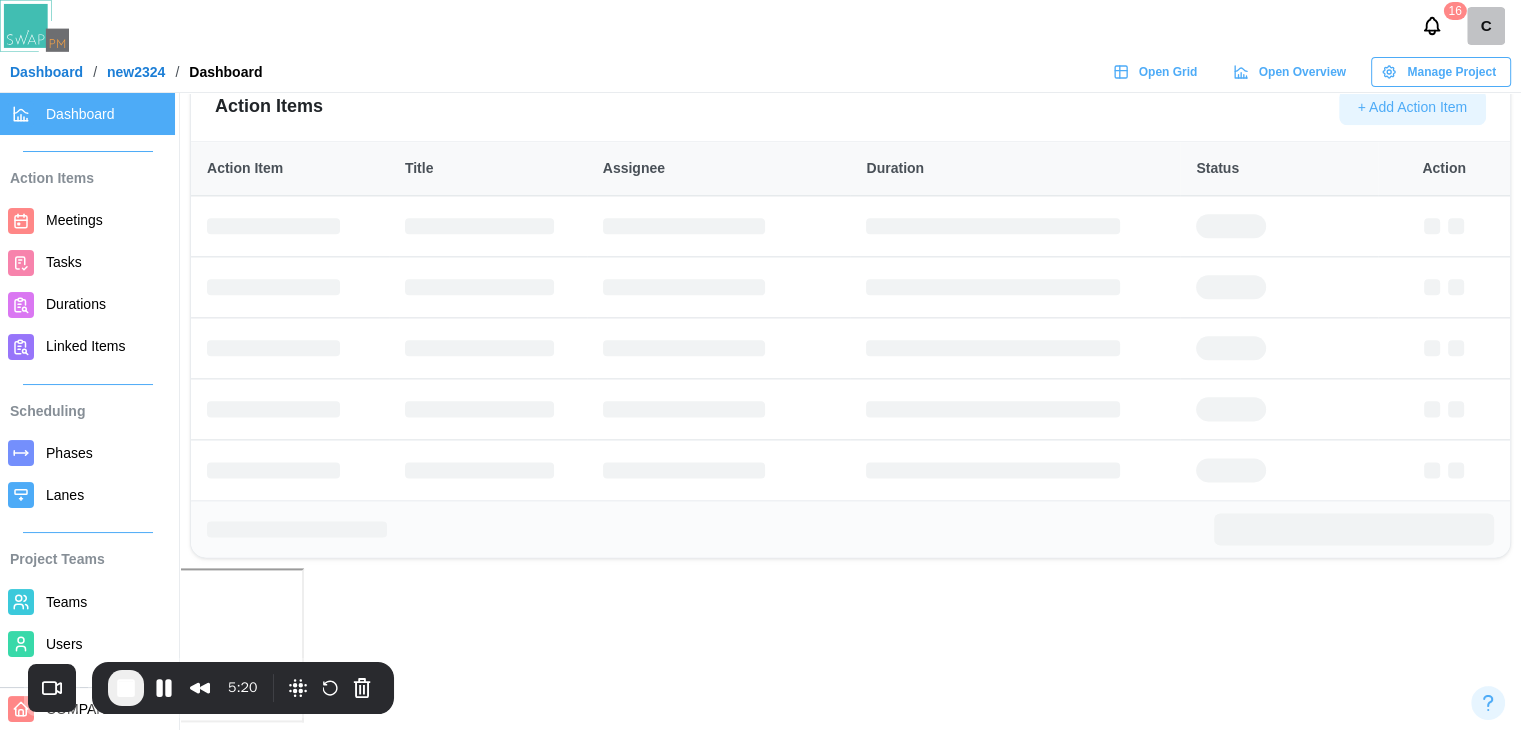 scroll, scrollTop: 2283, scrollLeft: 0, axis: vertical 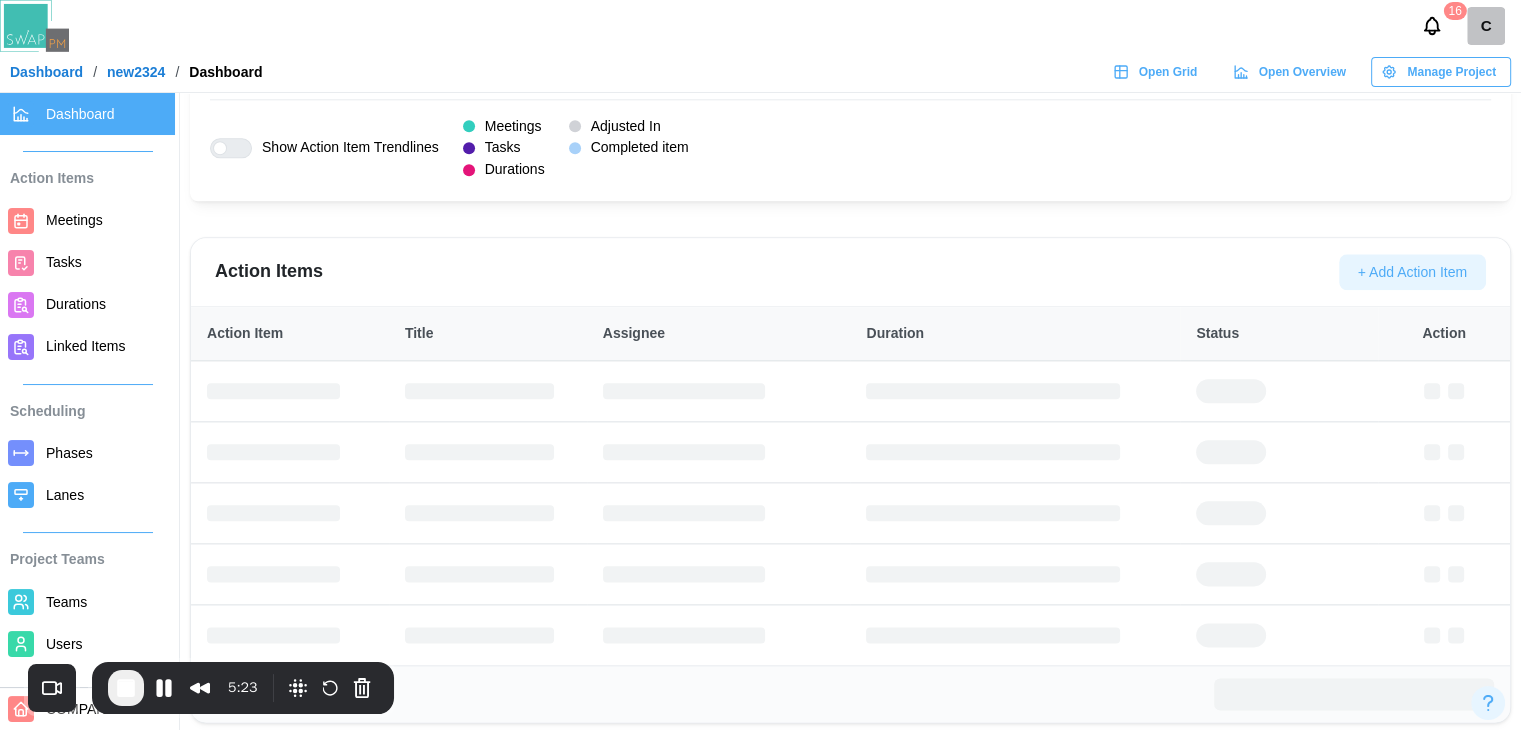 click on "+ Add Action Item" at bounding box center (1412, 272) 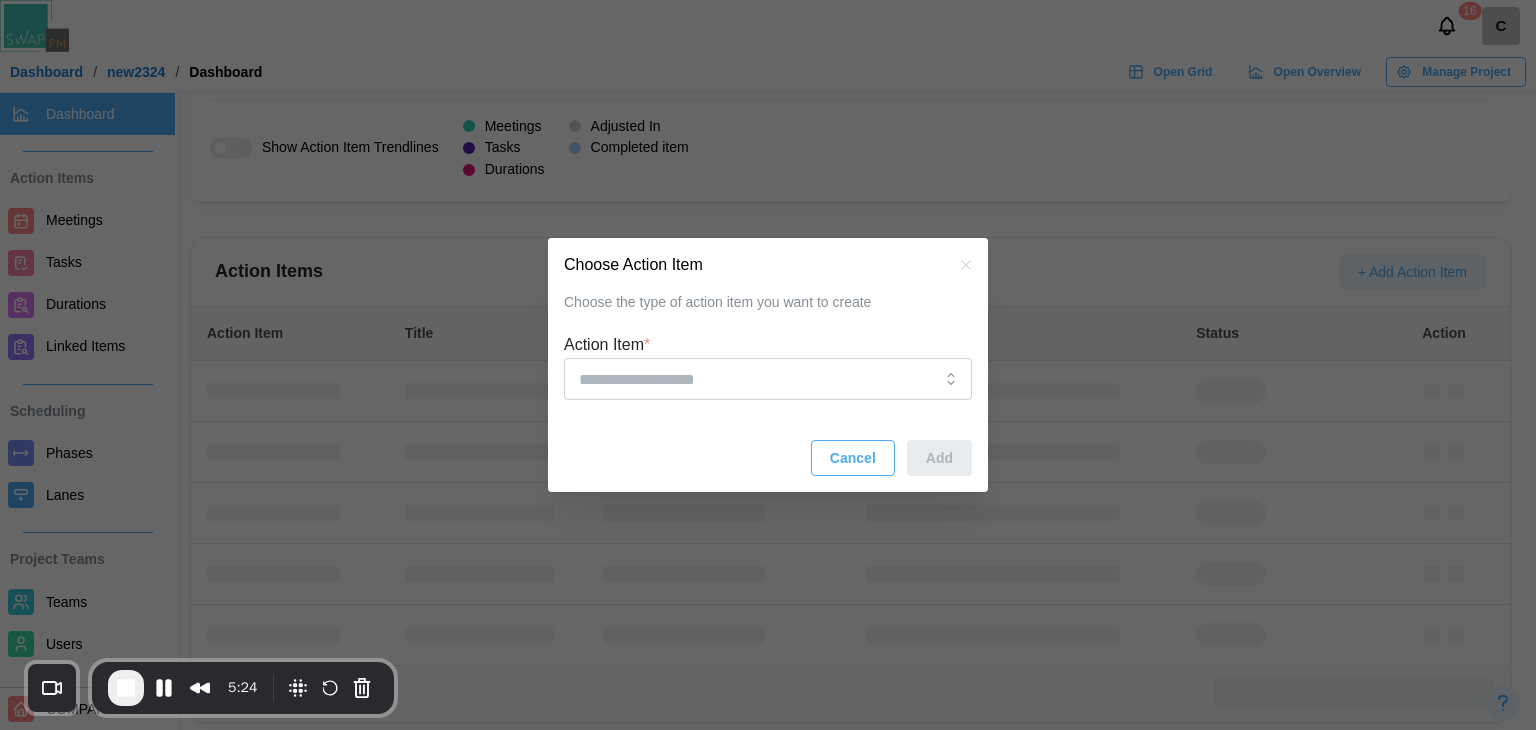 type on "******" 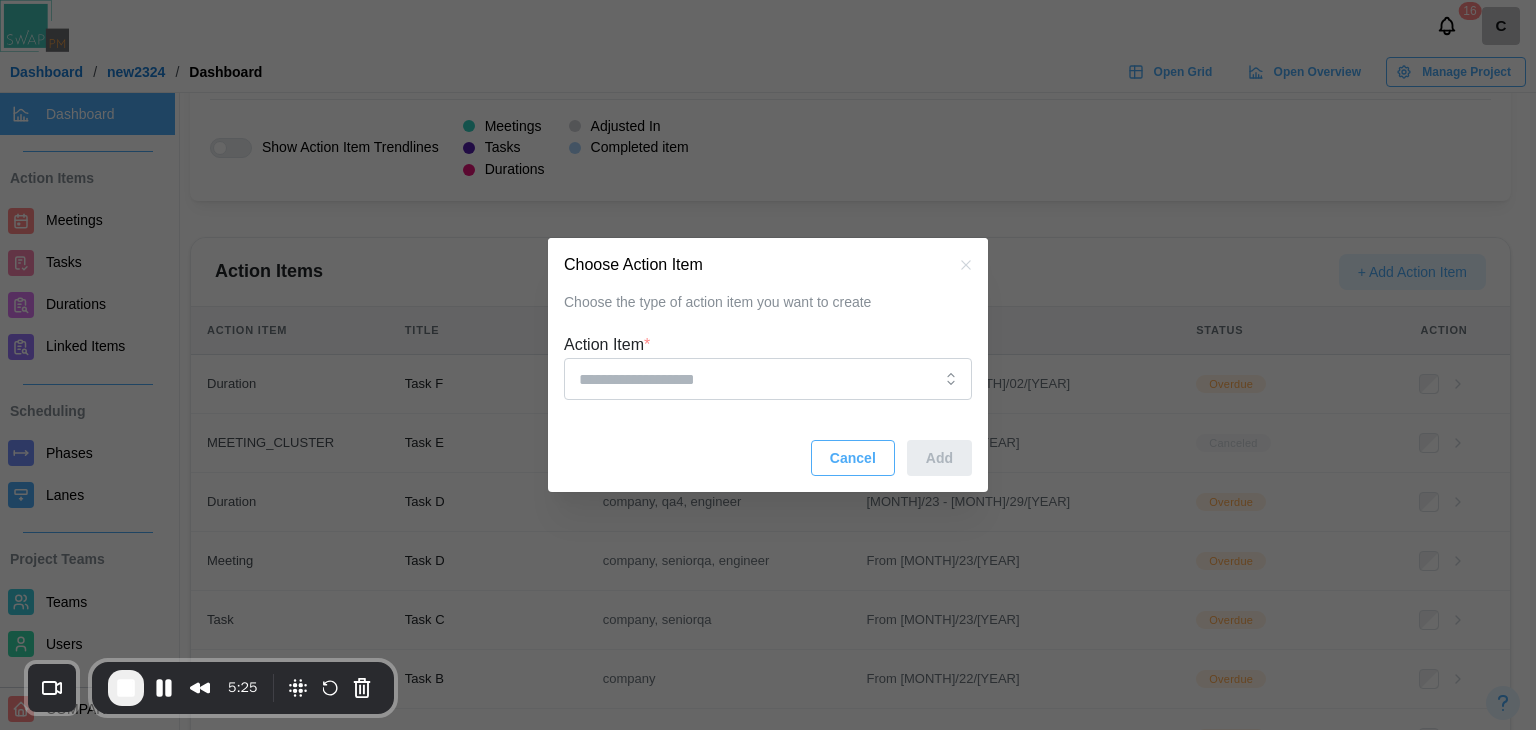 click at bounding box center [126, 688] 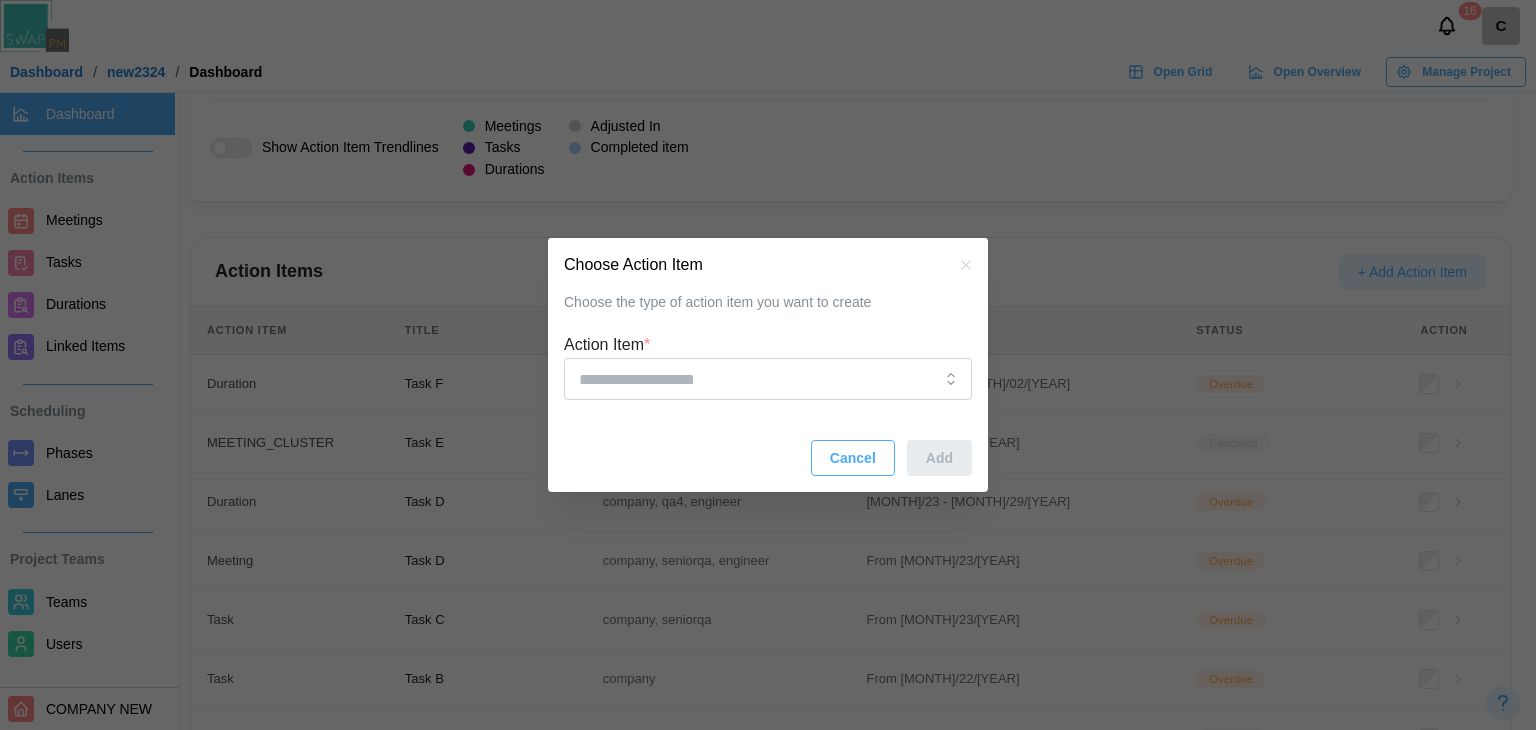 click on "Cancel Add" at bounding box center [768, 458] 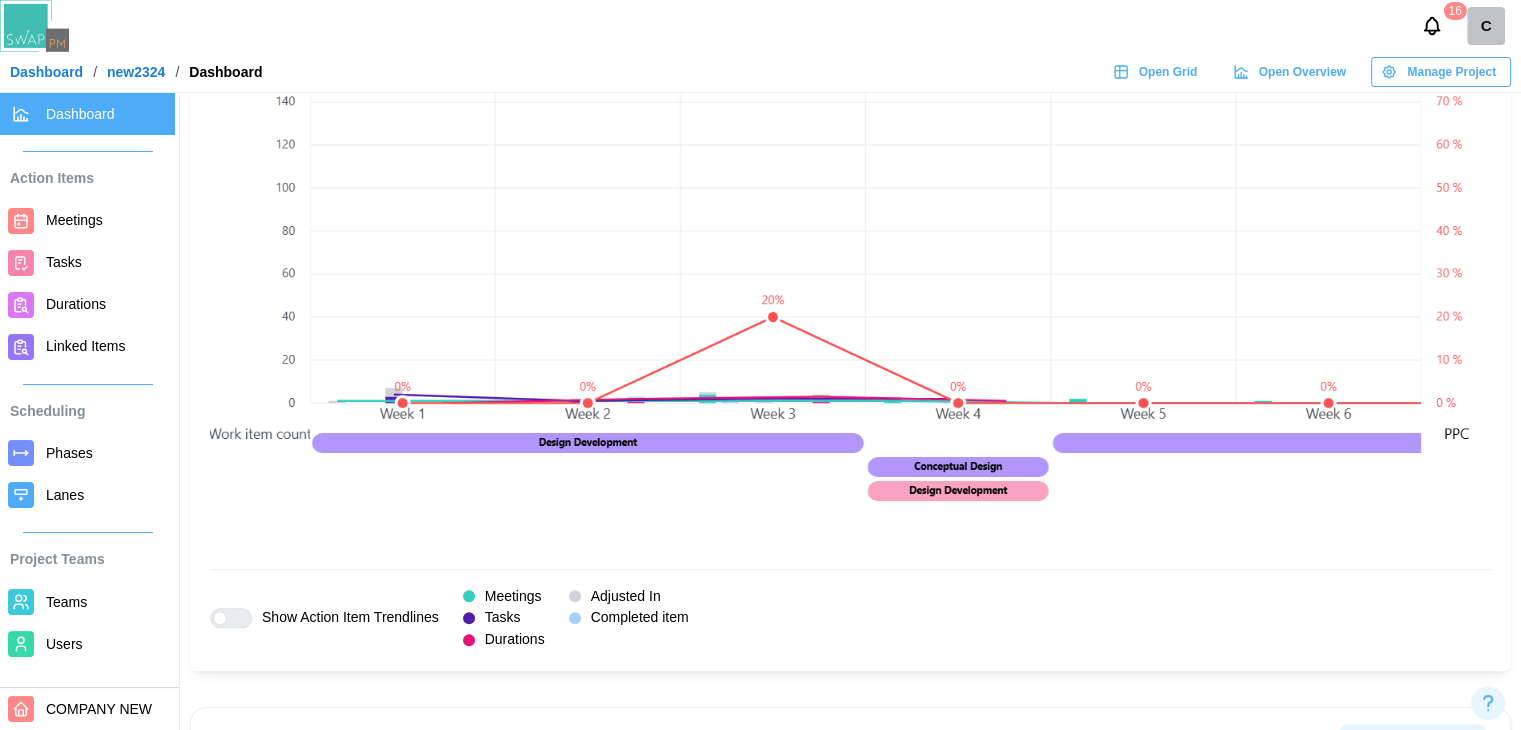 scroll, scrollTop: 1883, scrollLeft: 0, axis: vertical 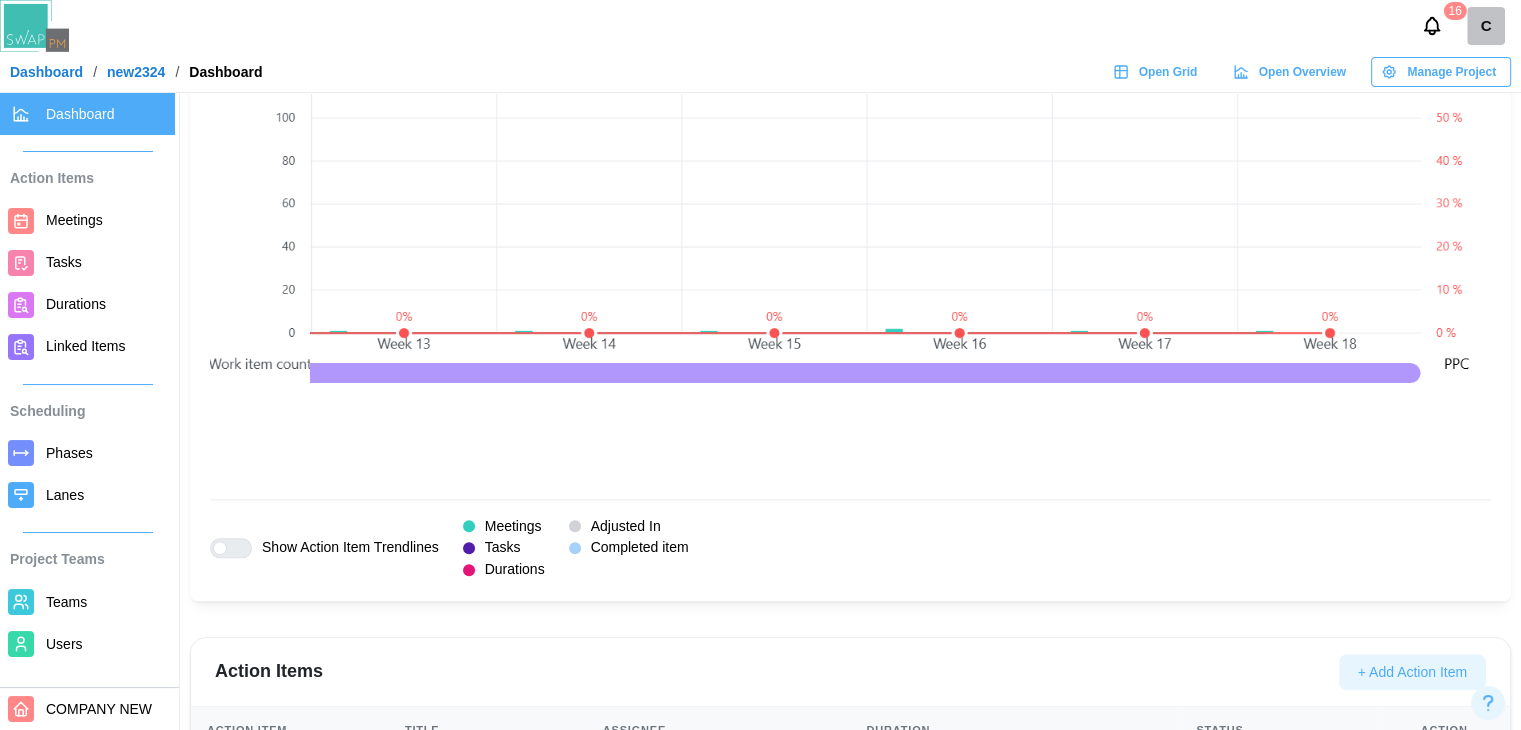 click on "Action Items + Add Action Item Action Item Title Assignee Duration Status Action Duration Task F company 05/27 - 06/02/2025 overdue MEETING_CLUSTER Task E company, engineer, seniorqa From 05/28/2025 canceled Duration Task D company, qa4, engineer 05/23 - 05/29/2025 overdue Meeting Task D company, seniorqa, engineer From 05/23/2025 overdue Task Task C company, seniorqa From 05/23/2025 overdue Task Task B company From 05/22/2025 overdue Task Task A company, engineer From 05/21/2025 overdue Showing  10  of  47  results ****** 1 2 3 4 5" at bounding box center (850, 923) 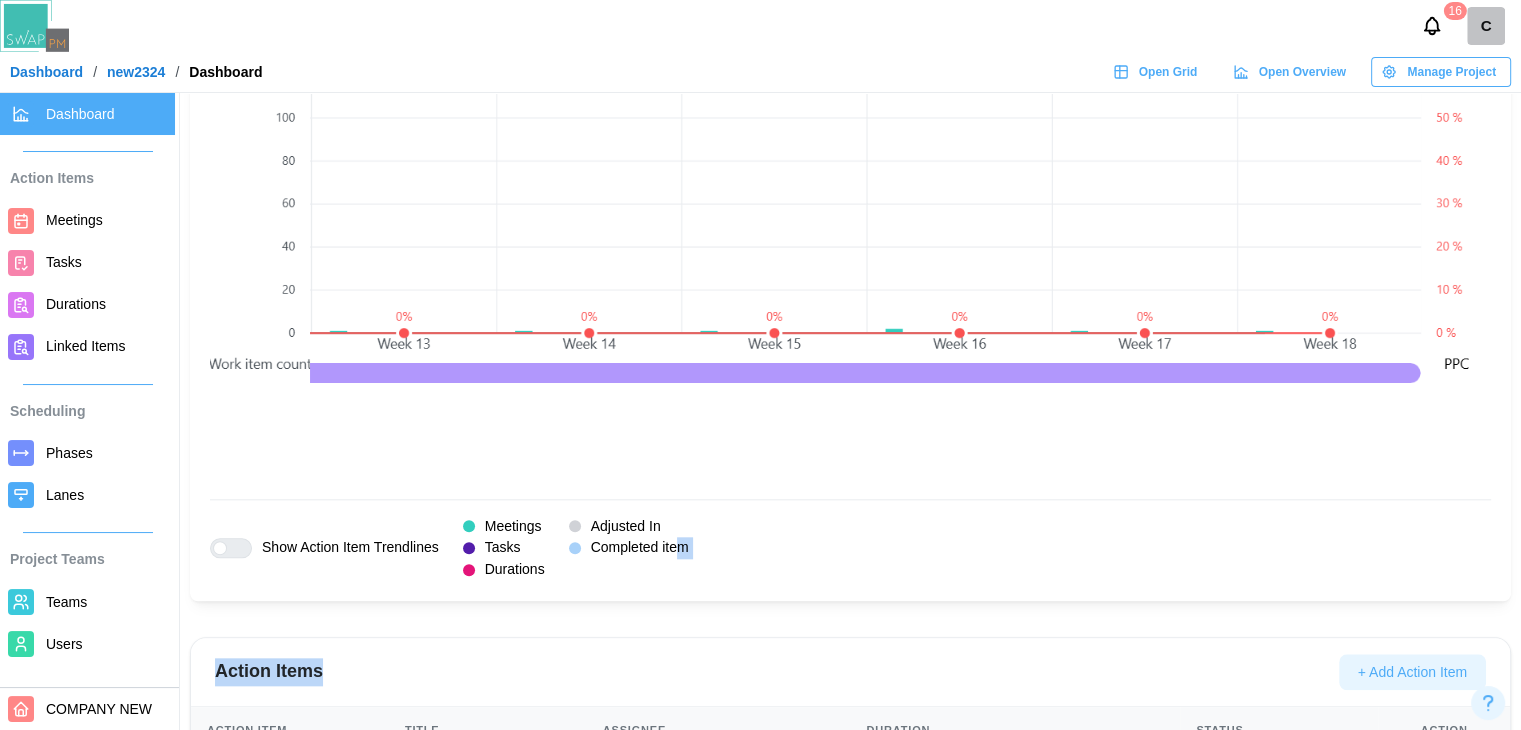 drag, startPoint x: 677, startPoint y: 627, endPoint x: 668, endPoint y: 645, distance: 20.12461 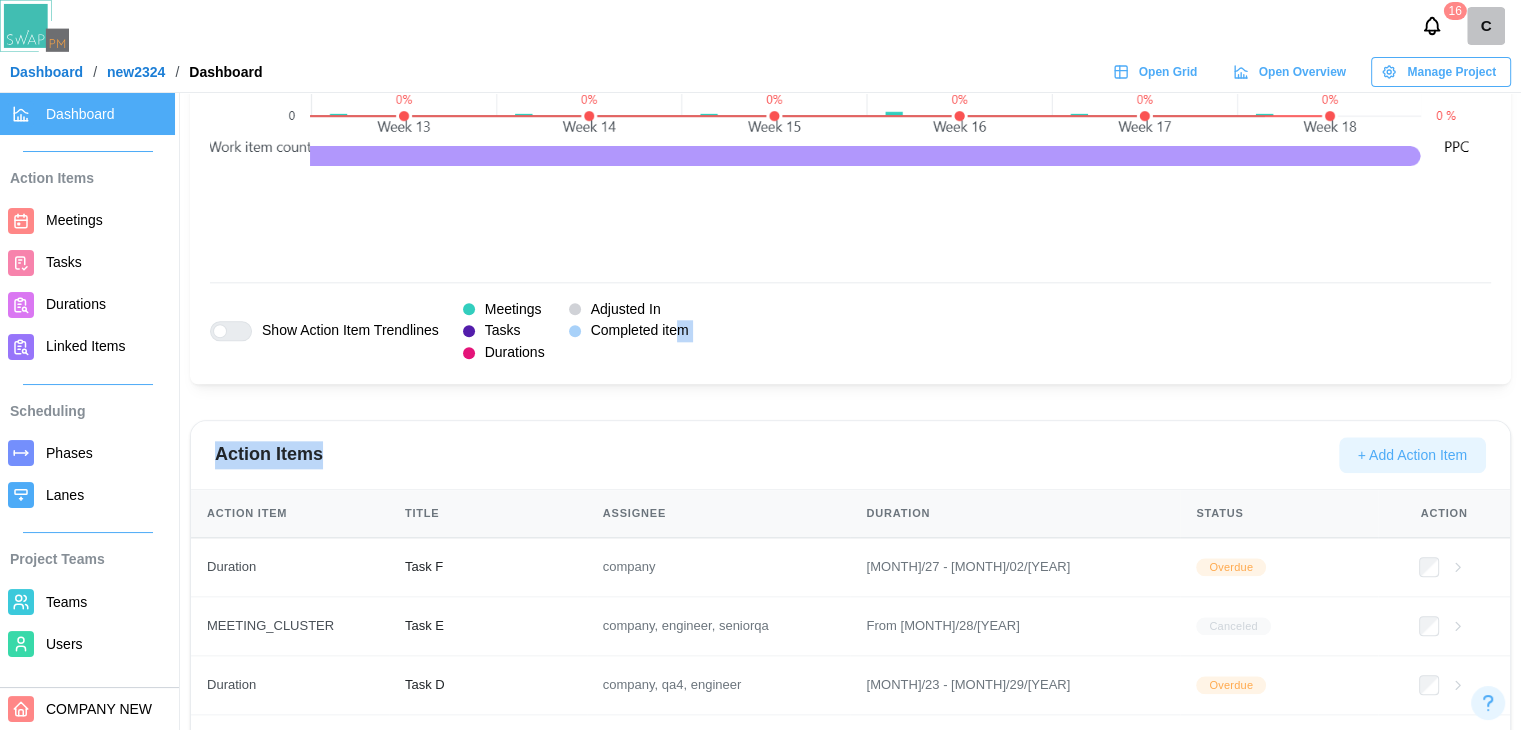 scroll, scrollTop: 1800, scrollLeft: 0, axis: vertical 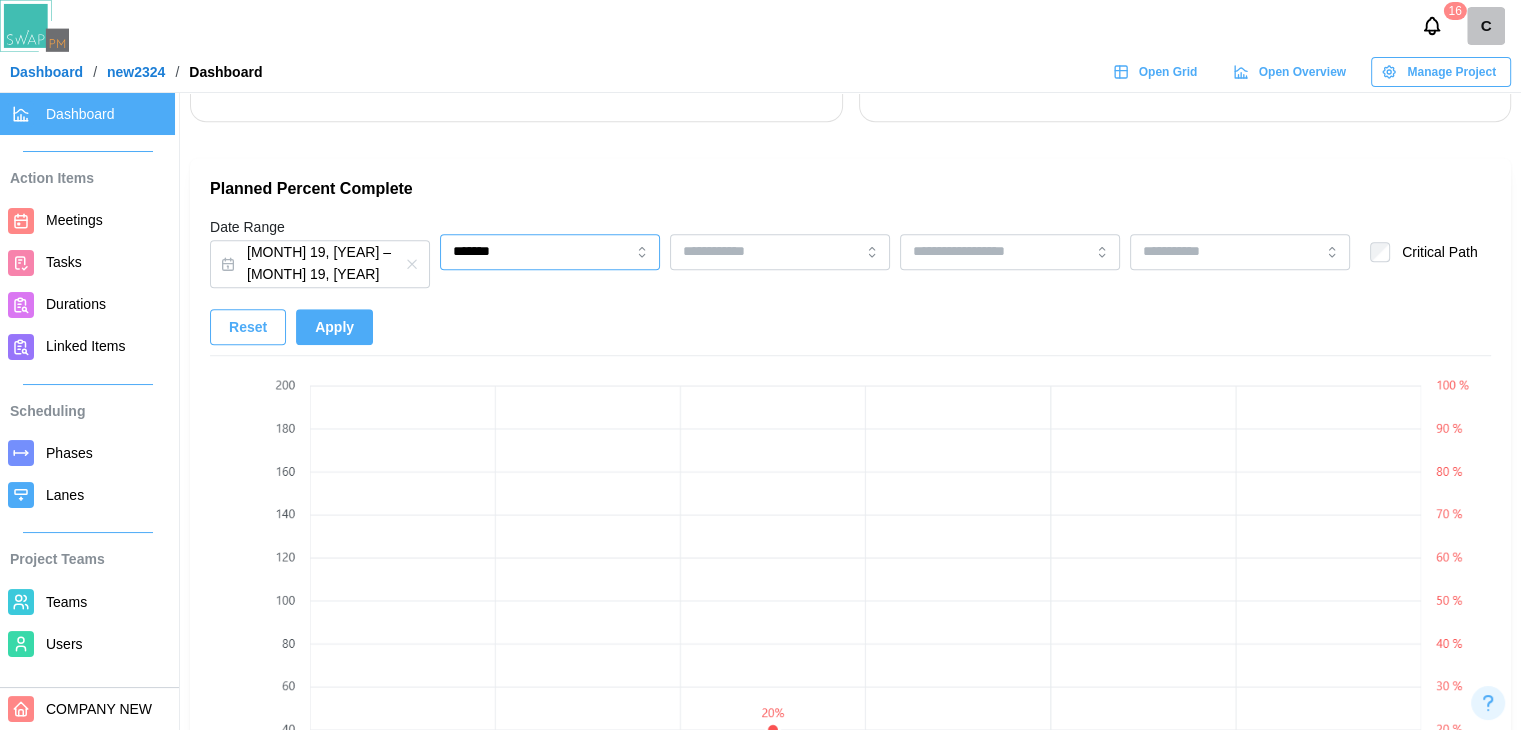 click on "*******" at bounding box center (550, 252) 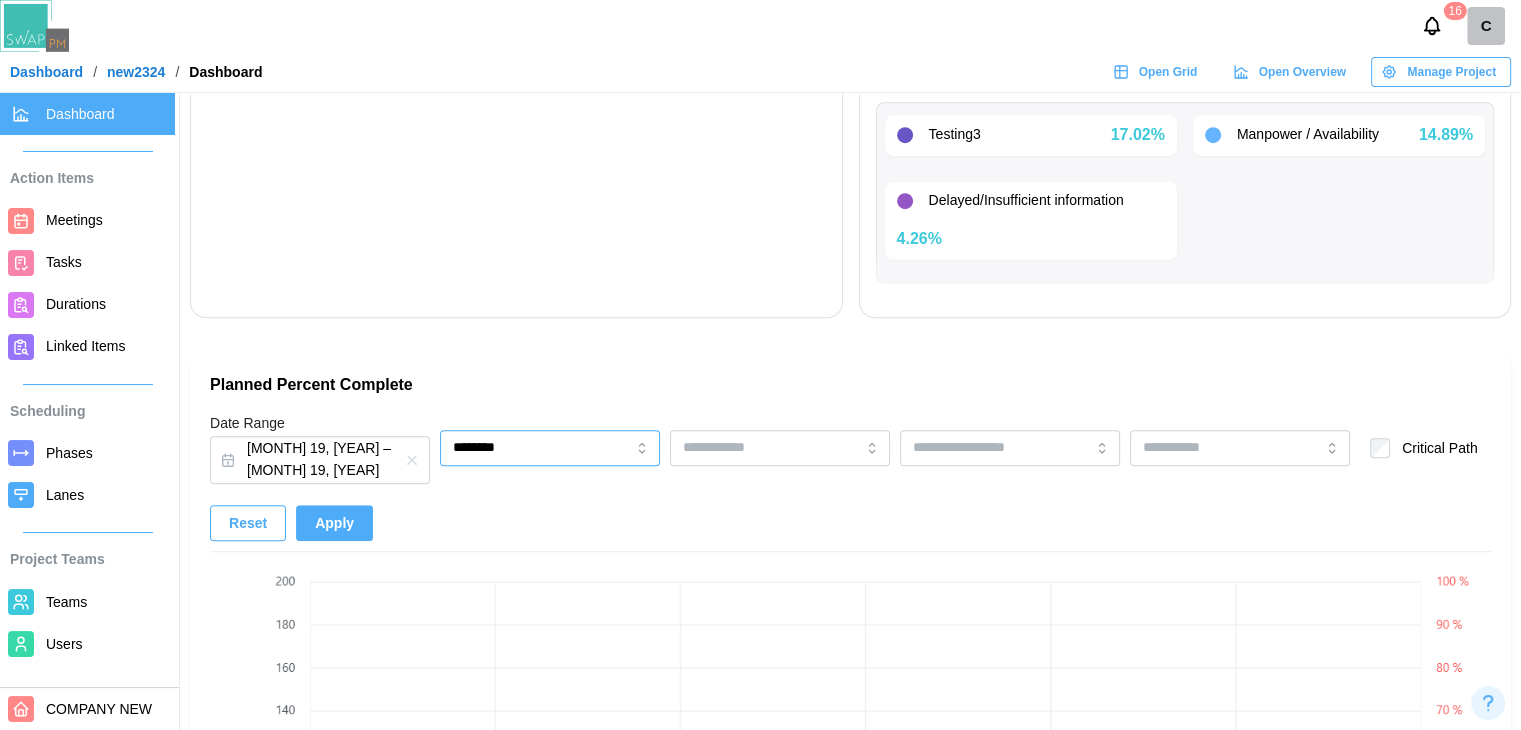 scroll, scrollTop: 1160, scrollLeft: 0, axis: vertical 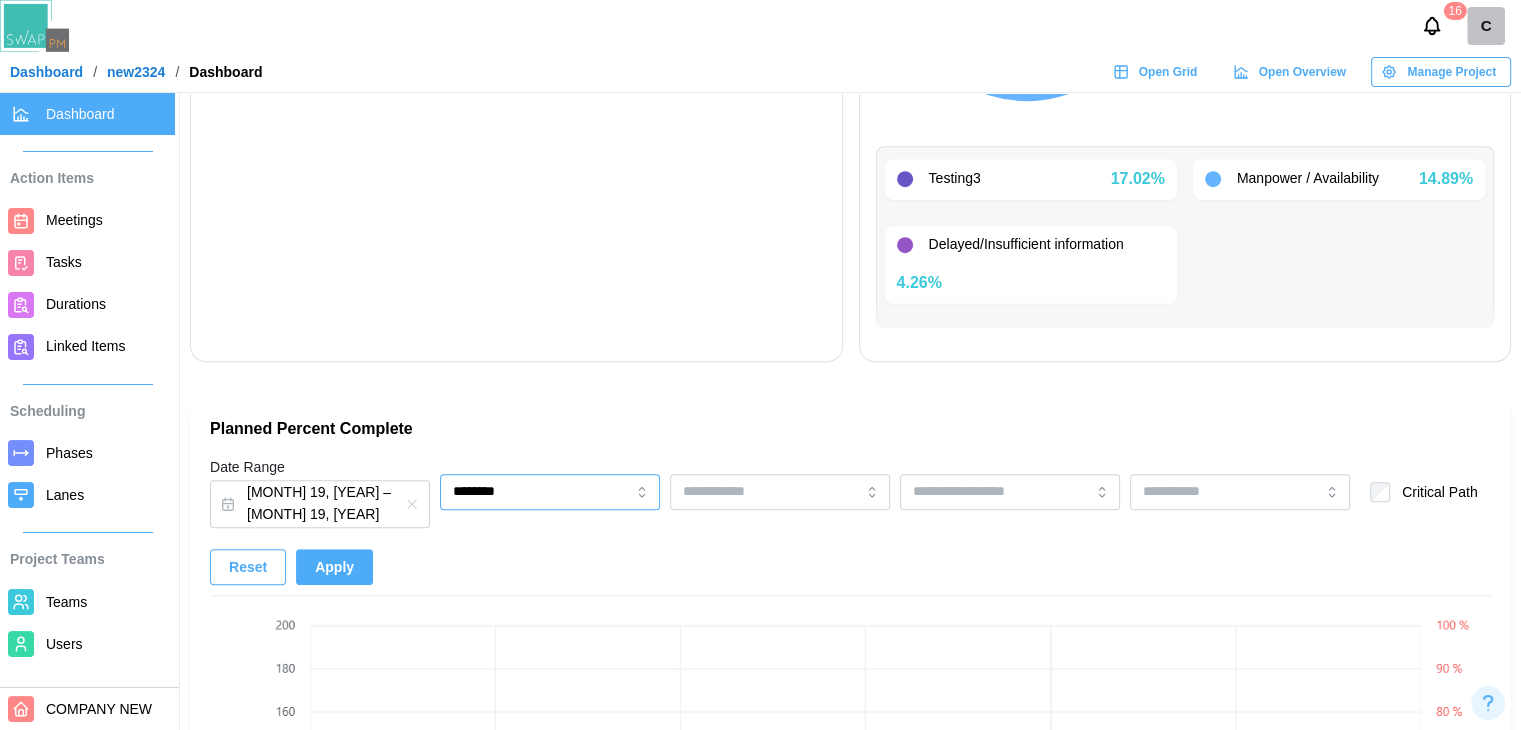 click on "********" at bounding box center (550, 492) 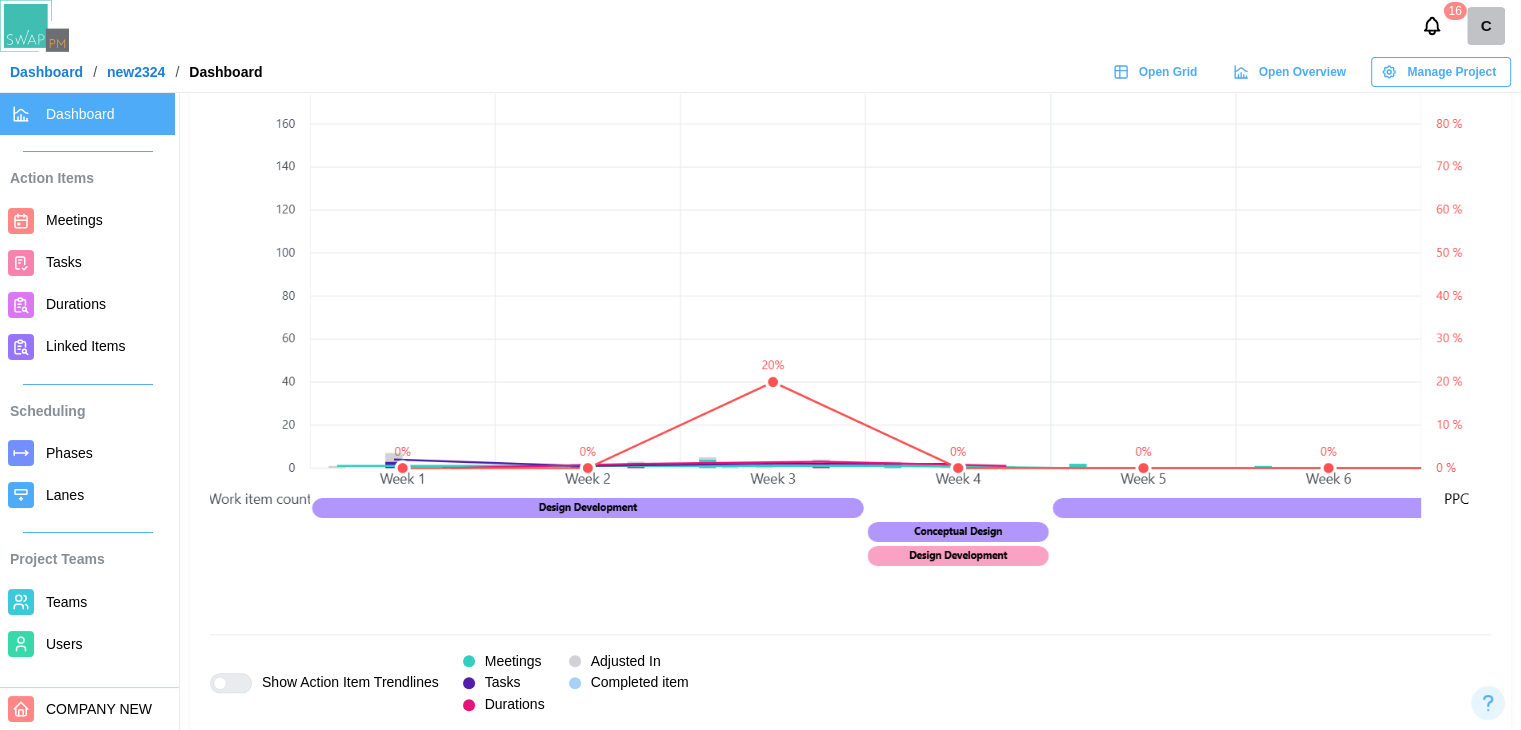 scroll, scrollTop: 1747, scrollLeft: 0, axis: vertical 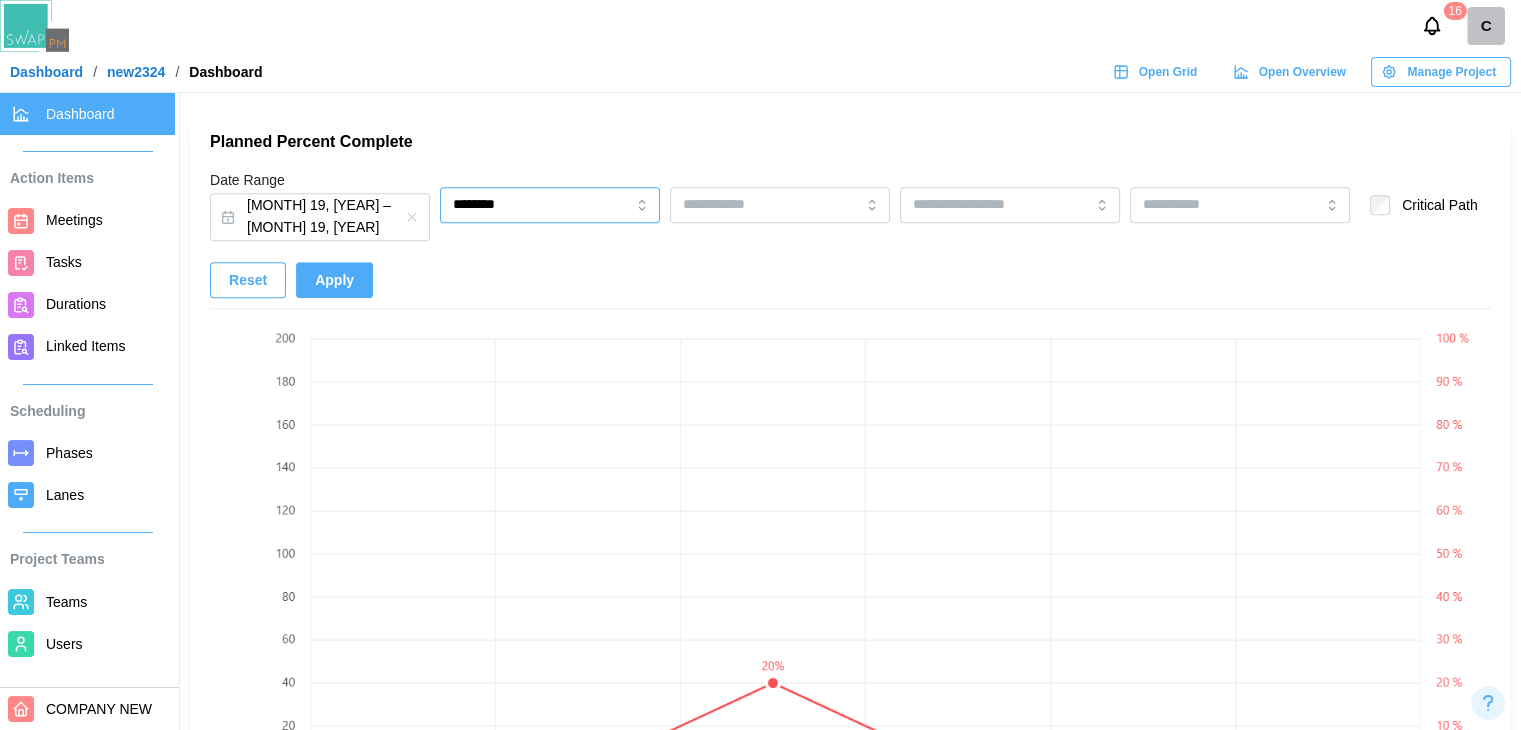 click on "********" at bounding box center [550, 205] 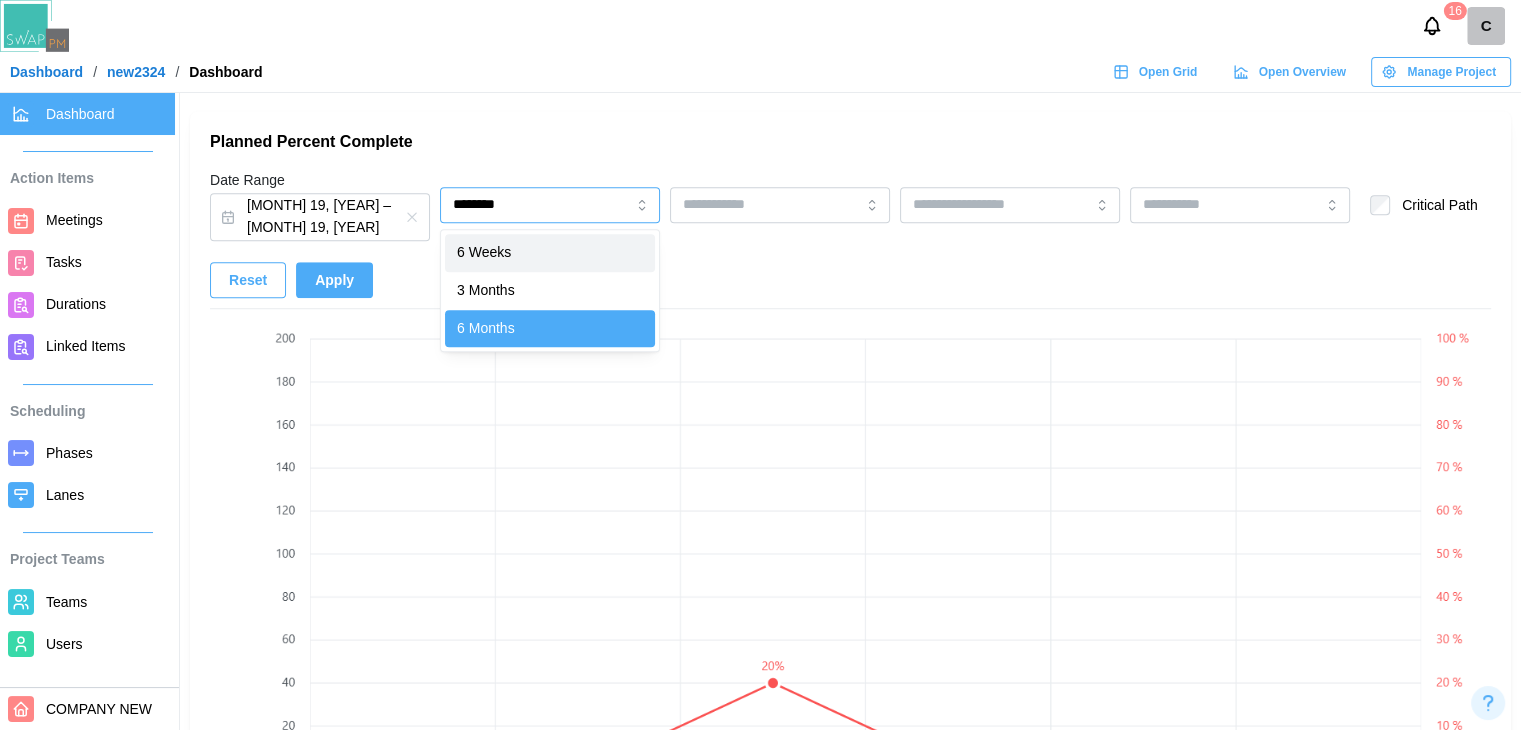 type on "*******" 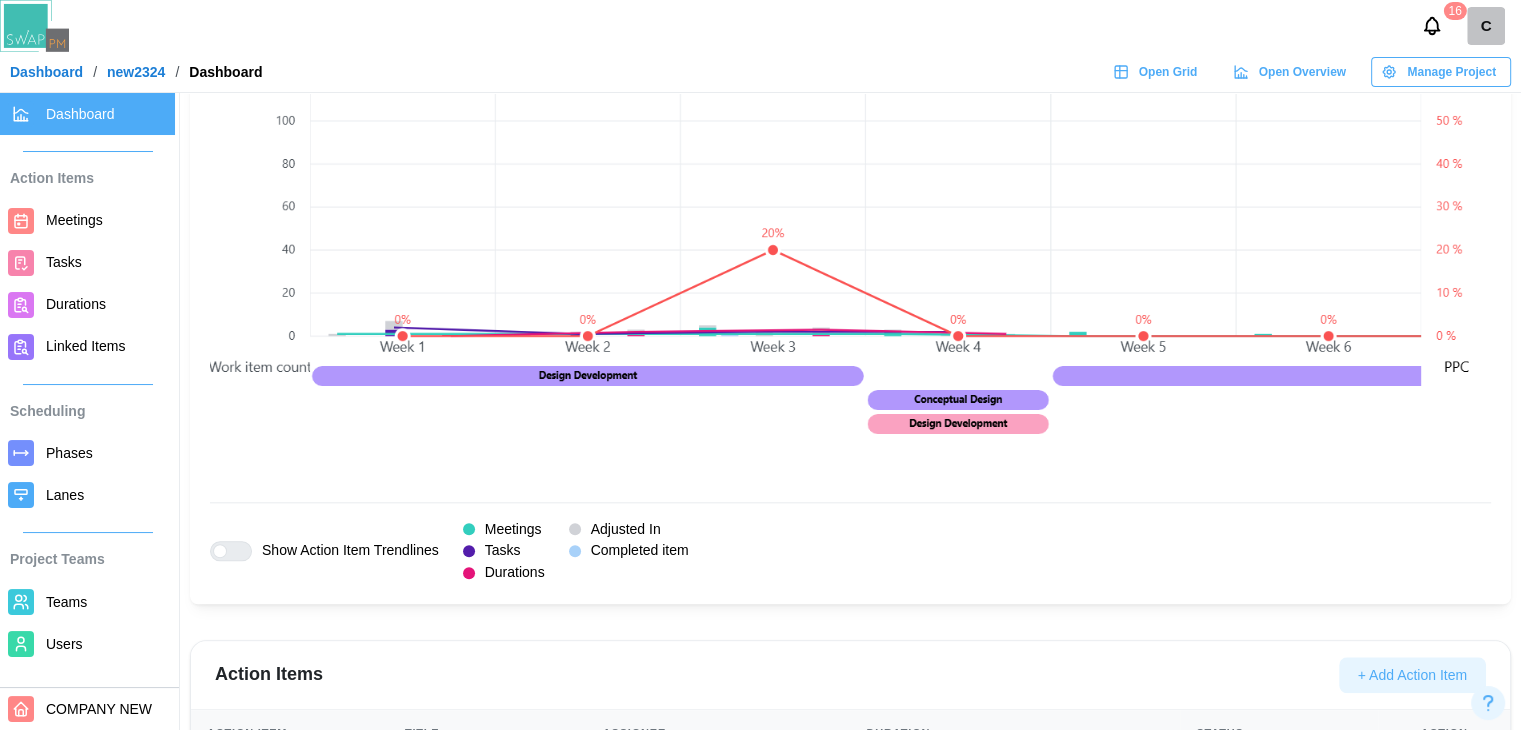 scroll, scrollTop: 1847, scrollLeft: 0, axis: vertical 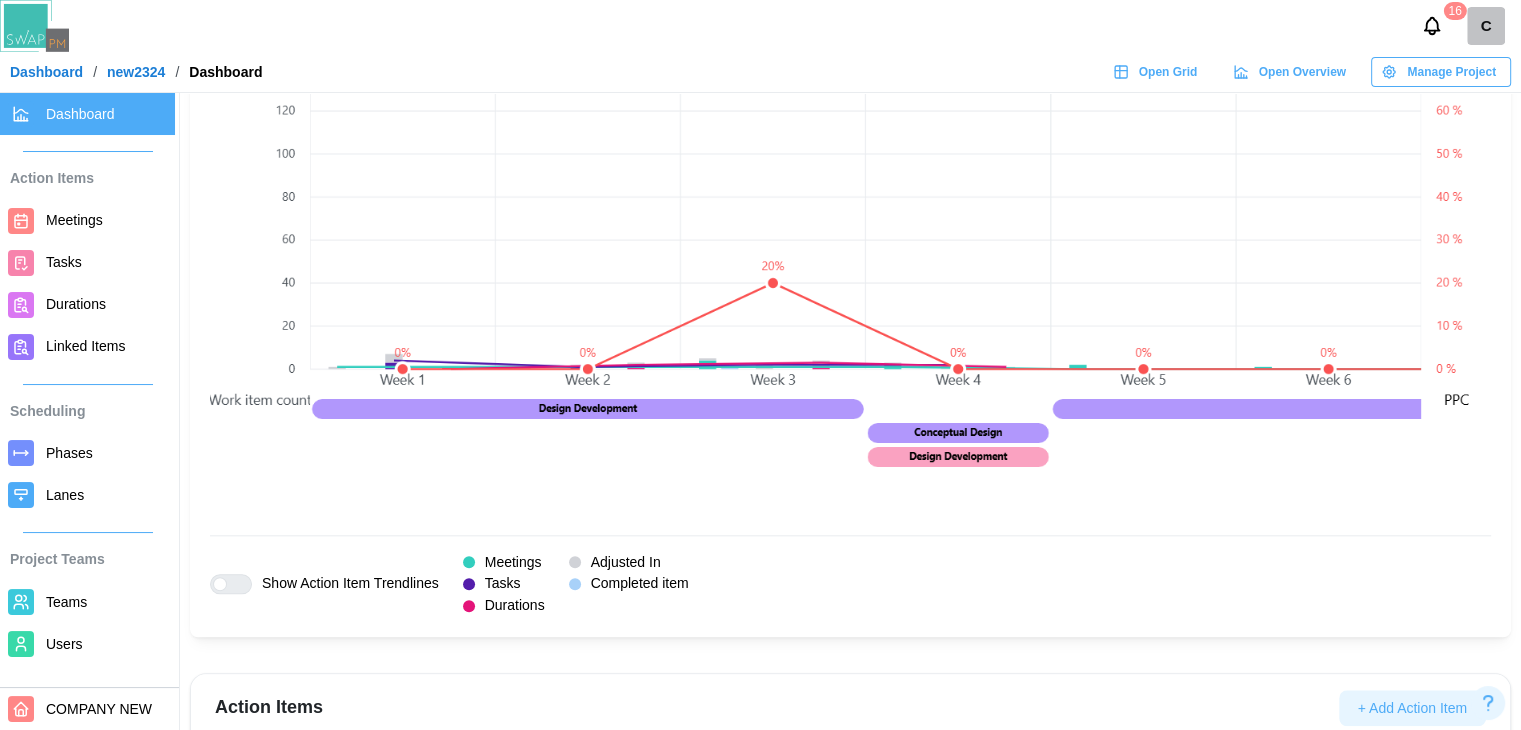 click on "Phases" at bounding box center [87, 453] 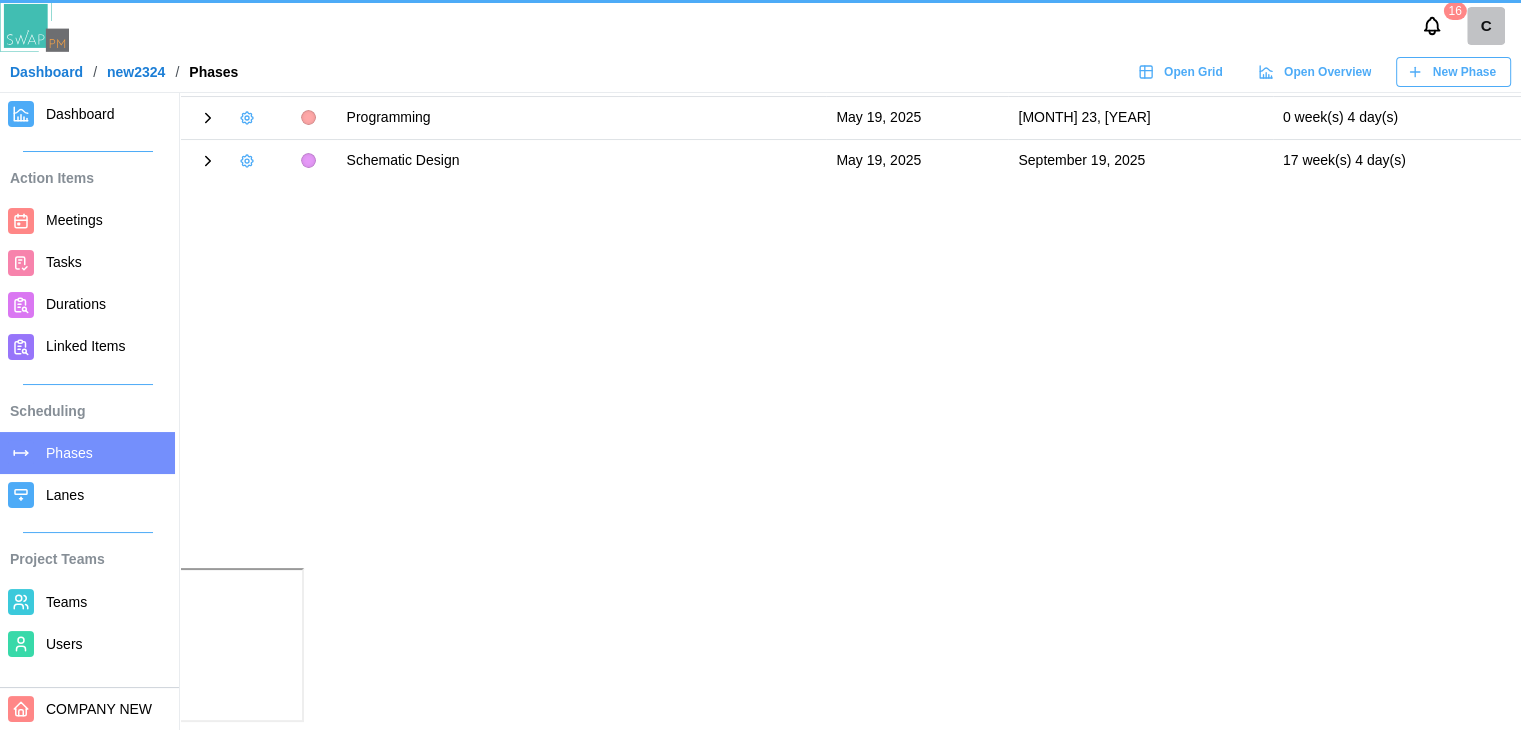 scroll, scrollTop: 0, scrollLeft: 0, axis: both 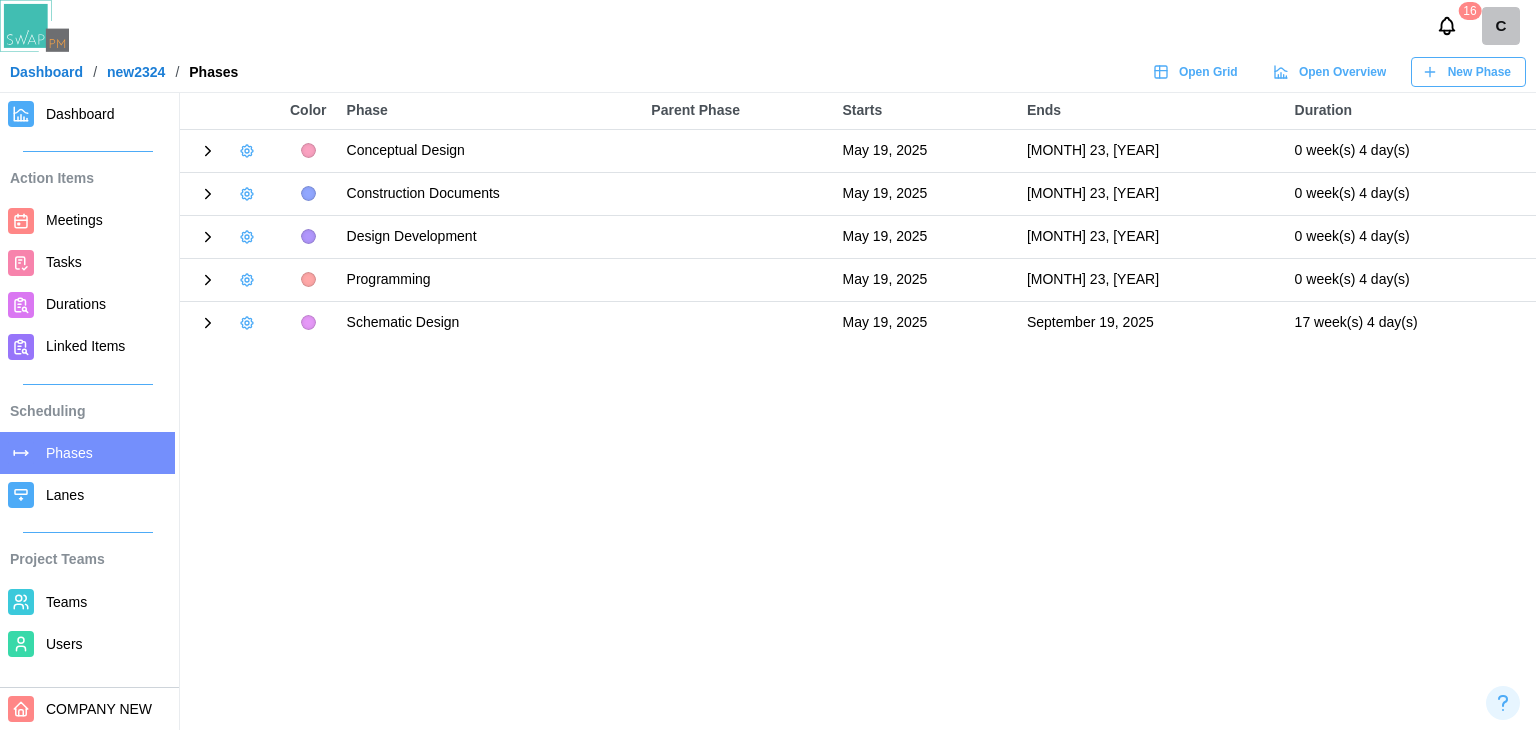 click 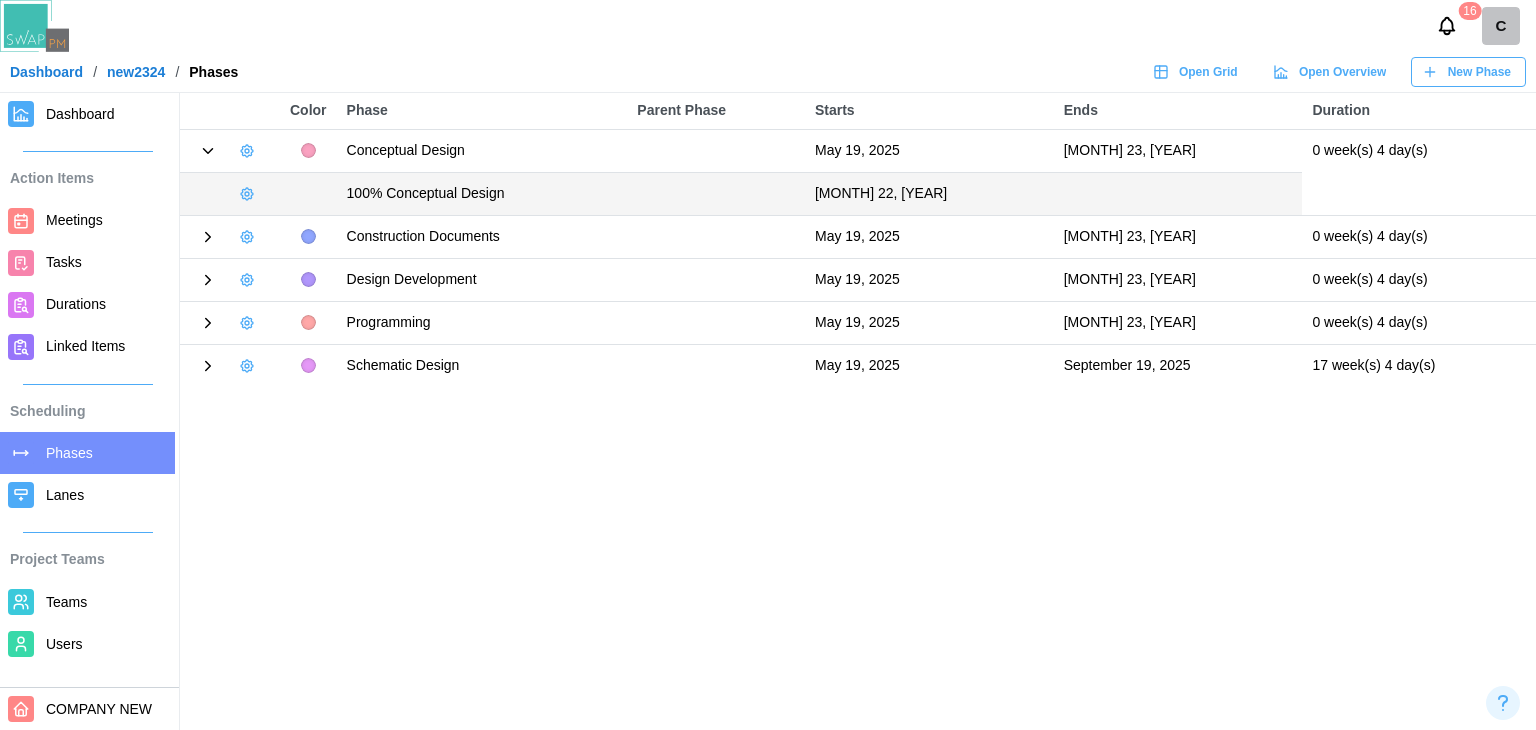 click on "Dashboard" at bounding box center [87, 114] 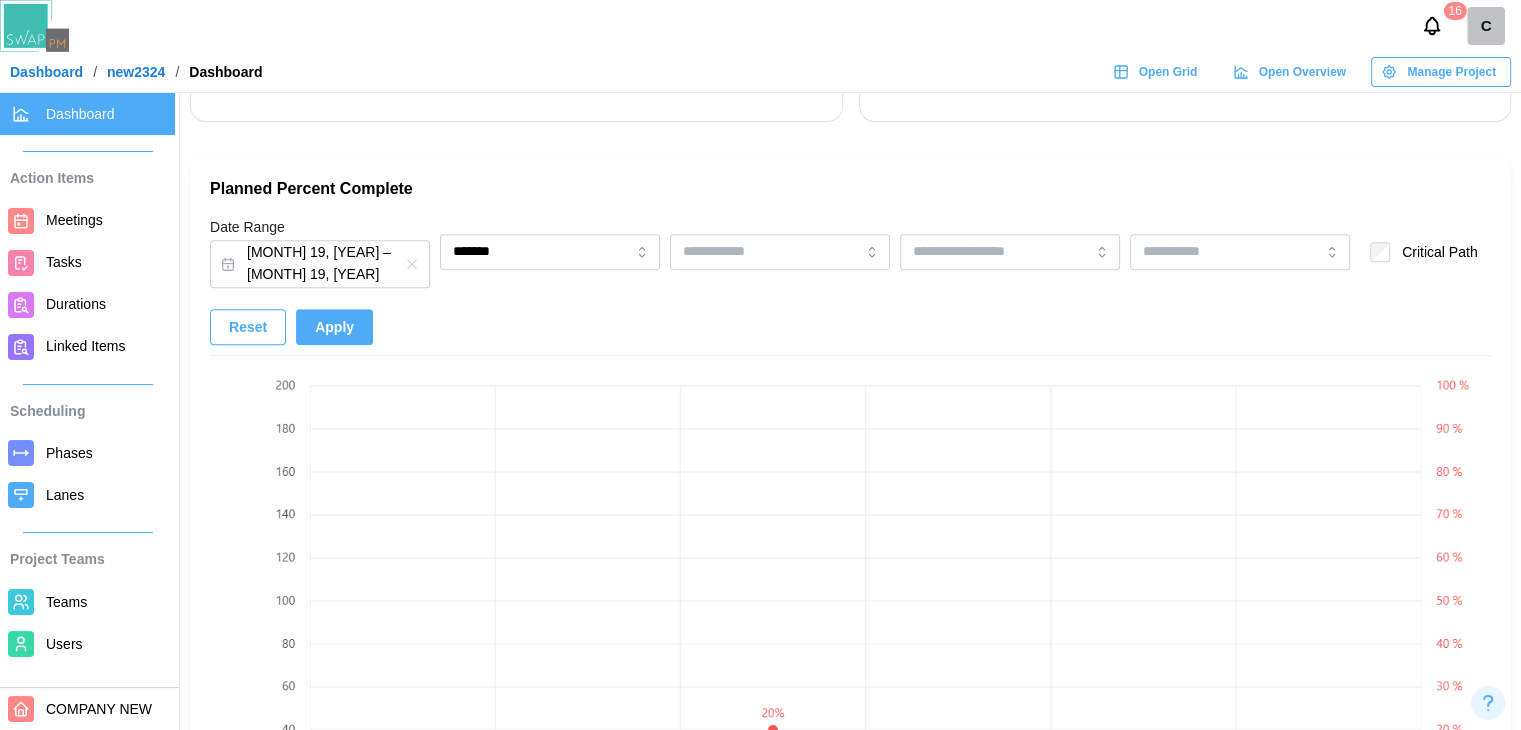 scroll, scrollTop: 1700, scrollLeft: 0, axis: vertical 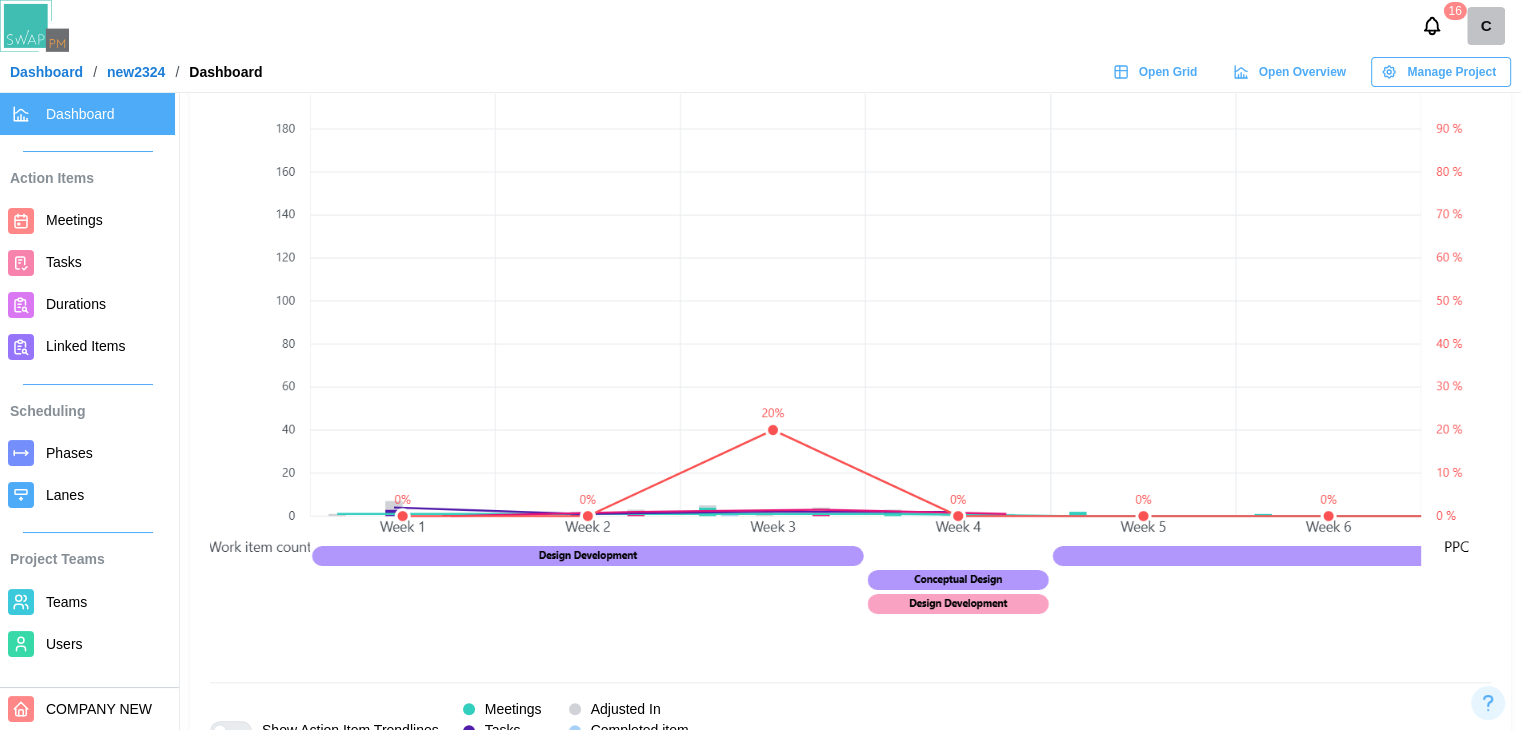 click at bounding box center (1976, 366) 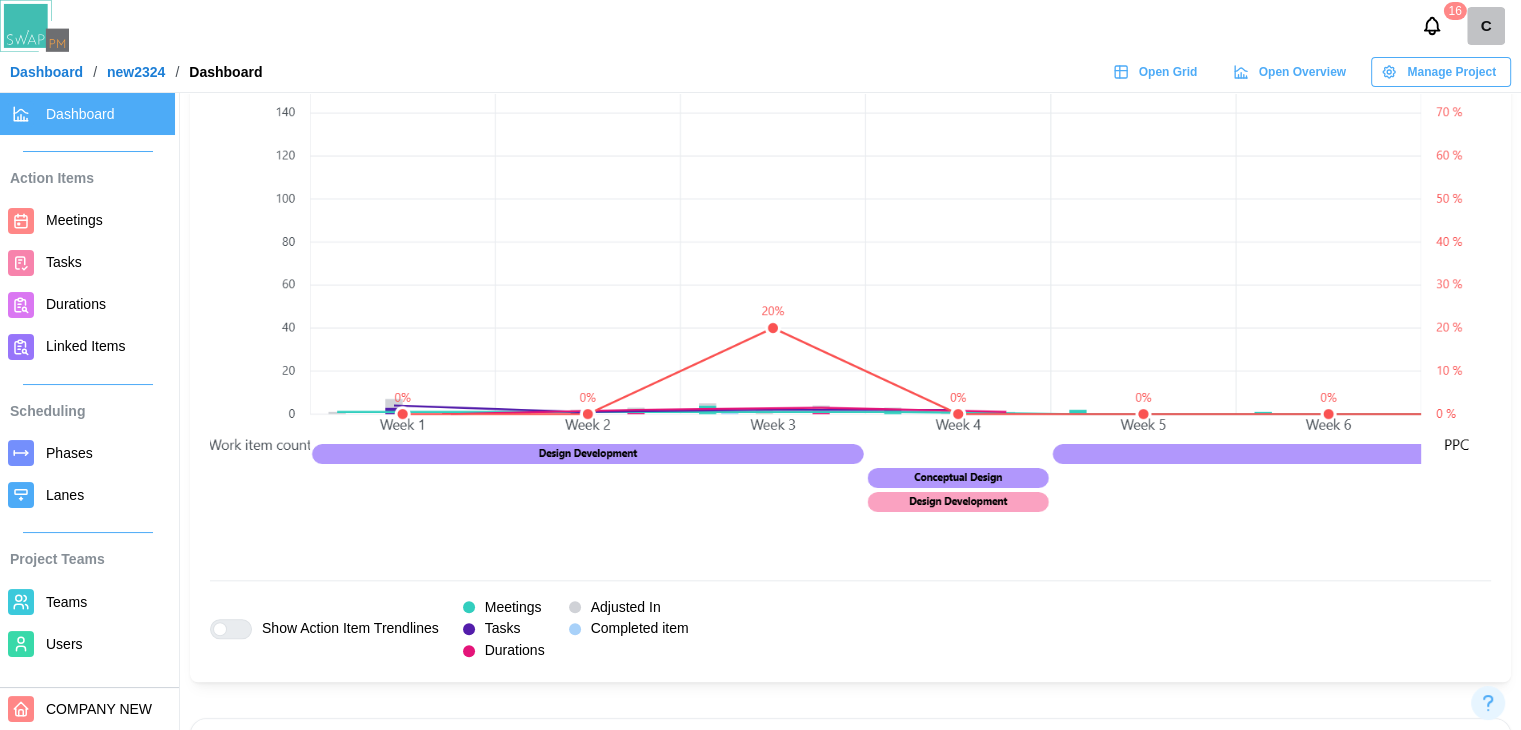 scroll, scrollTop: 1900, scrollLeft: 0, axis: vertical 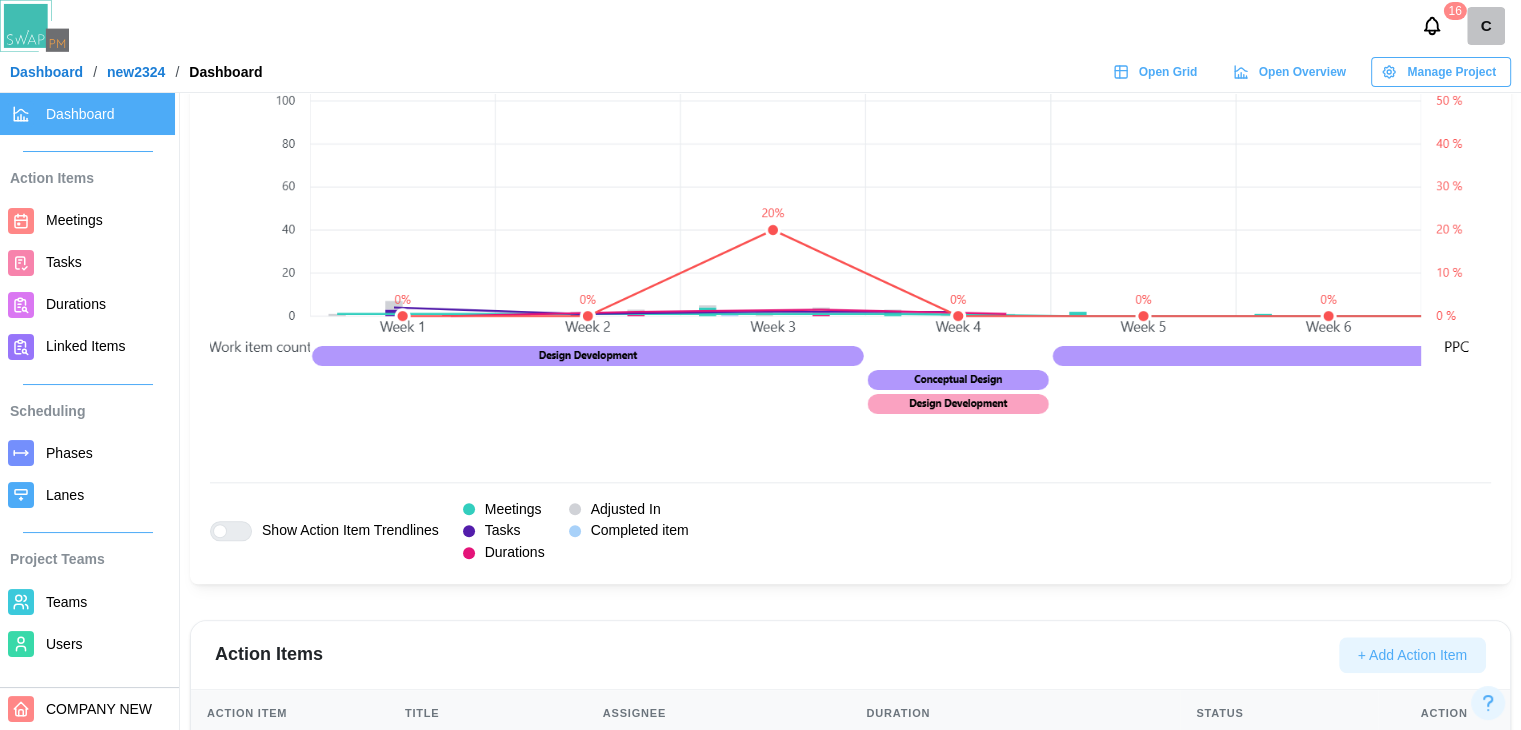 click at bounding box center [239, 531] 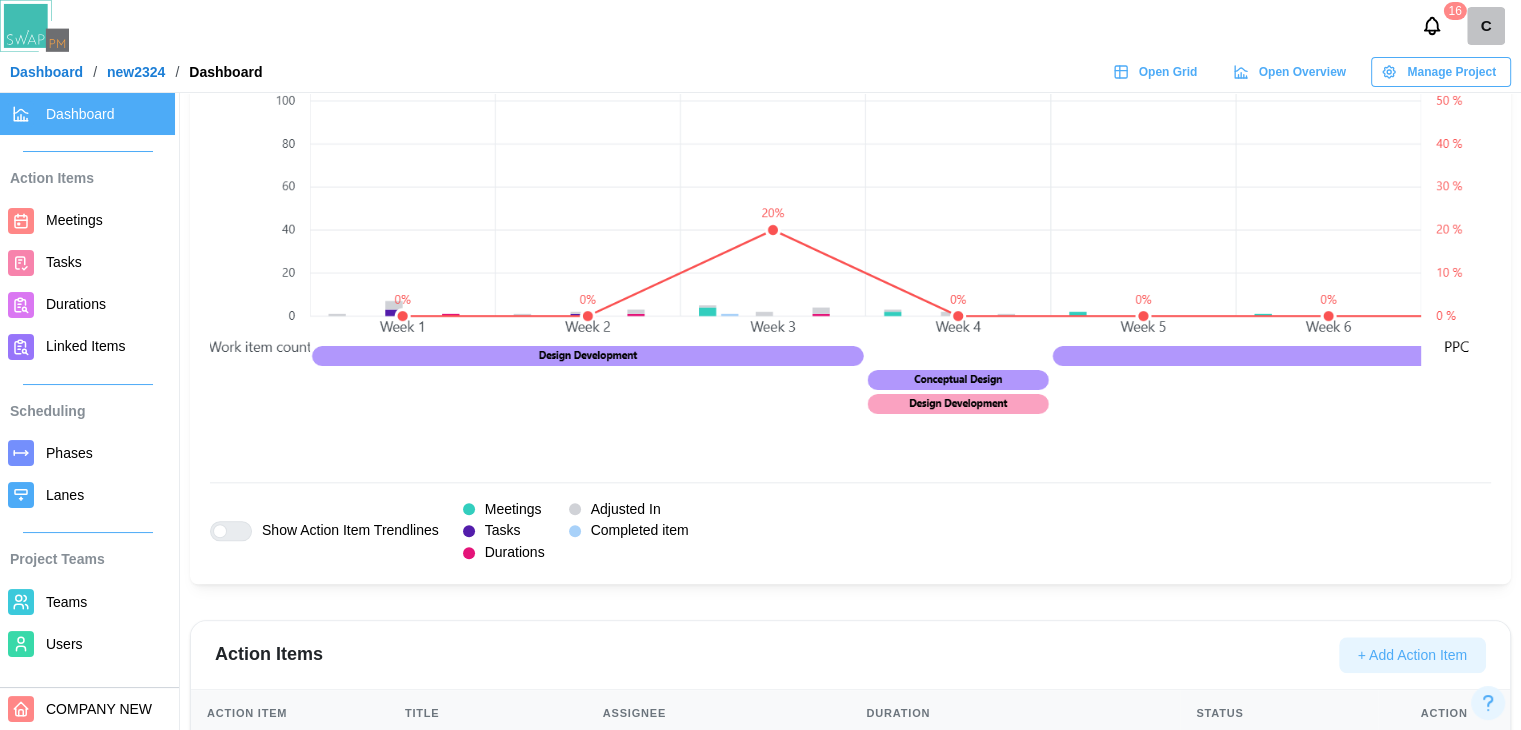 click at bounding box center (1976, 166) 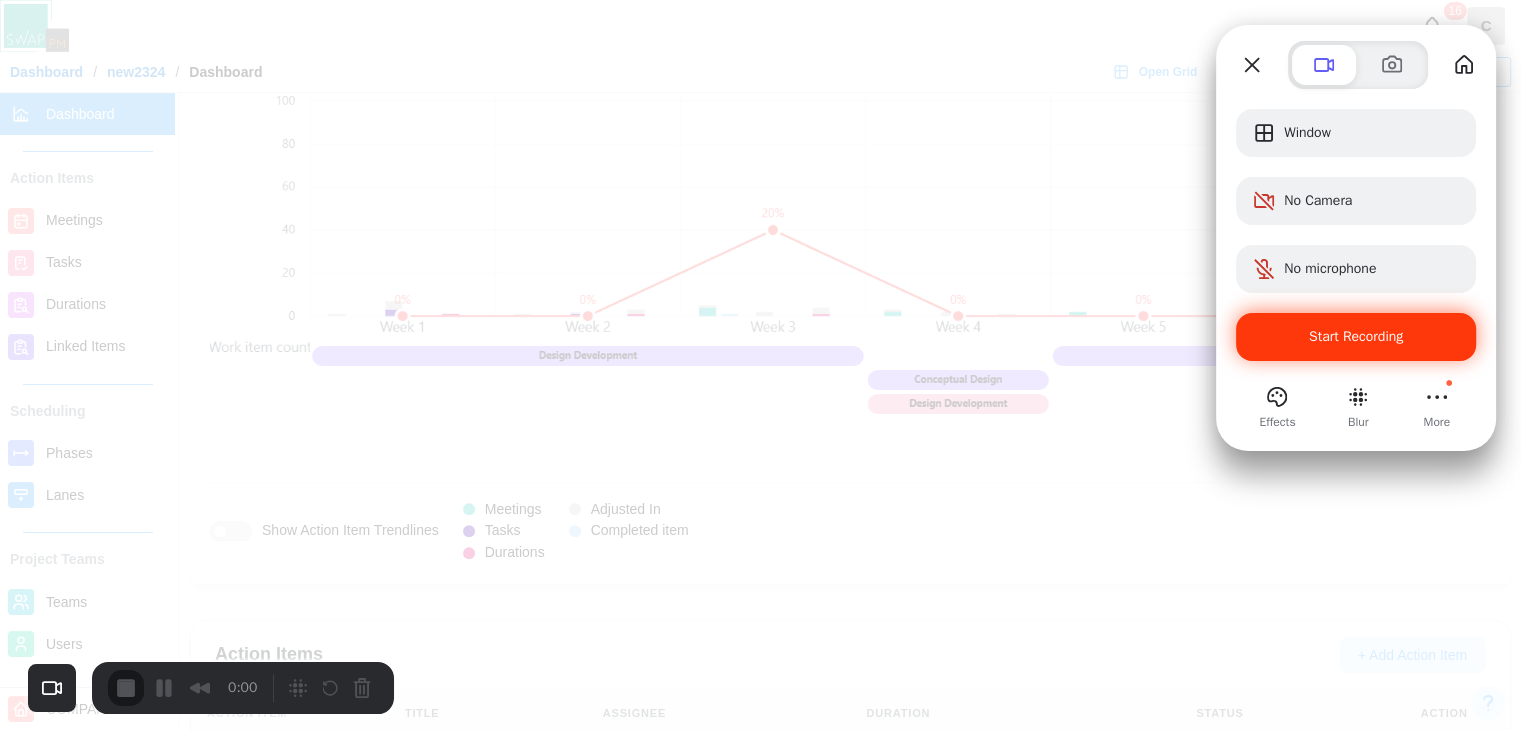 click on "Start Recording" at bounding box center (1356, 337) 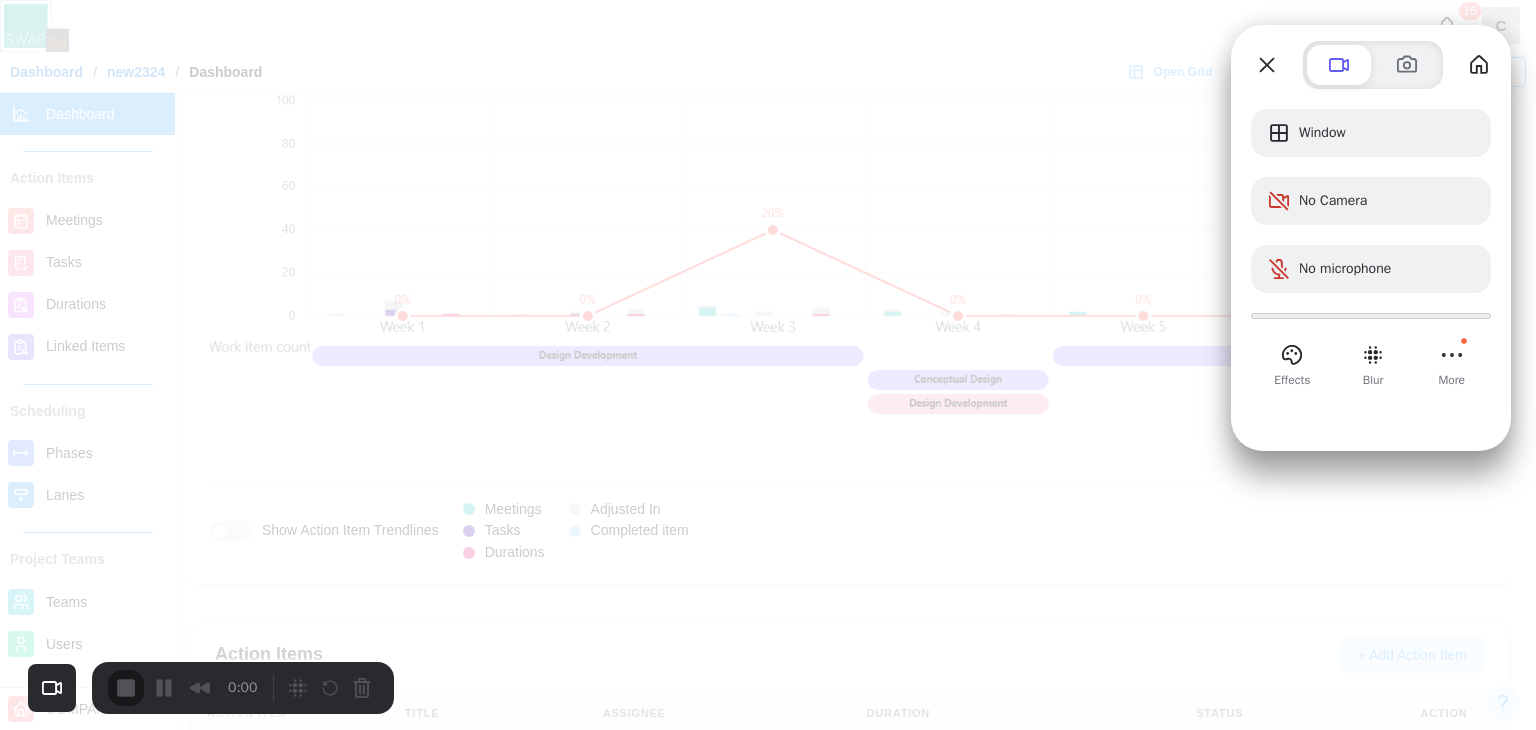 click on "Yes, proceed" at bounding box center [435, 1650] 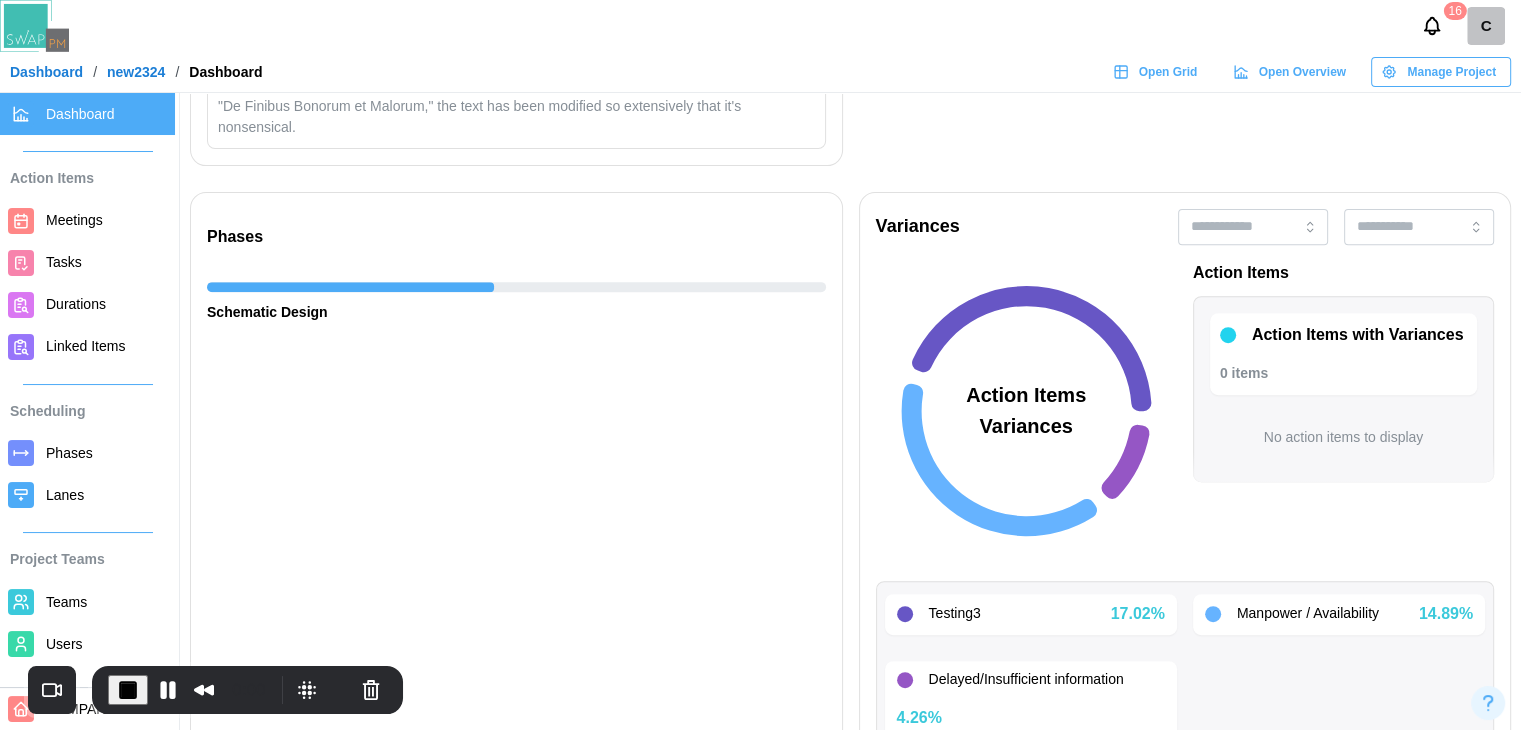 scroll, scrollTop: 900, scrollLeft: 0, axis: vertical 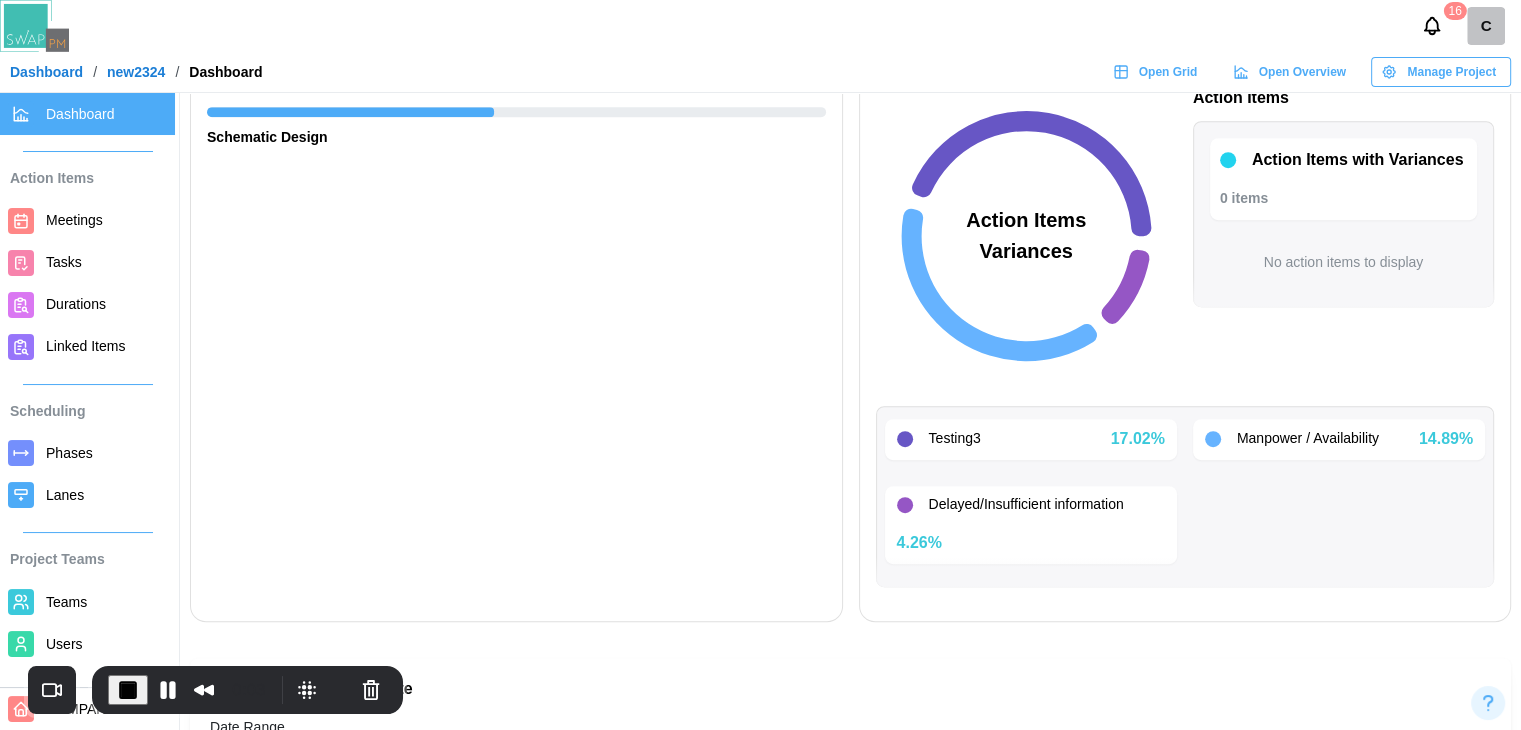 click on "Meetings" at bounding box center (74, 220) 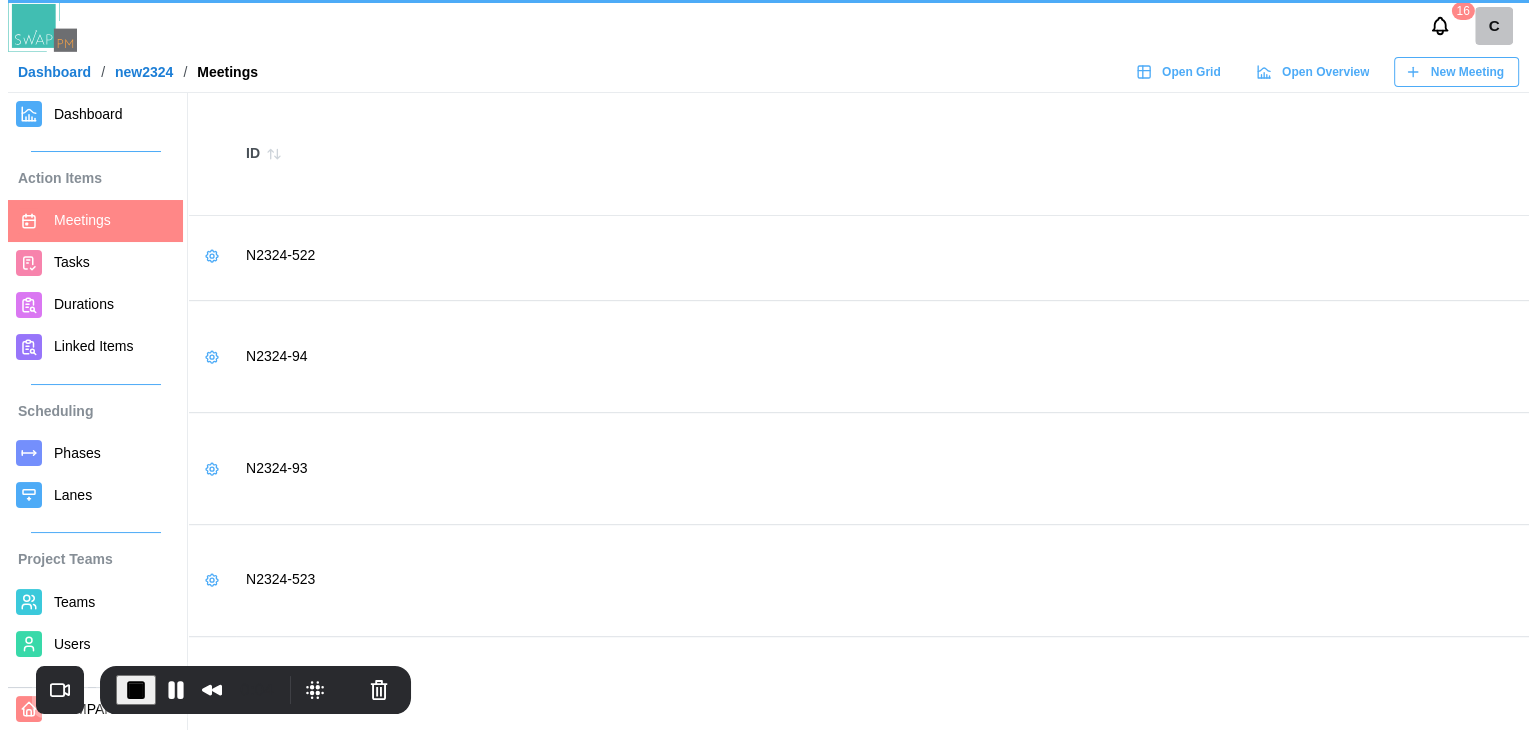 scroll, scrollTop: 0, scrollLeft: 0, axis: both 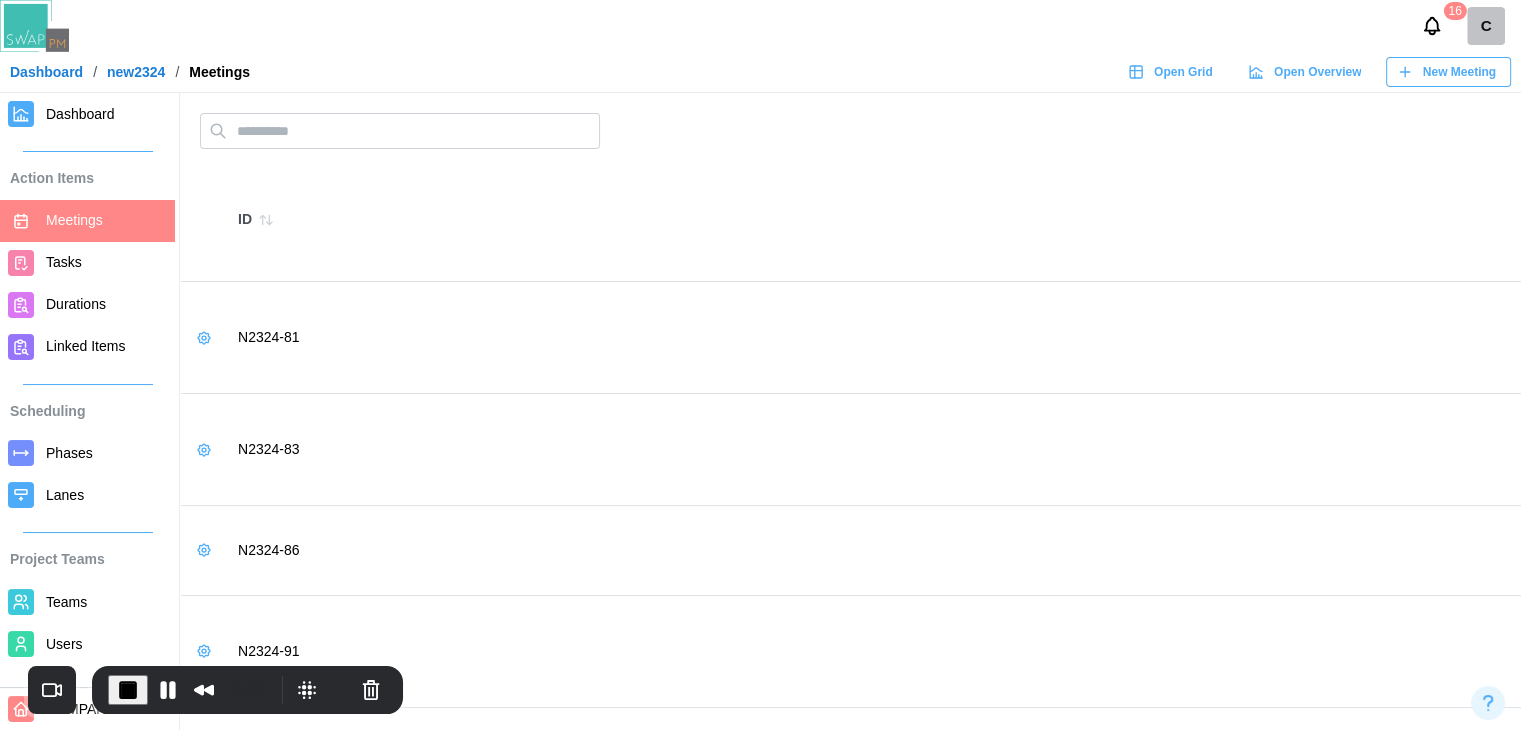 click on "New Meeting" at bounding box center (1459, 72) 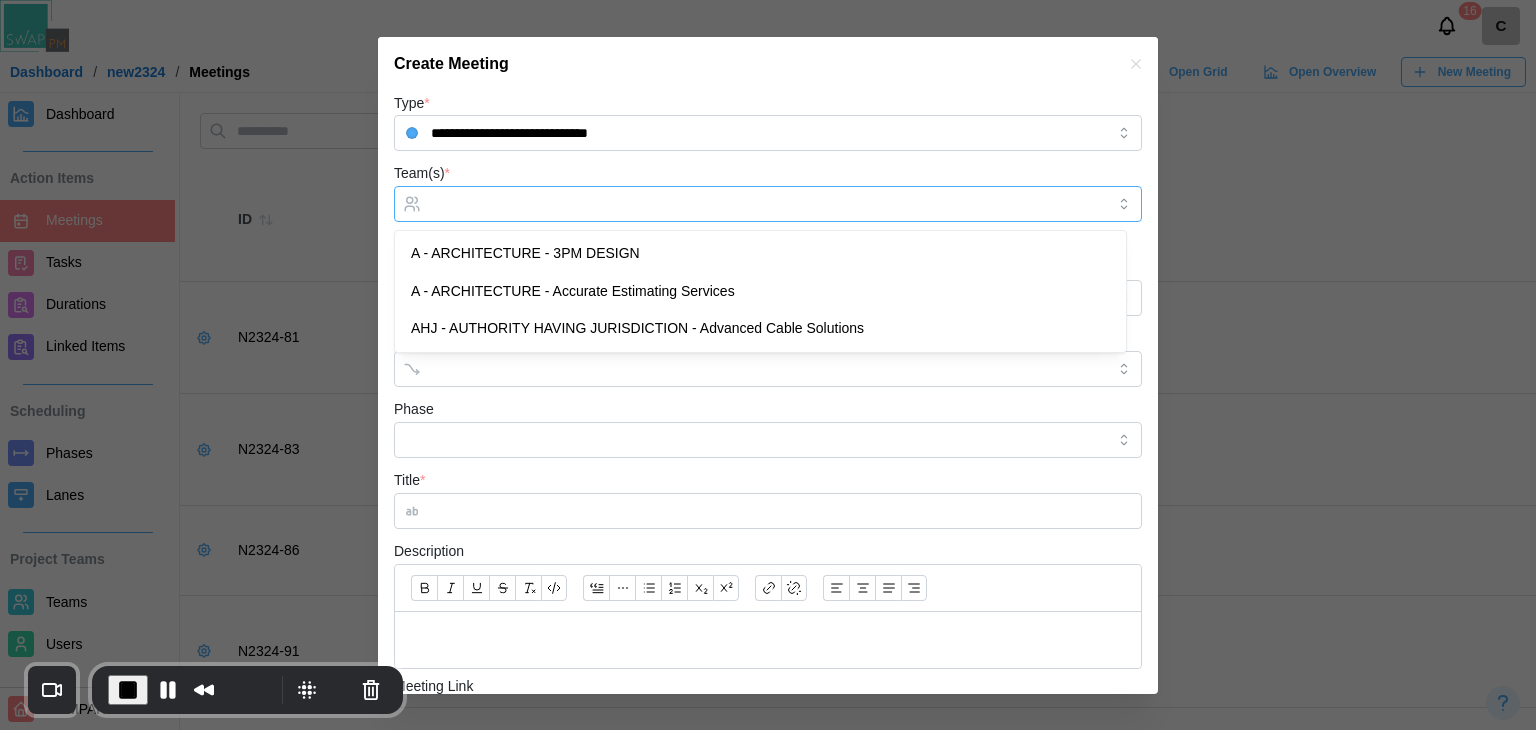 click on "Team(s)  *" at bounding box center (768, 204) 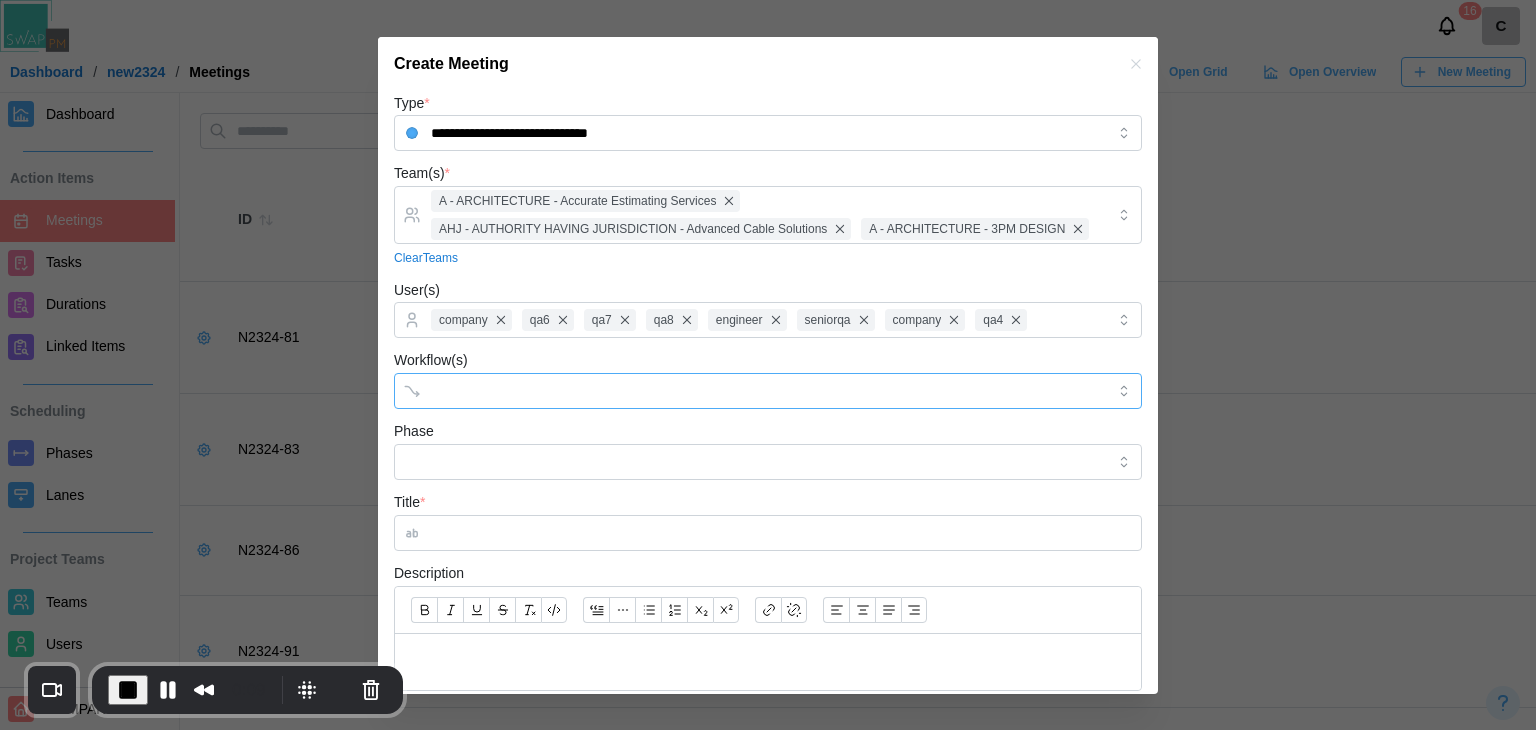 click on "Workflow(s)" at bounding box center [750, 391] 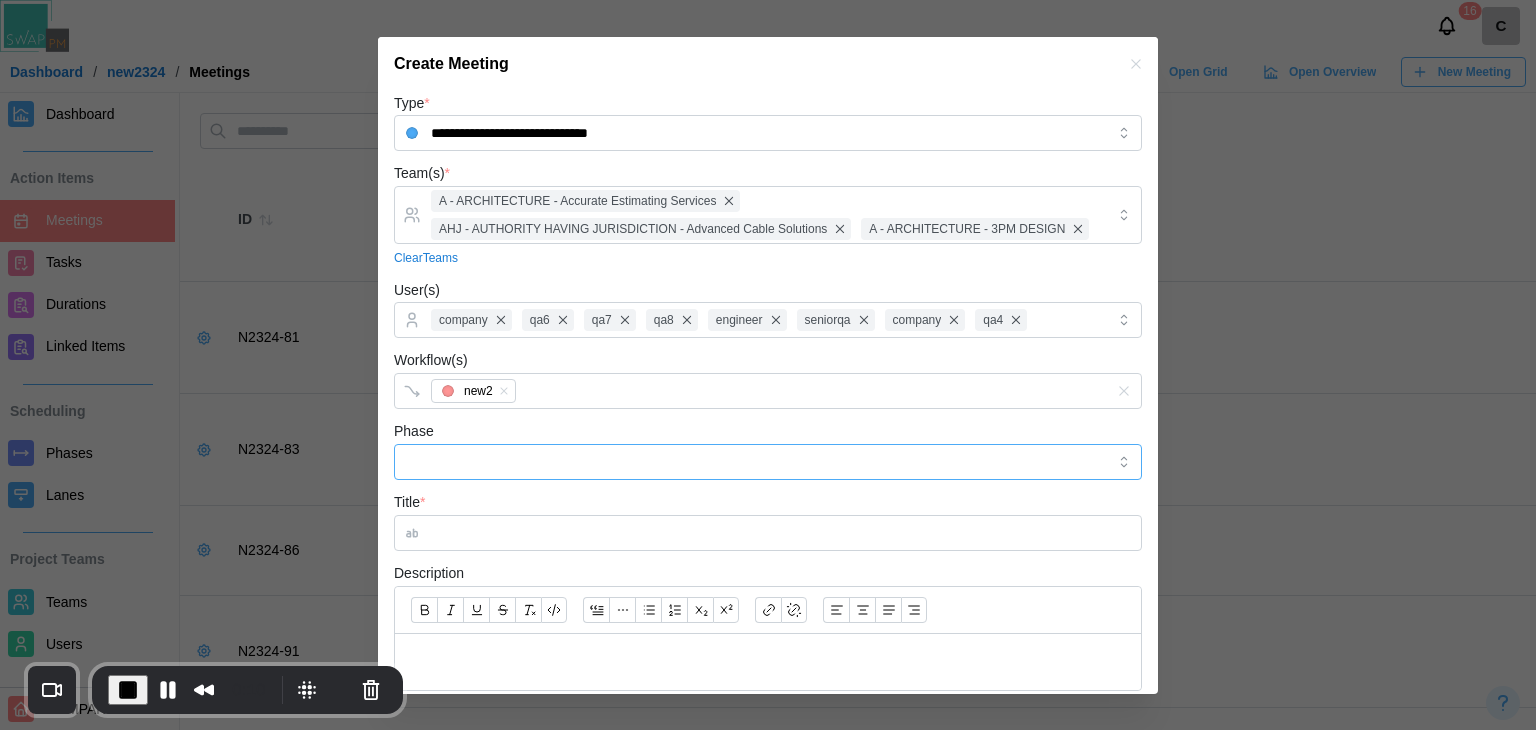 click on "Phase" at bounding box center [768, 462] 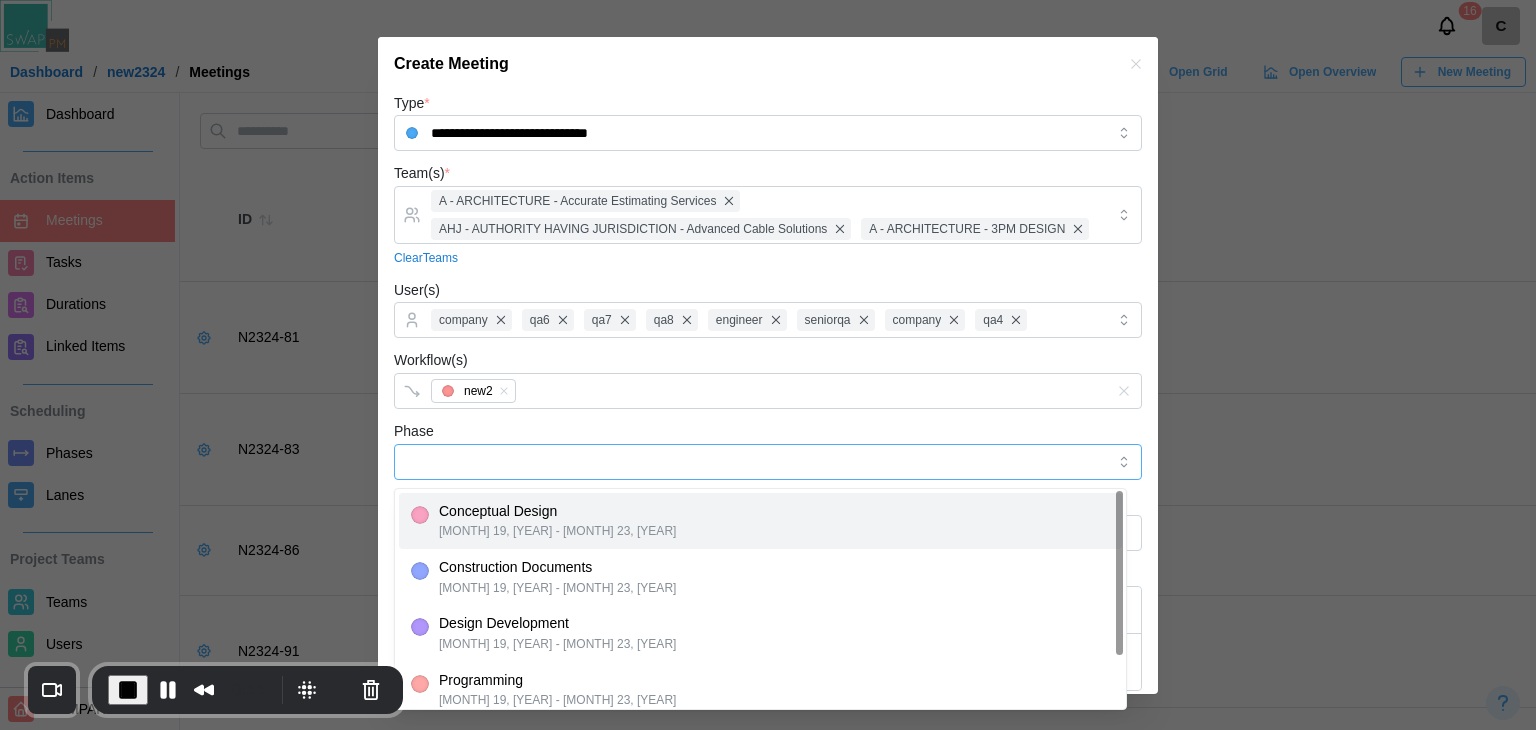 type on "**********" 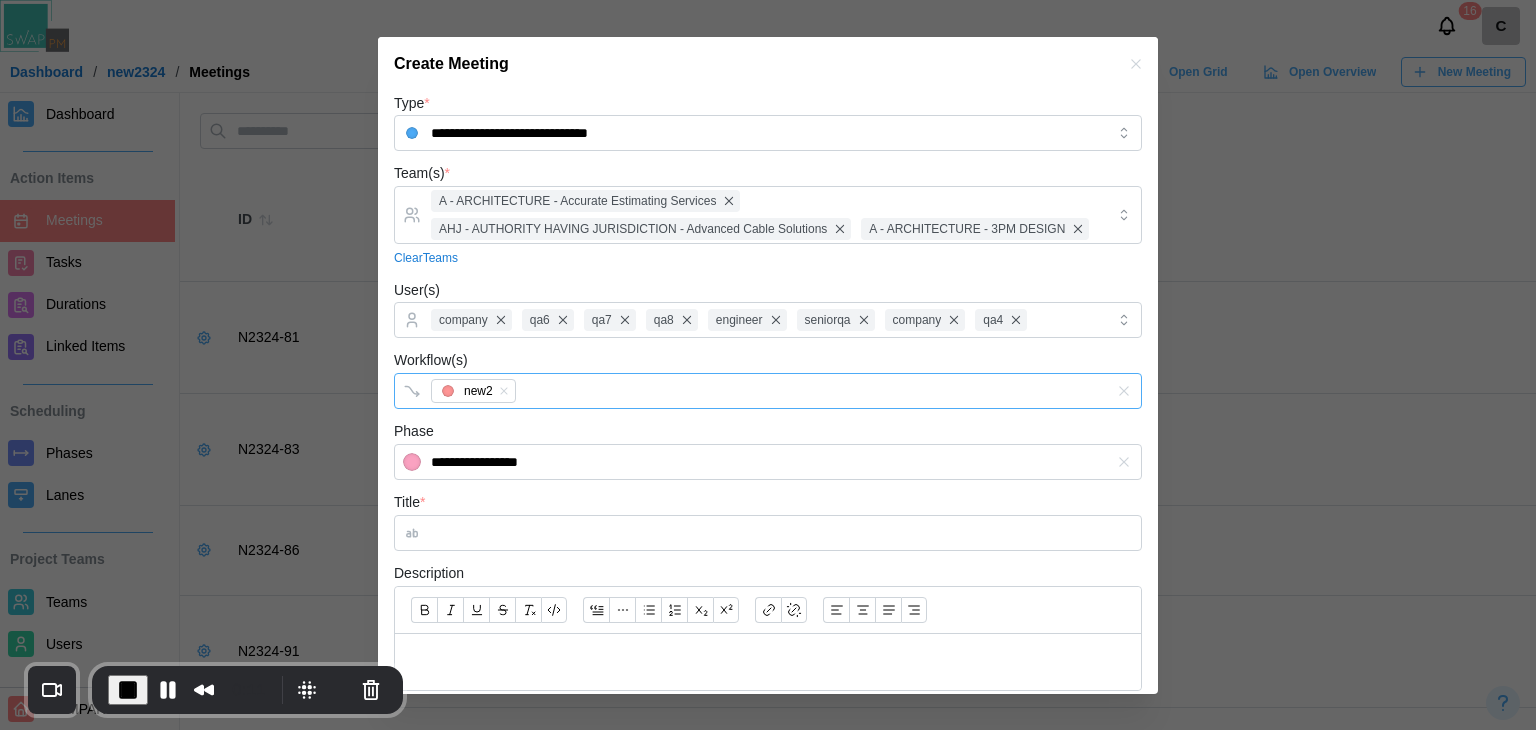 click on "new2" at bounding box center (747, 391) 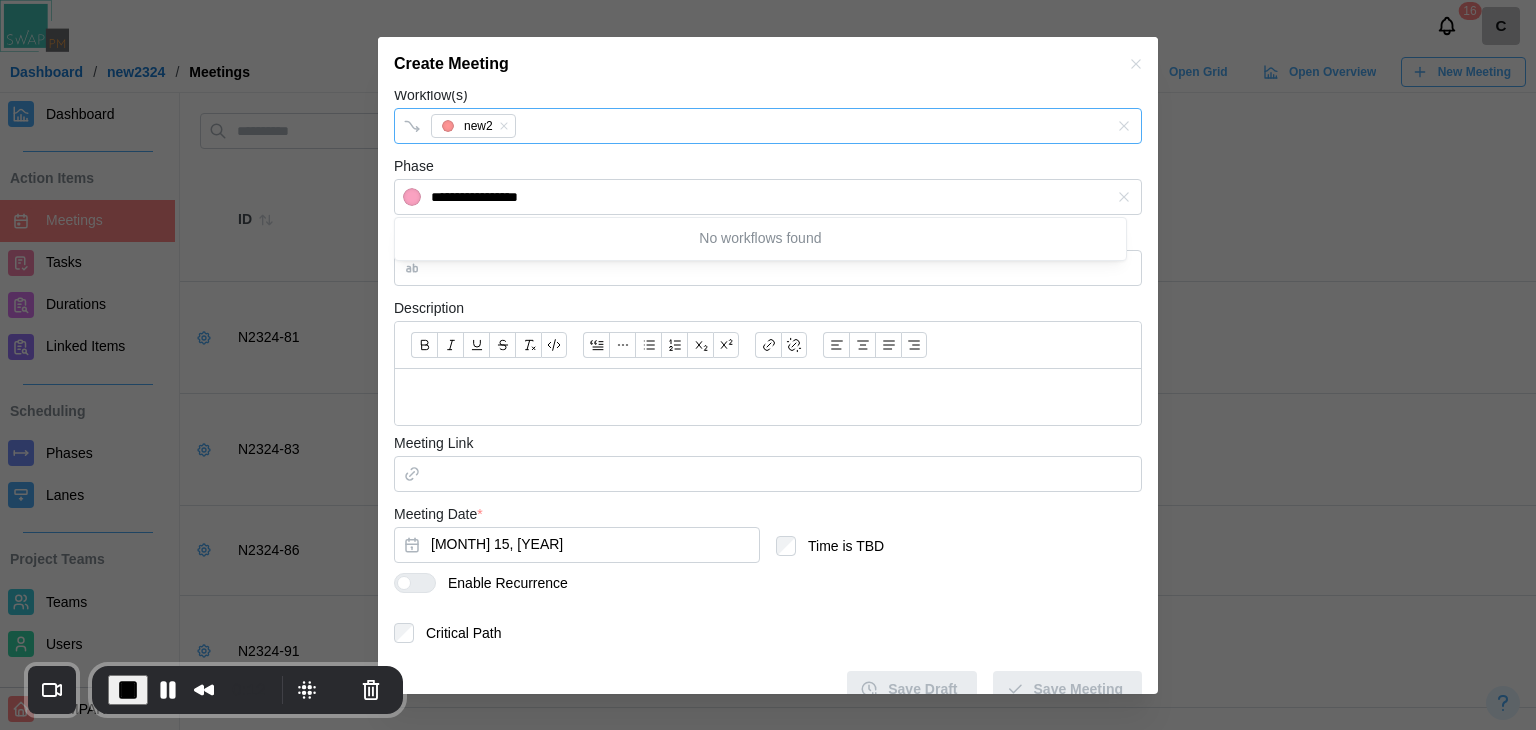 scroll, scrollTop: 293, scrollLeft: 0, axis: vertical 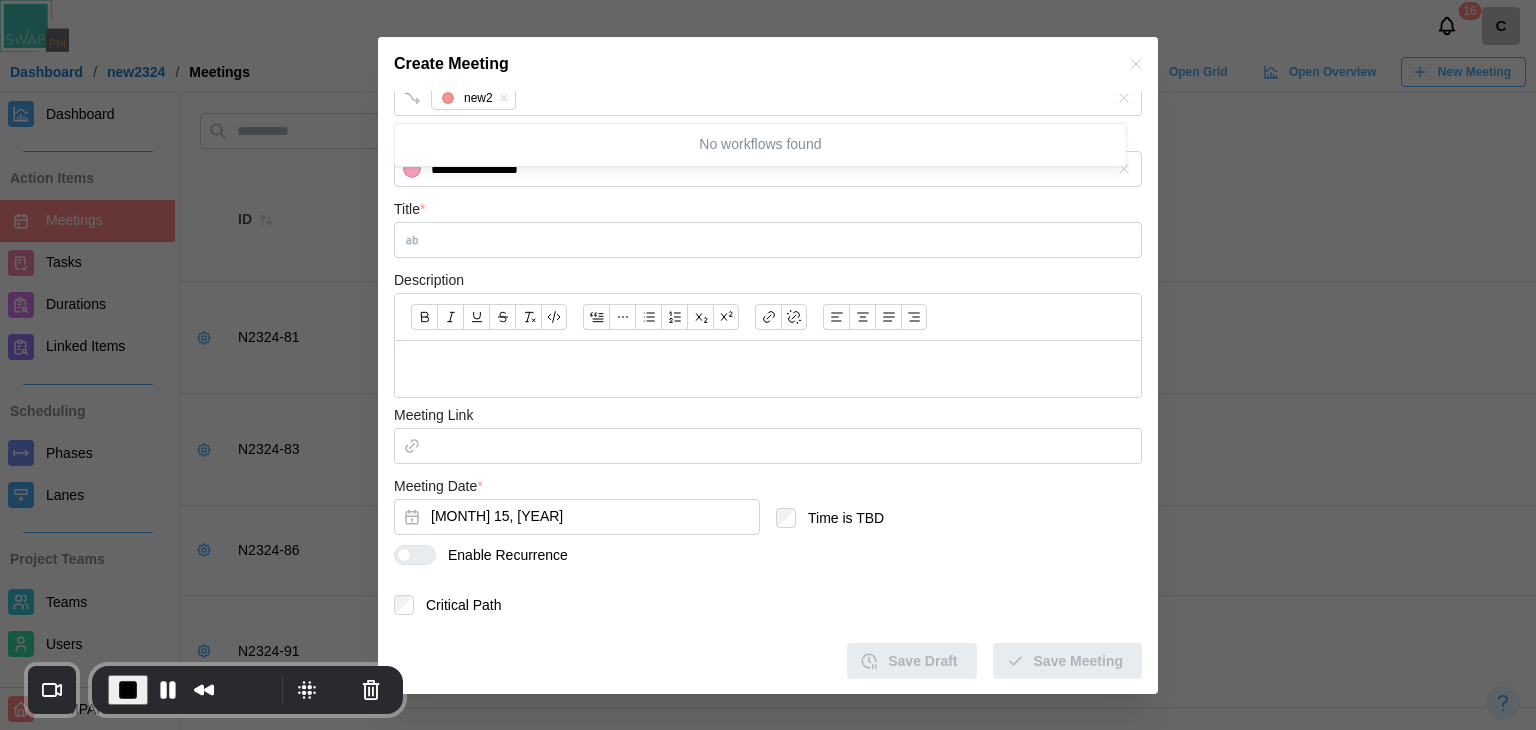 click 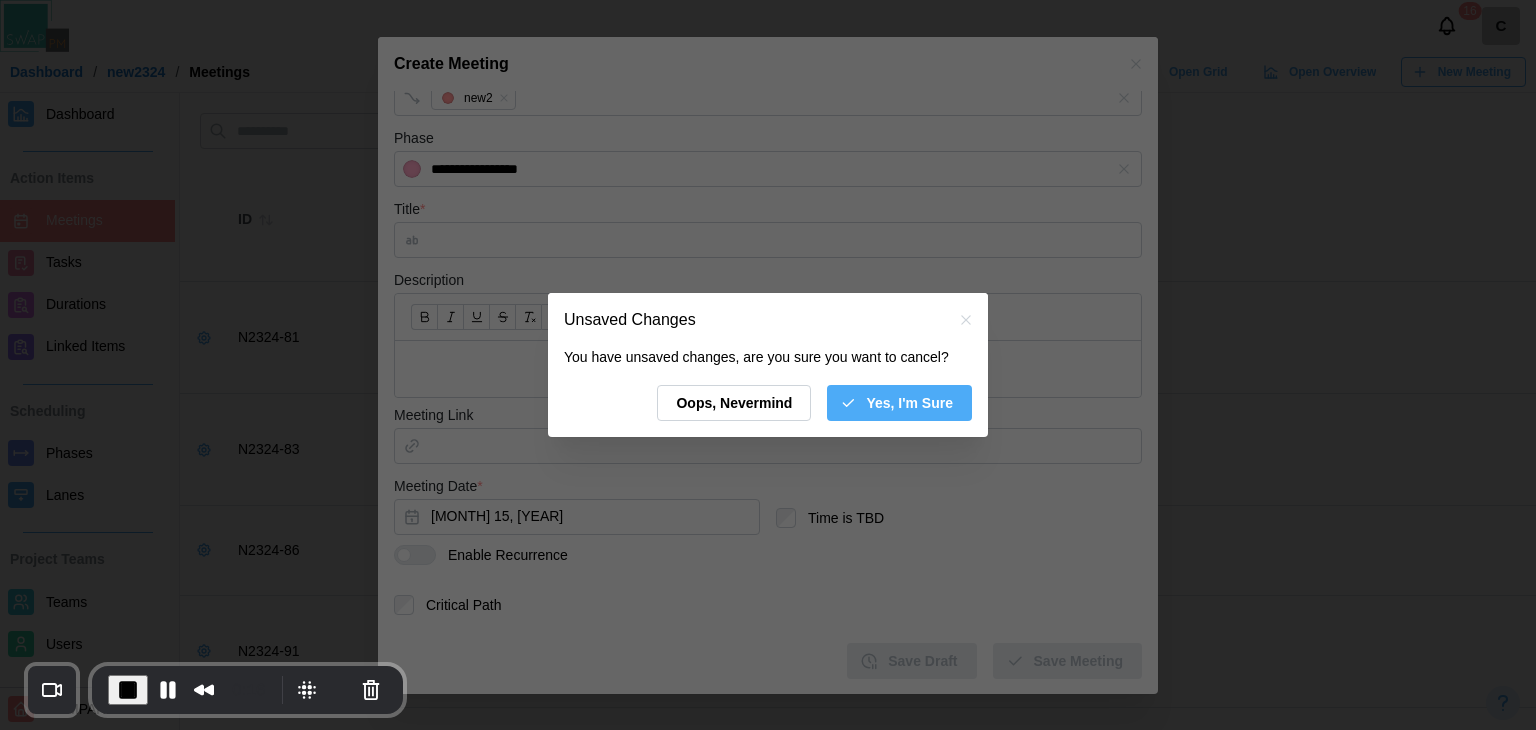click on "Yes, I'm Sure" at bounding box center [909, 403] 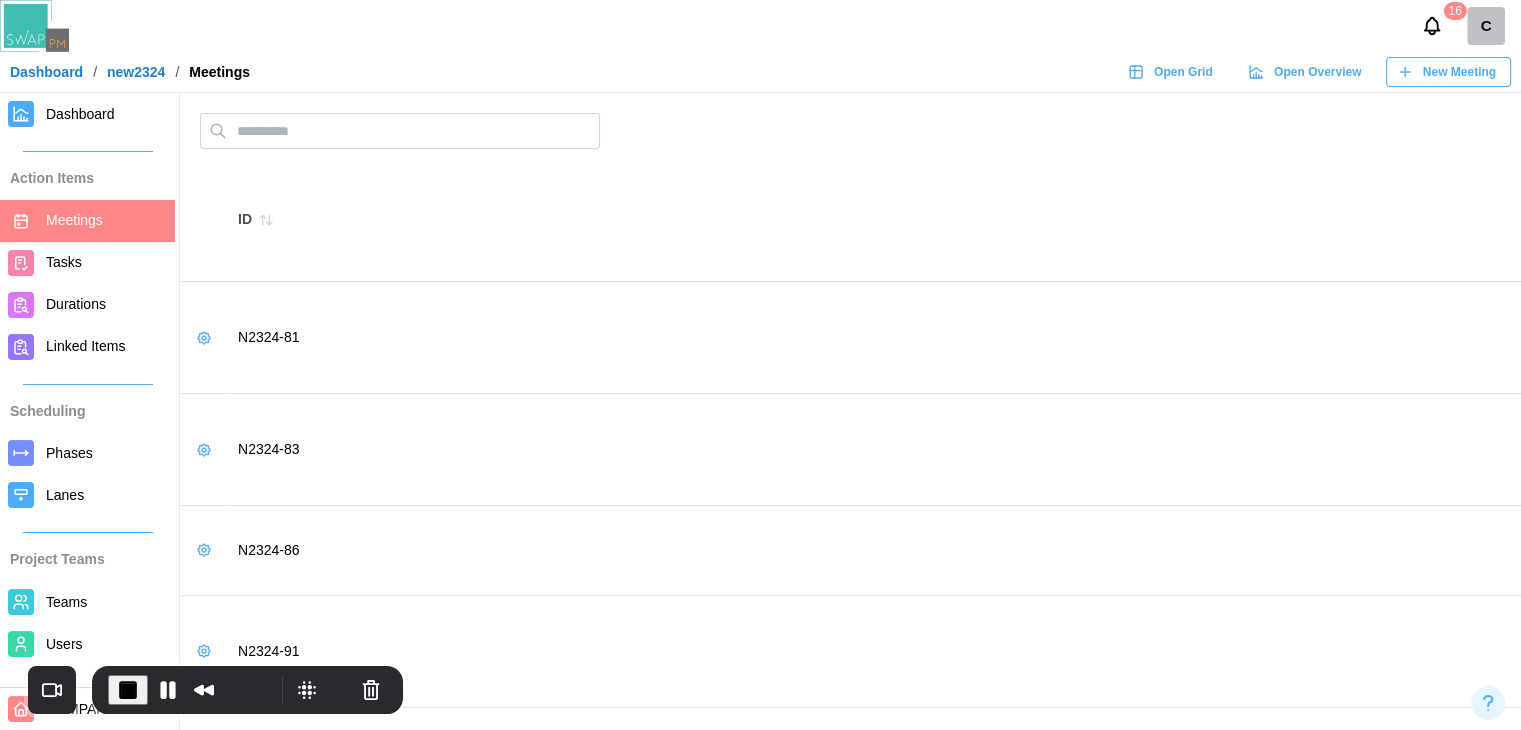 click 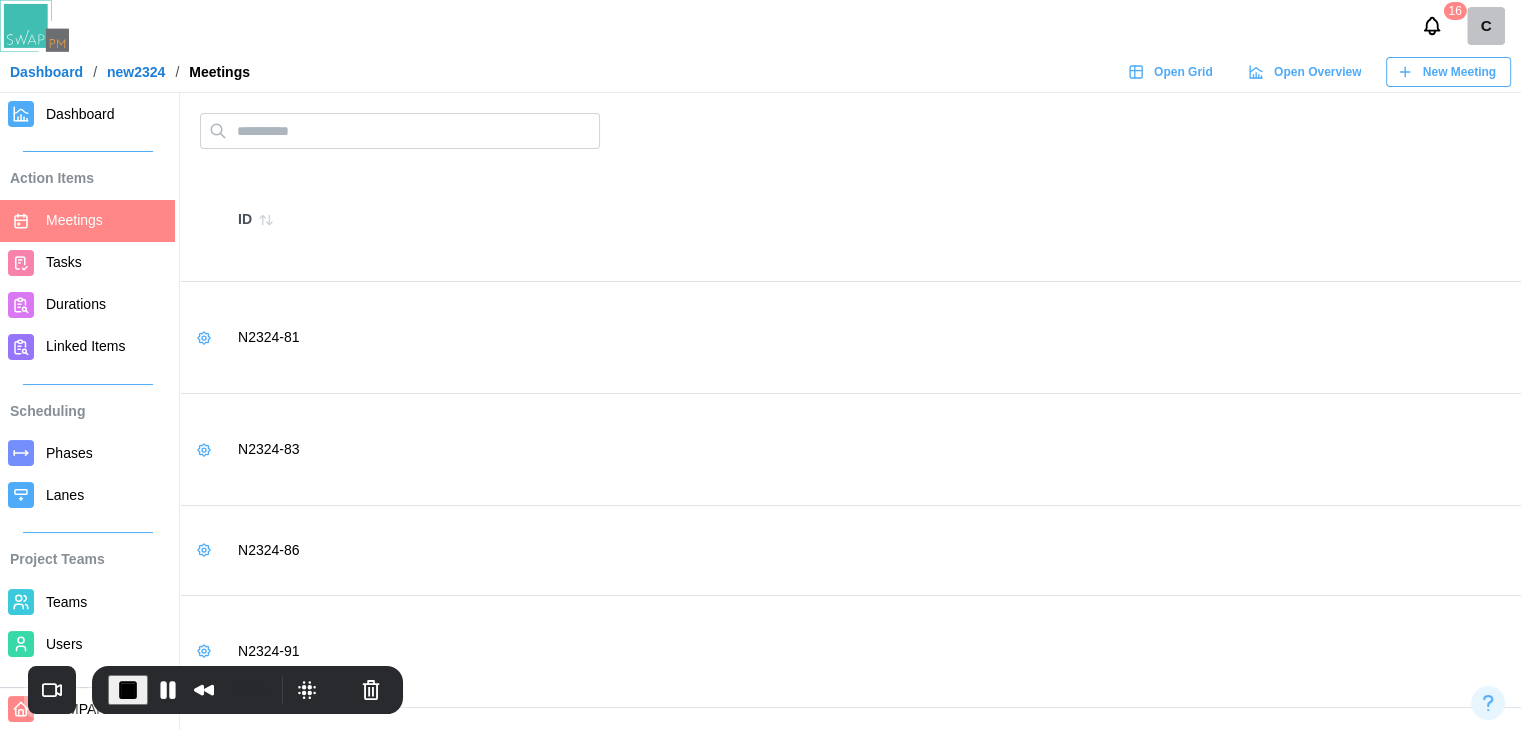 click on "ID Type Phase Date Title N2324-81 Meeting Design Development May 23, 2025 TBD Task D N2324-83 Cluster Meeting Programming May 28, 2025 TBD Task E N2324-86 Swap Meeting Design Development May 29, 2025 TBD Task H N2324-91 Meeting Design Development June 2, 2025 TBD Task M N2324-521 Cluster Meeting Design Development June 3, 2025 TBD weekly N2324-95 Meeting Design Development June 3, 2025 TBD TASK Q N2324-537 Meeting Design Development June 4, 2025 TBD monthly N2324-546 Swap Meeting Design Development June 5, 2025 TBD weekly N2324-522 Cluster Meeting Design Development June 9, 2025 TBD weekly N2324-94 Meeting Conceptual Design June 12, 2025 TBD Task P N2324-93 Cluster Meeting Conceptual Design June 13, 2025 TBD Task O N2324-523 Cluster Meeting Design Development June 16, 2025 TBD weekly N2324-541 Meeting June 18, 2025 TBD cxxcvxcv N2324-524 Cluster Meeting Design Development June 23, 2025 TBD weekly N2324-525 Cluster Meeting Design Development June 30, 2025 TBD weekly N2324-538 Meeting Design Development TBD TBD" at bounding box center [850, 1516] 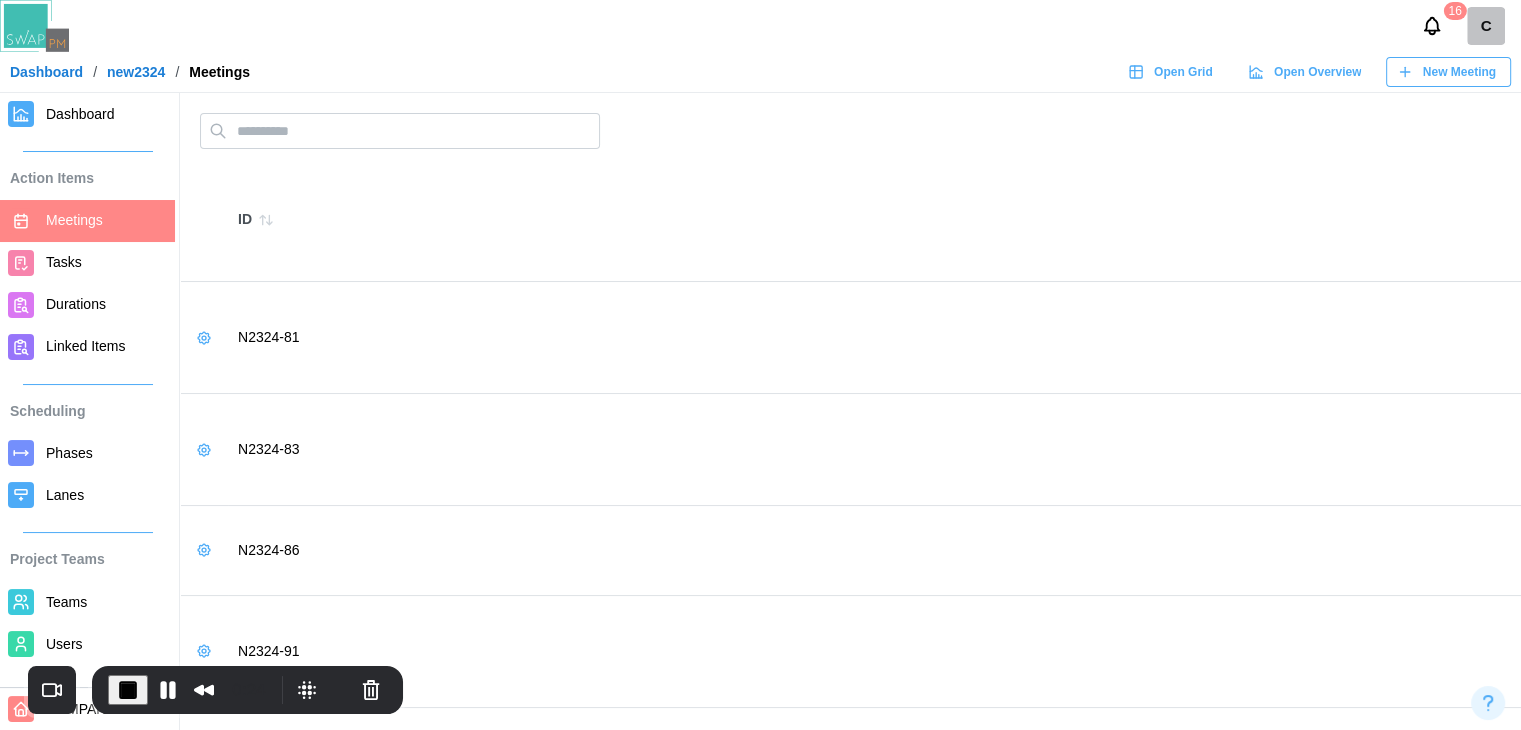 click at bounding box center [204, 338] 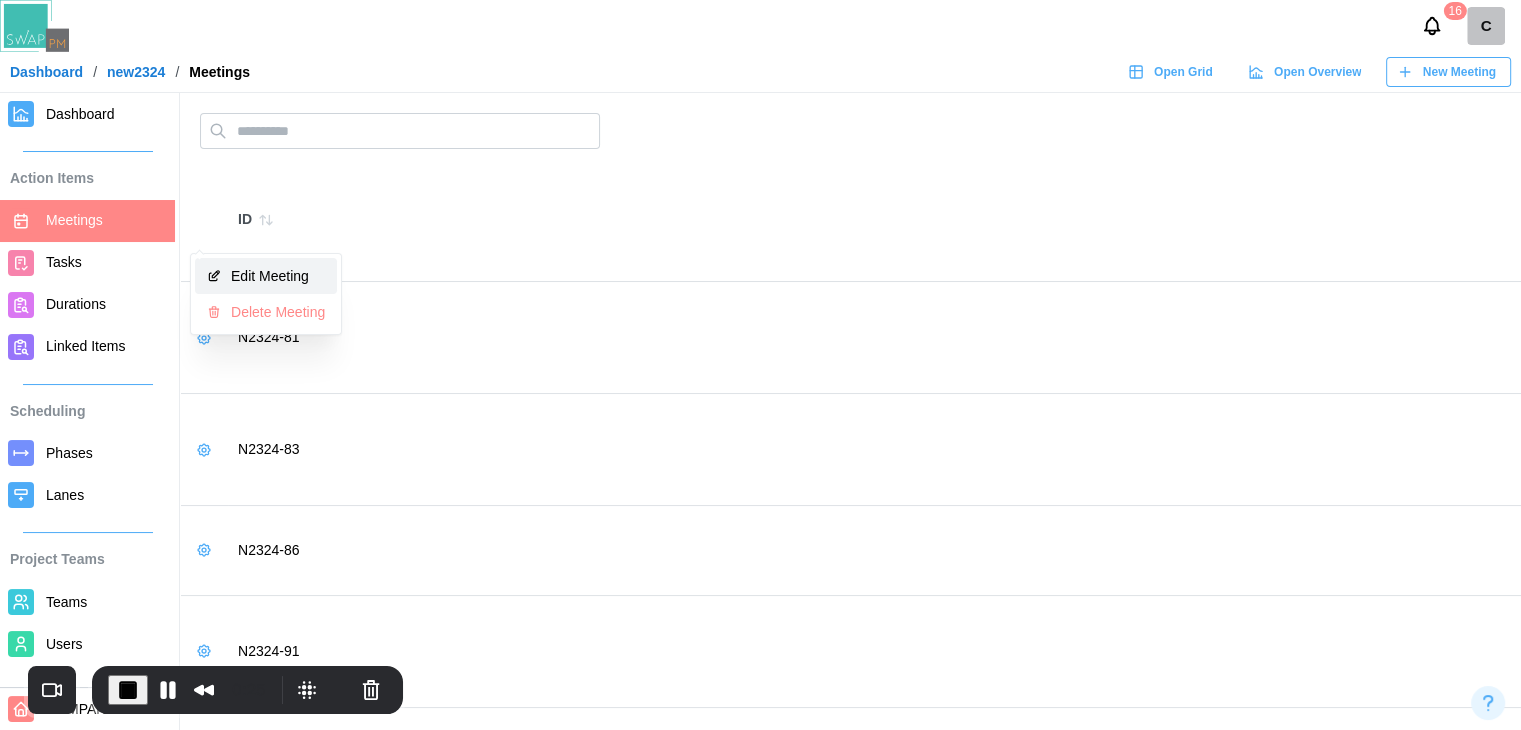 click on "Edit Meeting" at bounding box center [266, 276] 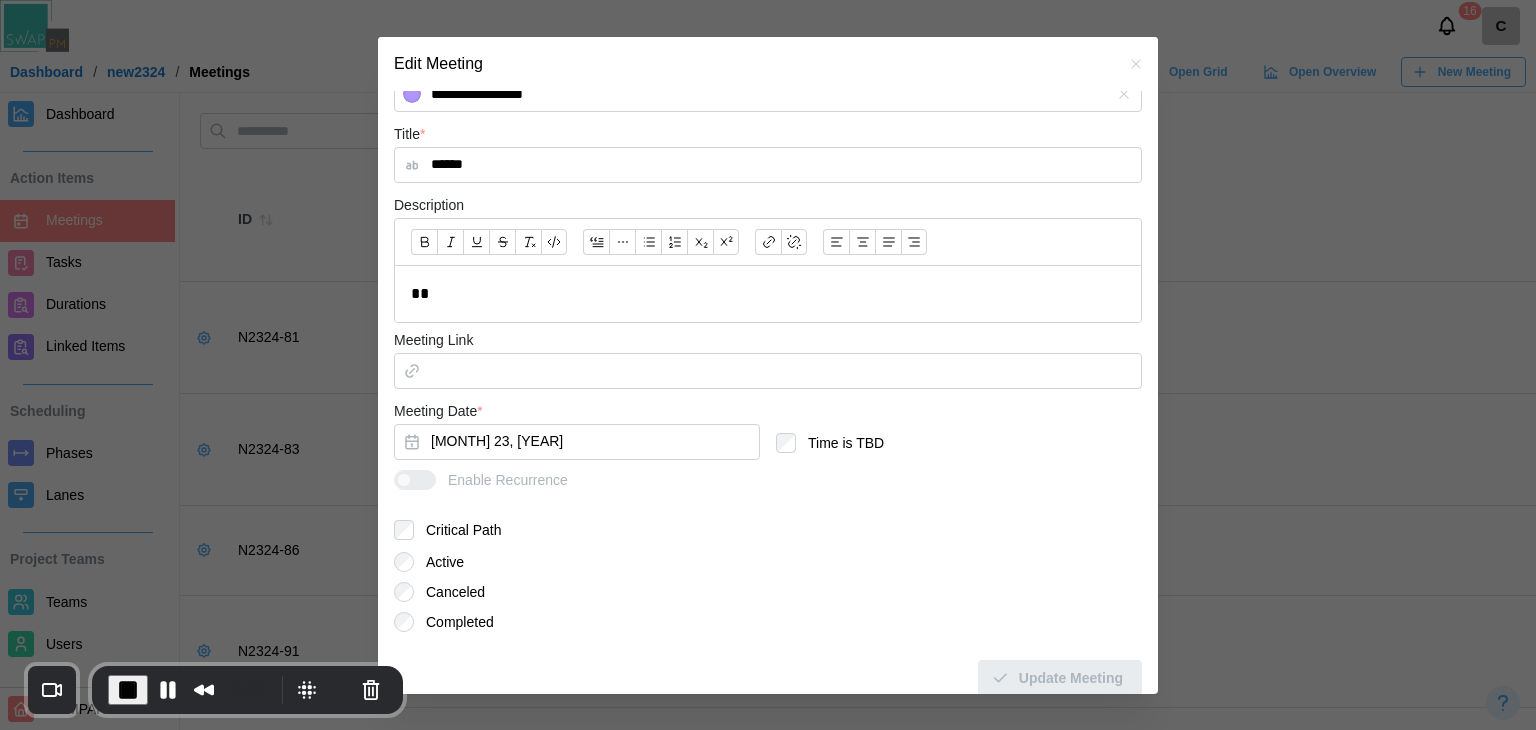 scroll, scrollTop: 364, scrollLeft: 0, axis: vertical 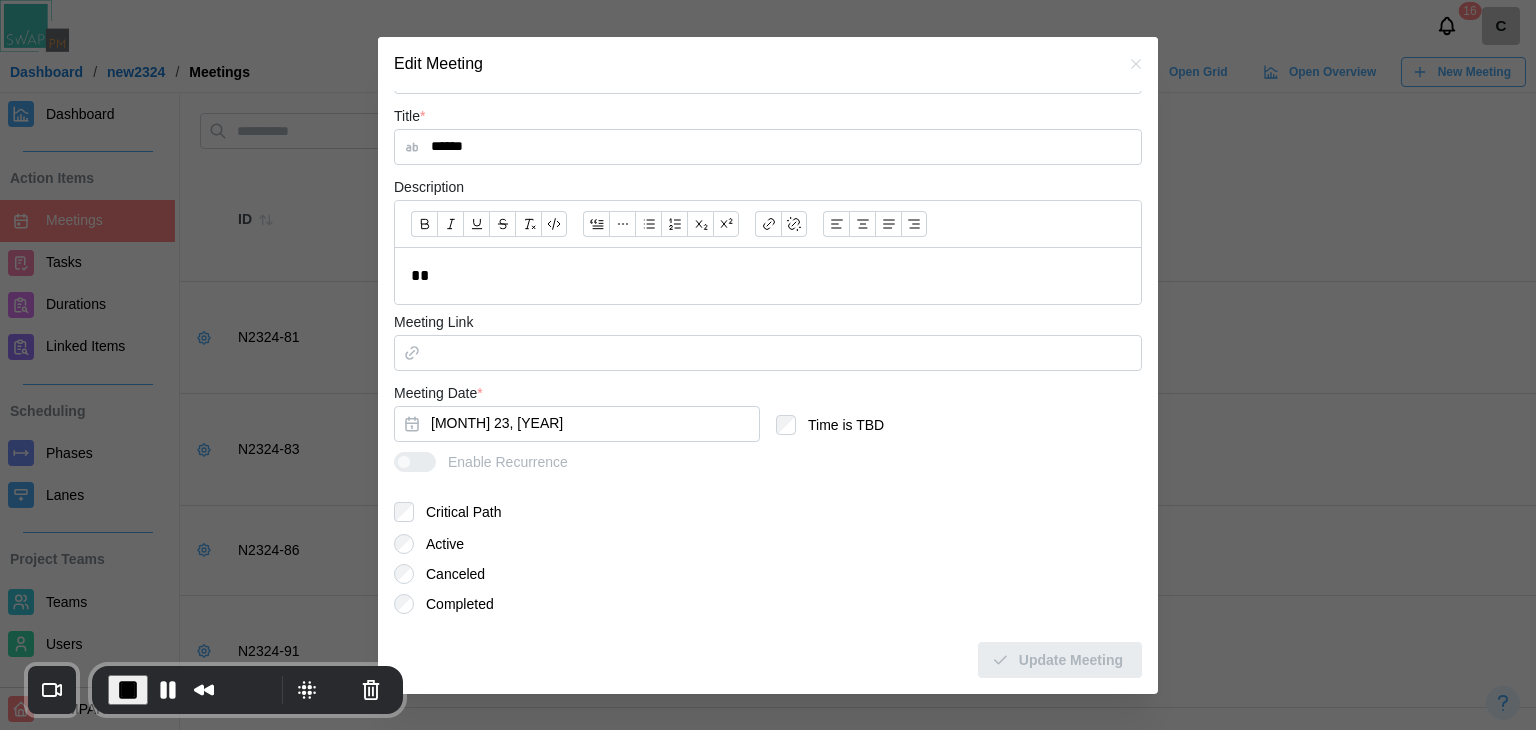 click 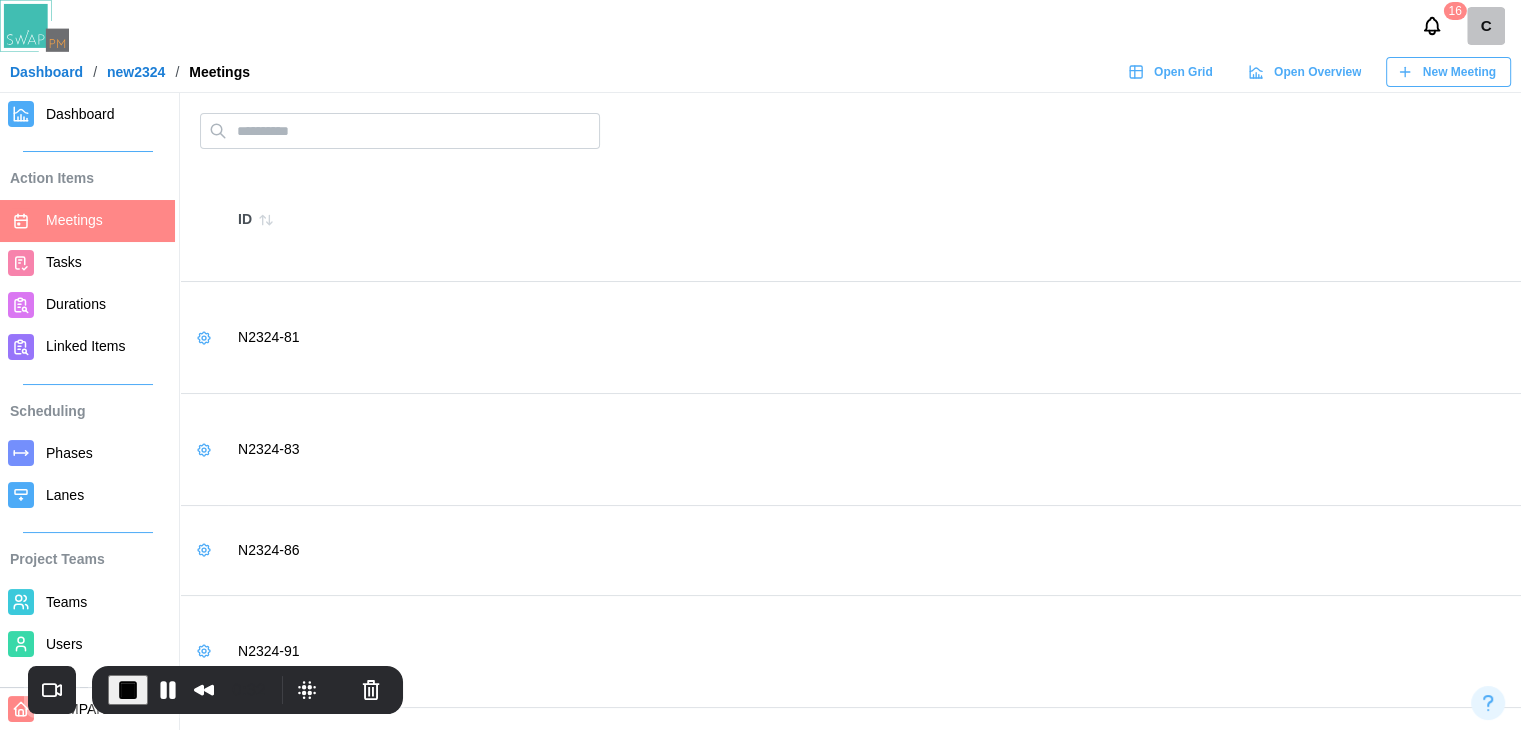 click on "Tasks" at bounding box center (64, 262) 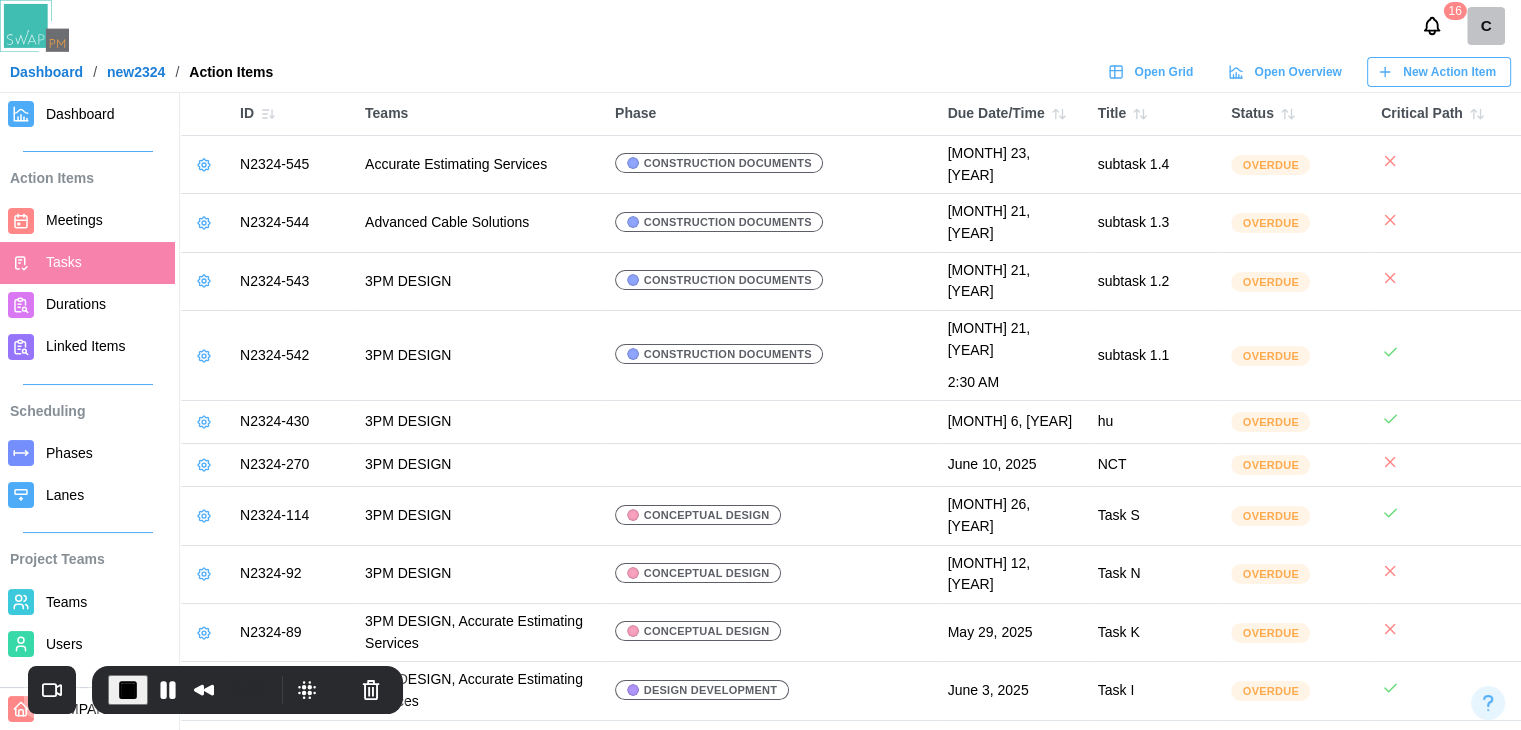 click 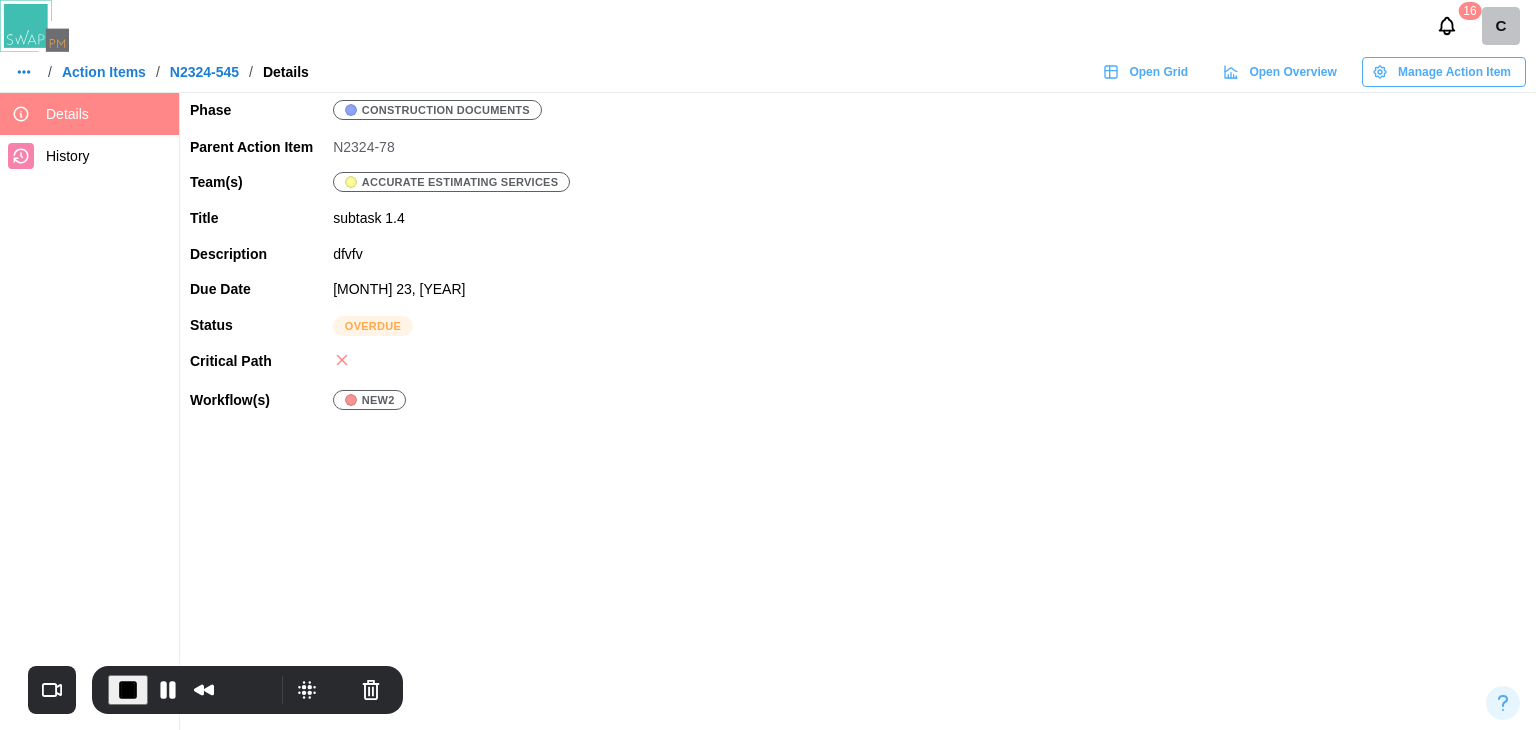 click on "Manage Action Item" at bounding box center [1454, 72] 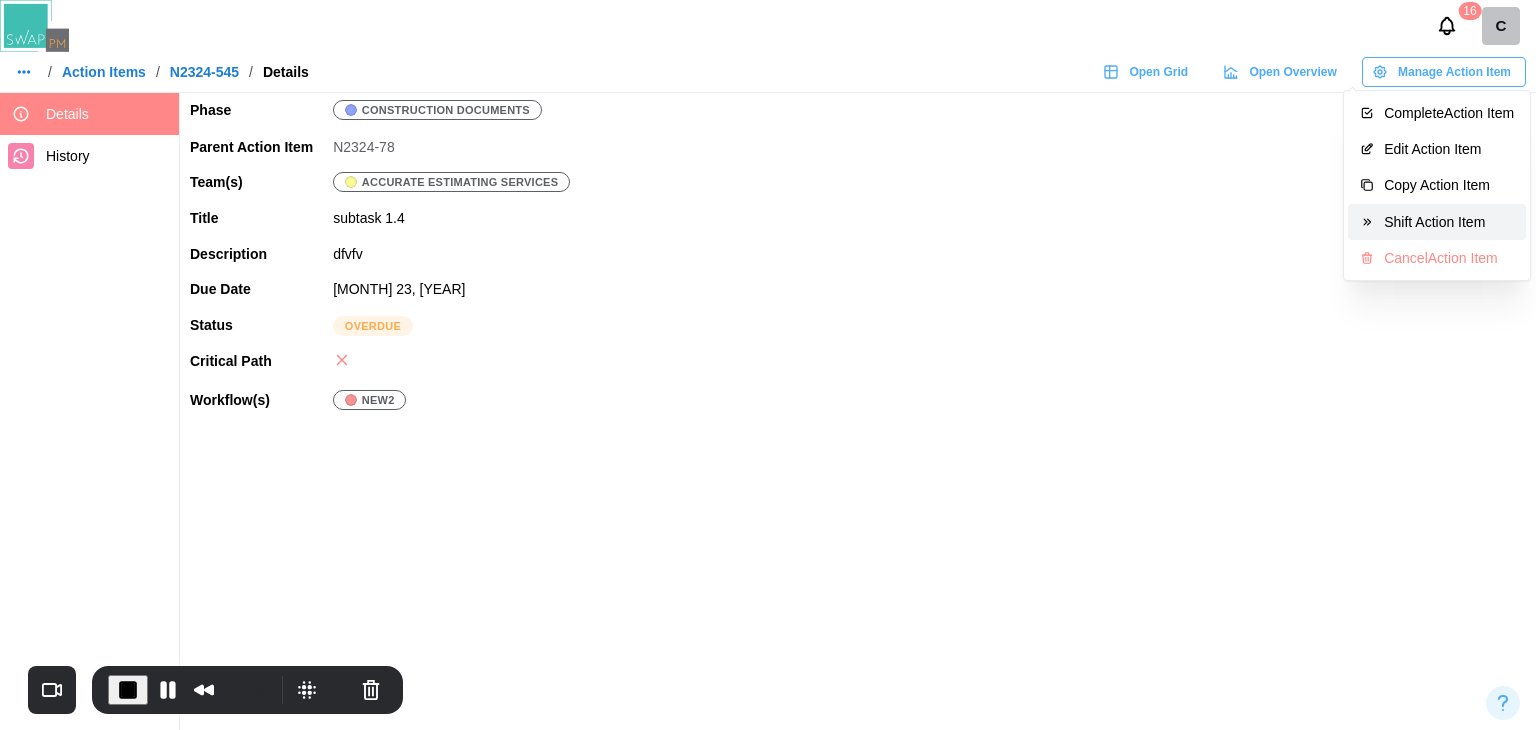click on "Shift Action Item" at bounding box center (1449, 222) 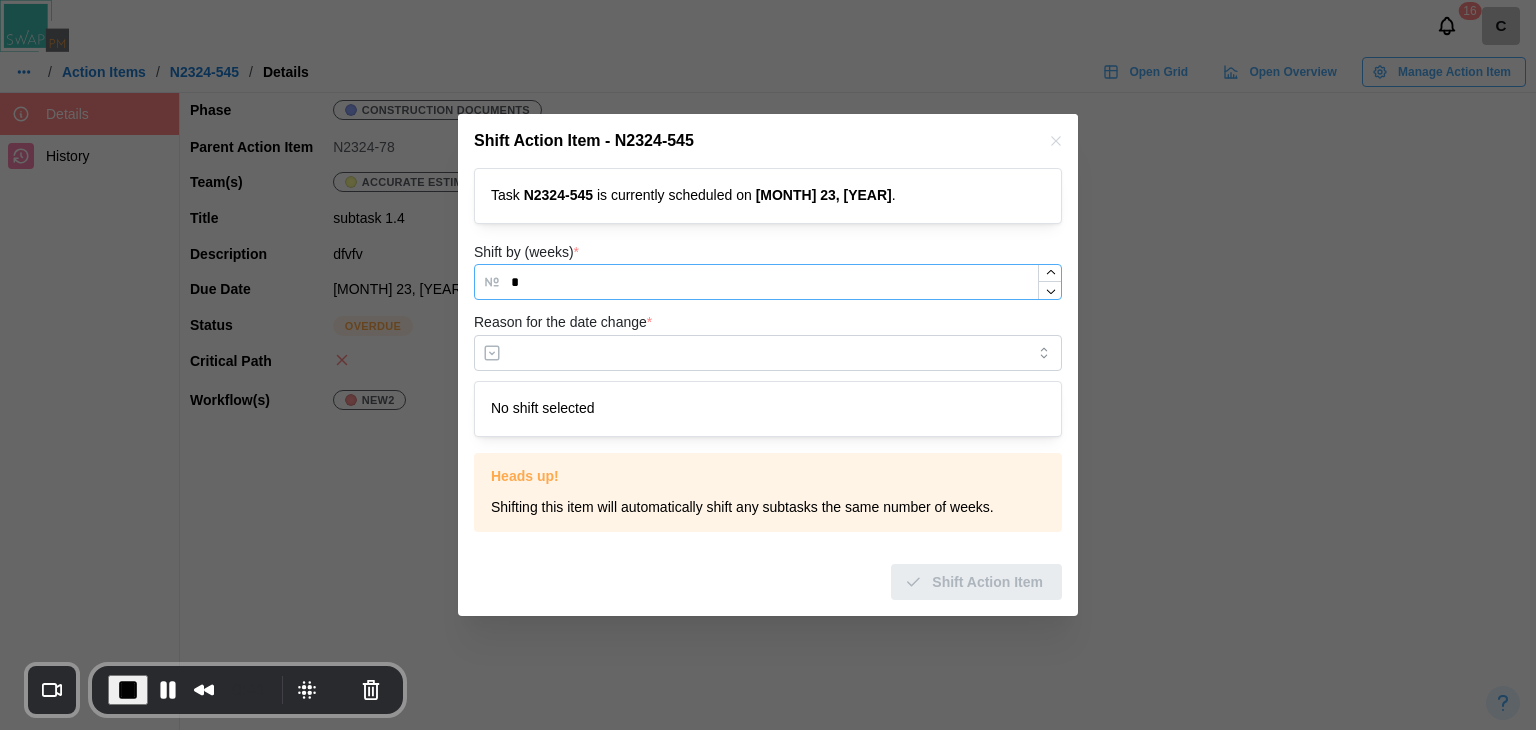 click on "*" at bounding box center [768, 282] 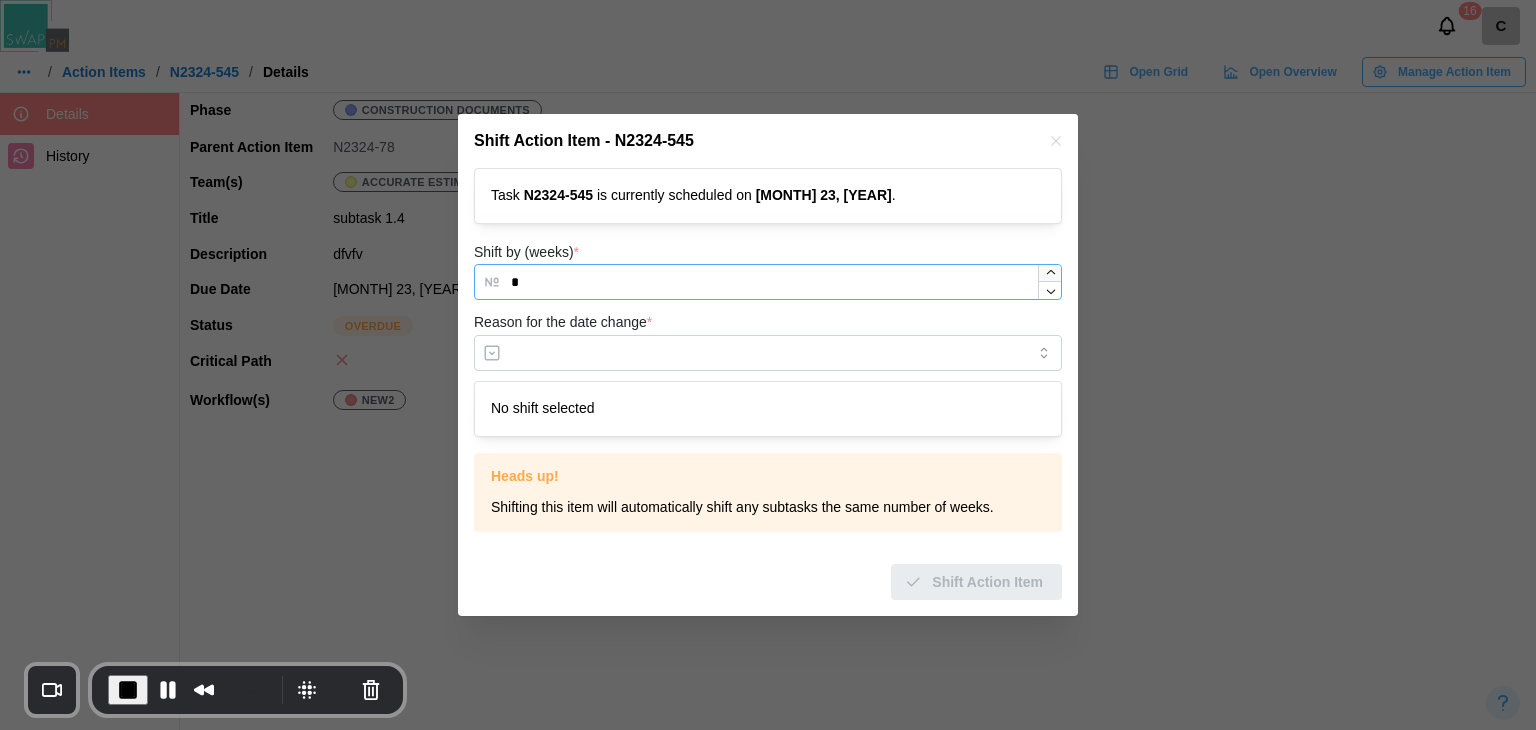type on "*" 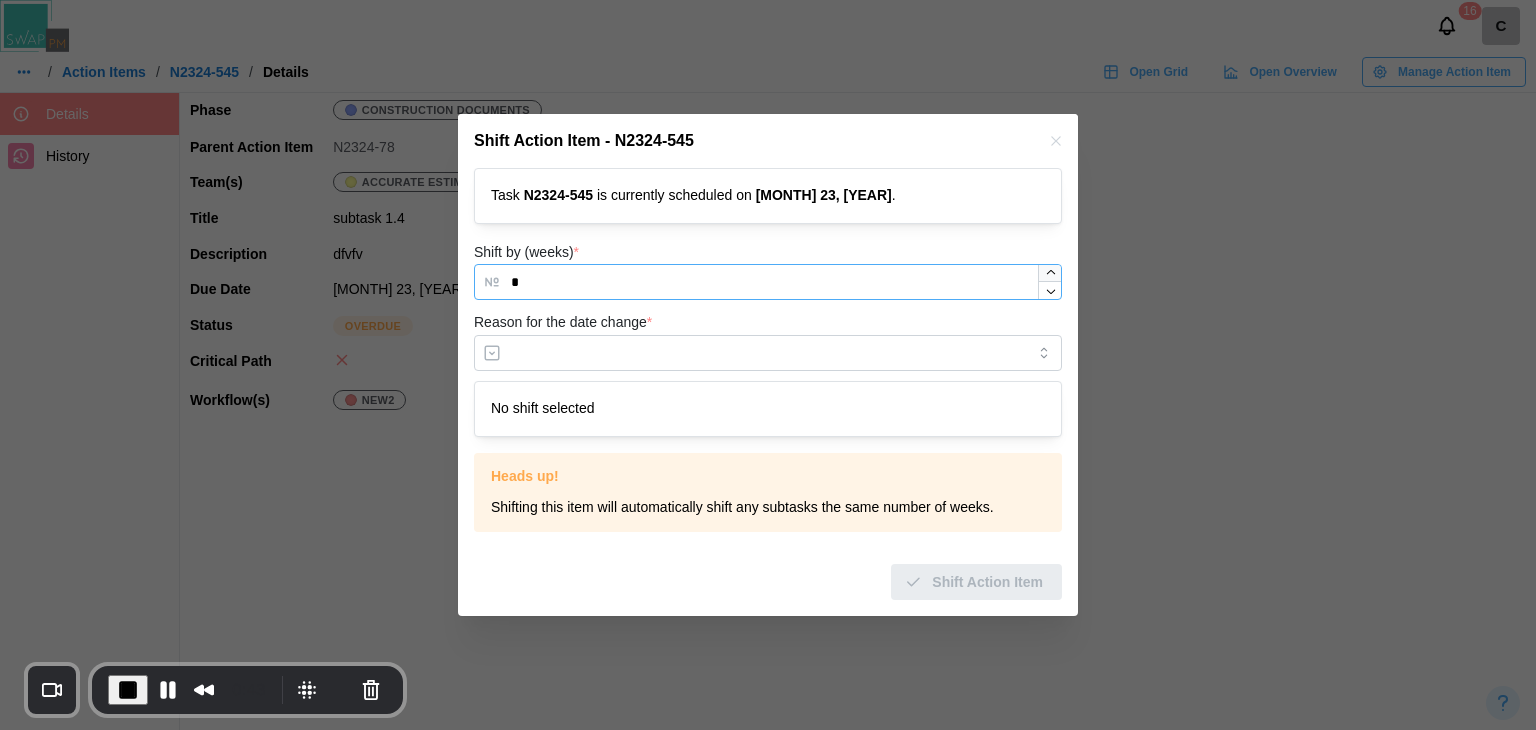 click at bounding box center (1049, 282) 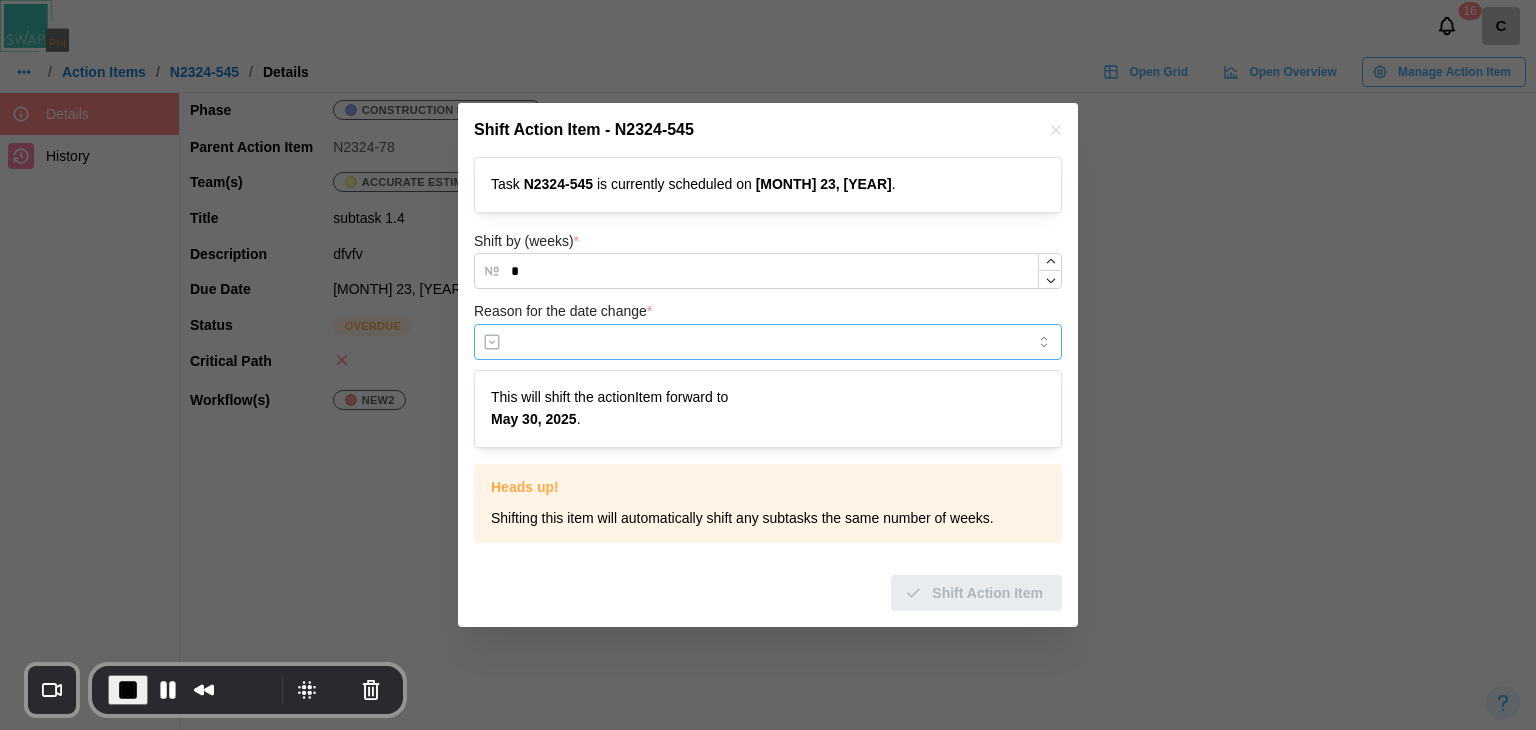 click on "Reason for the date change  *" at bounding box center (768, 342) 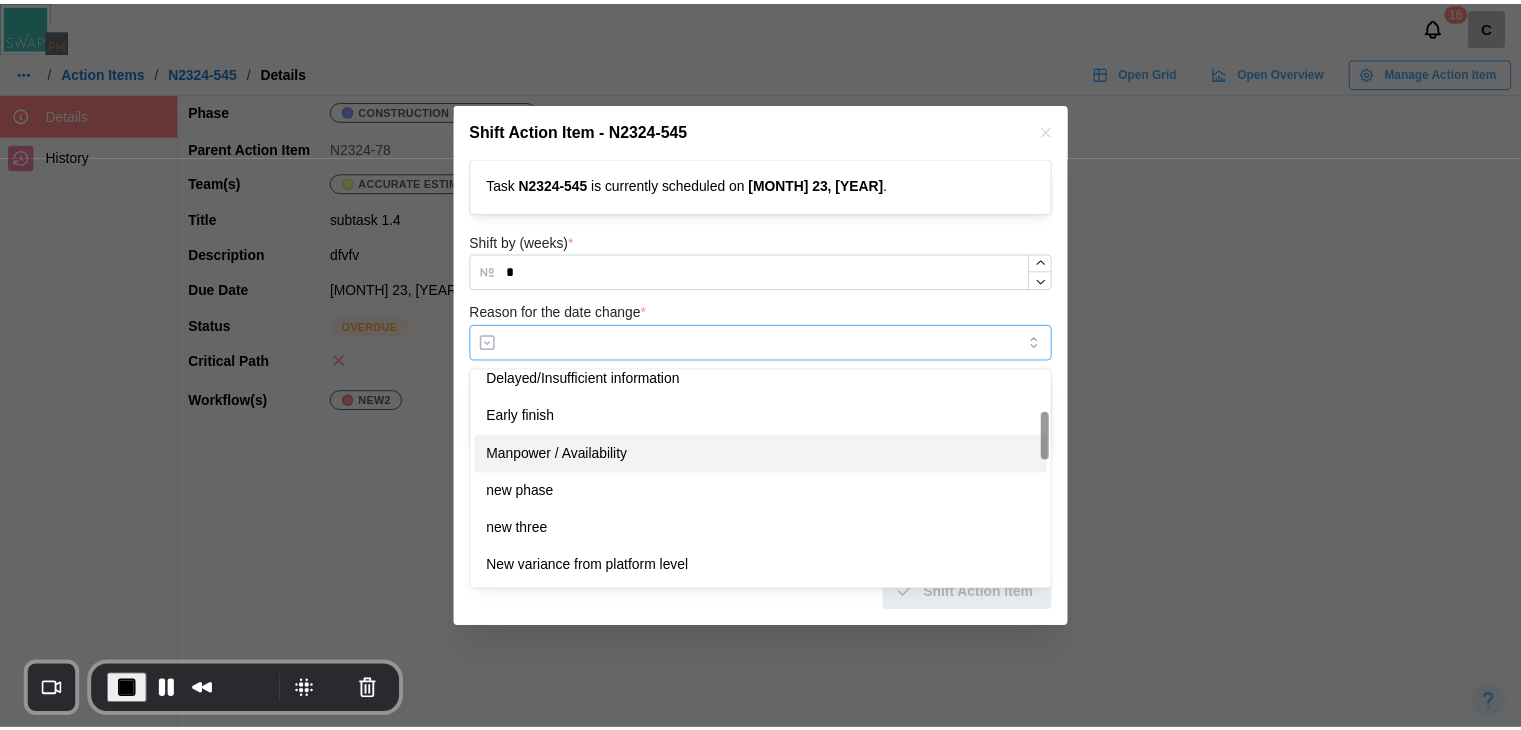 scroll, scrollTop: 200, scrollLeft: 0, axis: vertical 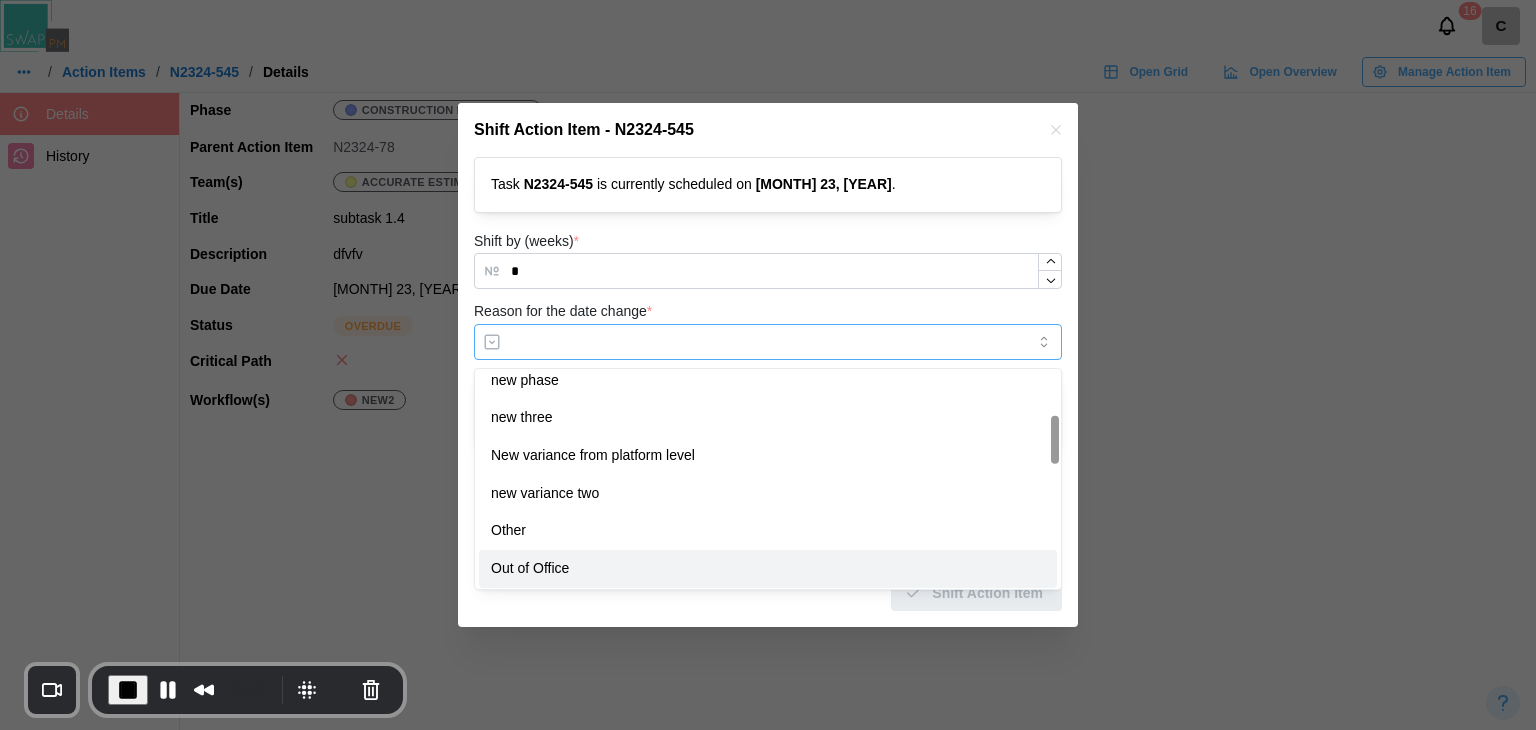 type on "**********" 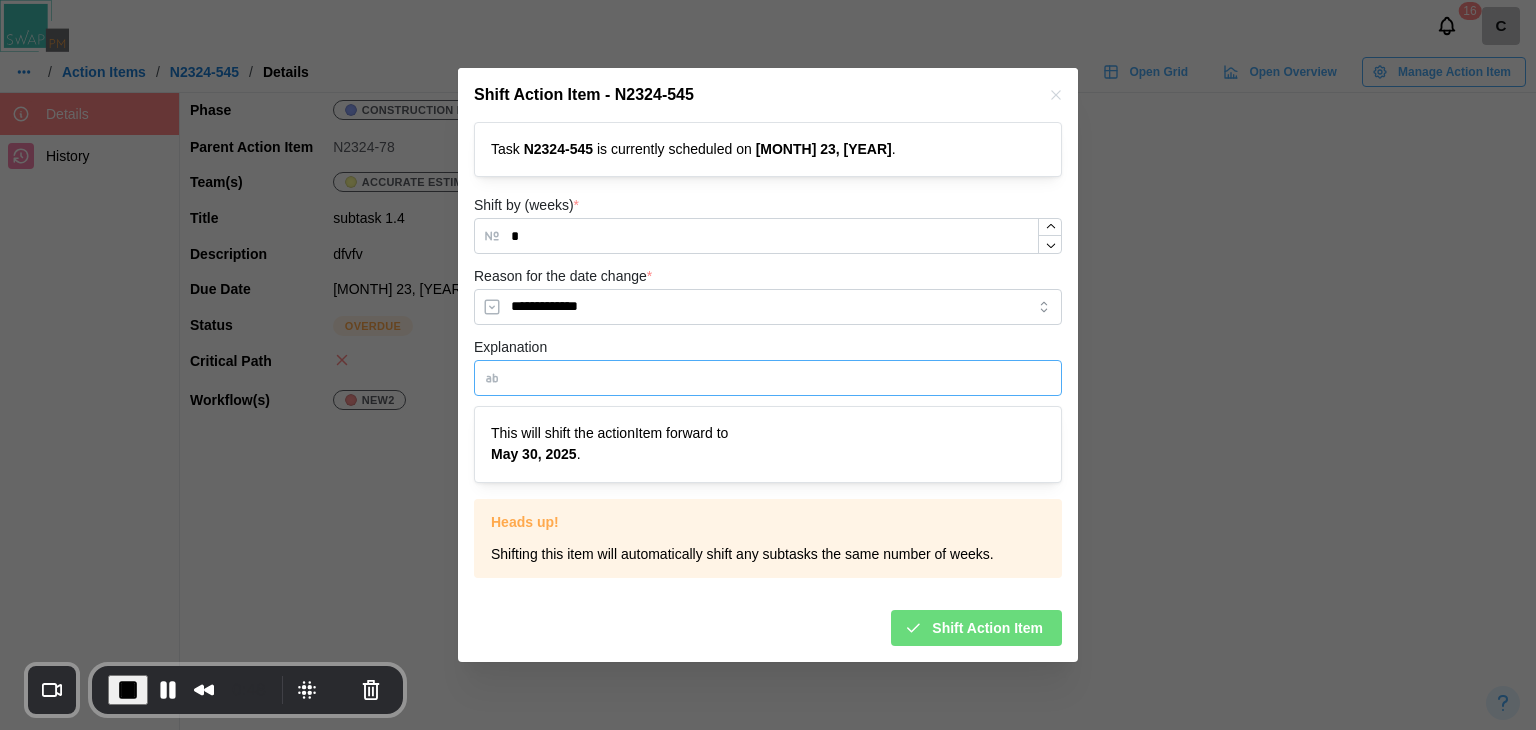 click on "Explanation" at bounding box center [768, 378] 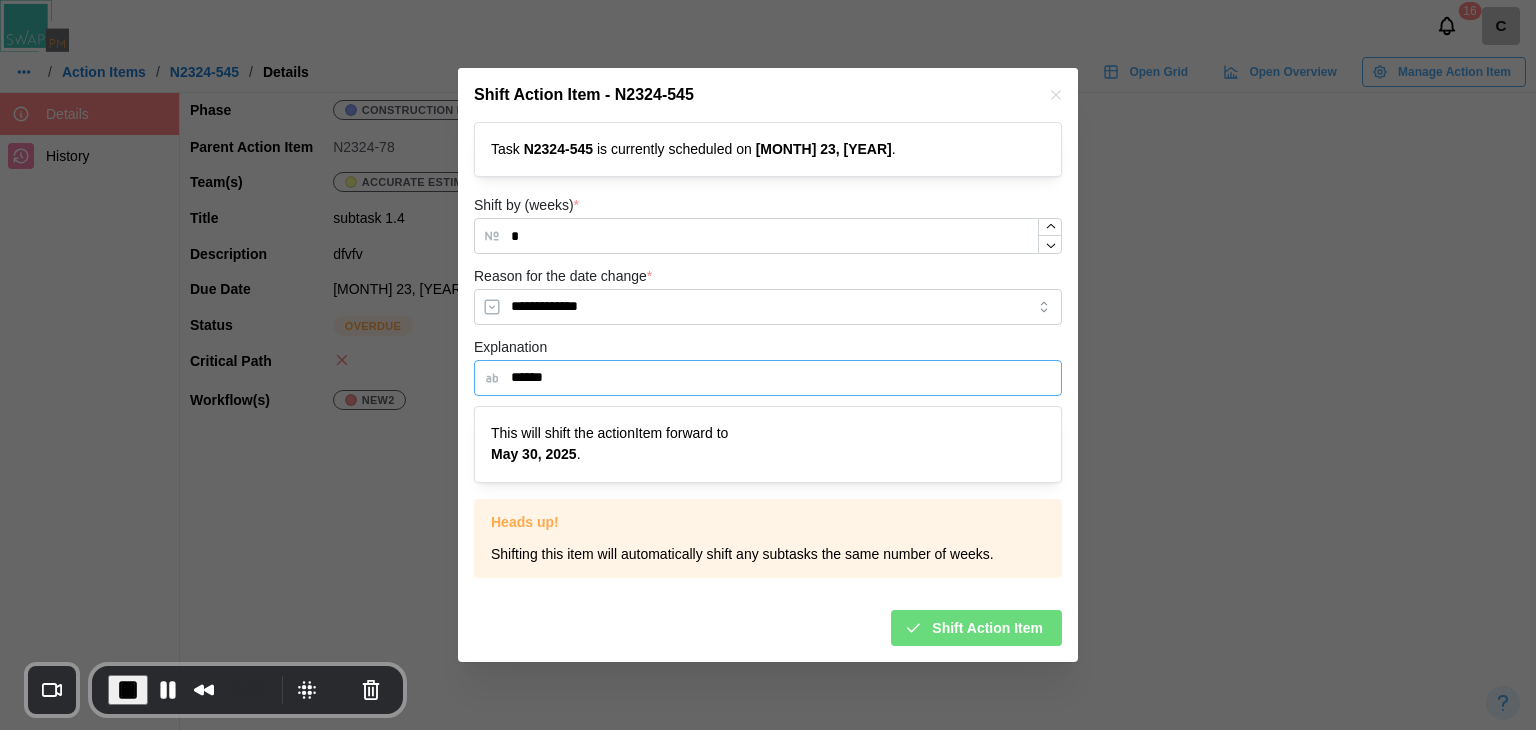 type on "******" 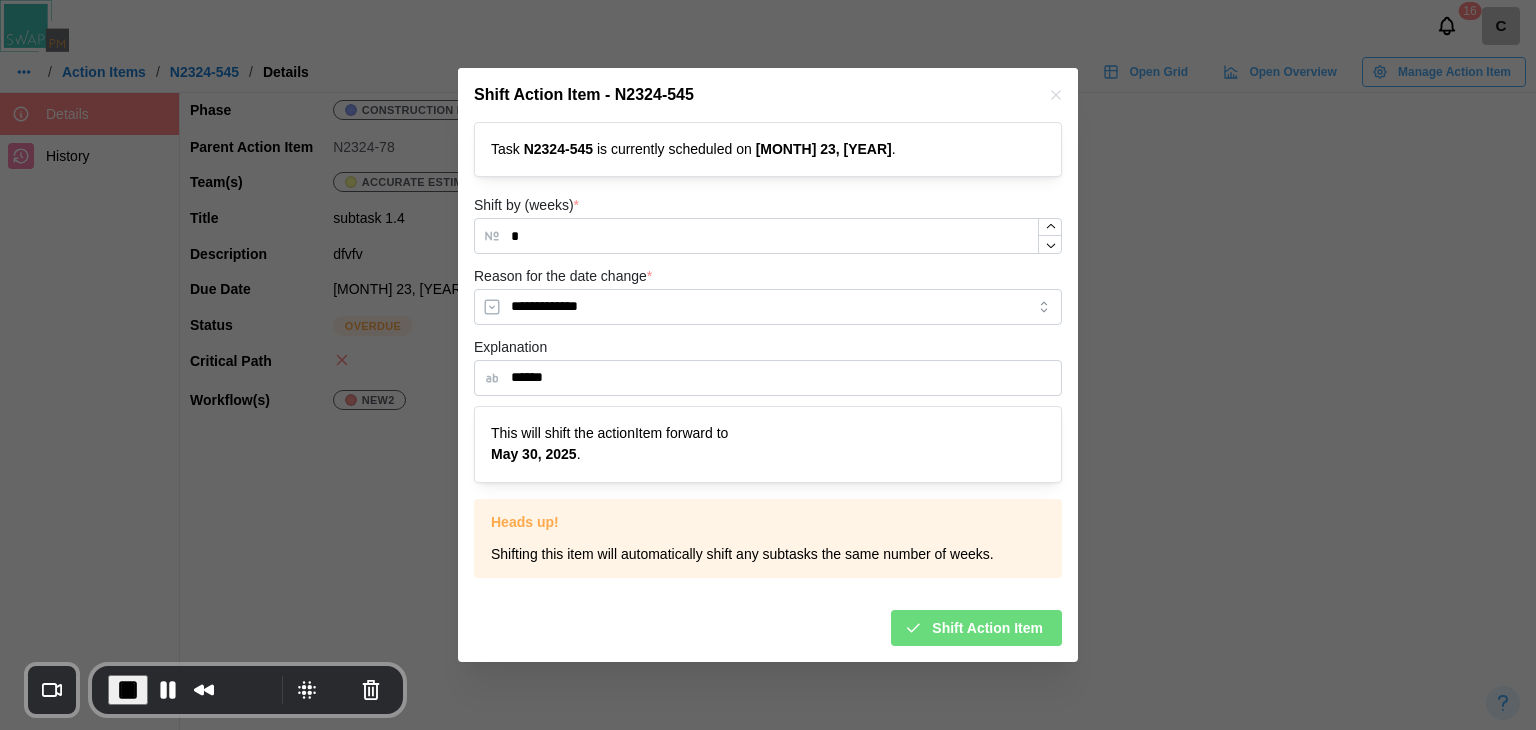click on "Shift Action Item" at bounding box center (973, 628) 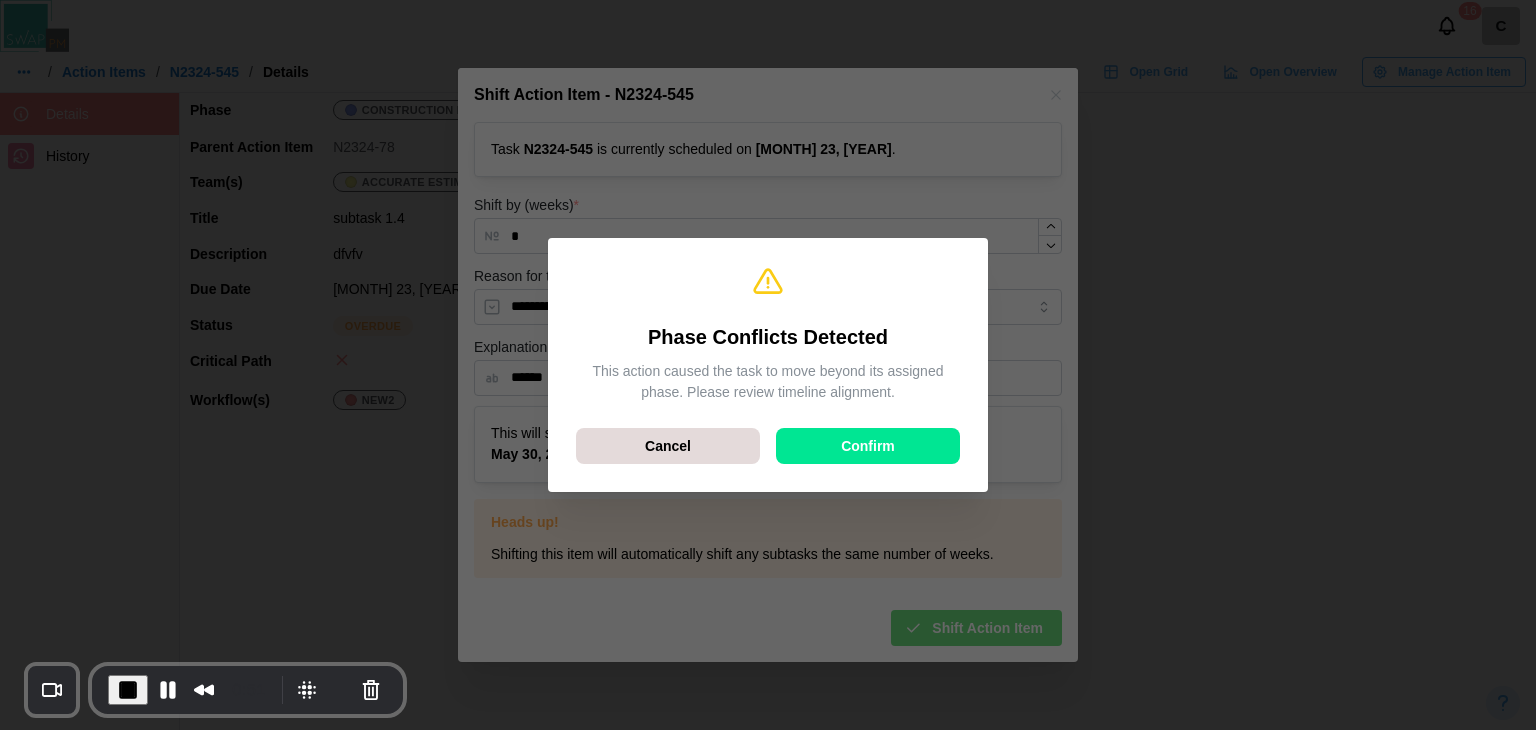 click on "Confirm" at bounding box center [868, 446] 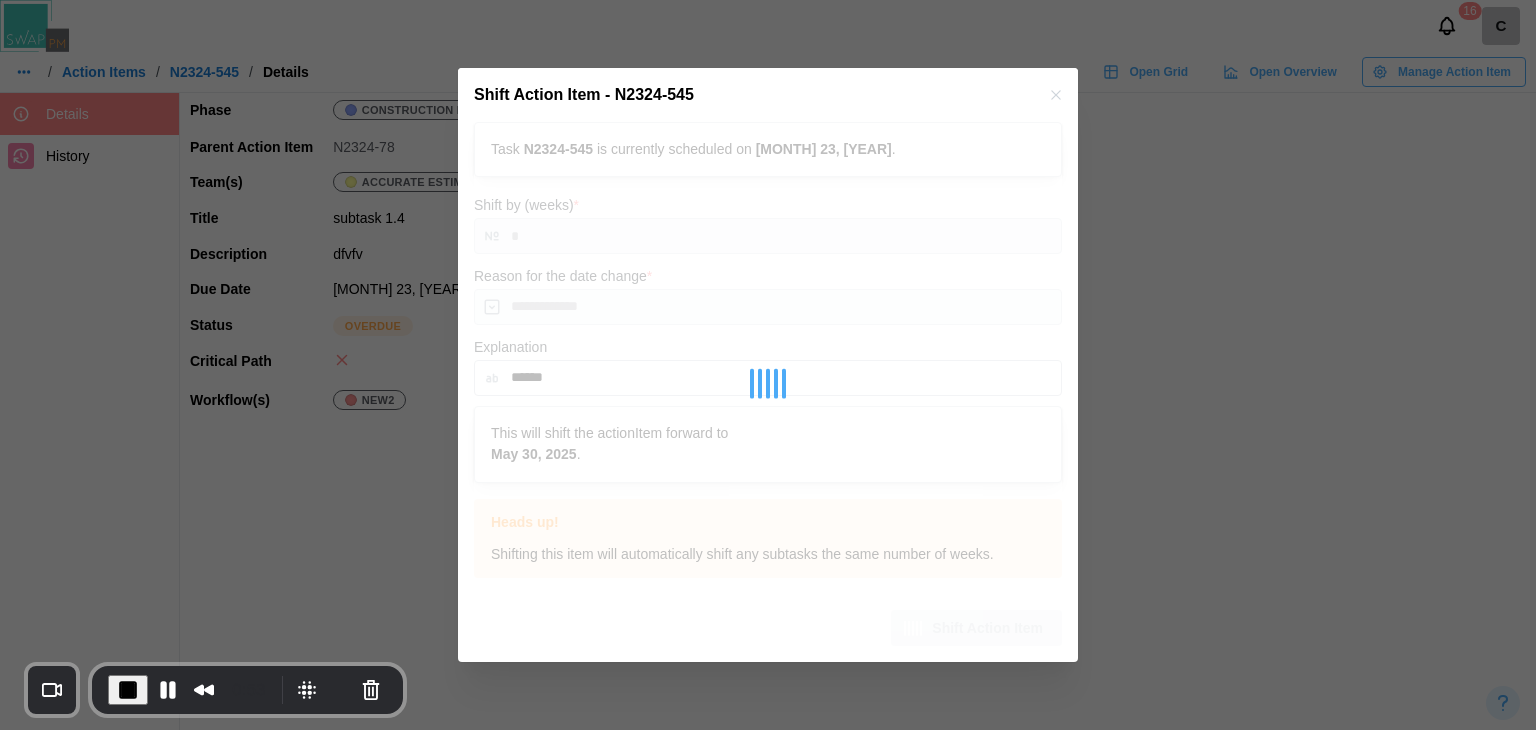 type on "*" 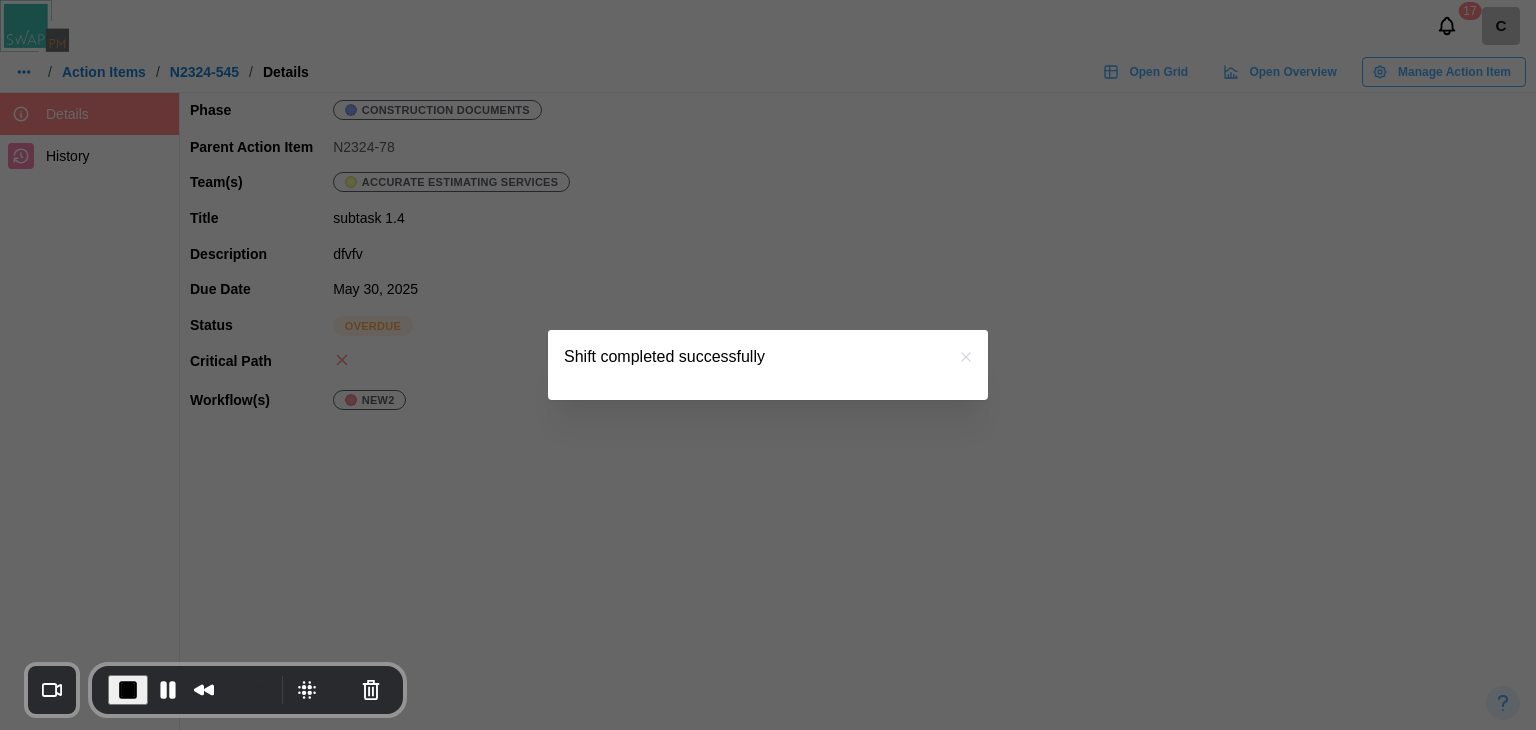click at bounding box center (966, 357) 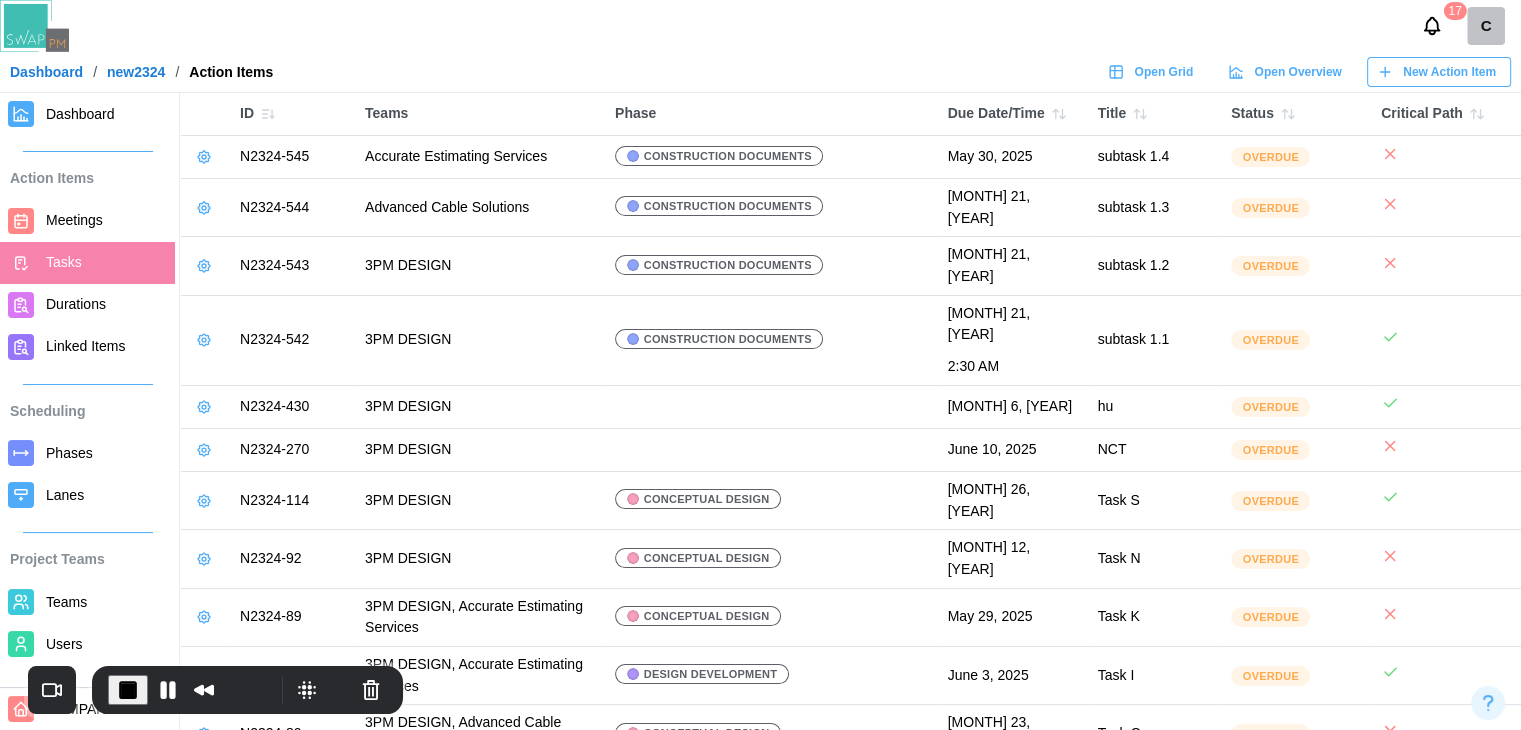 click on "Dashboard" at bounding box center (106, 114) 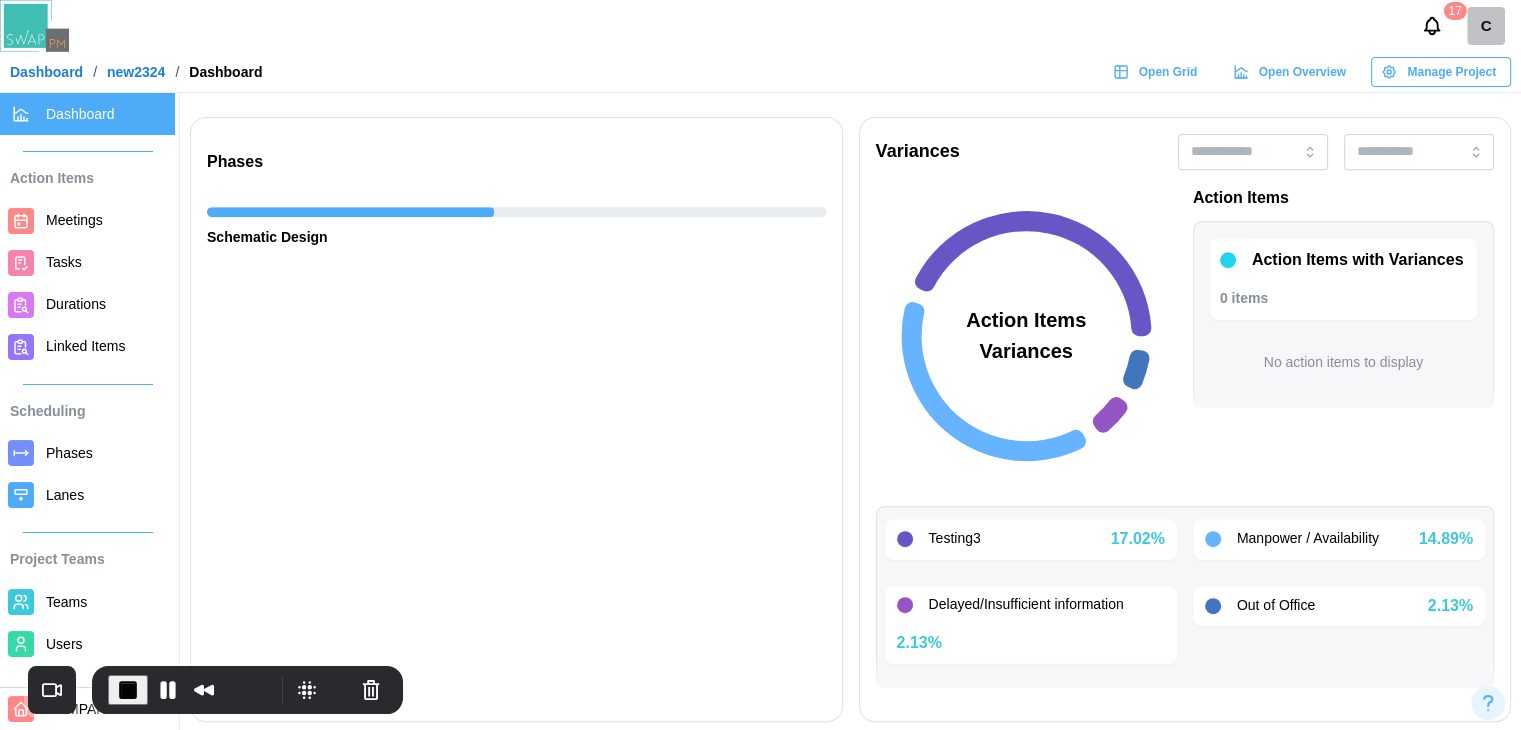 scroll, scrollTop: 700, scrollLeft: 0, axis: vertical 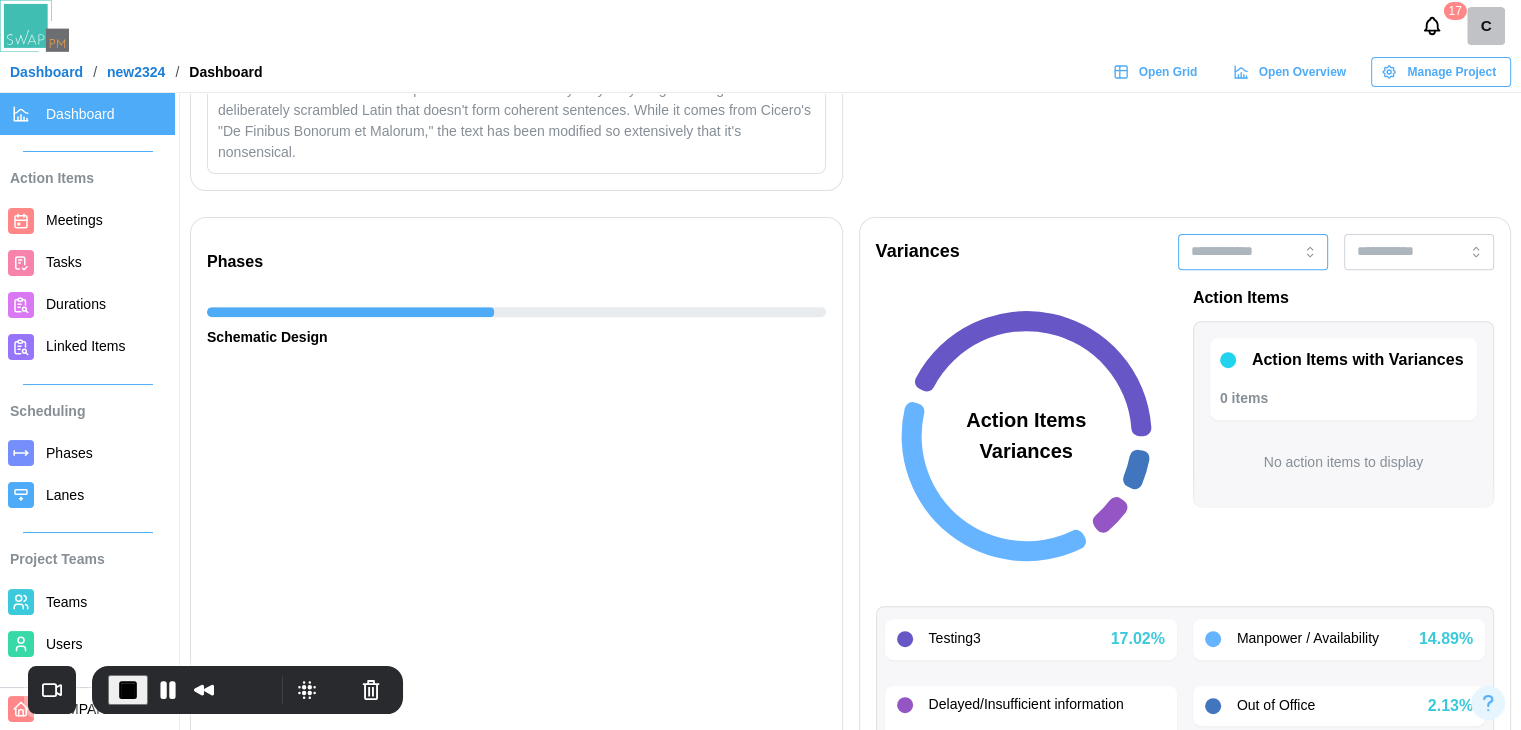 click at bounding box center [1253, 252] 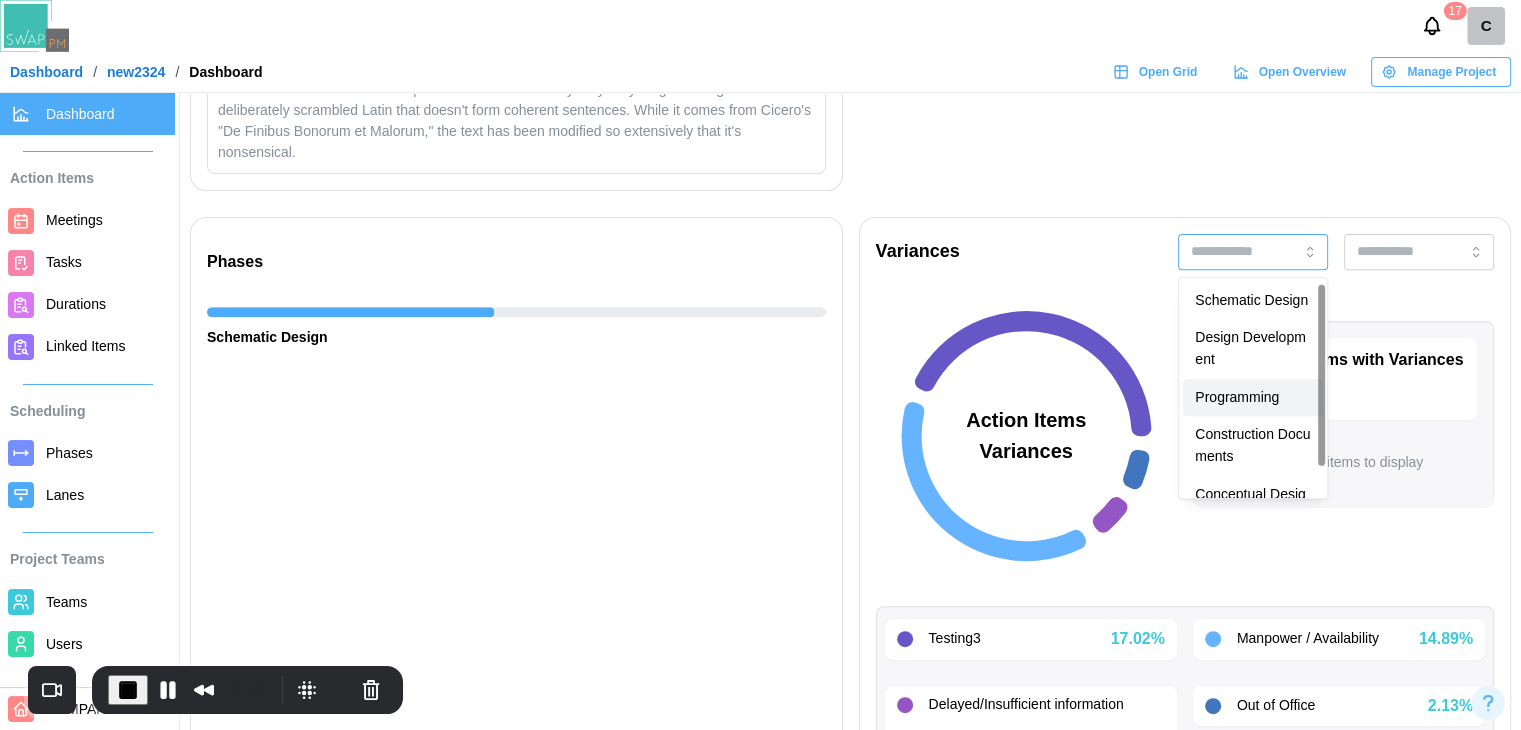 scroll, scrollTop: 41, scrollLeft: 0, axis: vertical 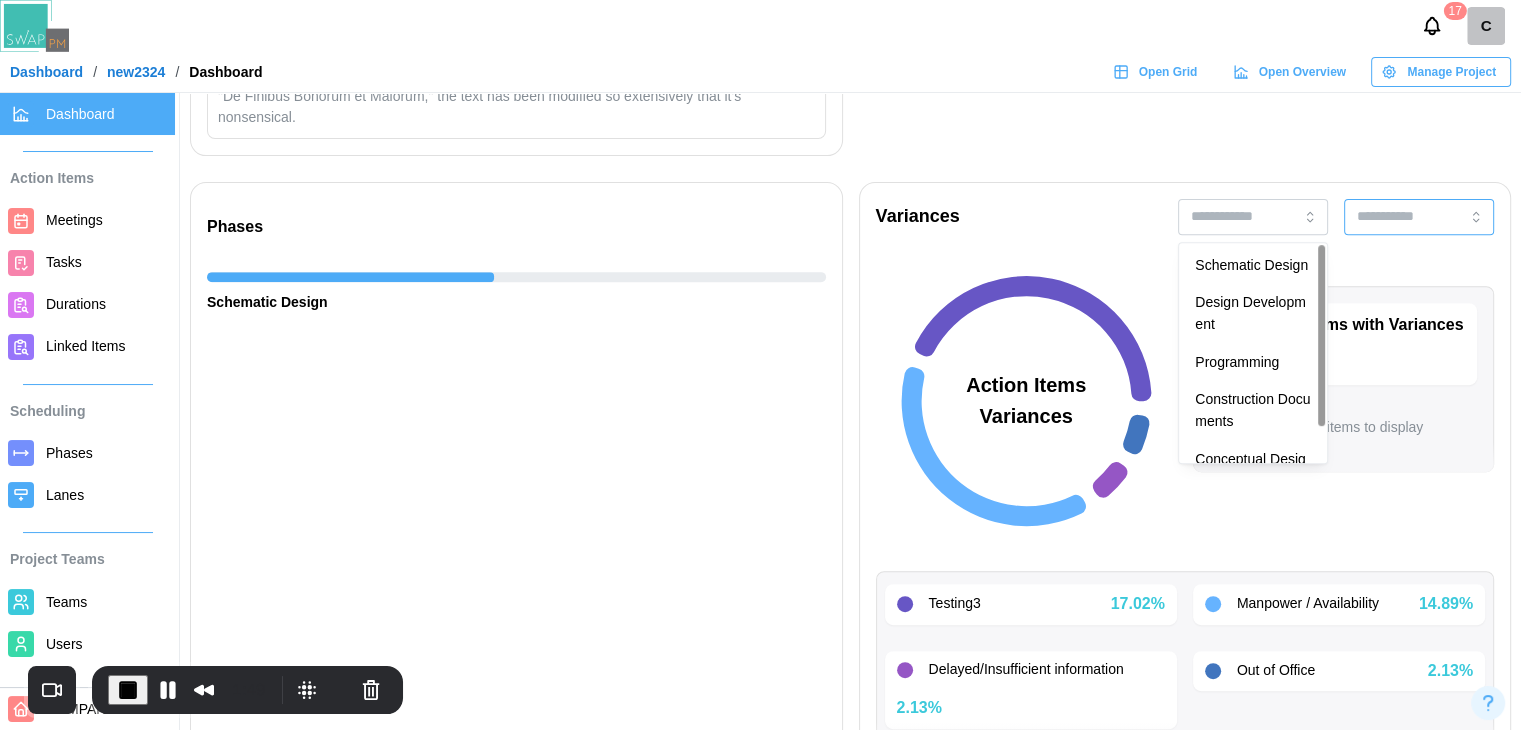 click at bounding box center [1419, 217] 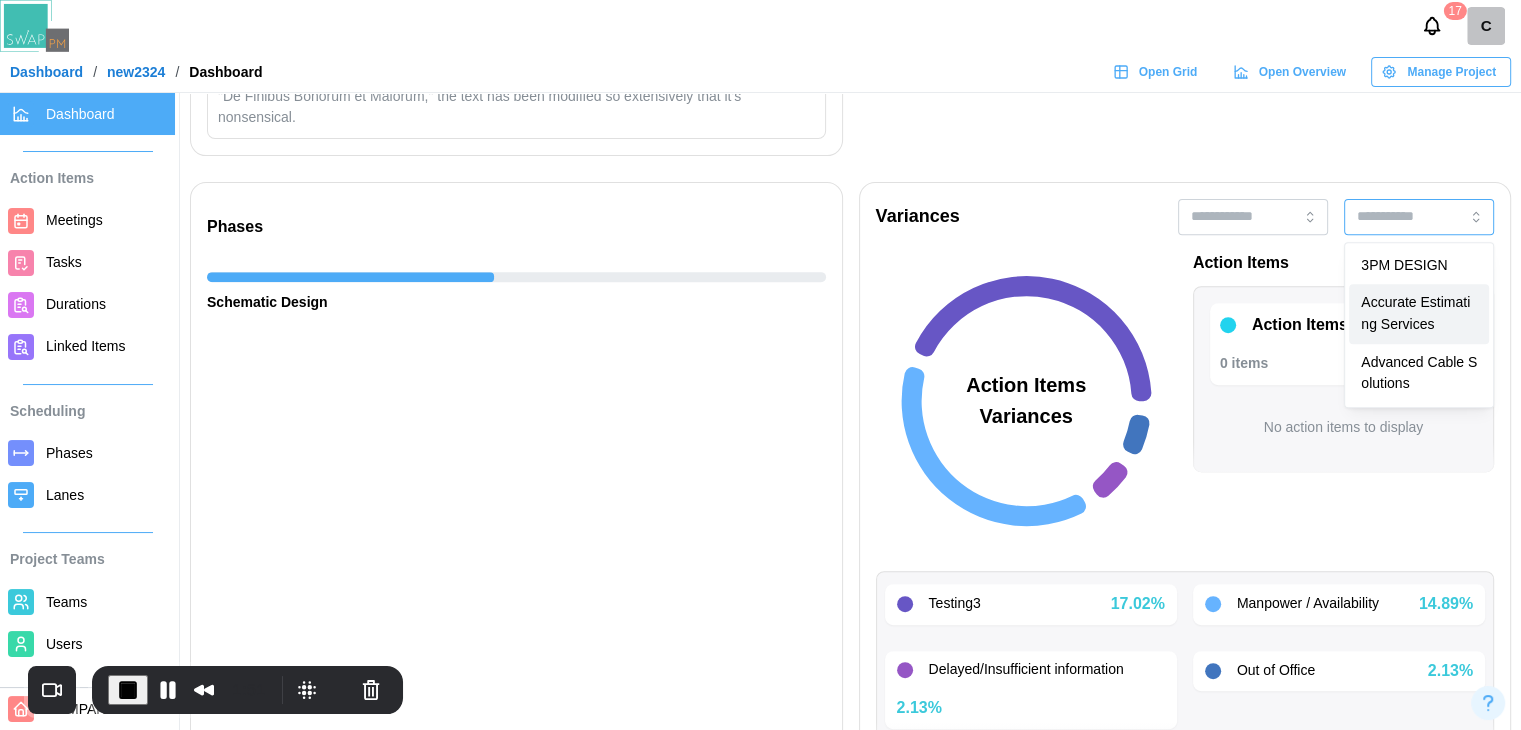 click on "Accurate Estimating Services" at bounding box center [1419, 313] 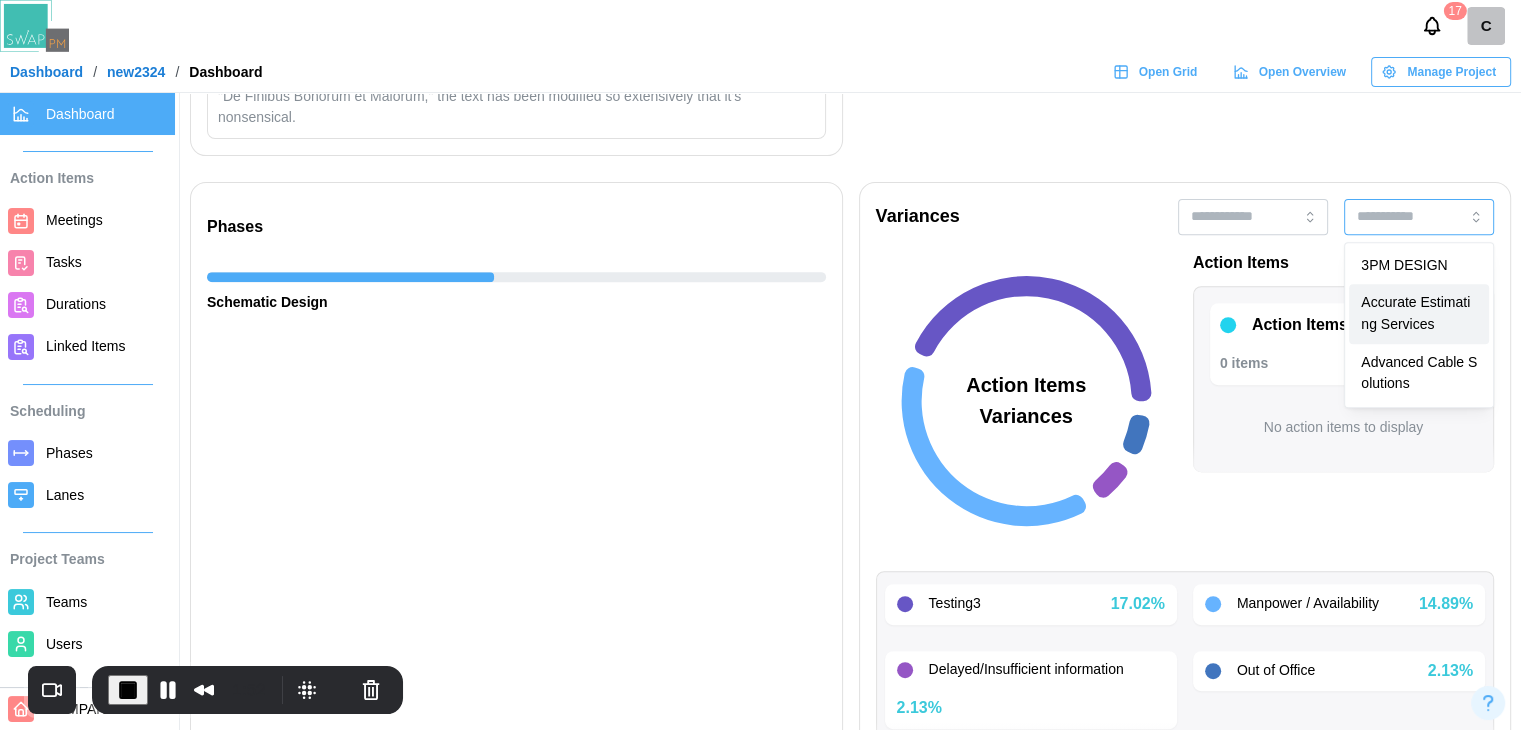 type on "**********" 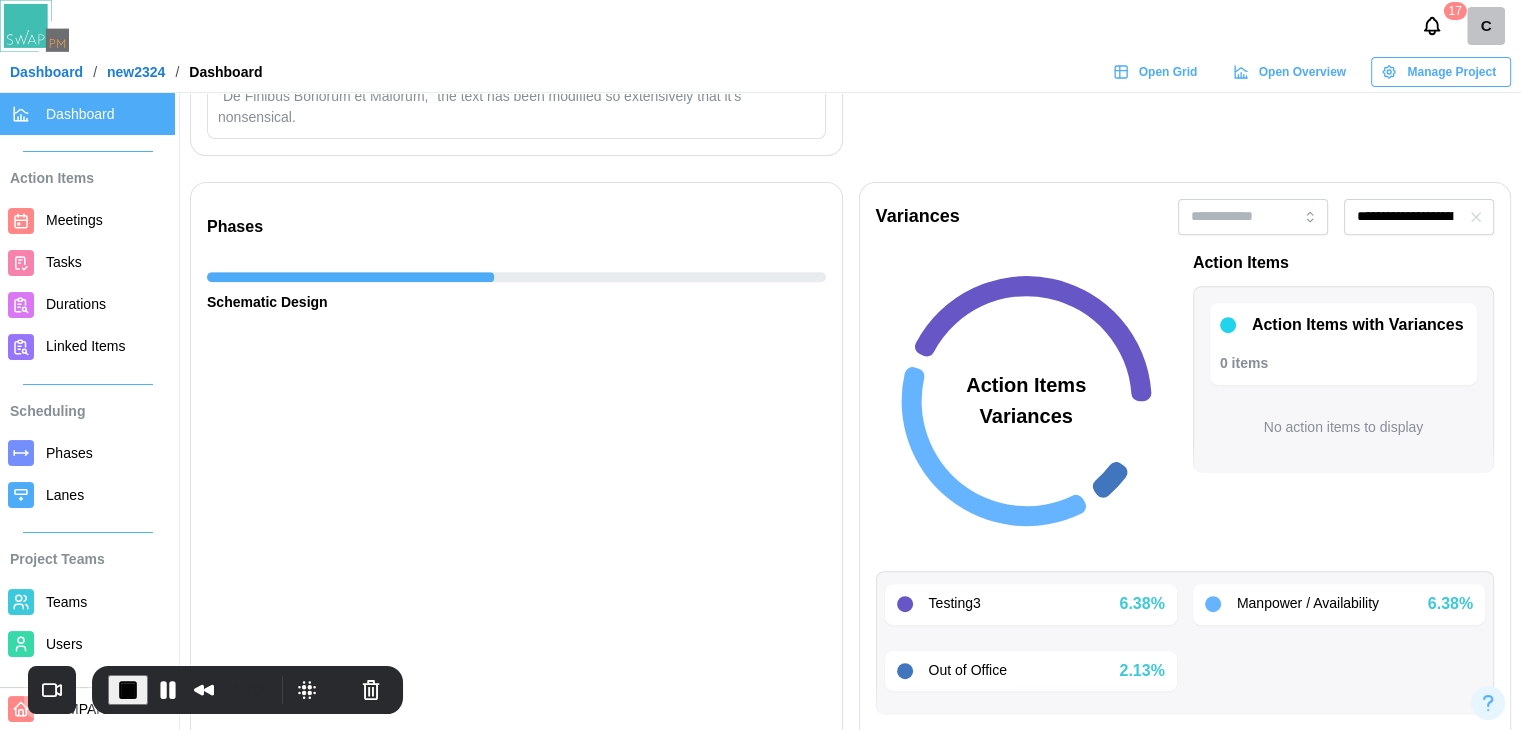 click on "Action Items with Variances 0 items" at bounding box center (1343, 344) 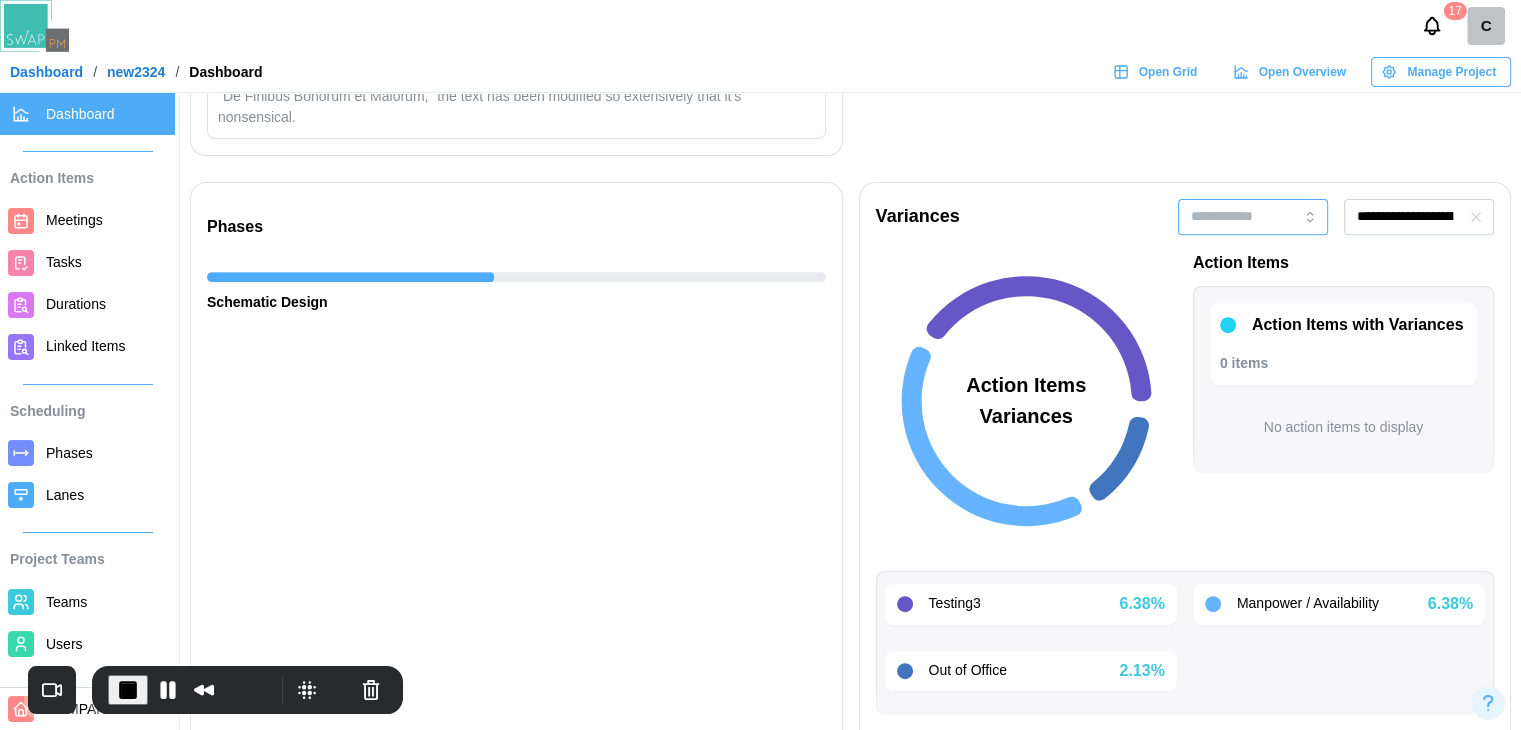 click at bounding box center [1253, 217] 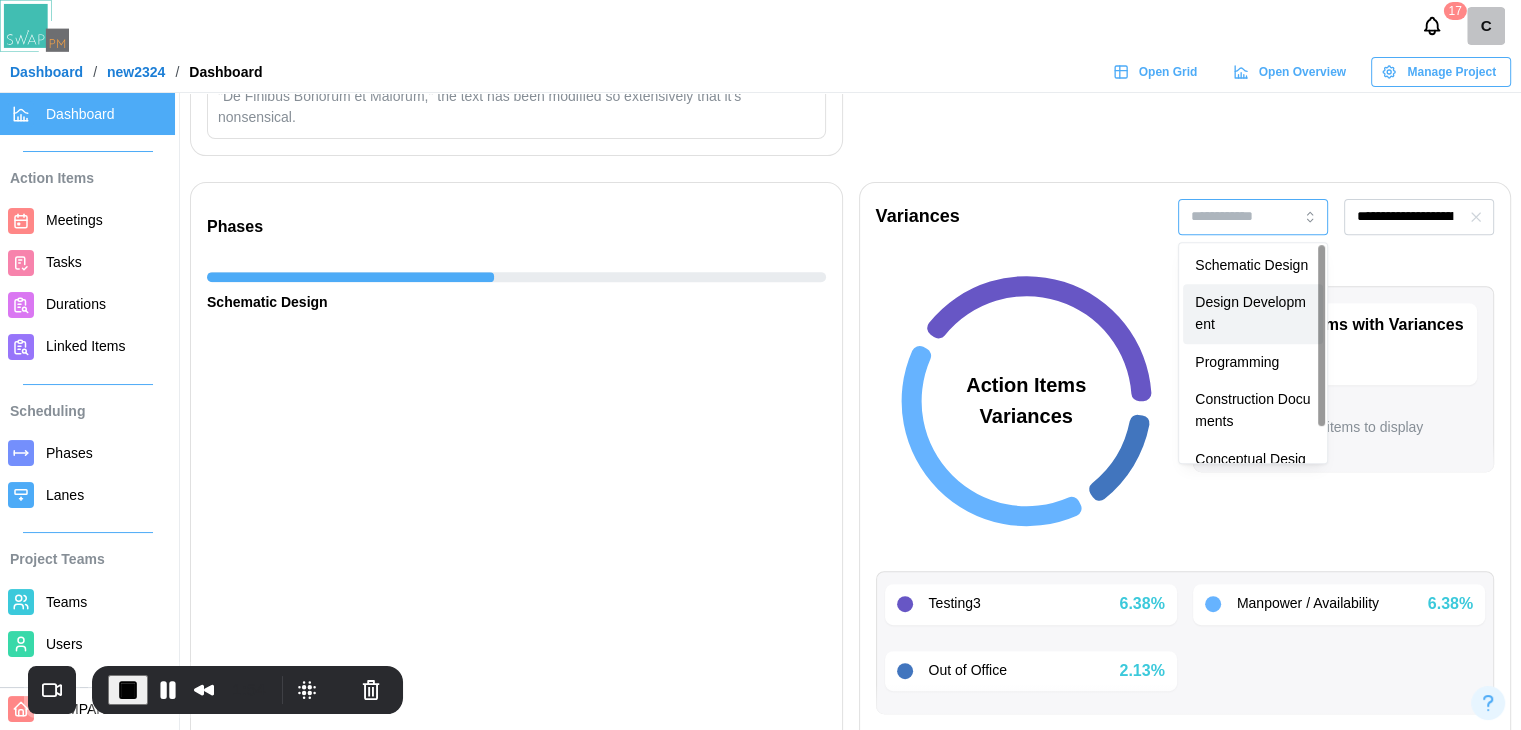 click on "Design Development" at bounding box center [1253, 313] 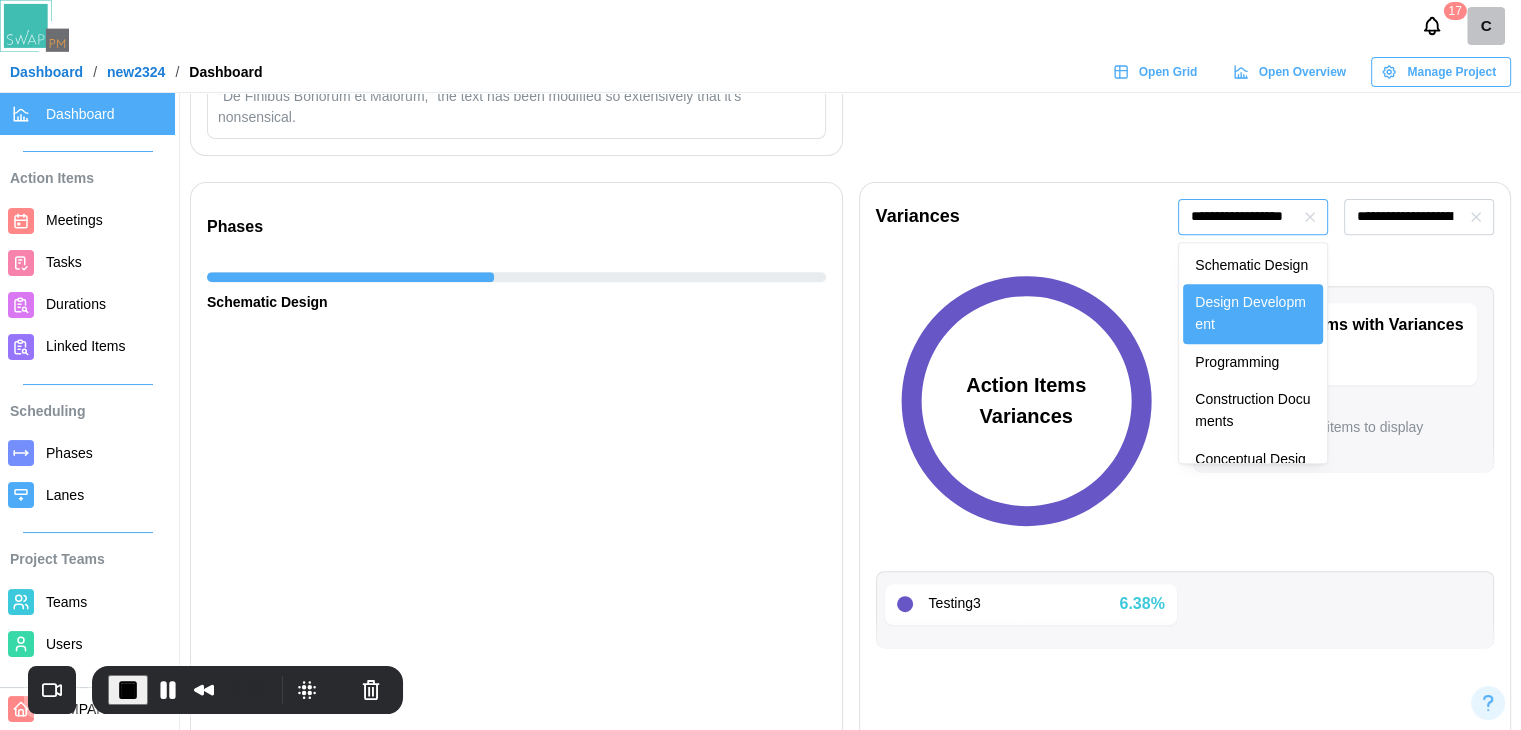 click on "**********" at bounding box center [1253, 217] 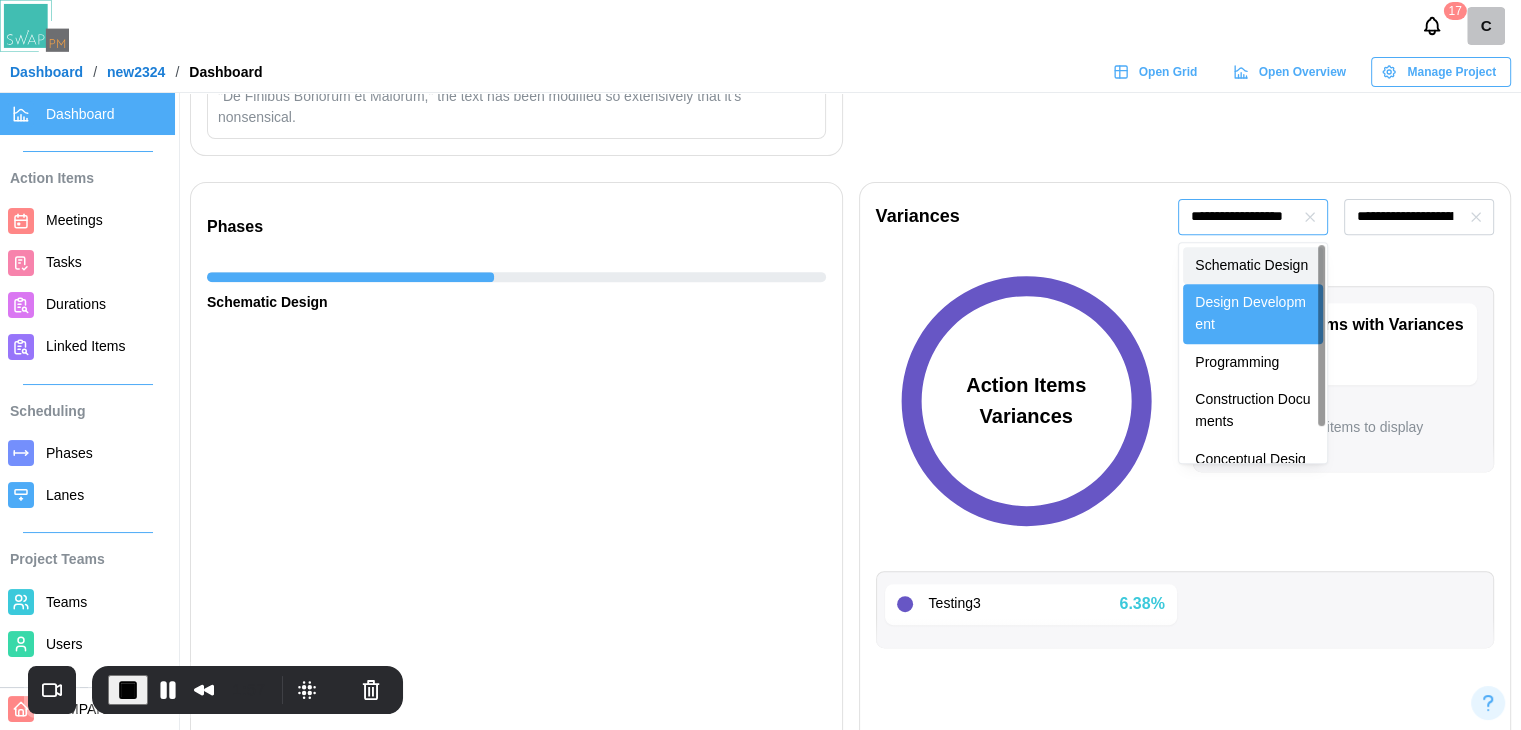 click on "Schematic Design" at bounding box center (1253, 266) 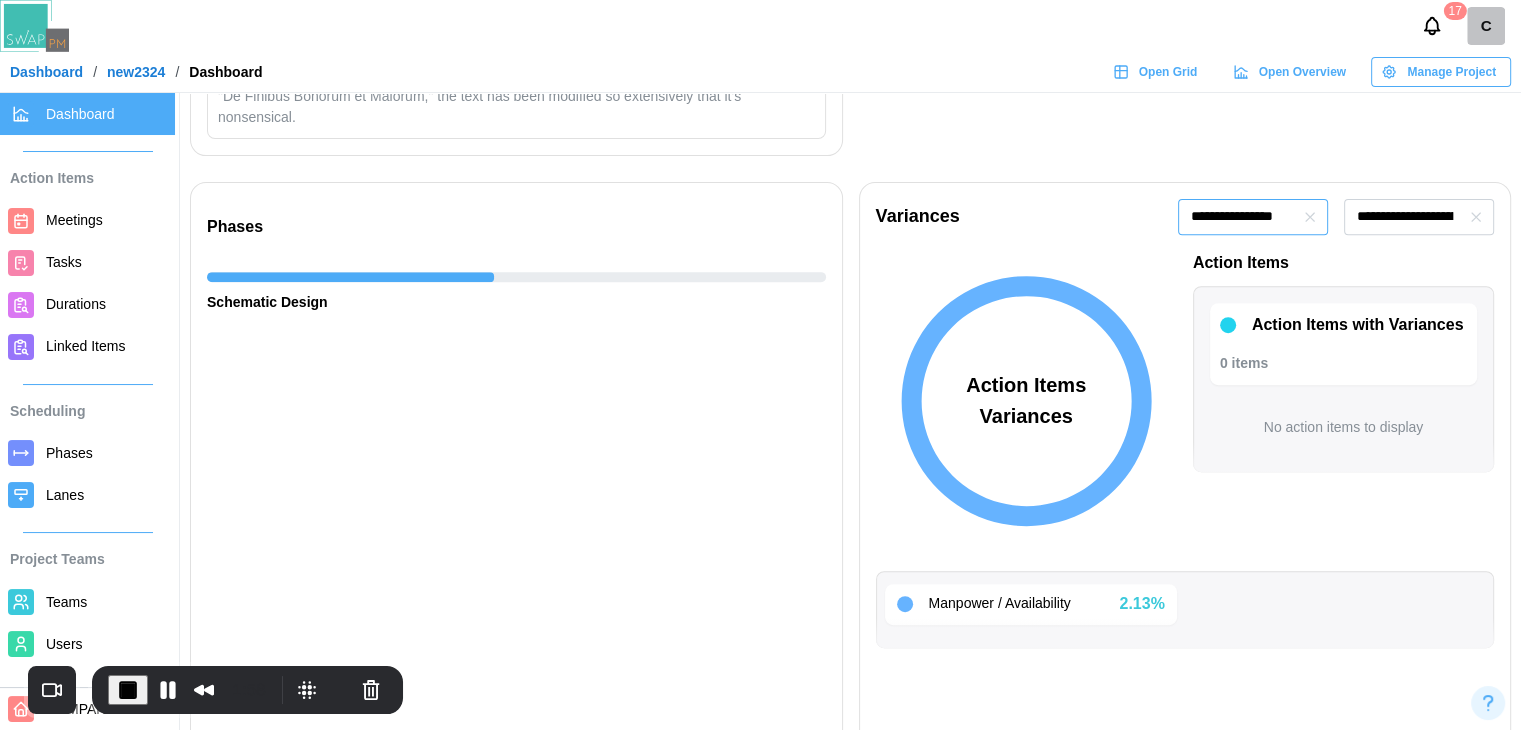 click on "**********" at bounding box center (1253, 217) 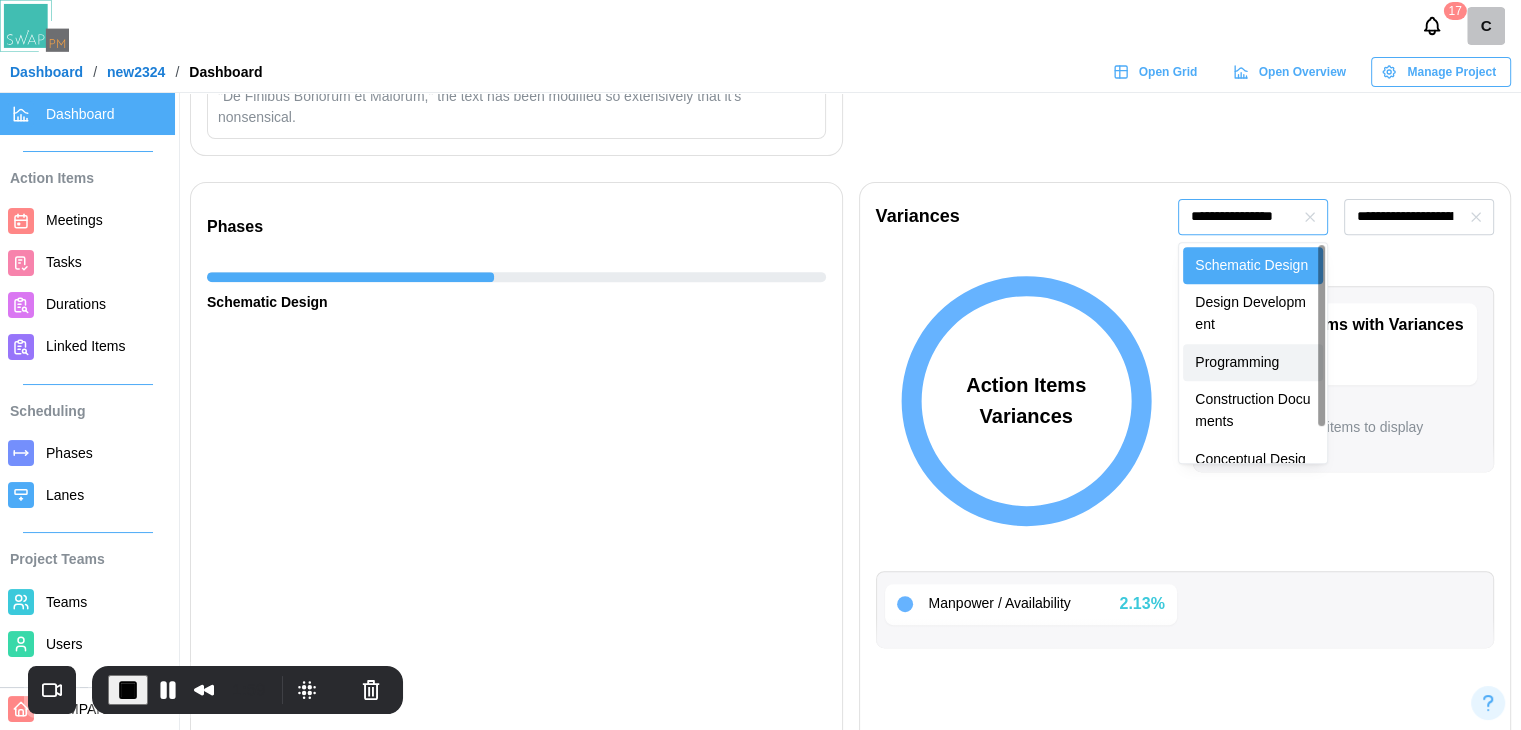 click on "Programming" at bounding box center [1253, 363] 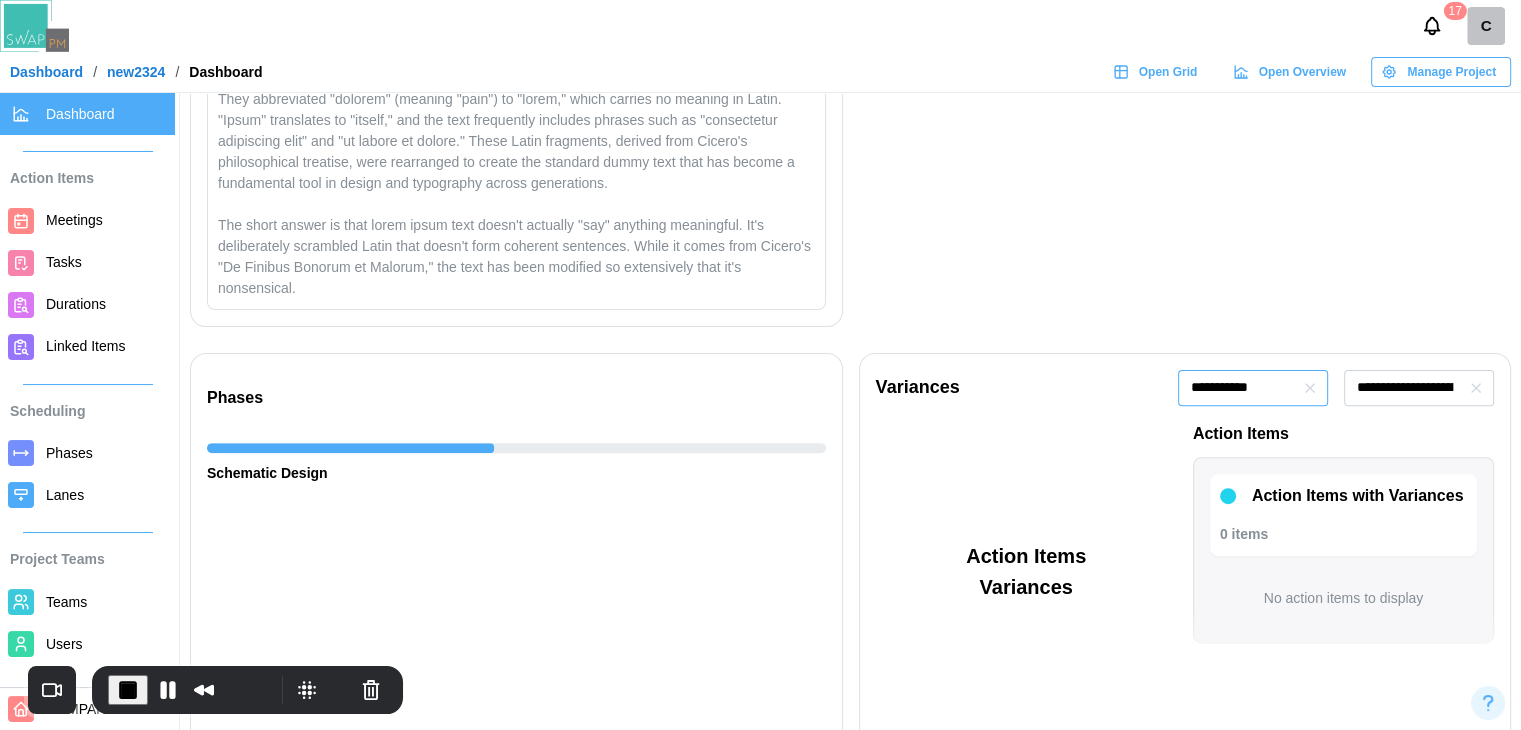 scroll, scrollTop: 535, scrollLeft: 0, axis: vertical 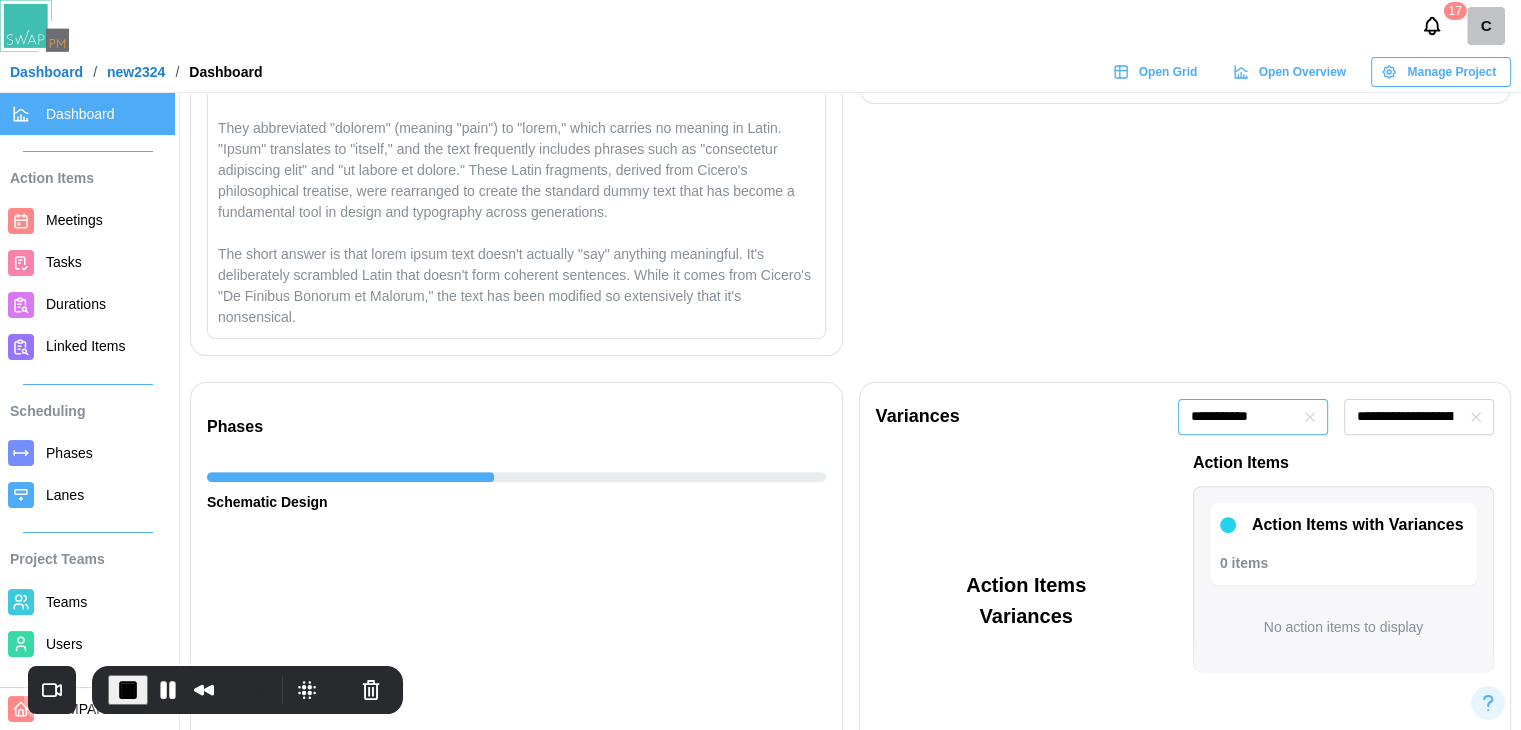 click on "**********" at bounding box center (1253, 417) 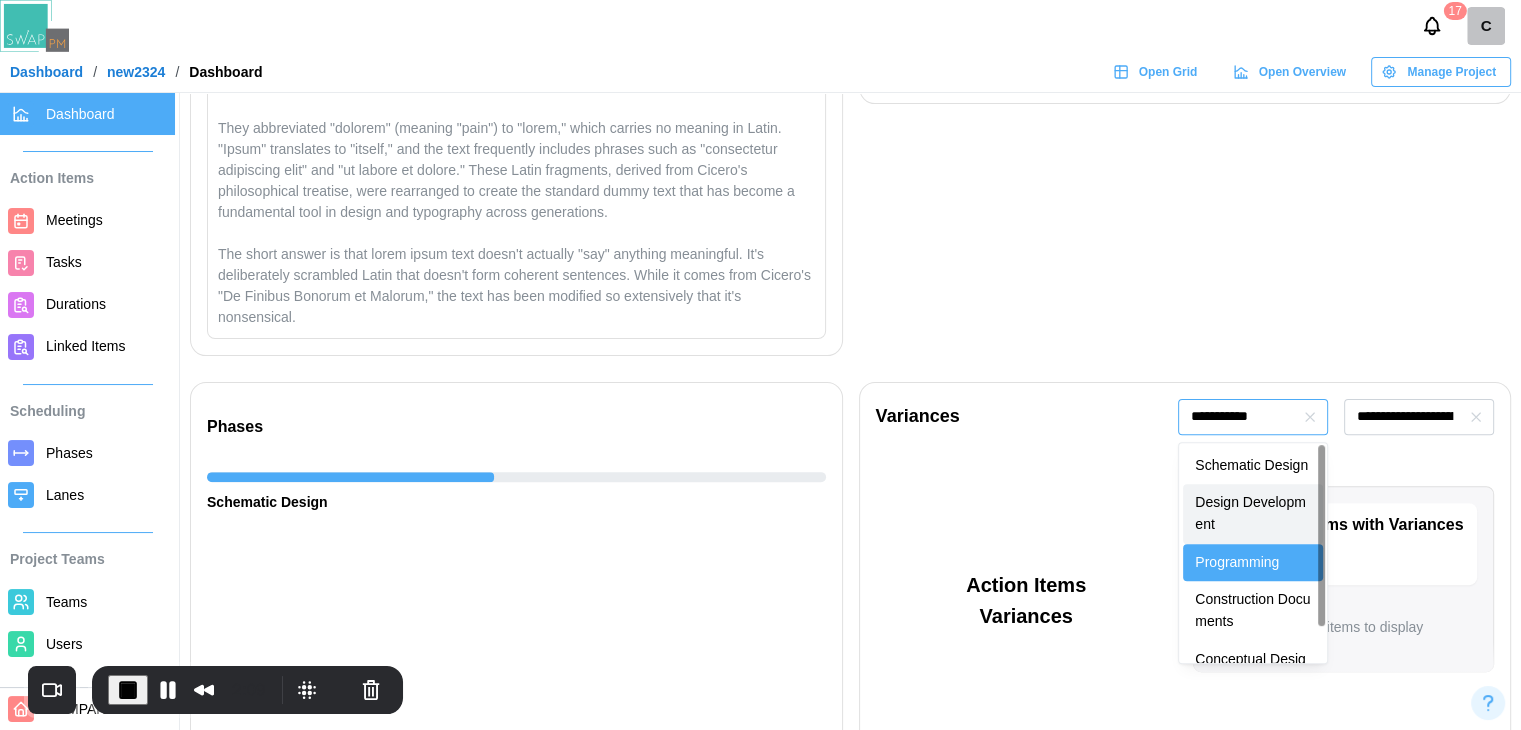 type on "**********" 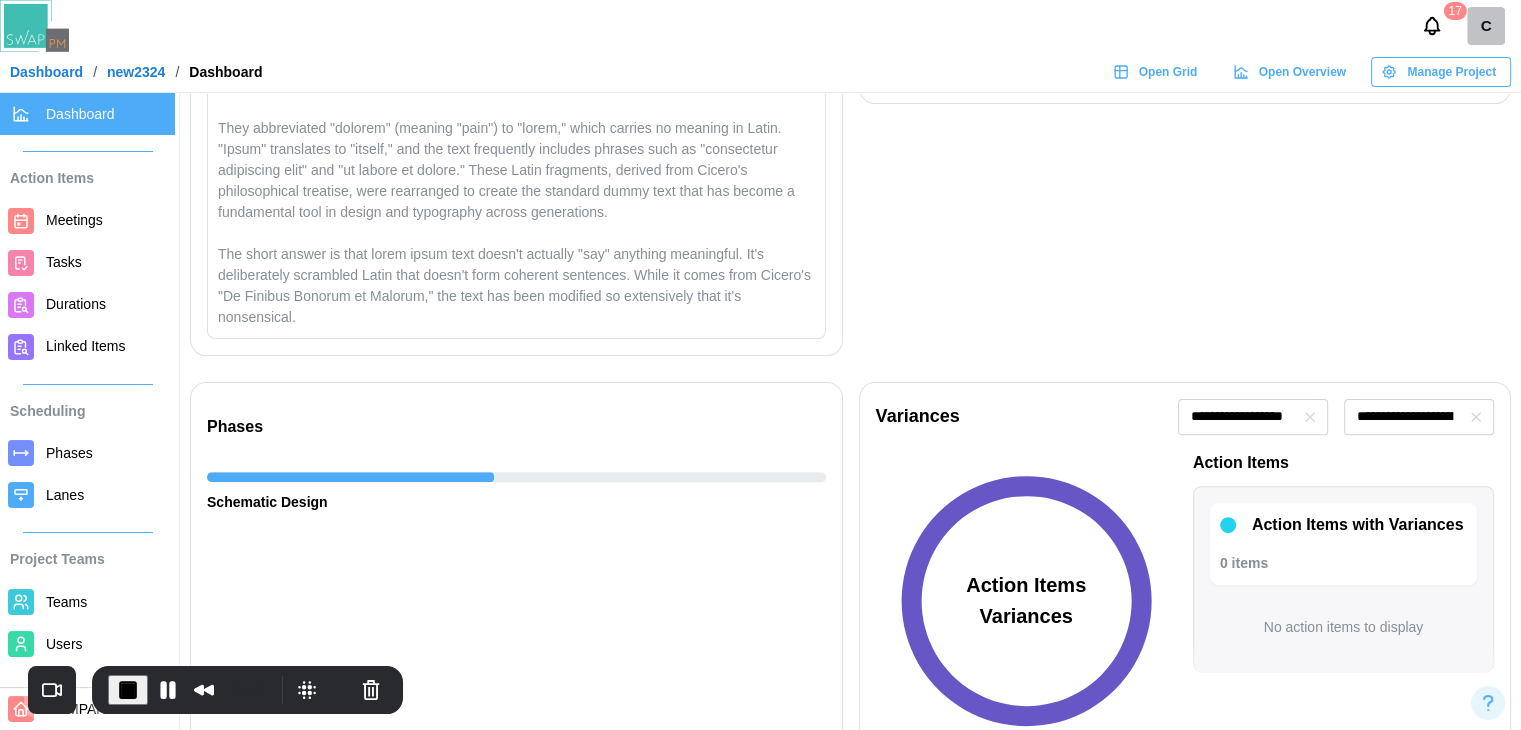click on "Action Items" at bounding box center [1343, 463] 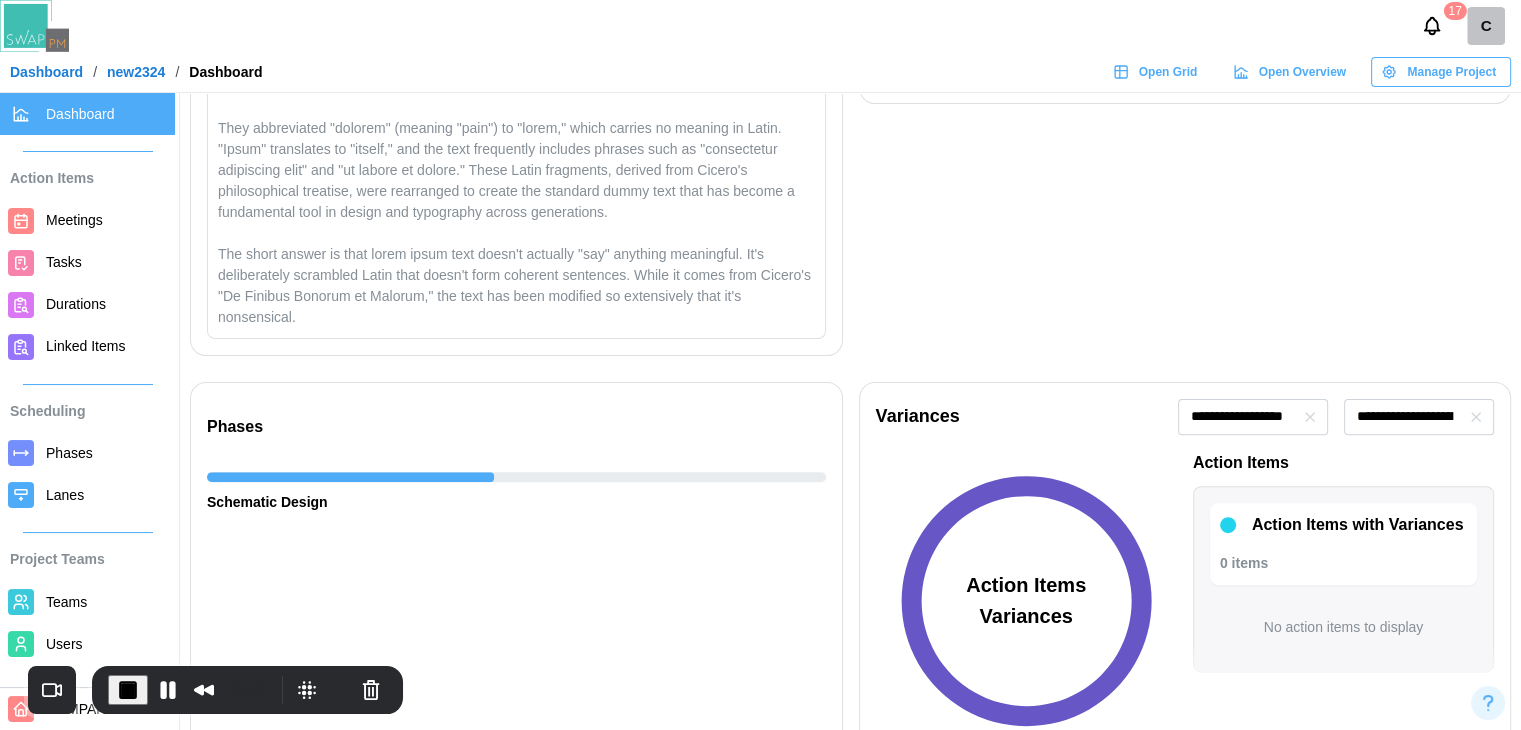 click at bounding box center (128, 690) 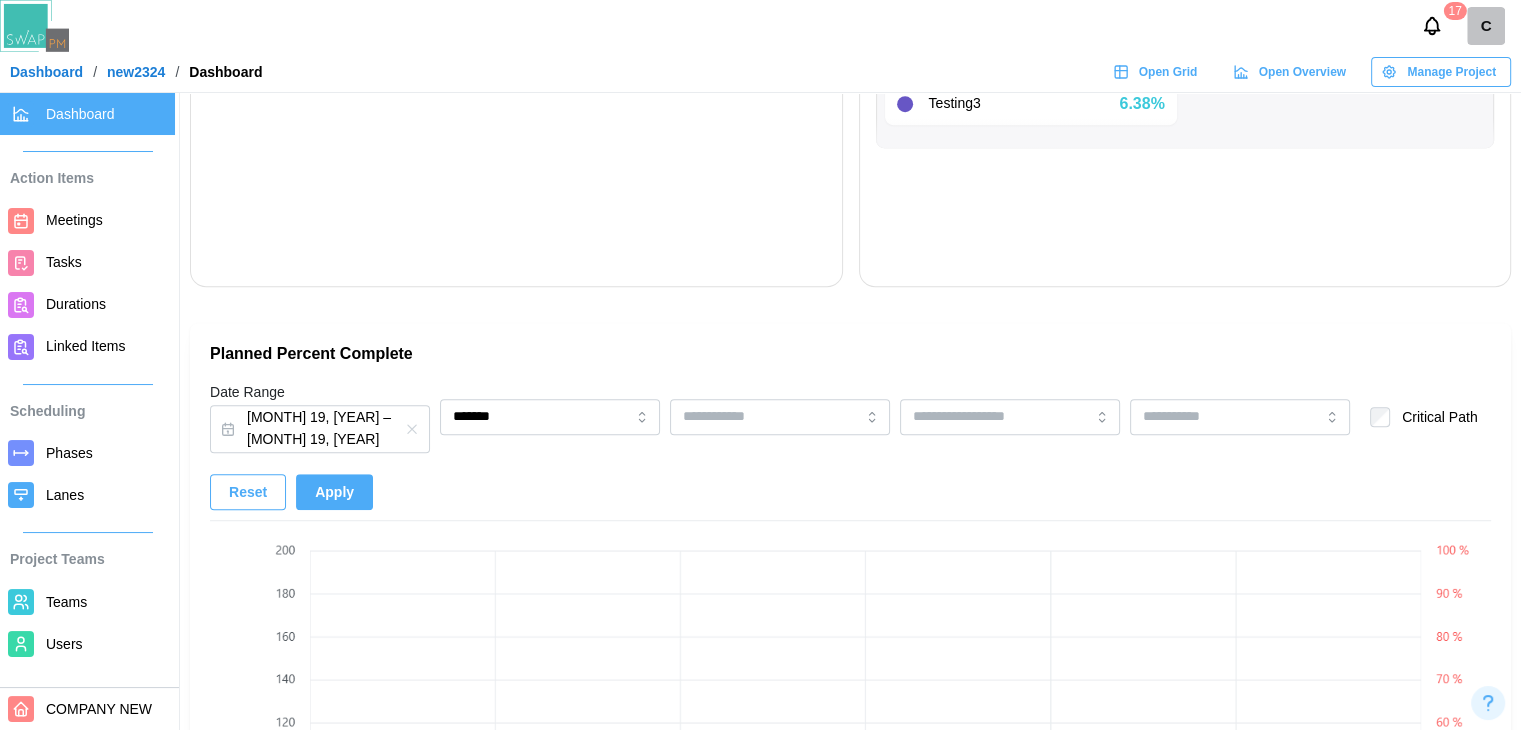 scroll, scrollTop: 1335, scrollLeft: 0, axis: vertical 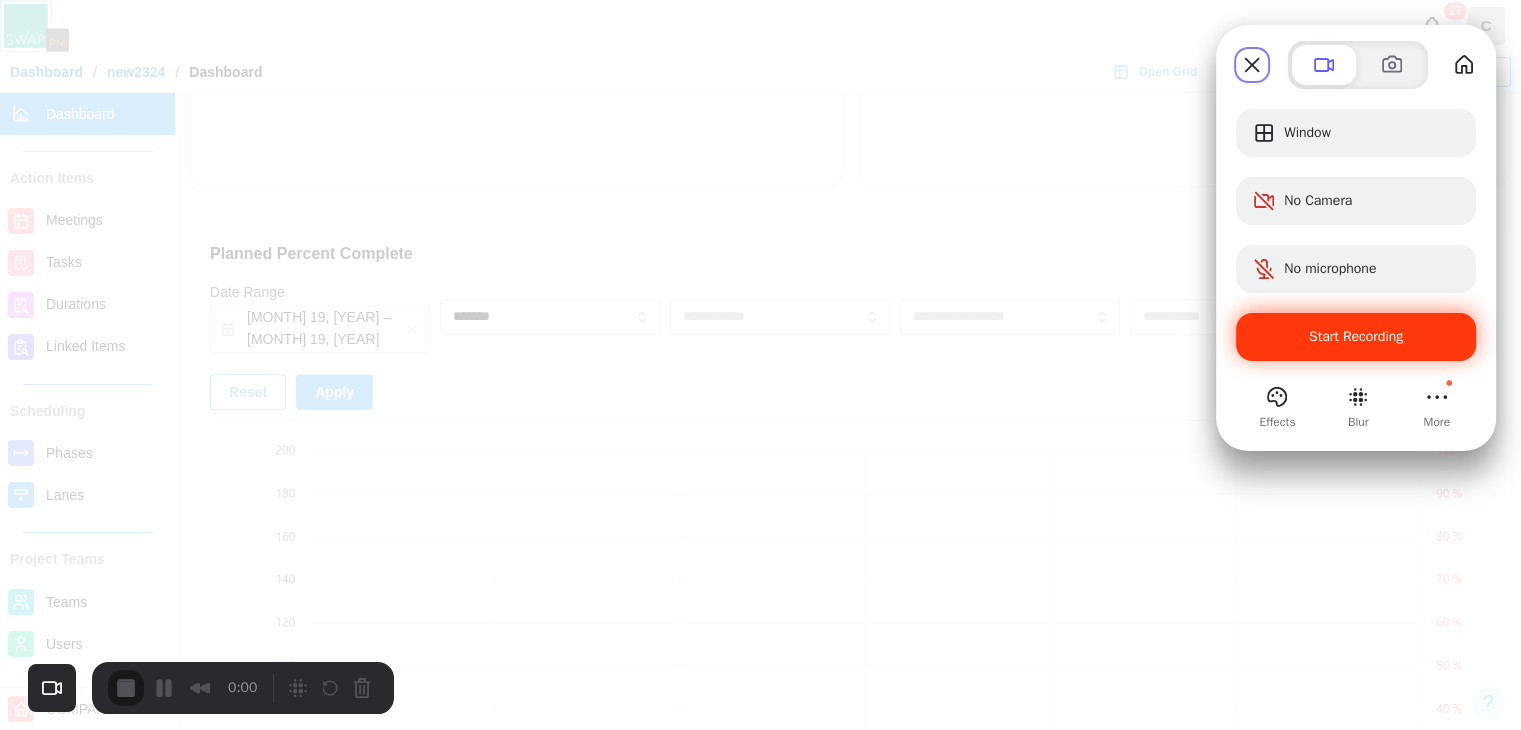 click on "Start Recording" at bounding box center (1356, 337) 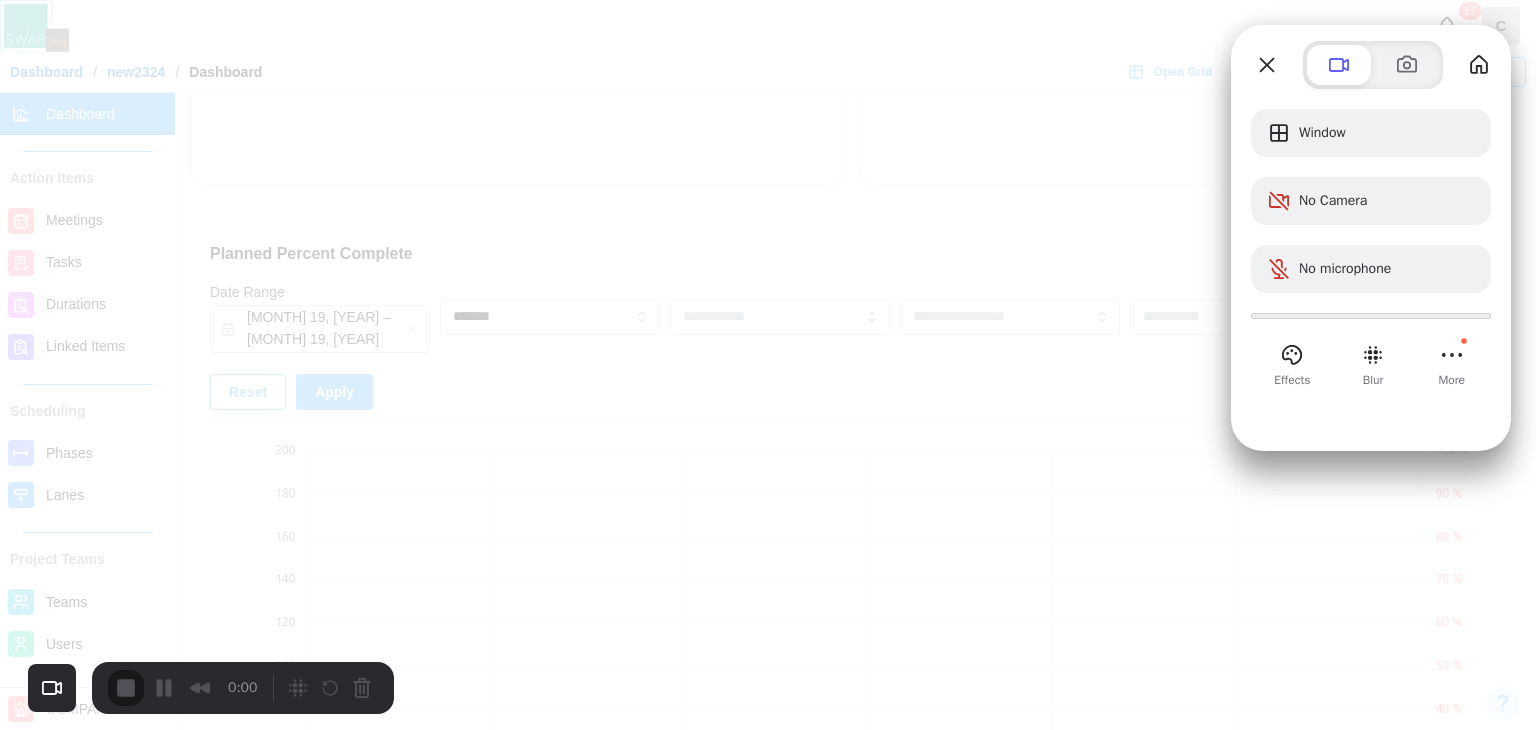 click on "Yes, proceed" at bounding box center (435, 1650) 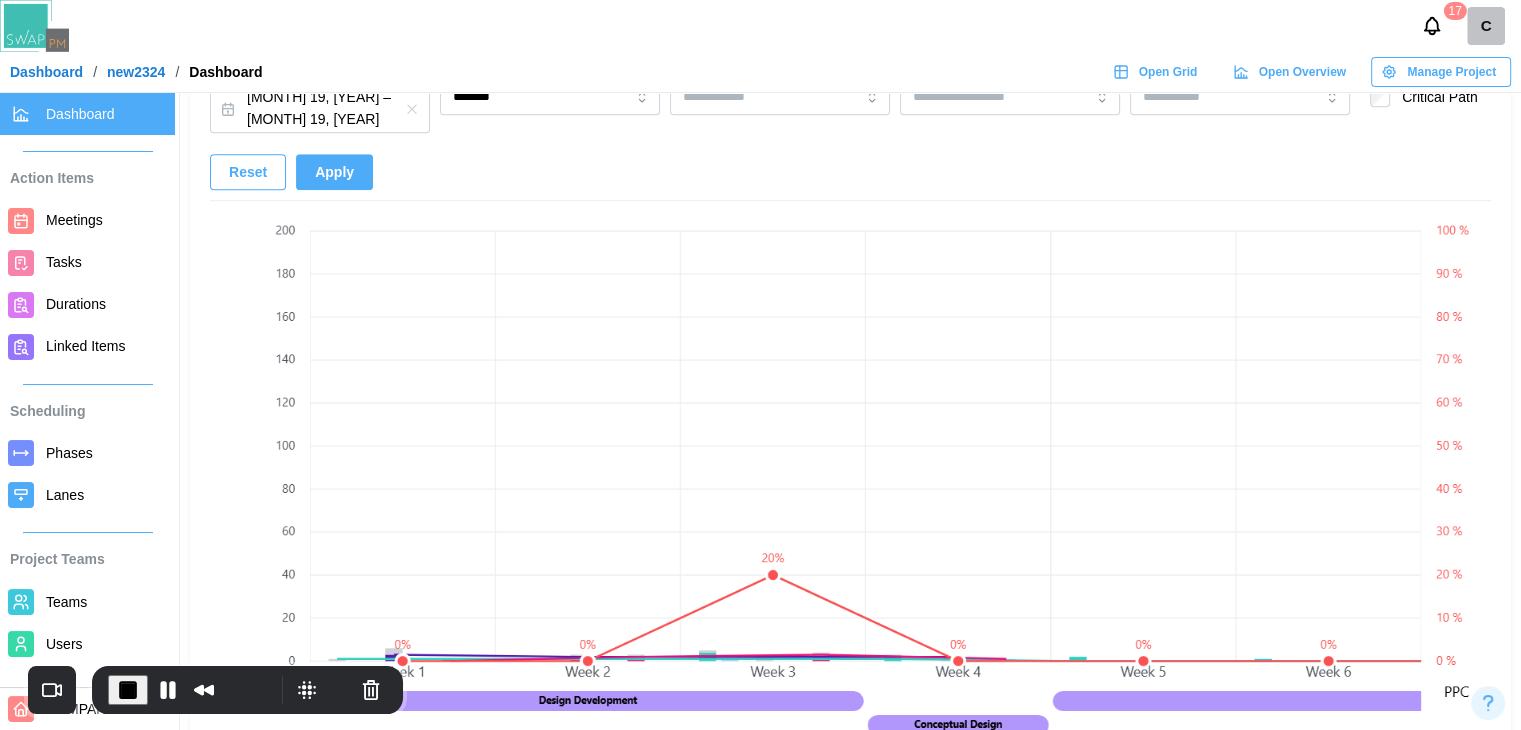 scroll, scrollTop: 1535, scrollLeft: 0, axis: vertical 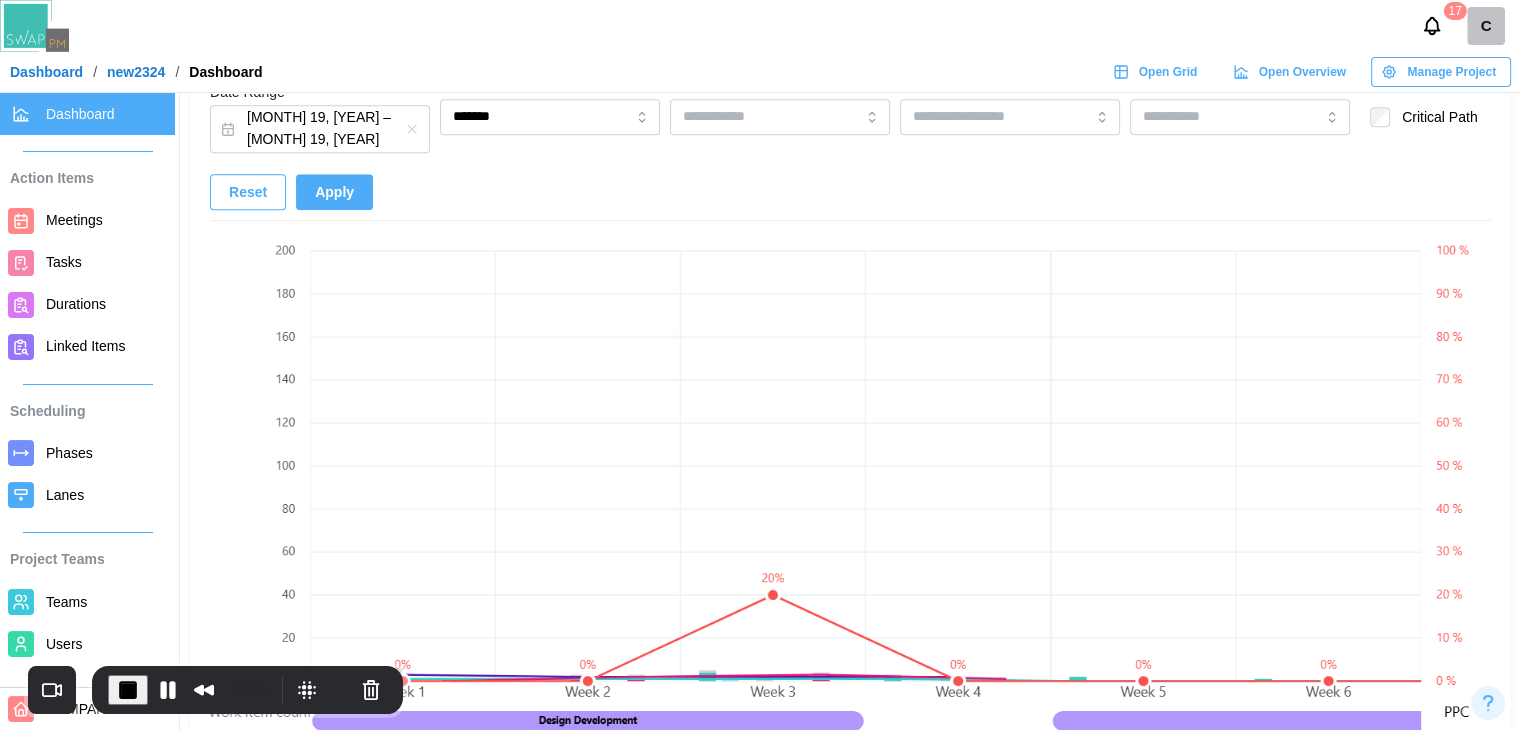click on "Apply" at bounding box center (334, 192) 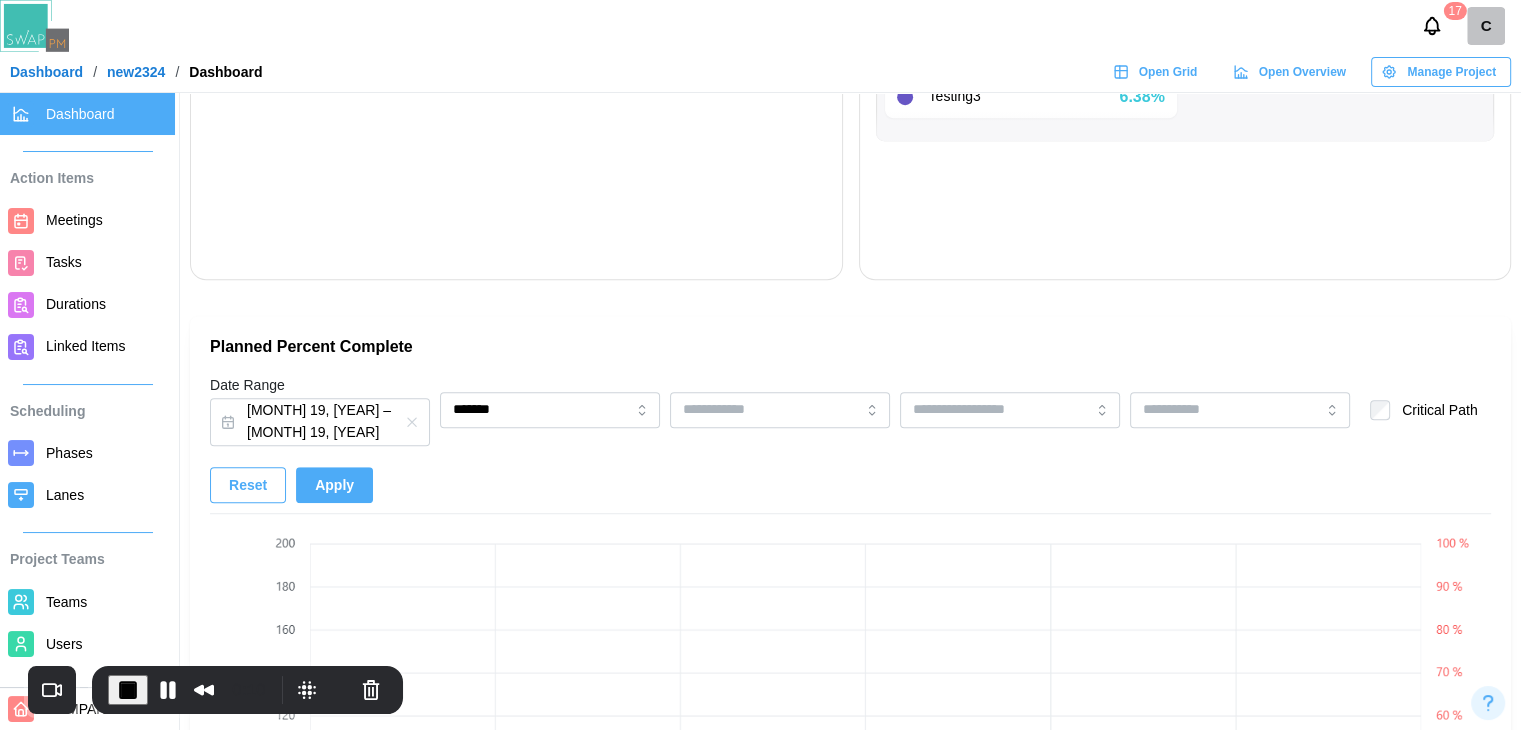 scroll, scrollTop: 1235, scrollLeft: 0, axis: vertical 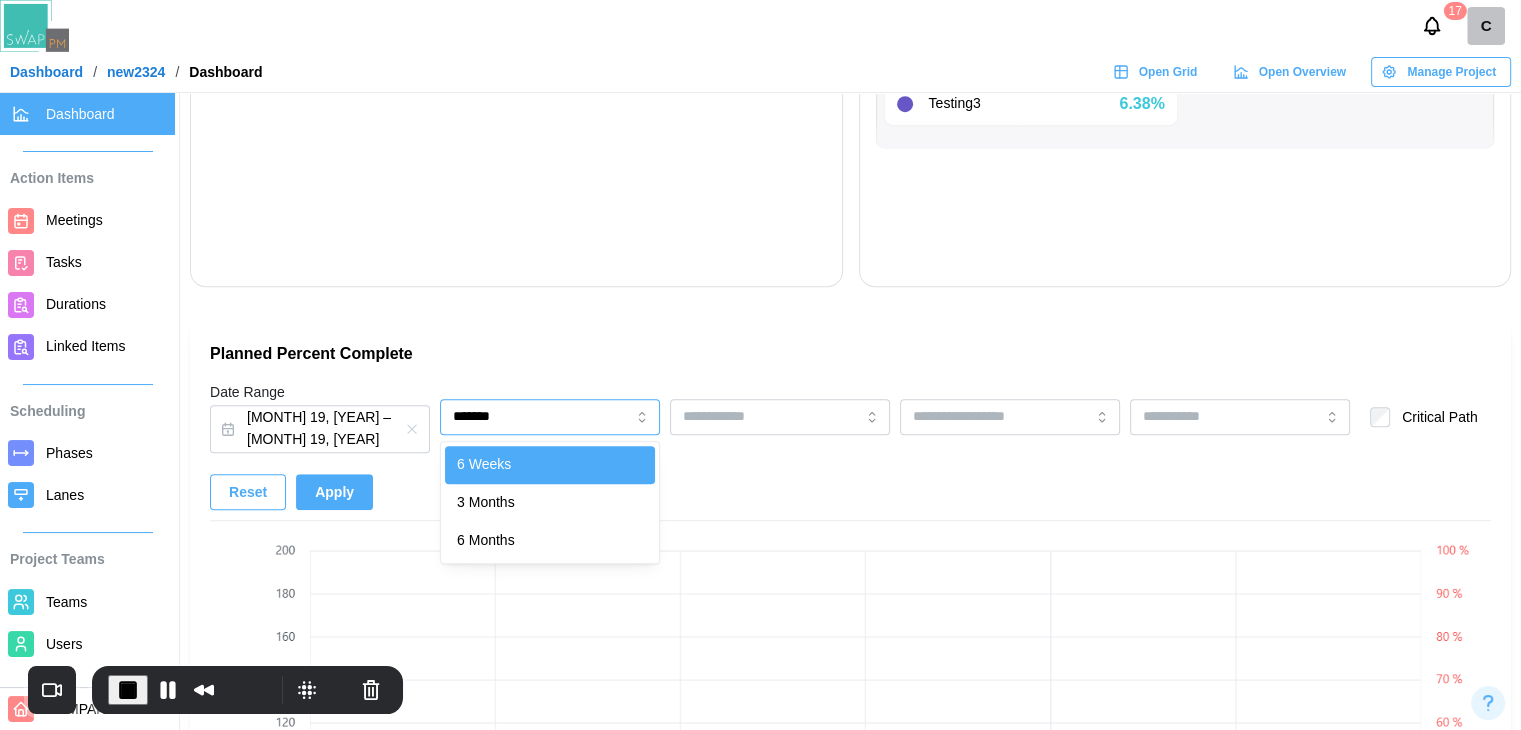 click on "*******" at bounding box center (550, 417) 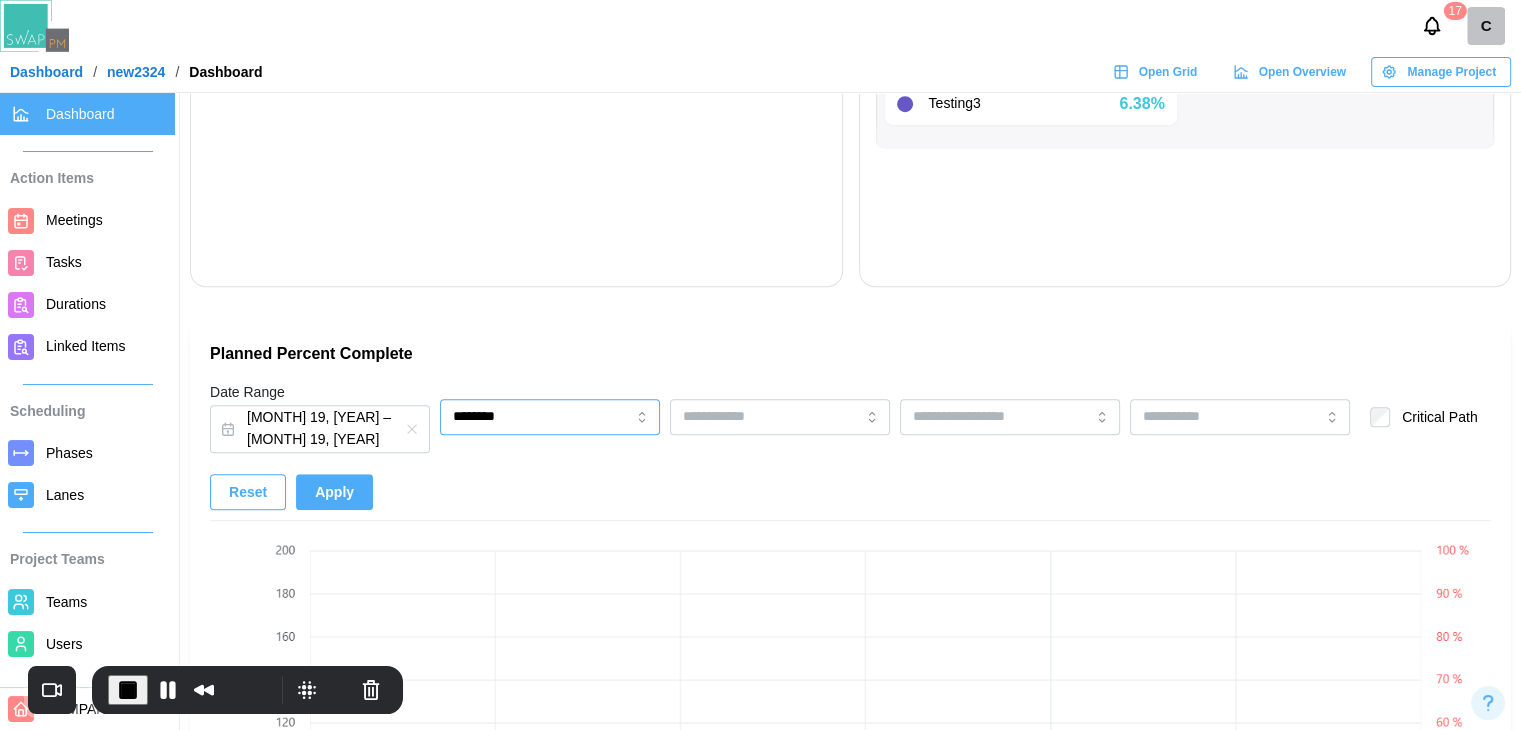 scroll, scrollTop: 1635, scrollLeft: 0, axis: vertical 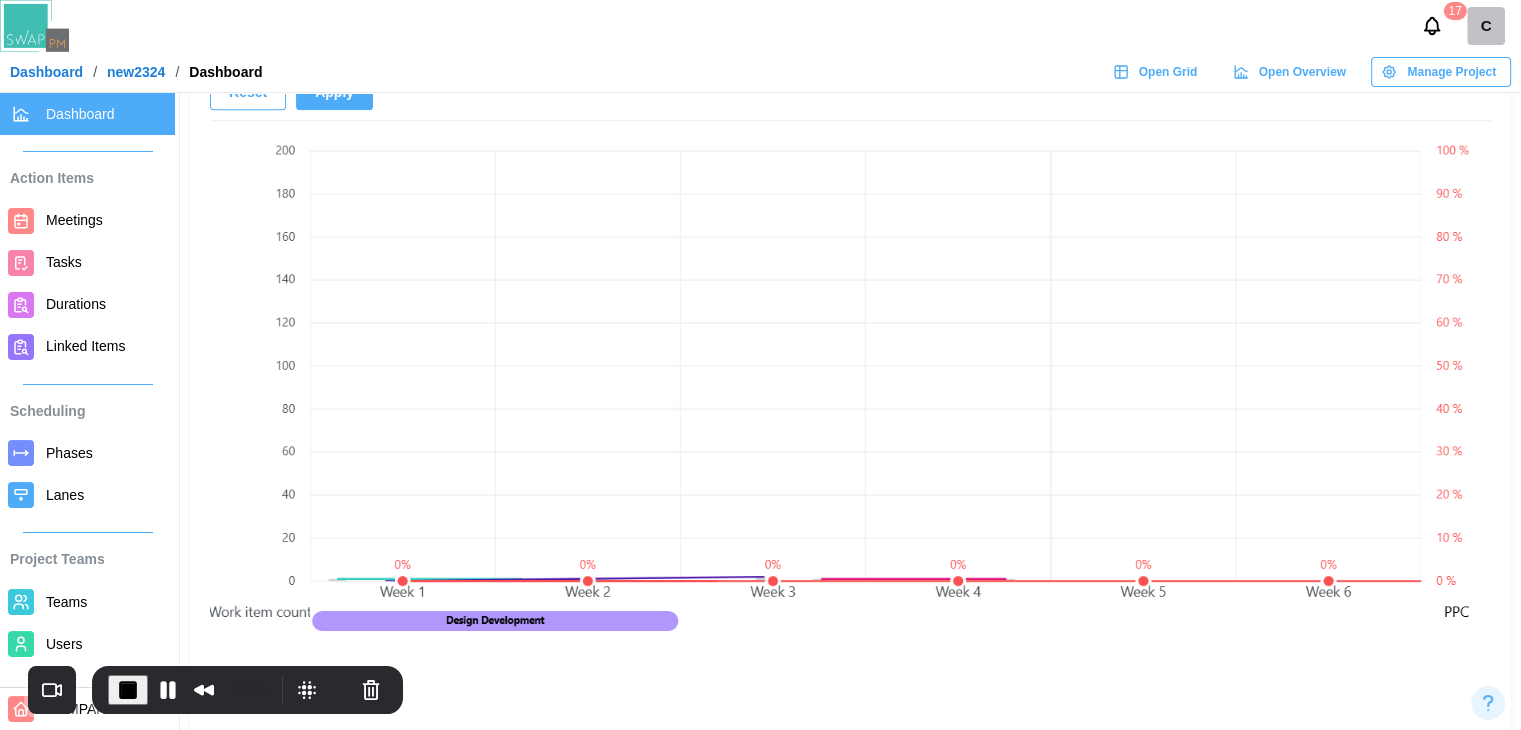 click on "Apply" at bounding box center [334, 92] 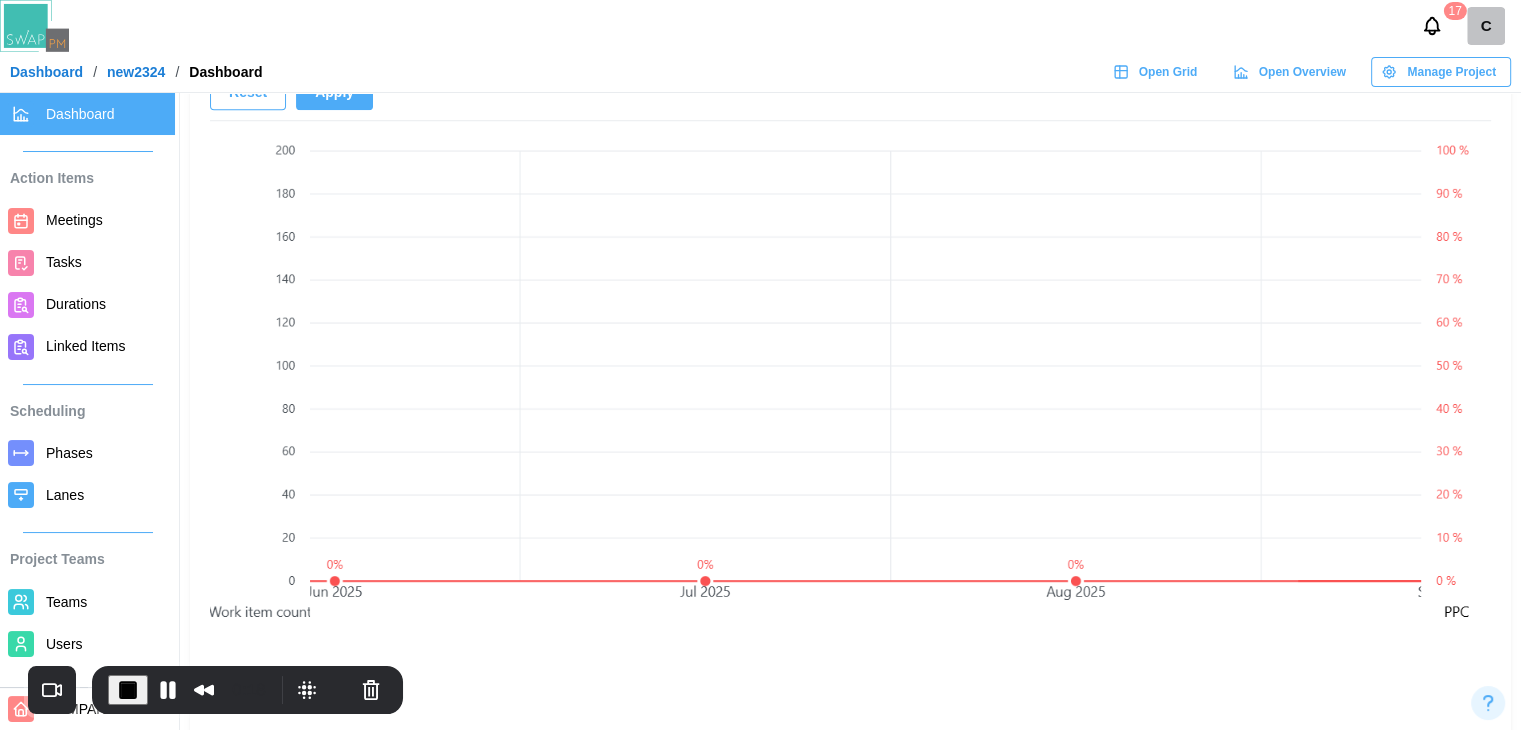 scroll, scrollTop: 0, scrollLeft: 0, axis: both 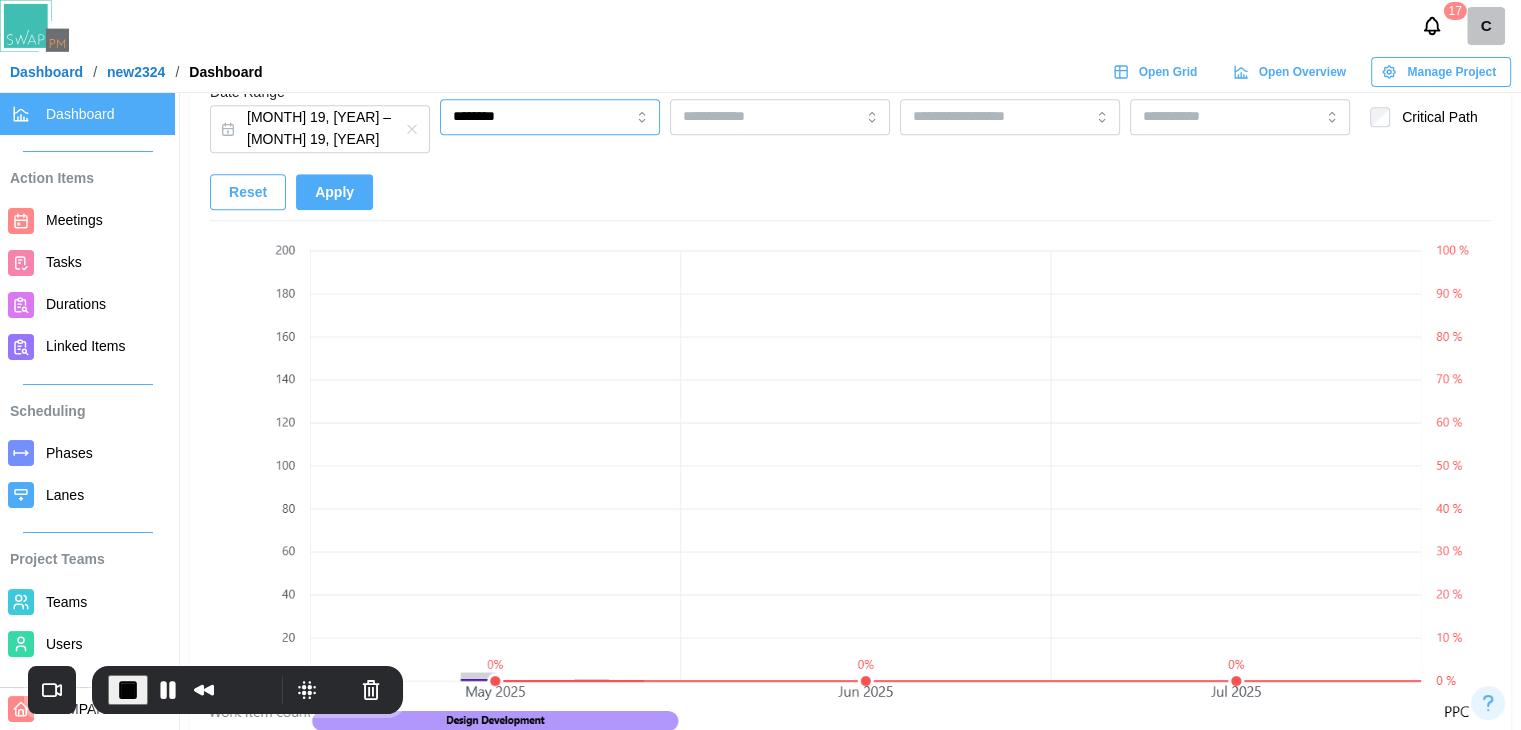 click on "********" at bounding box center [550, 117] 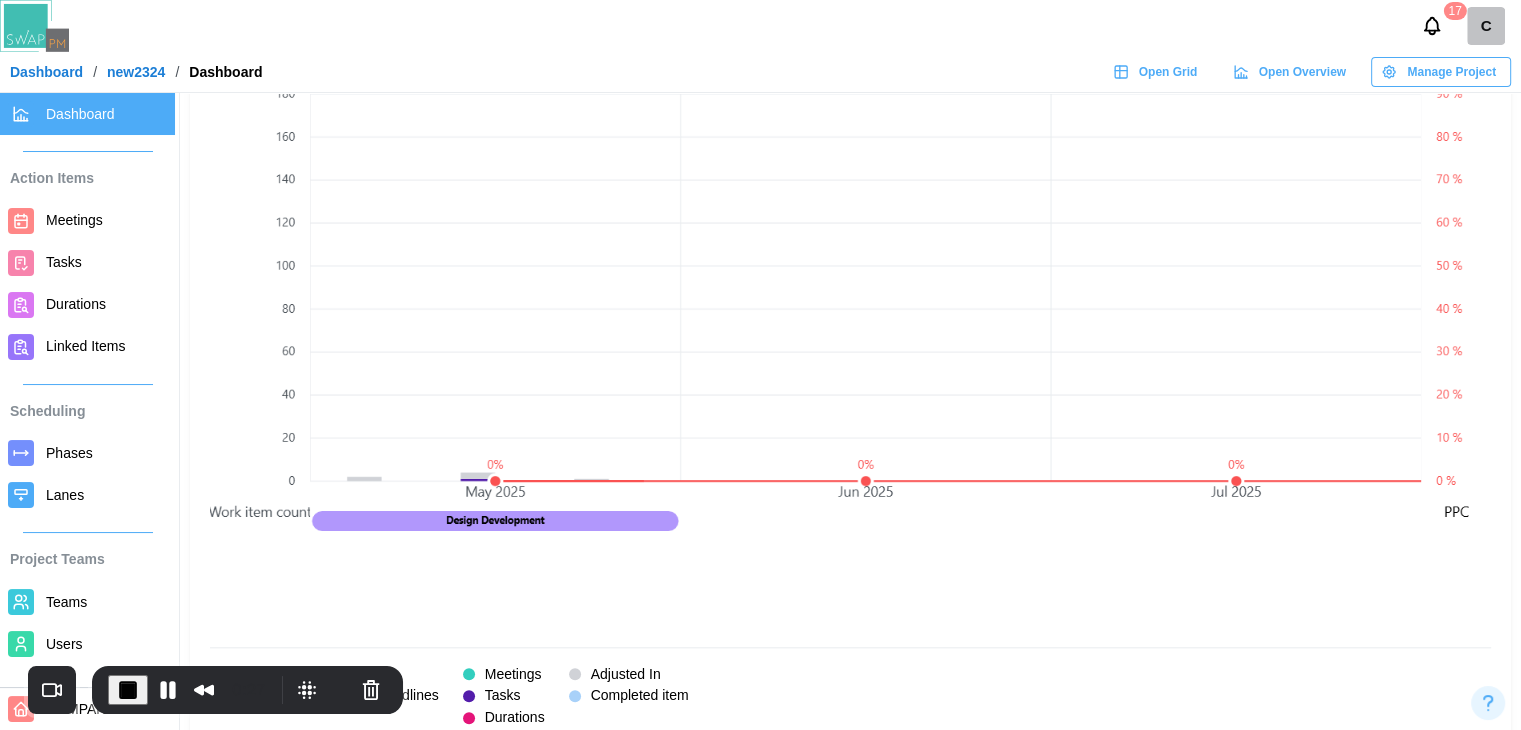 scroll, scrollTop: 1535, scrollLeft: 0, axis: vertical 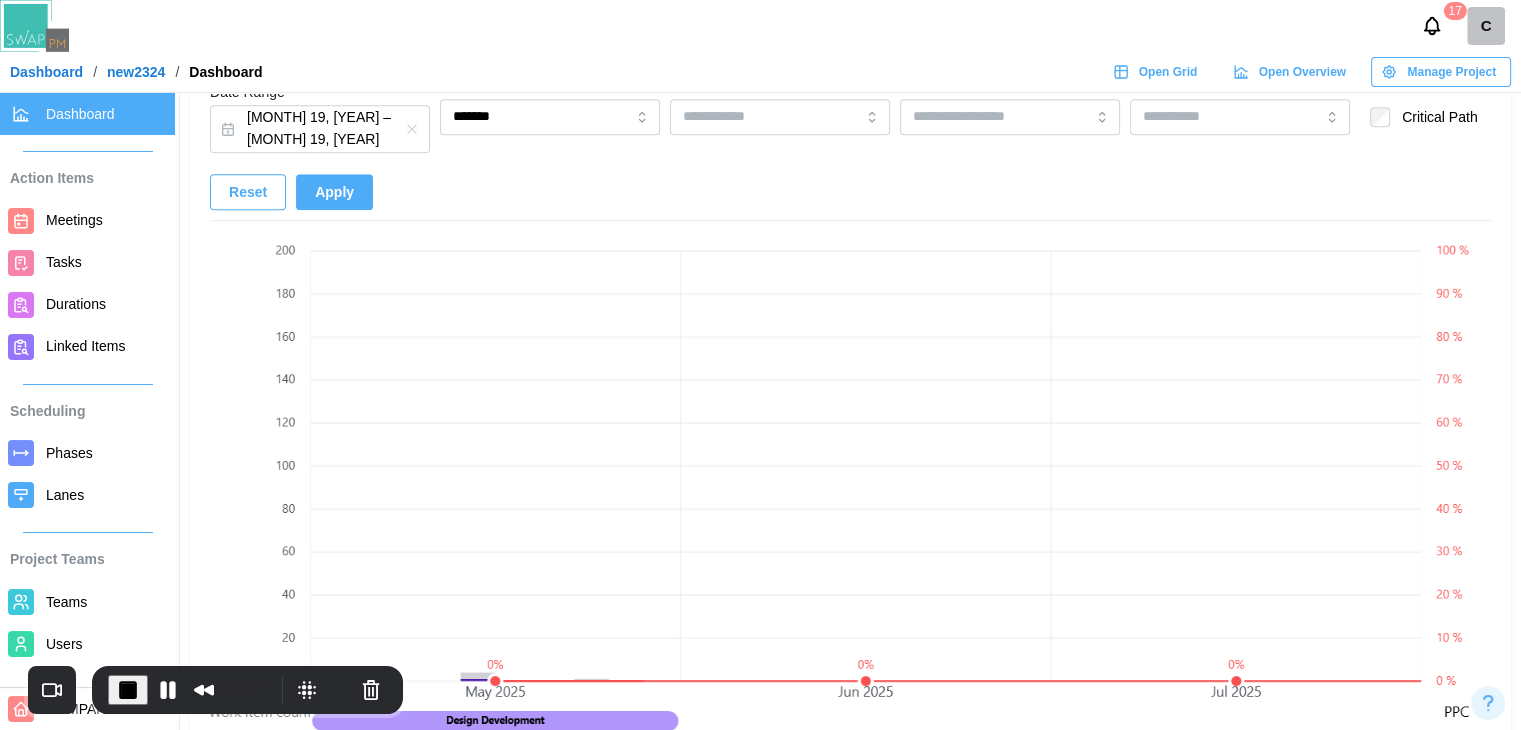 click on "Apply" at bounding box center (334, 192) 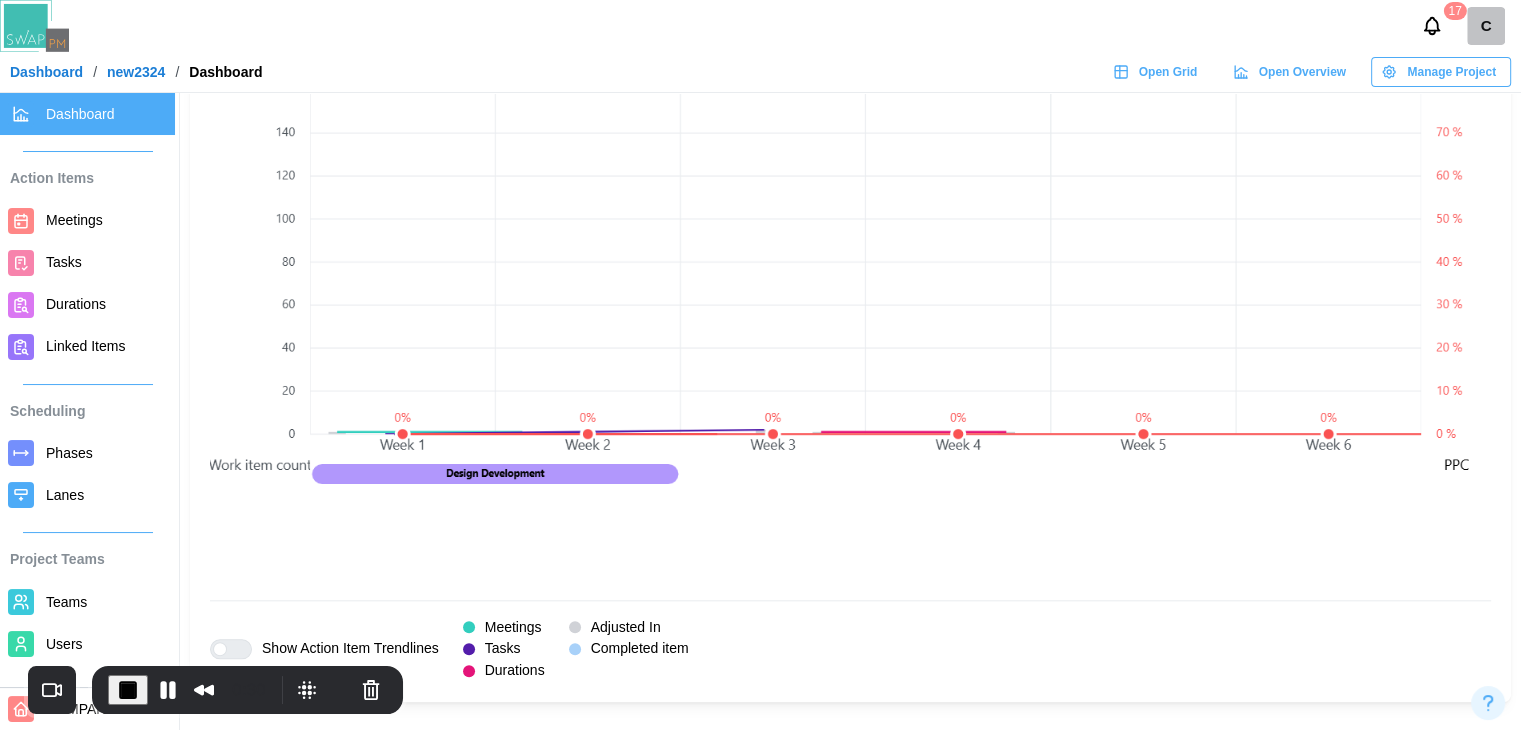 scroll, scrollTop: 1735, scrollLeft: 0, axis: vertical 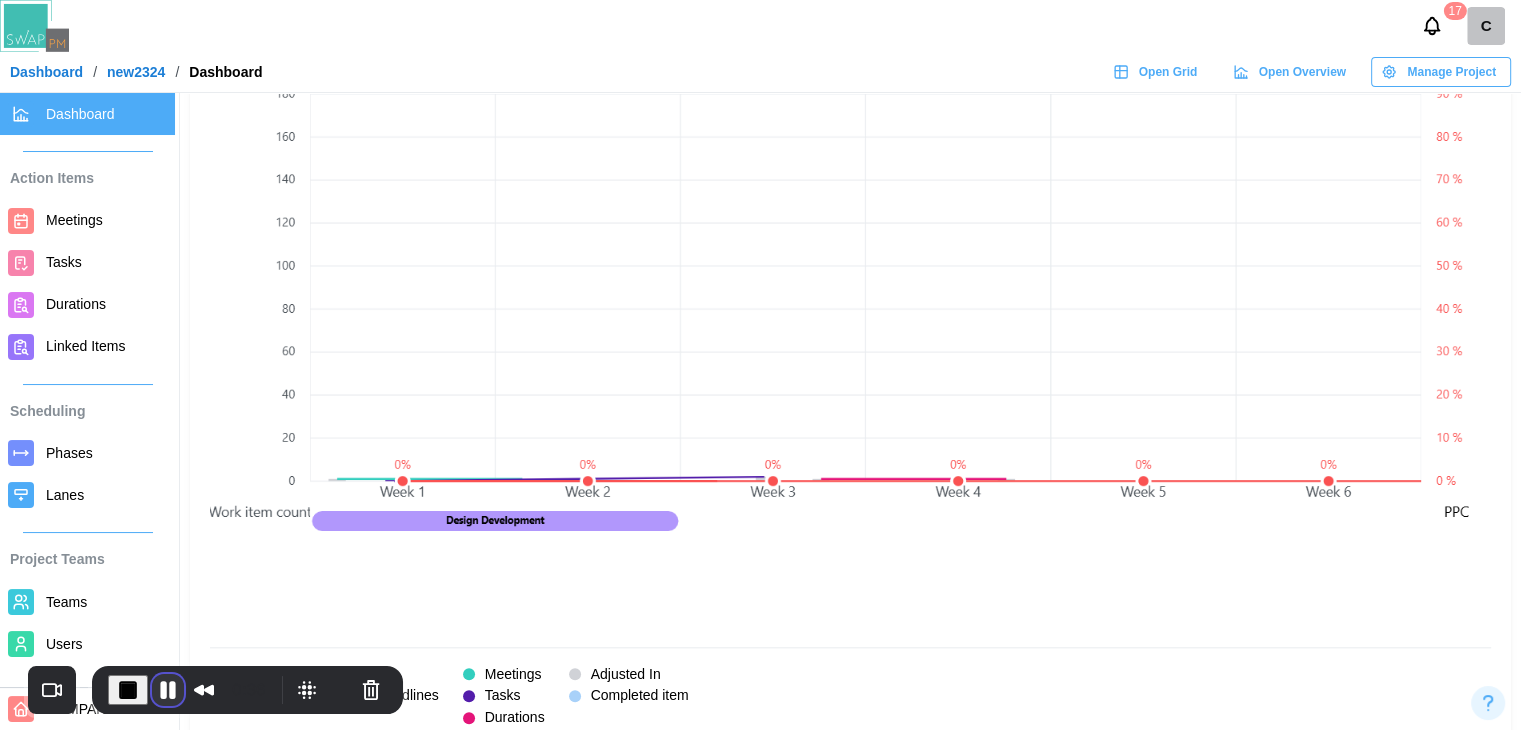 drag, startPoint x: 176, startPoint y: 683, endPoint x: 168, endPoint y: 690, distance: 10.630146 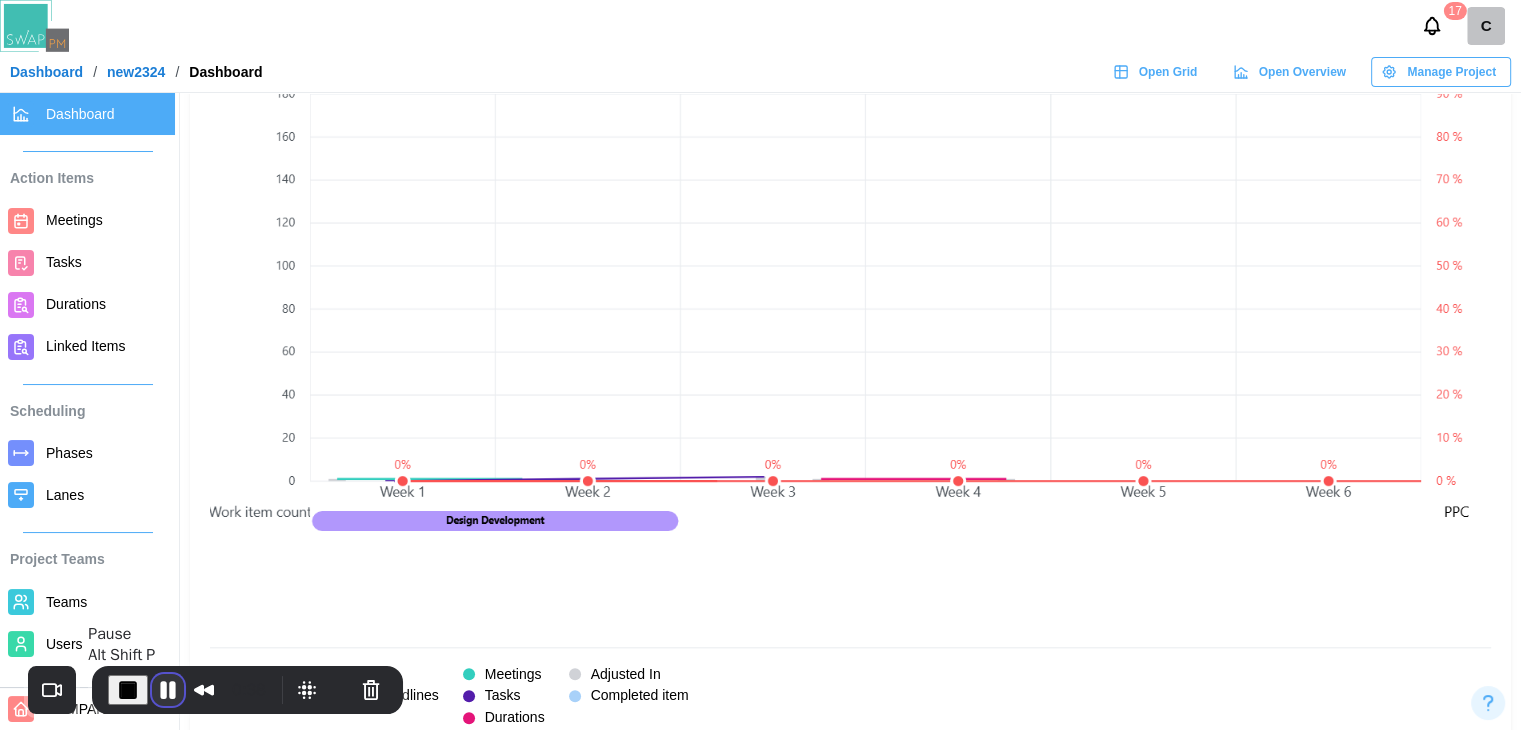 click at bounding box center (168, 690) 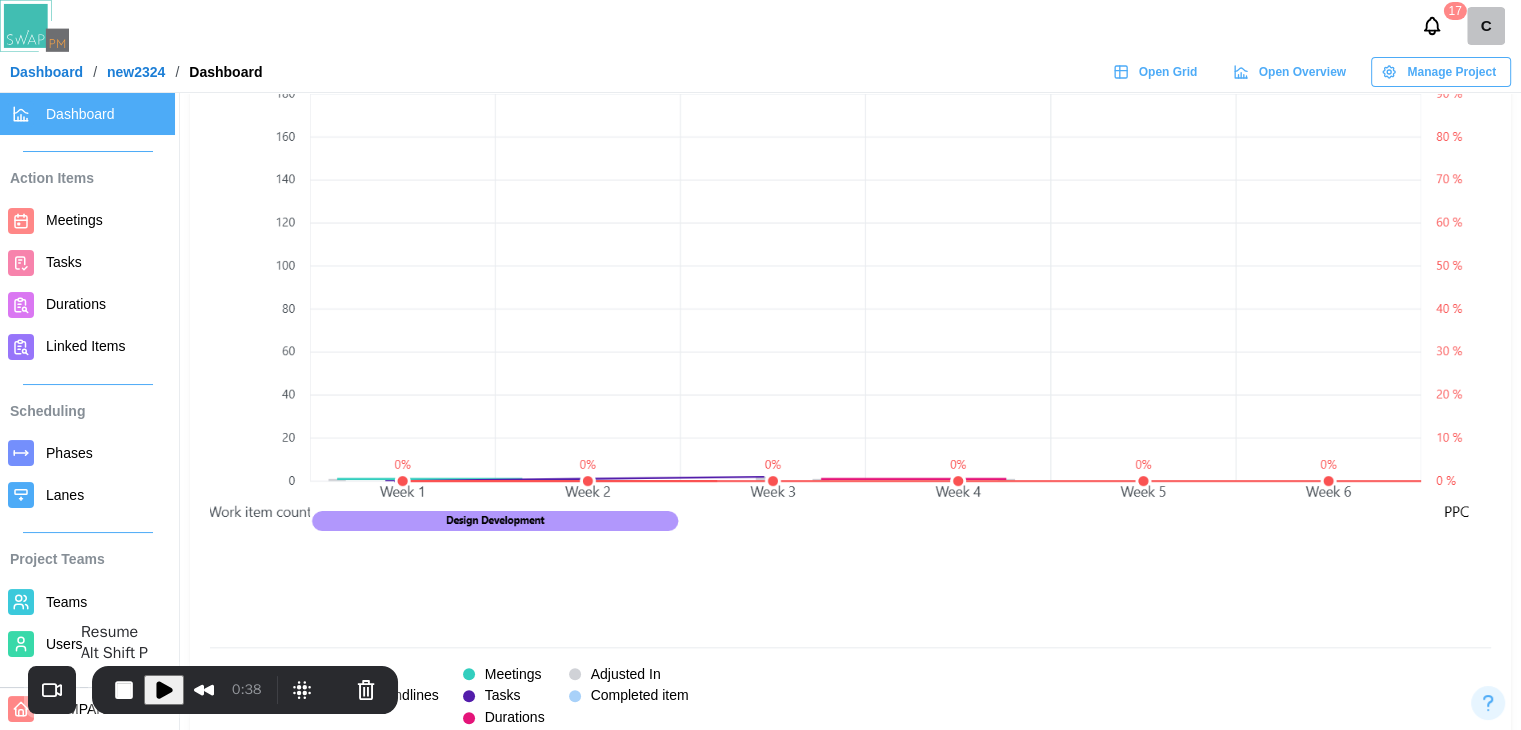 click at bounding box center (164, 690) 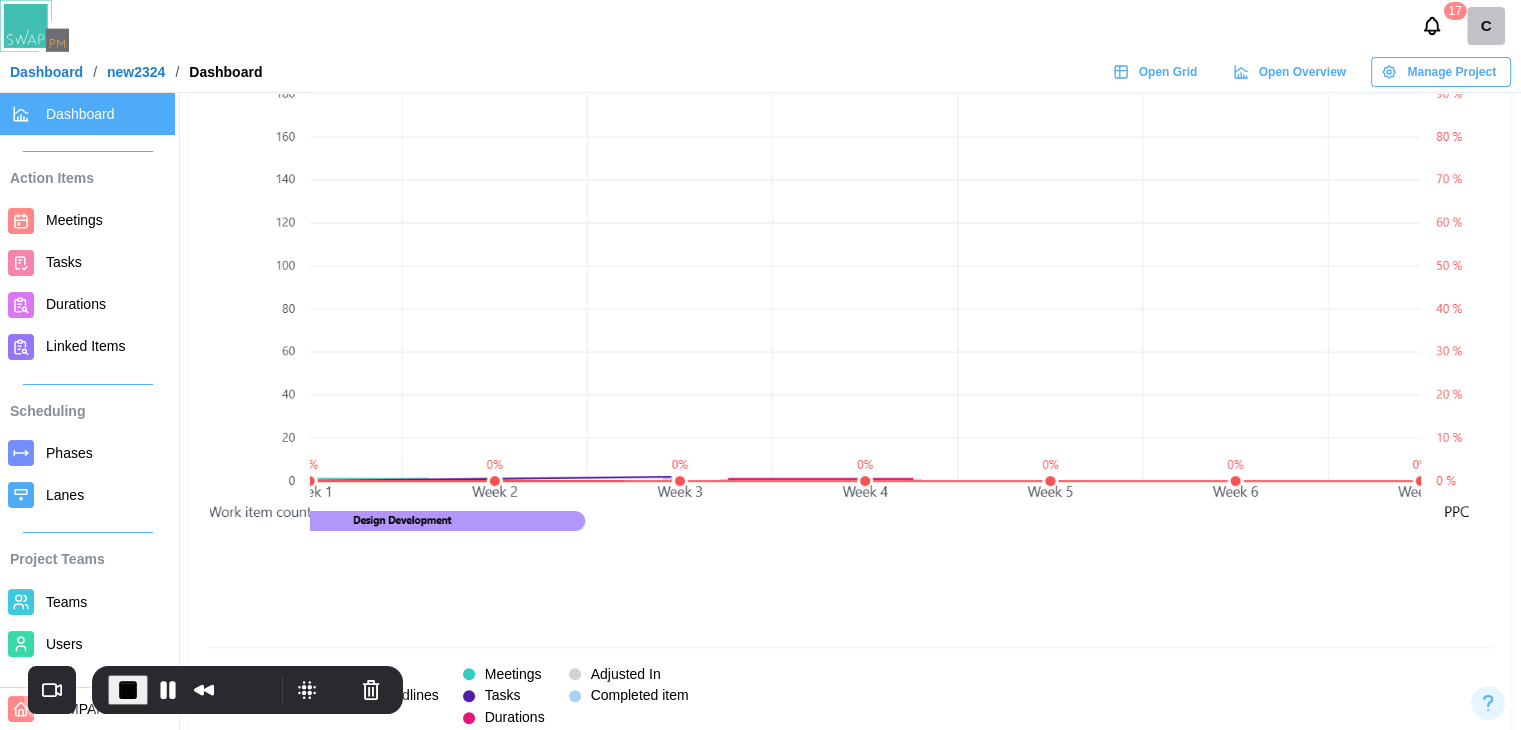 scroll, scrollTop: 0, scrollLeft: 0, axis: both 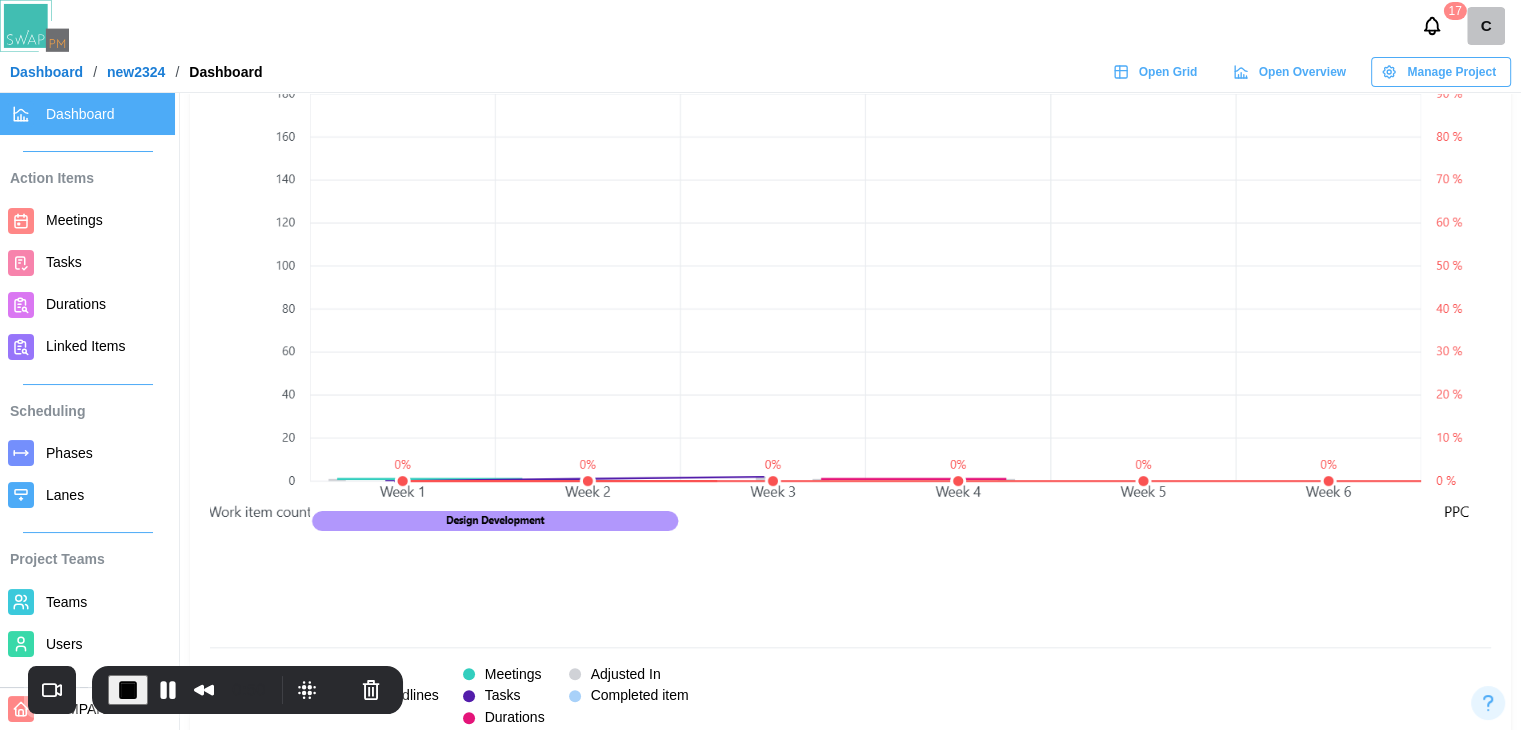 click at bounding box center [1976, 331] 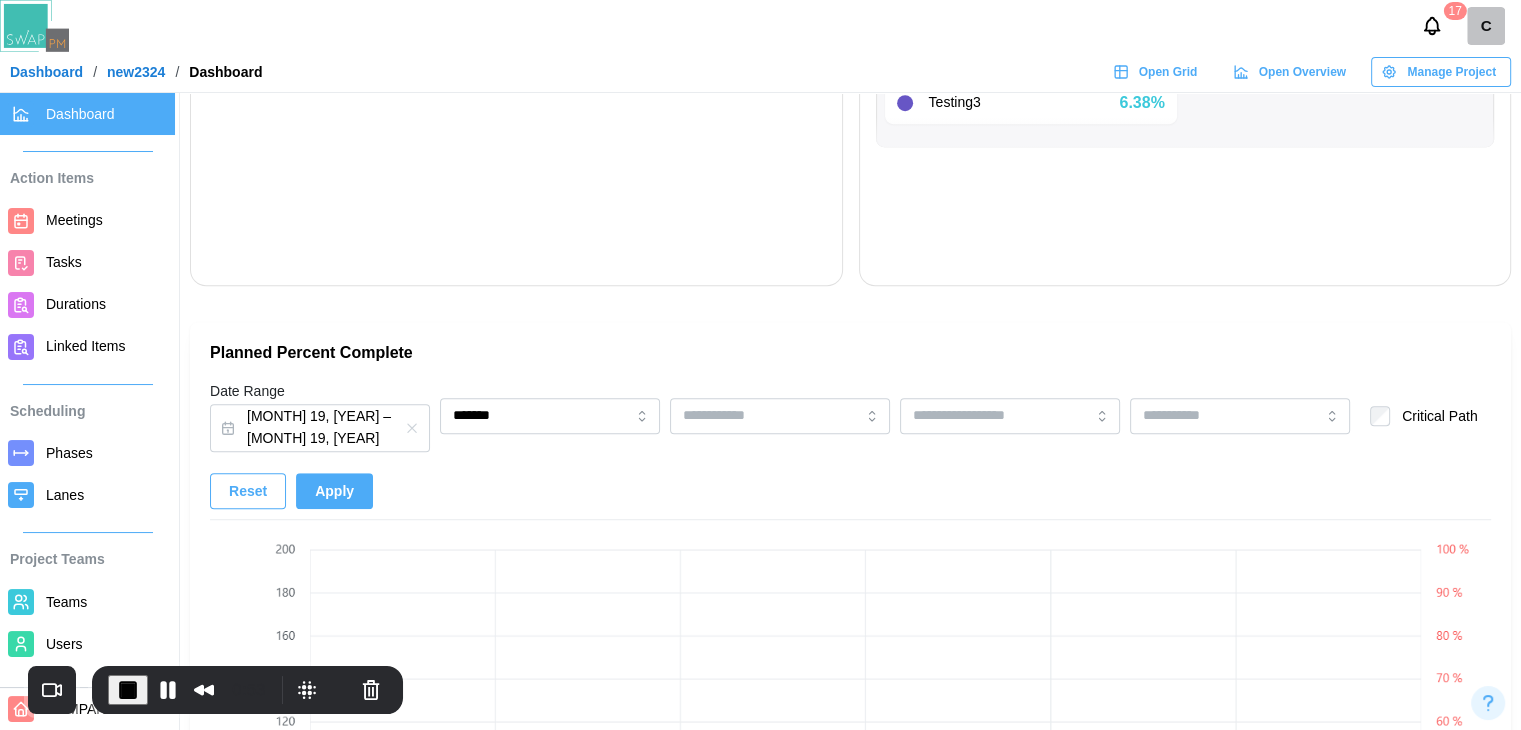 scroll, scrollTop: 1235, scrollLeft: 0, axis: vertical 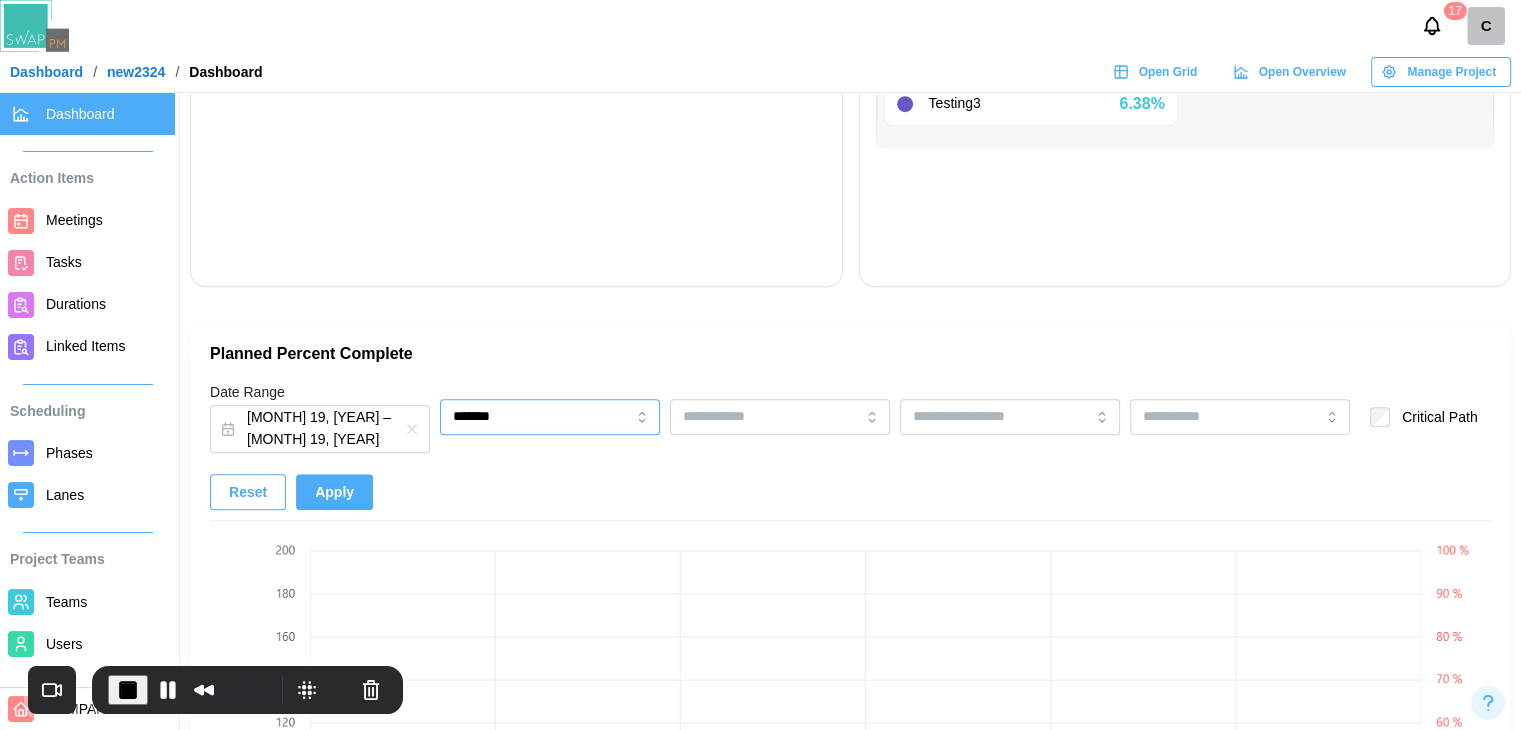 click on "*******" at bounding box center [550, 417] 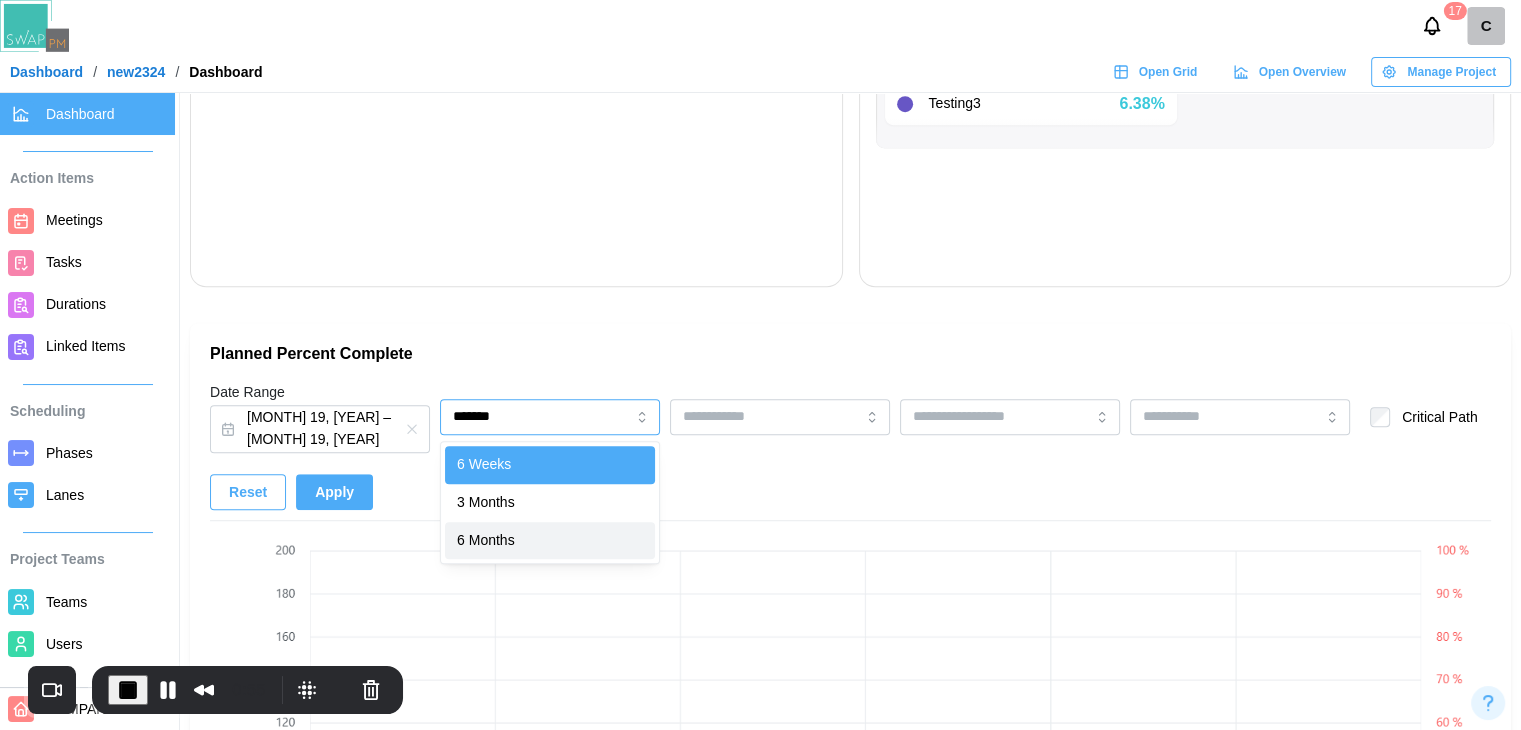 type on "********" 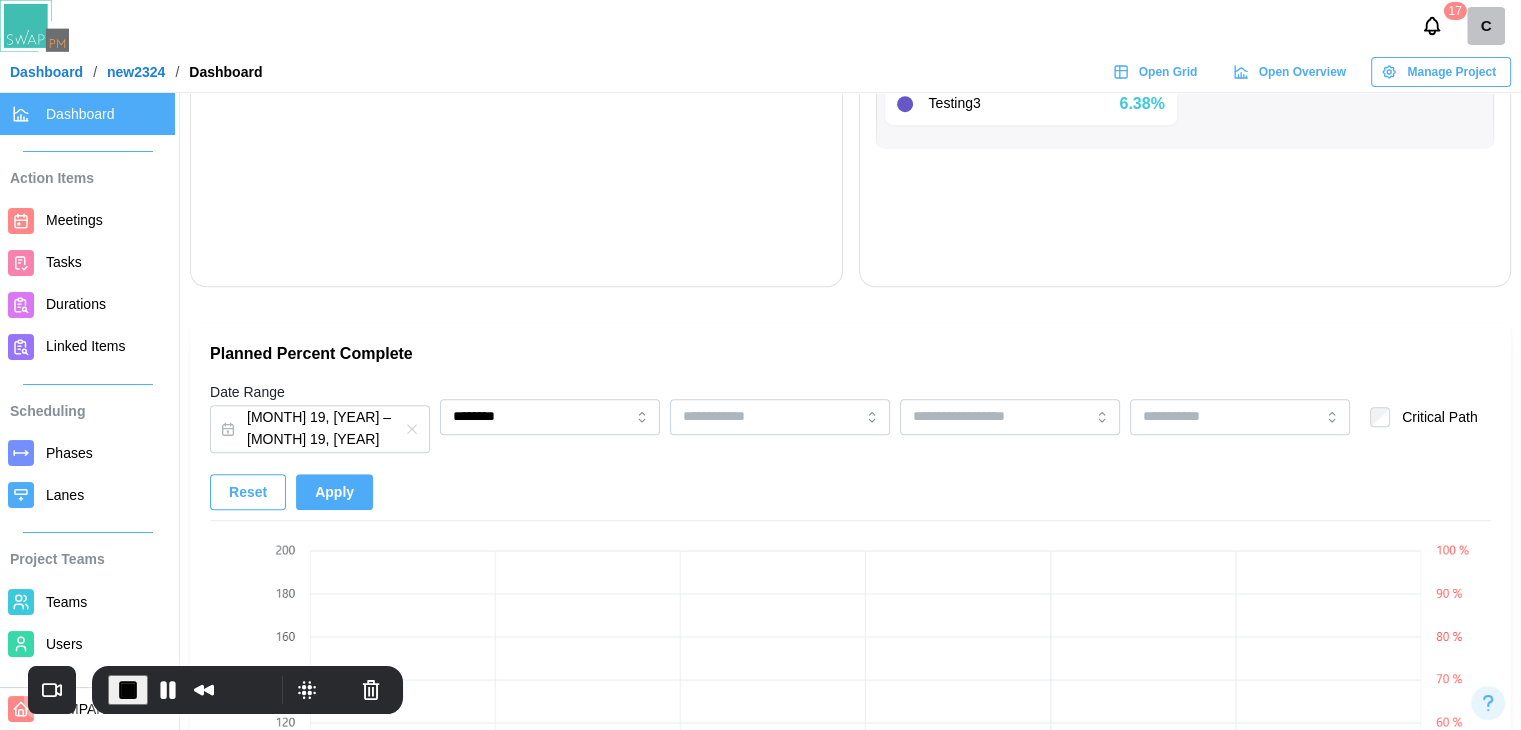 click on "Apply" at bounding box center (334, 492) 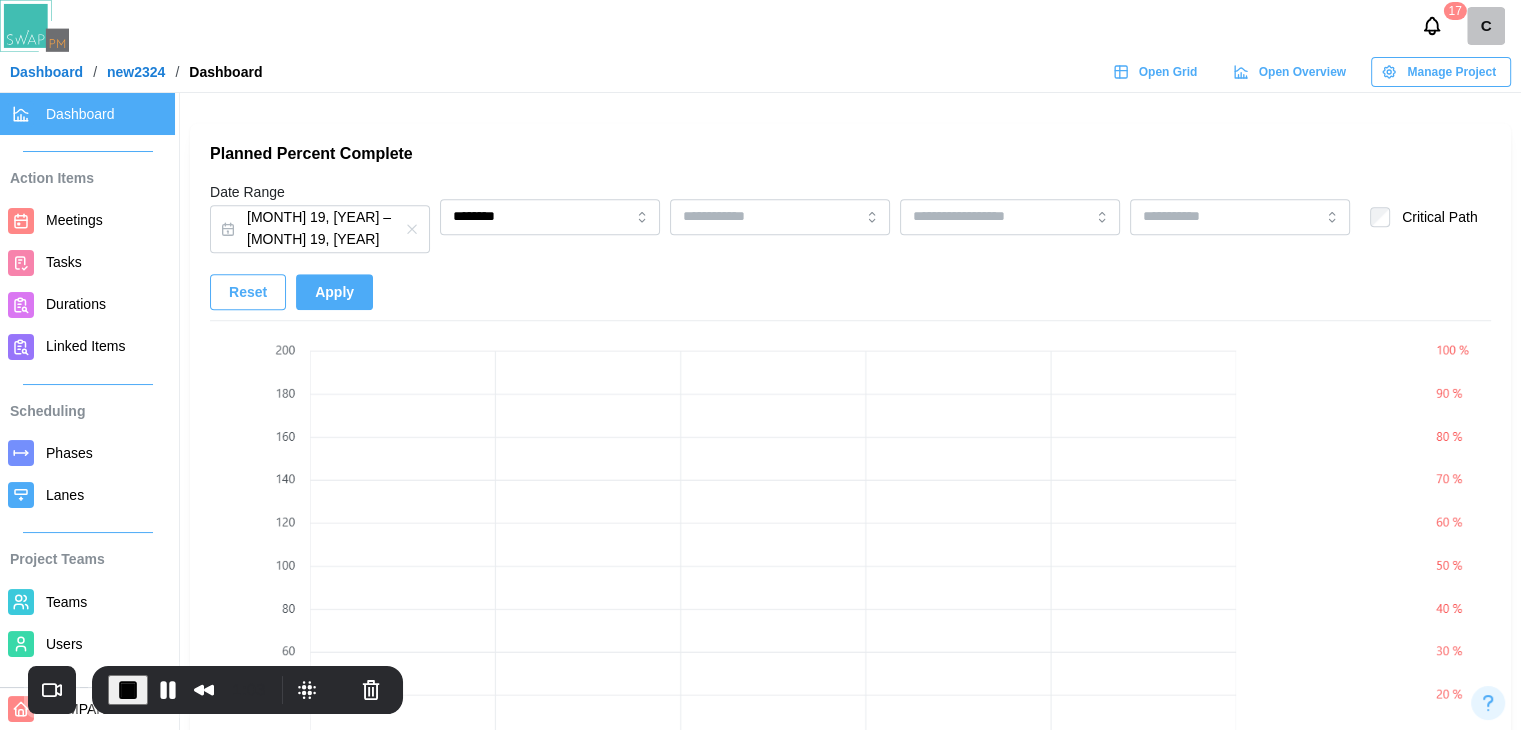 scroll, scrollTop: 1535, scrollLeft: 0, axis: vertical 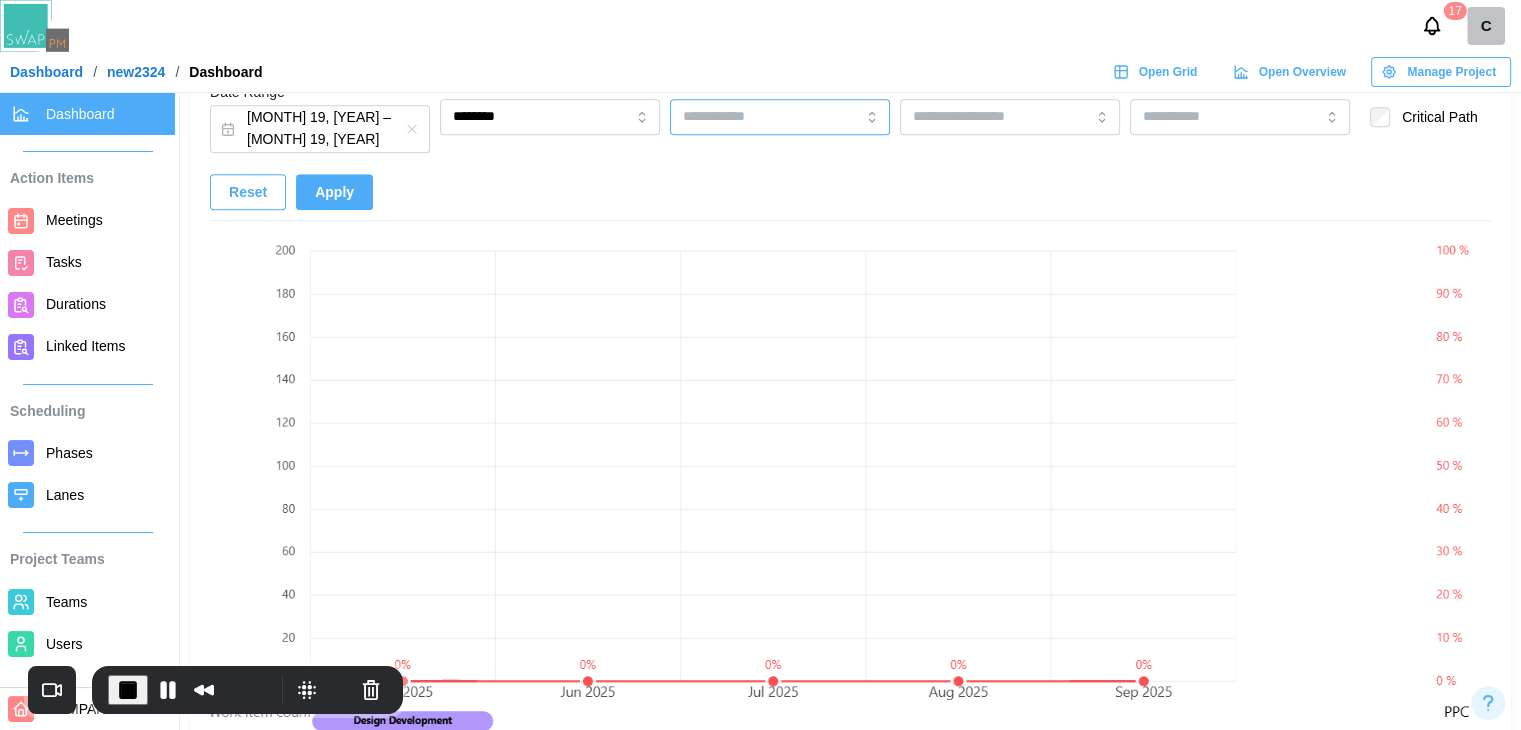 click at bounding box center (780, 117) 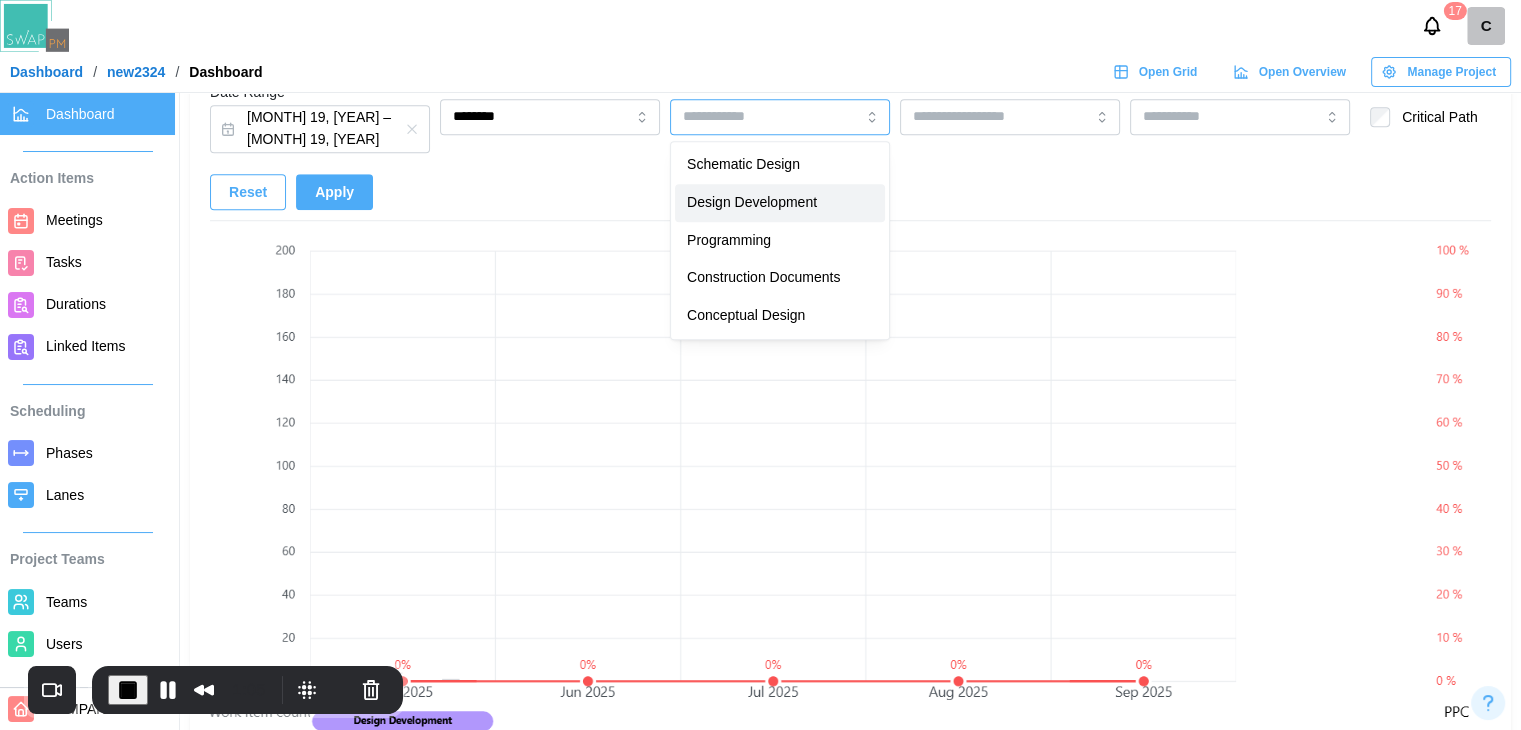 type on "**********" 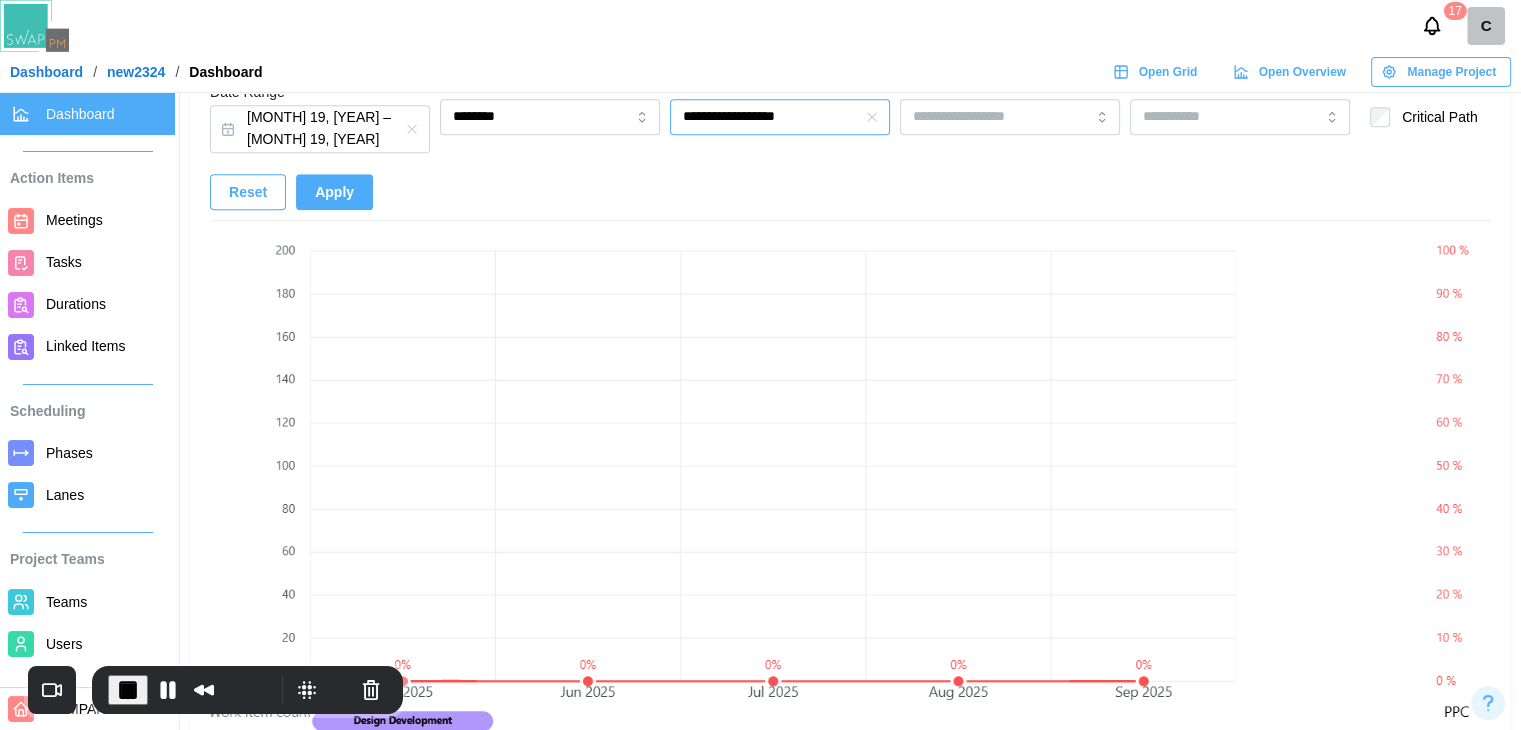 click on "**********" at bounding box center [780, 117] 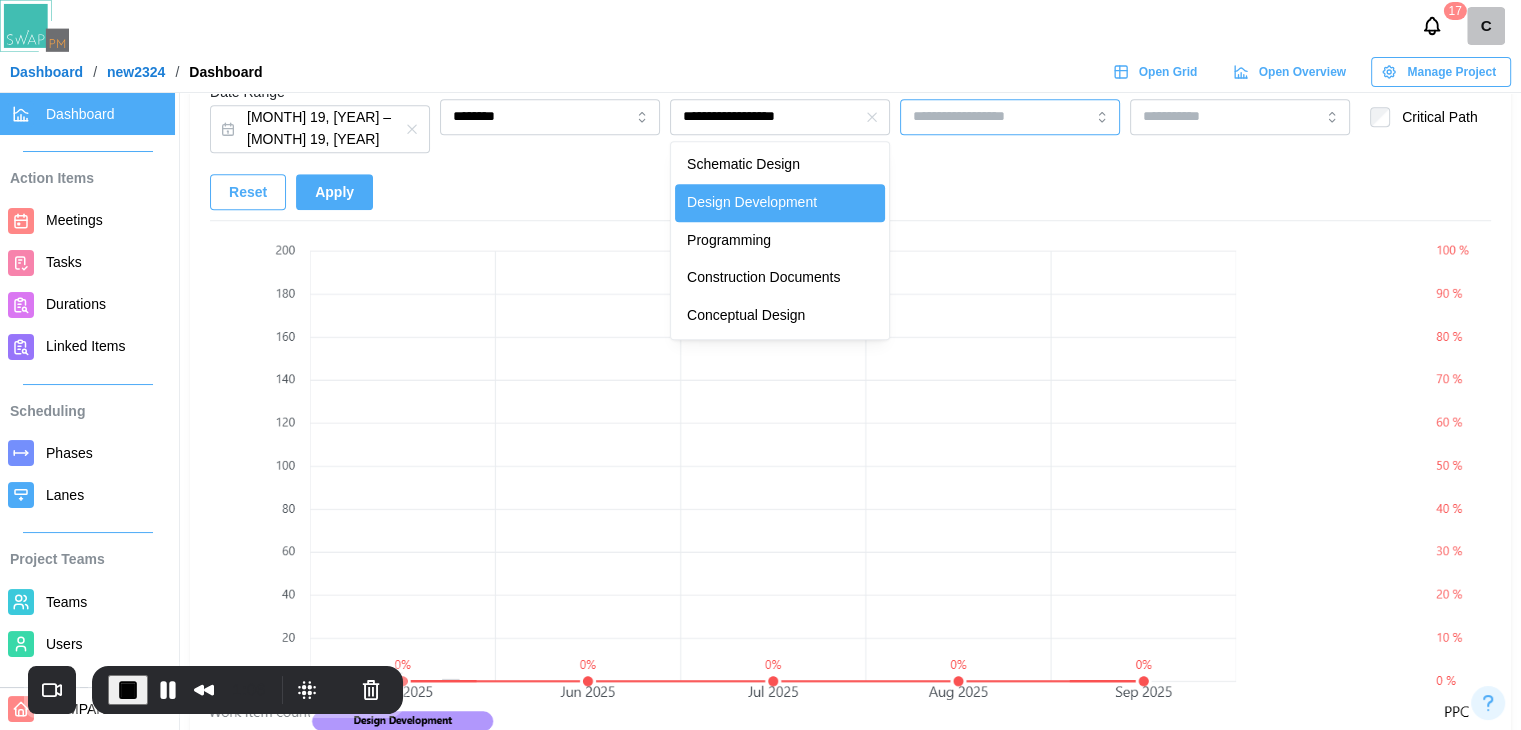 click at bounding box center [1010, 117] 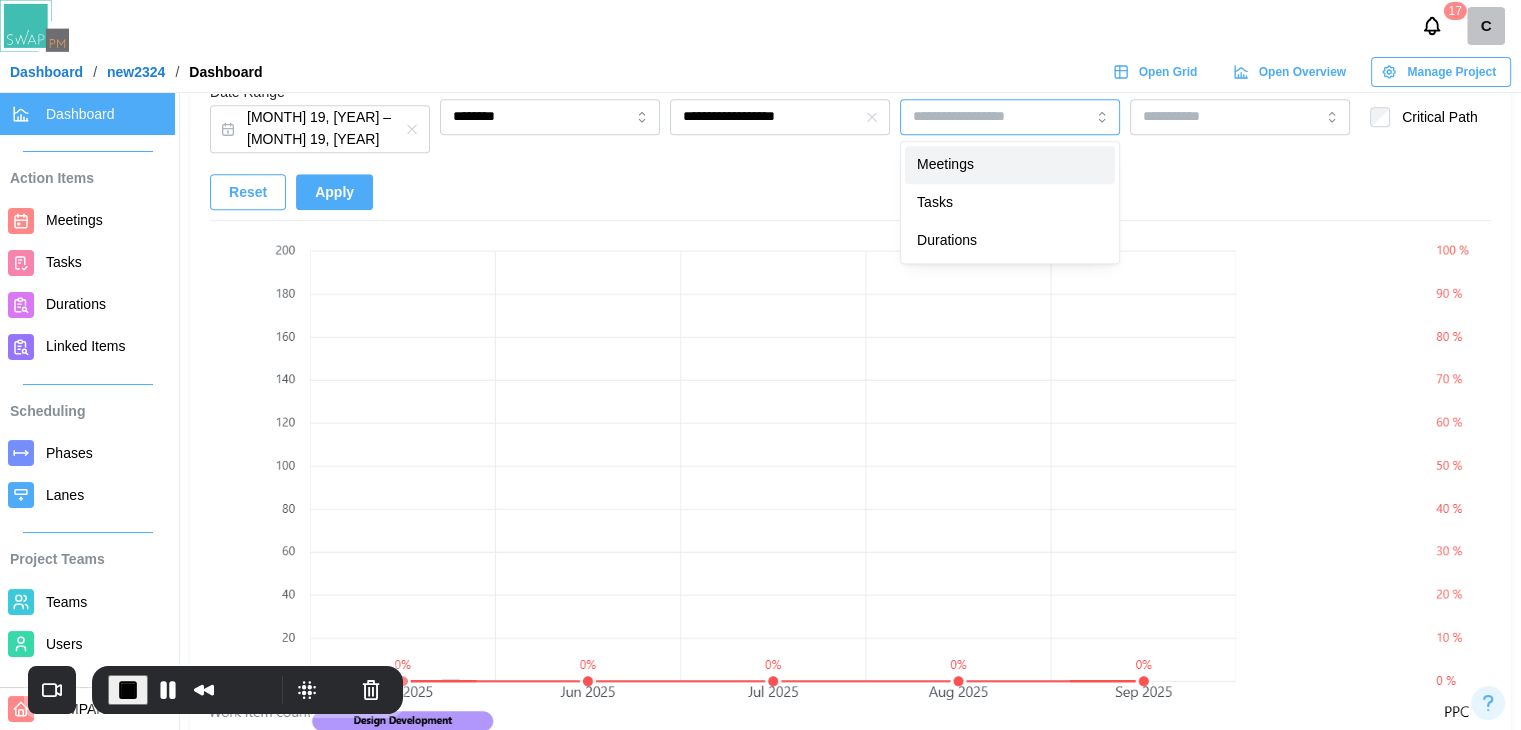 type on "*****" 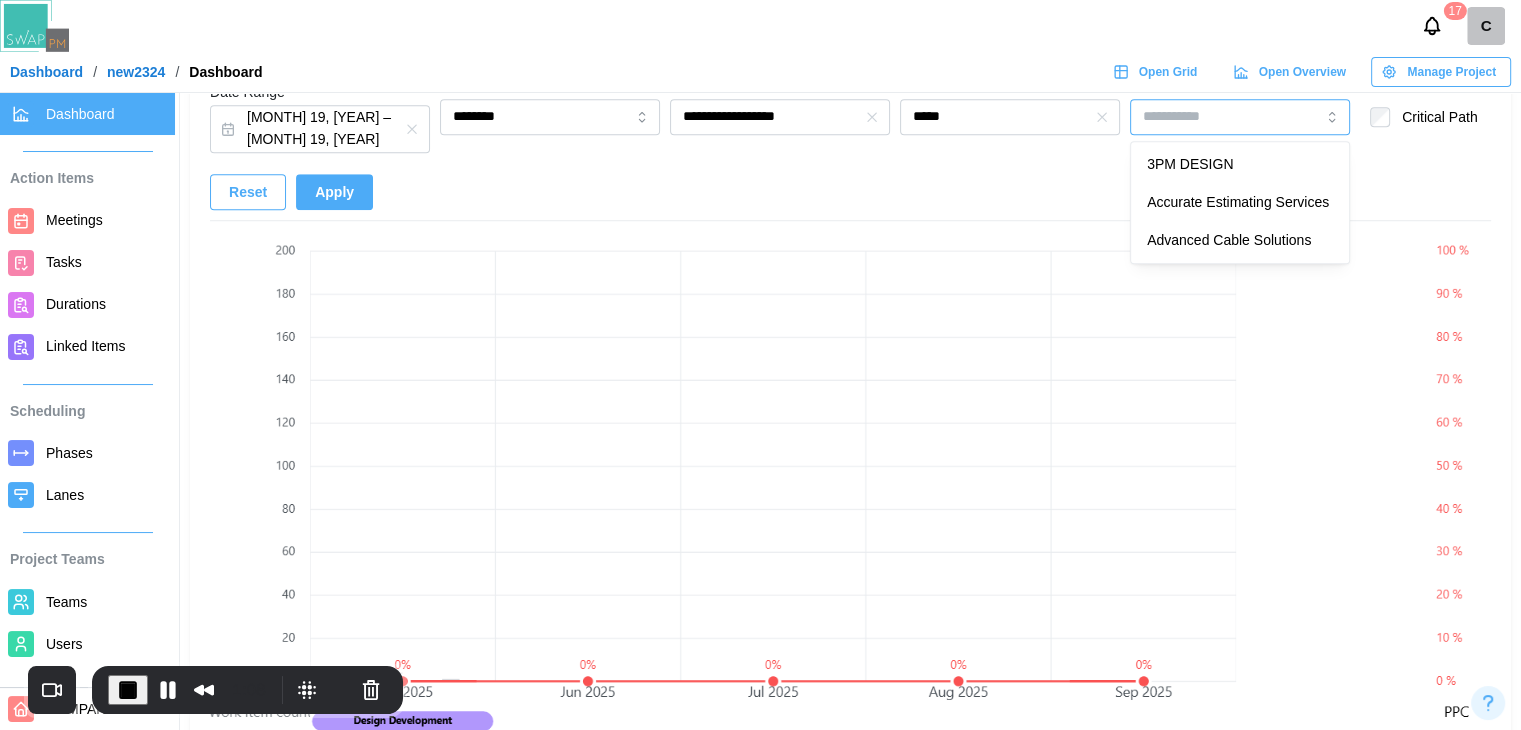 click at bounding box center [1240, 117] 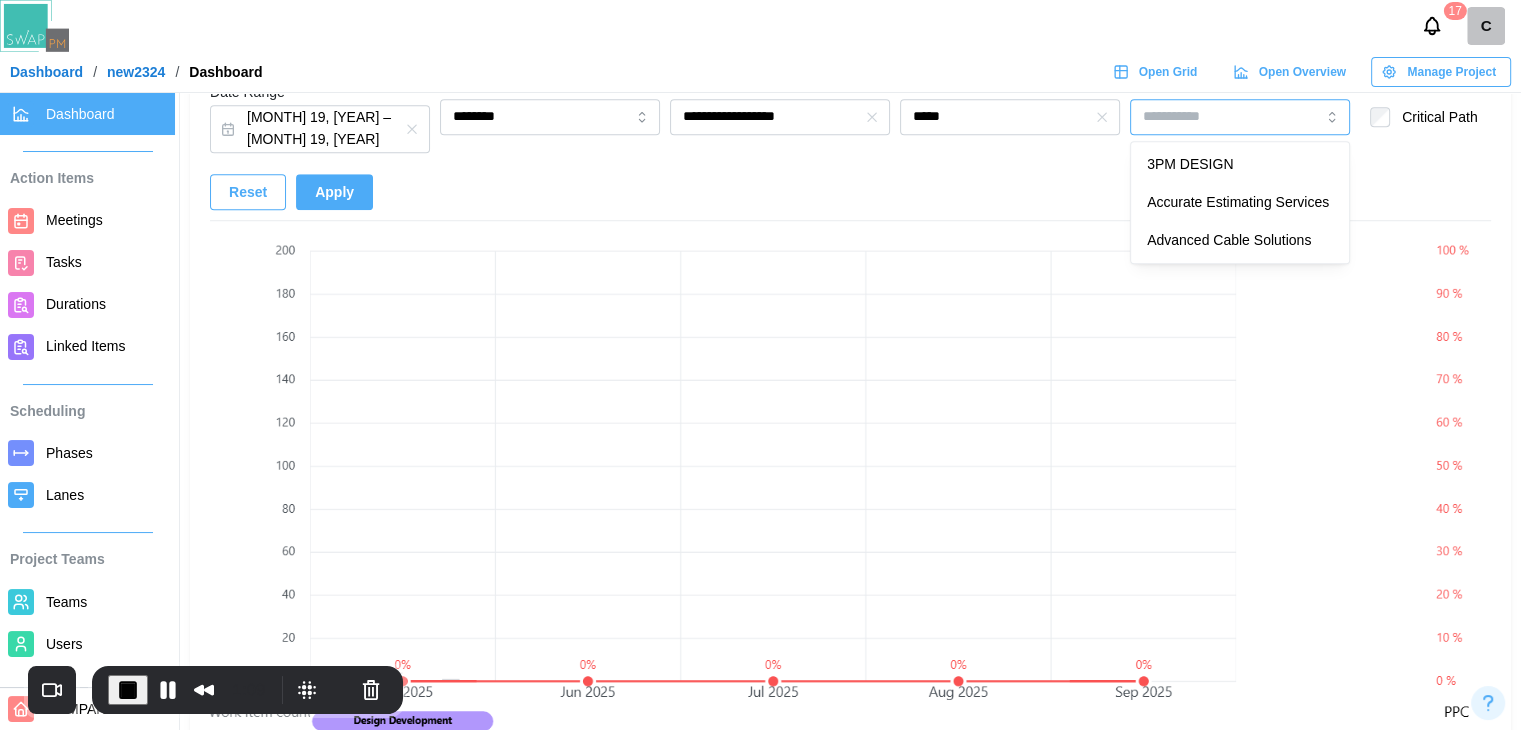 type on "**********" 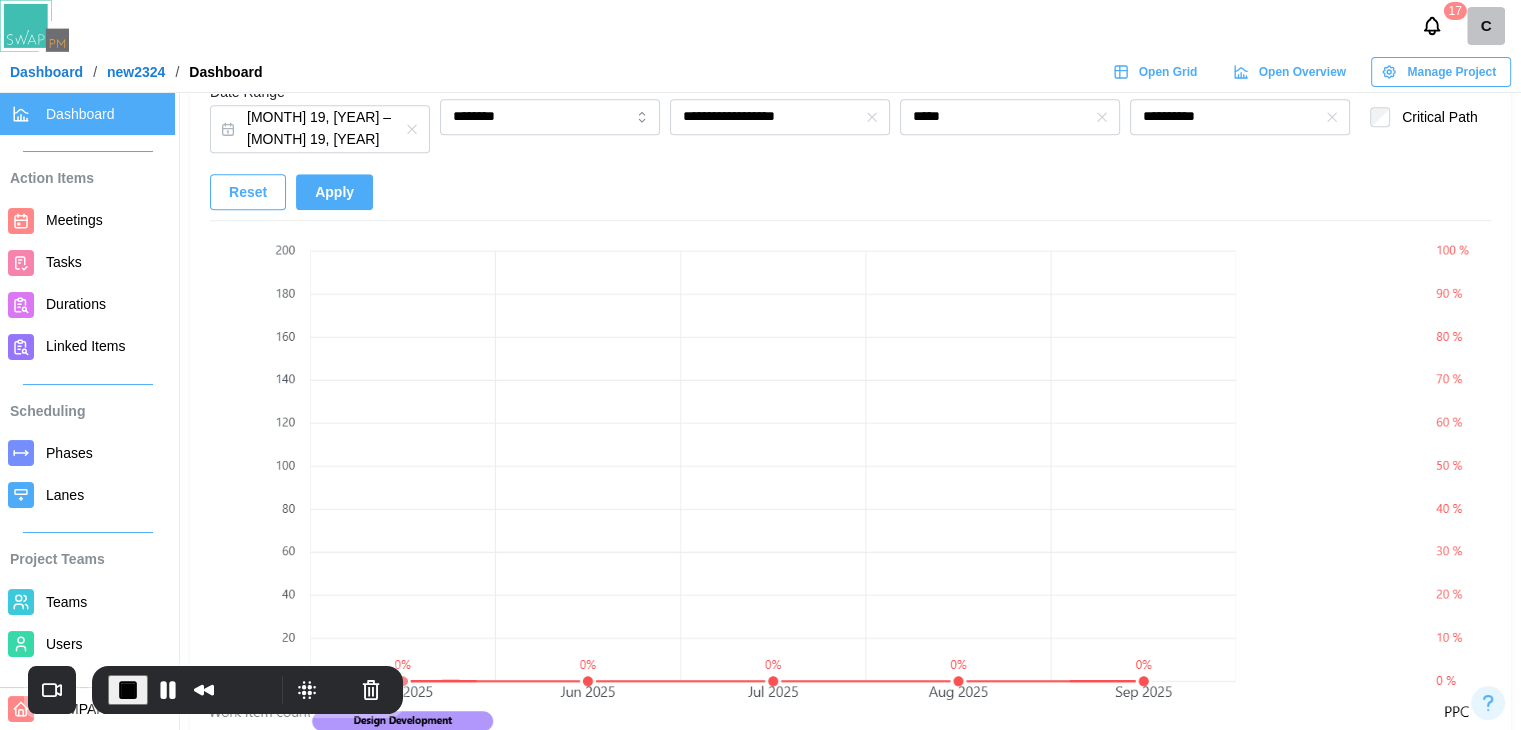 click on "Apply" at bounding box center (334, 192) 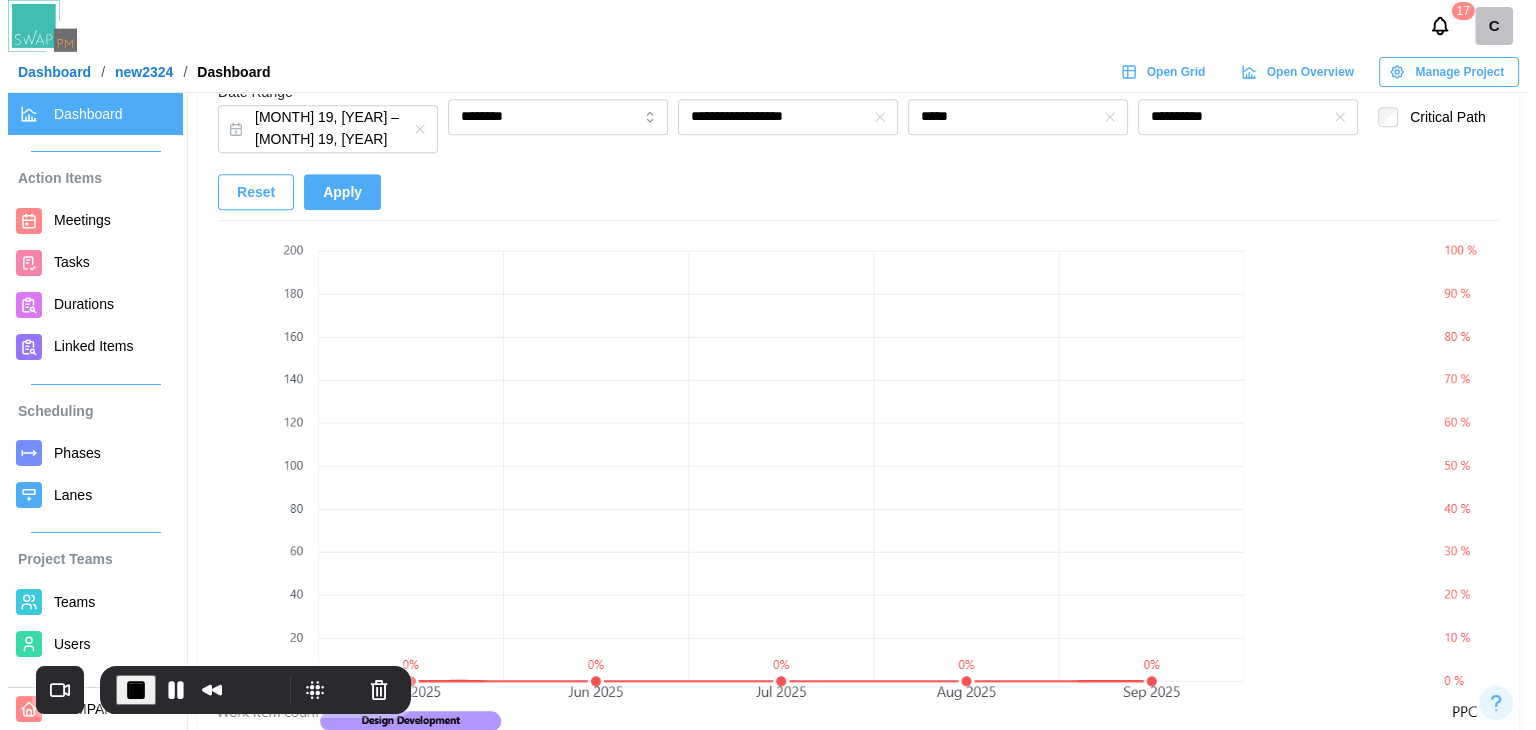 scroll, scrollTop: 0, scrollLeft: 0, axis: both 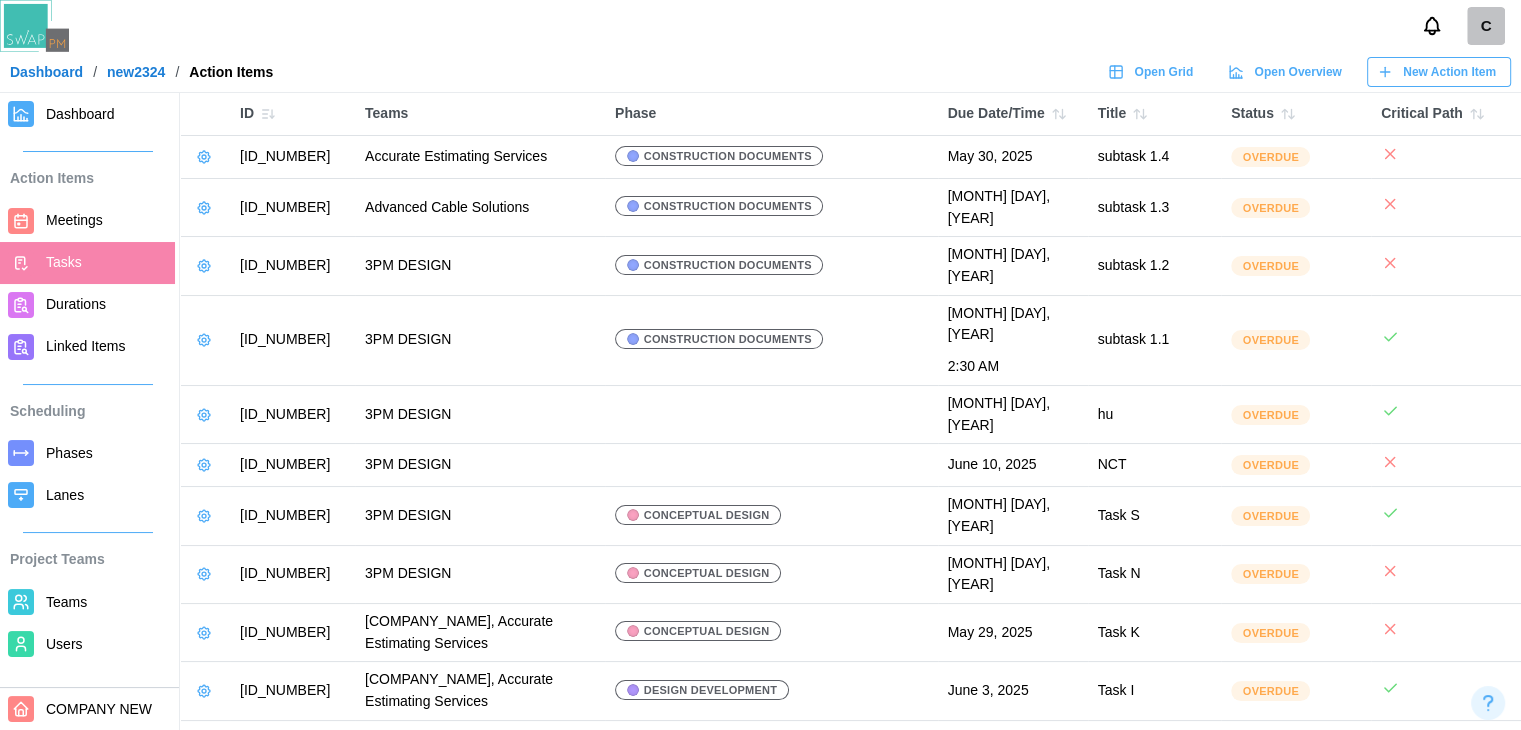 click on "Dashboard" at bounding box center [80, 114] 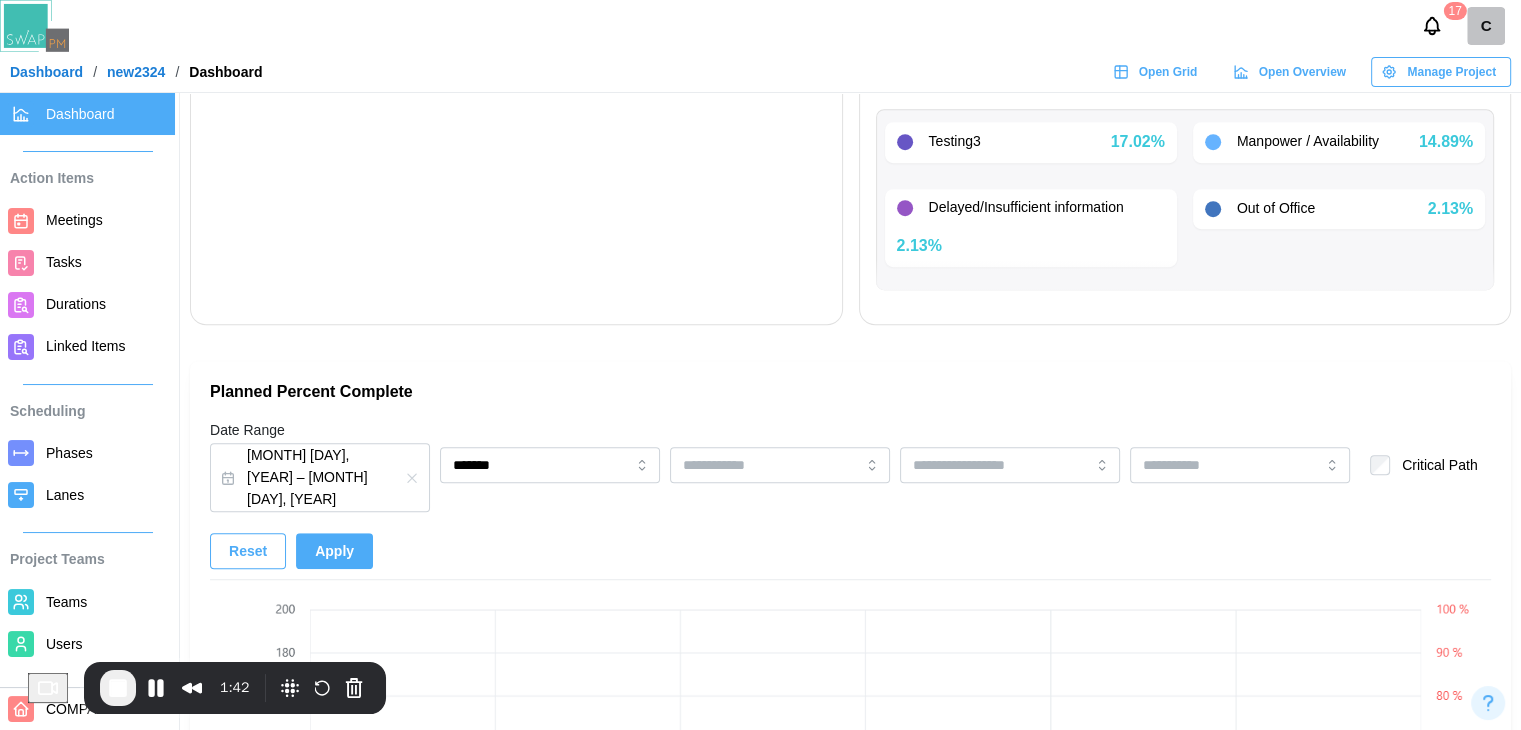scroll, scrollTop: 1200, scrollLeft: 0, axis: vertical 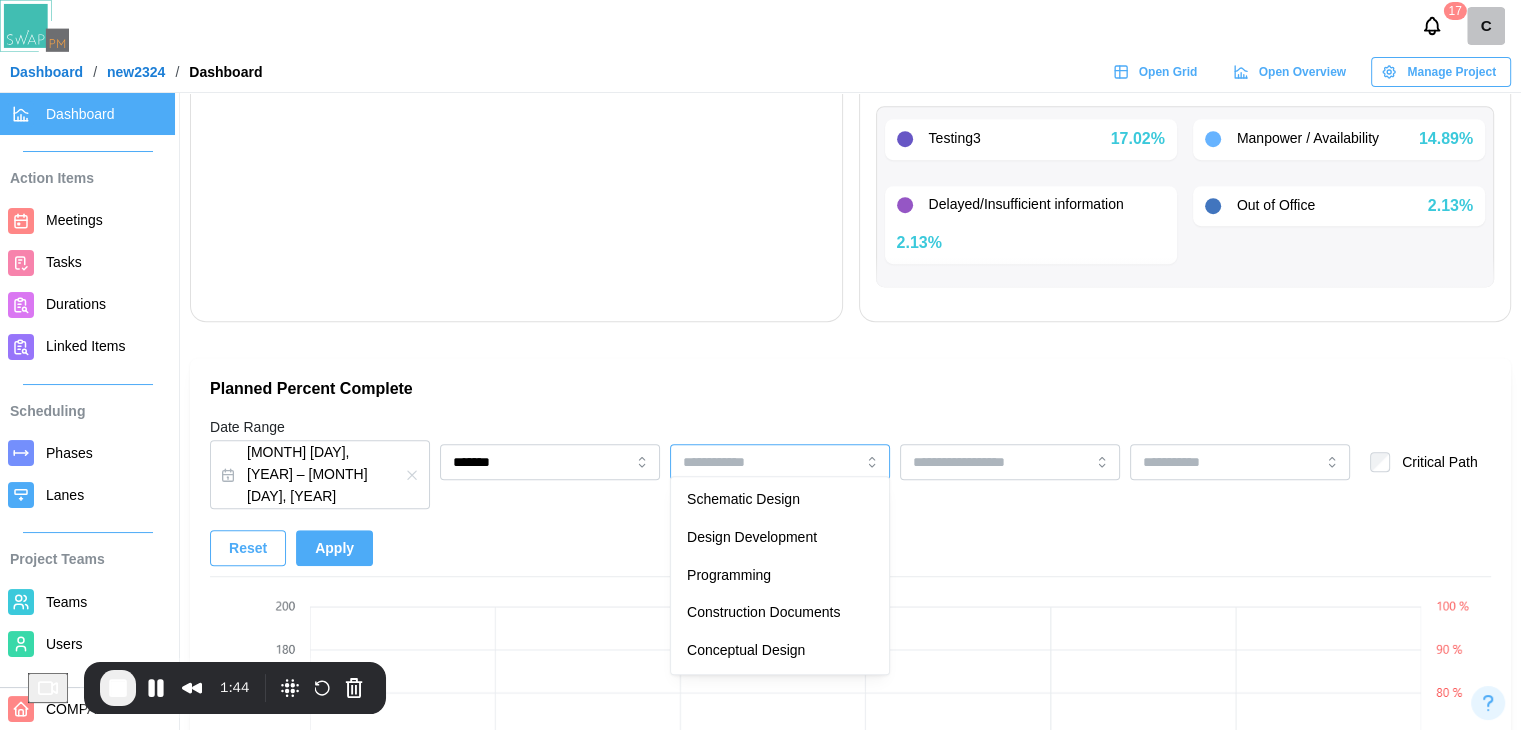 click at bounding box center (780, 462) 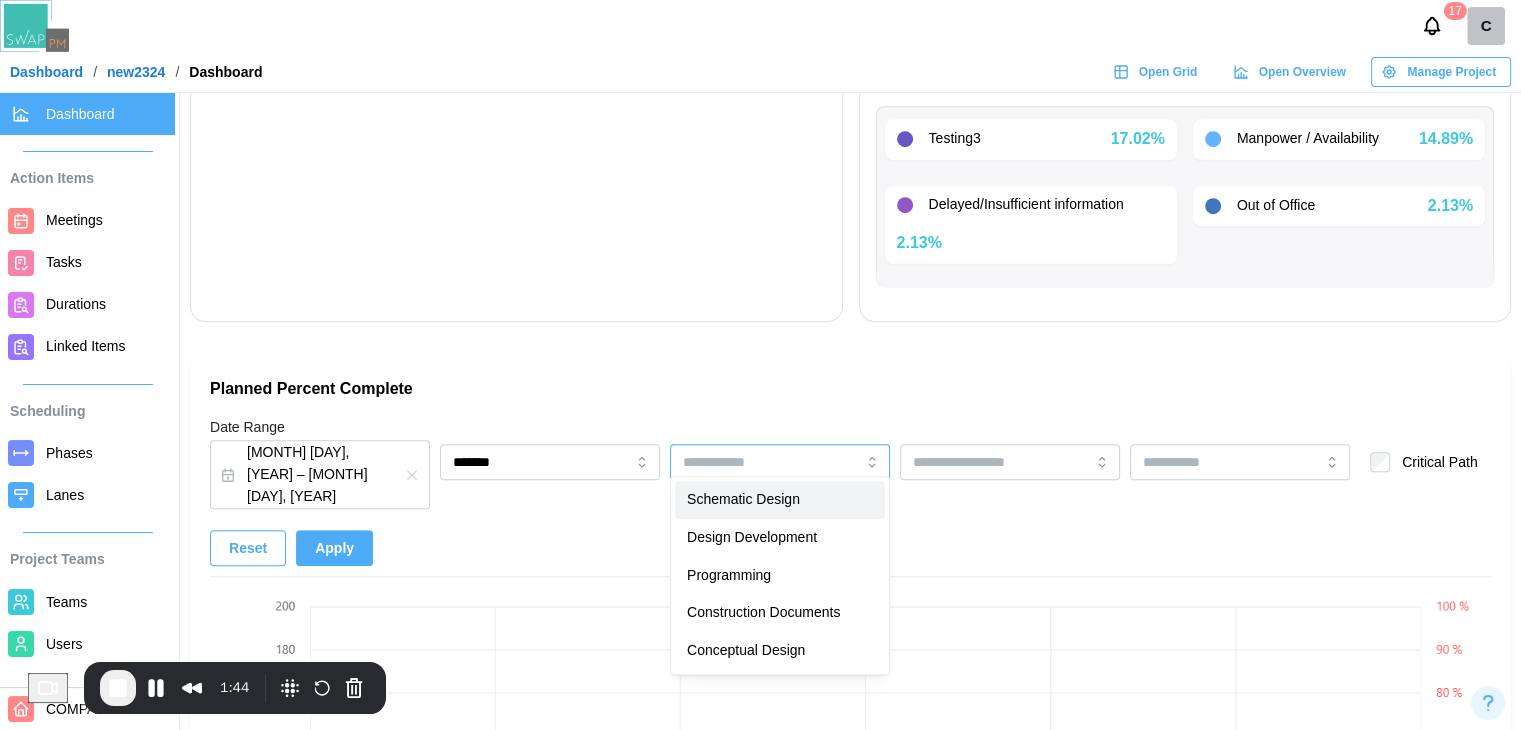 type on "**********" 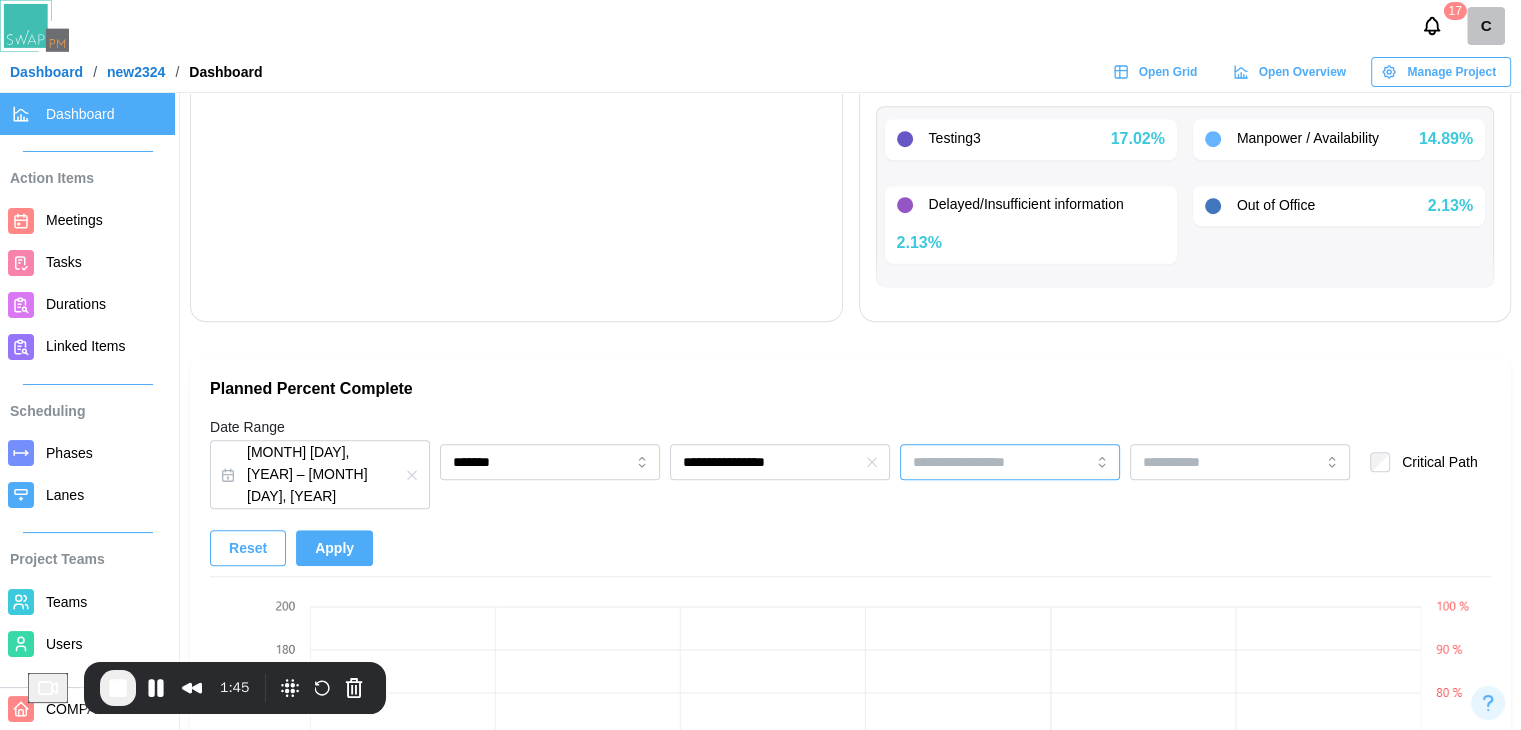 click at bounding box center (1010, 462) 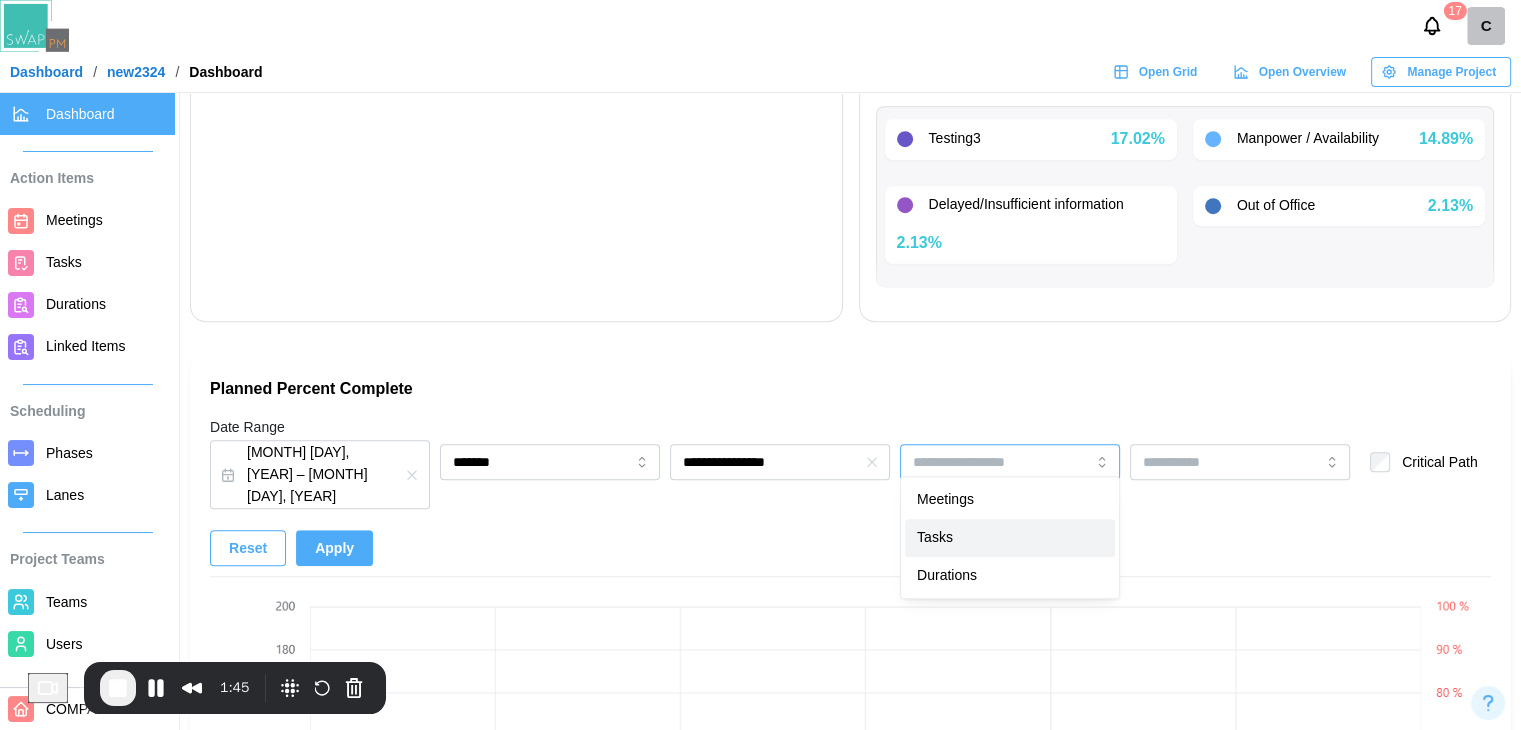 type on "*****" 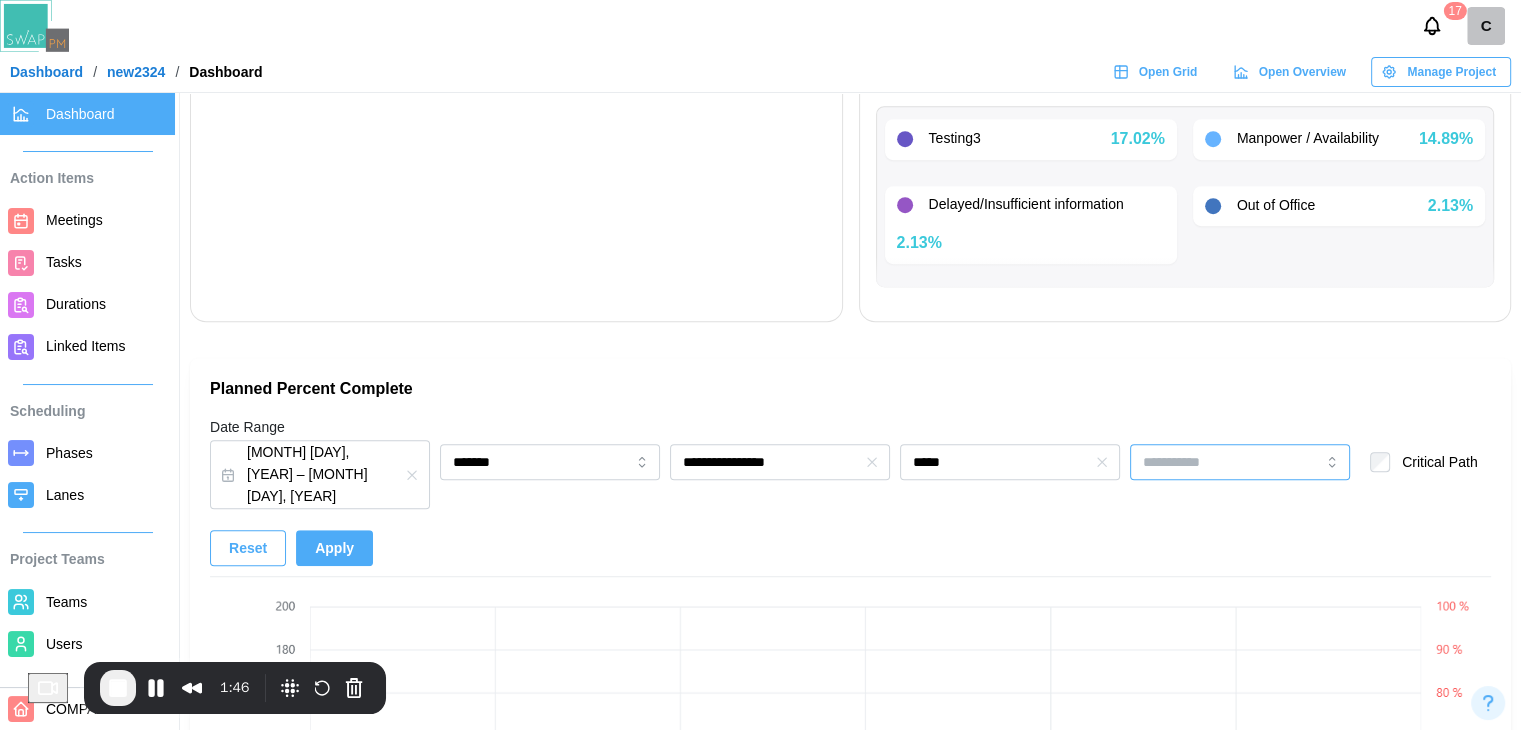 click at bounding box center (1240, 462) 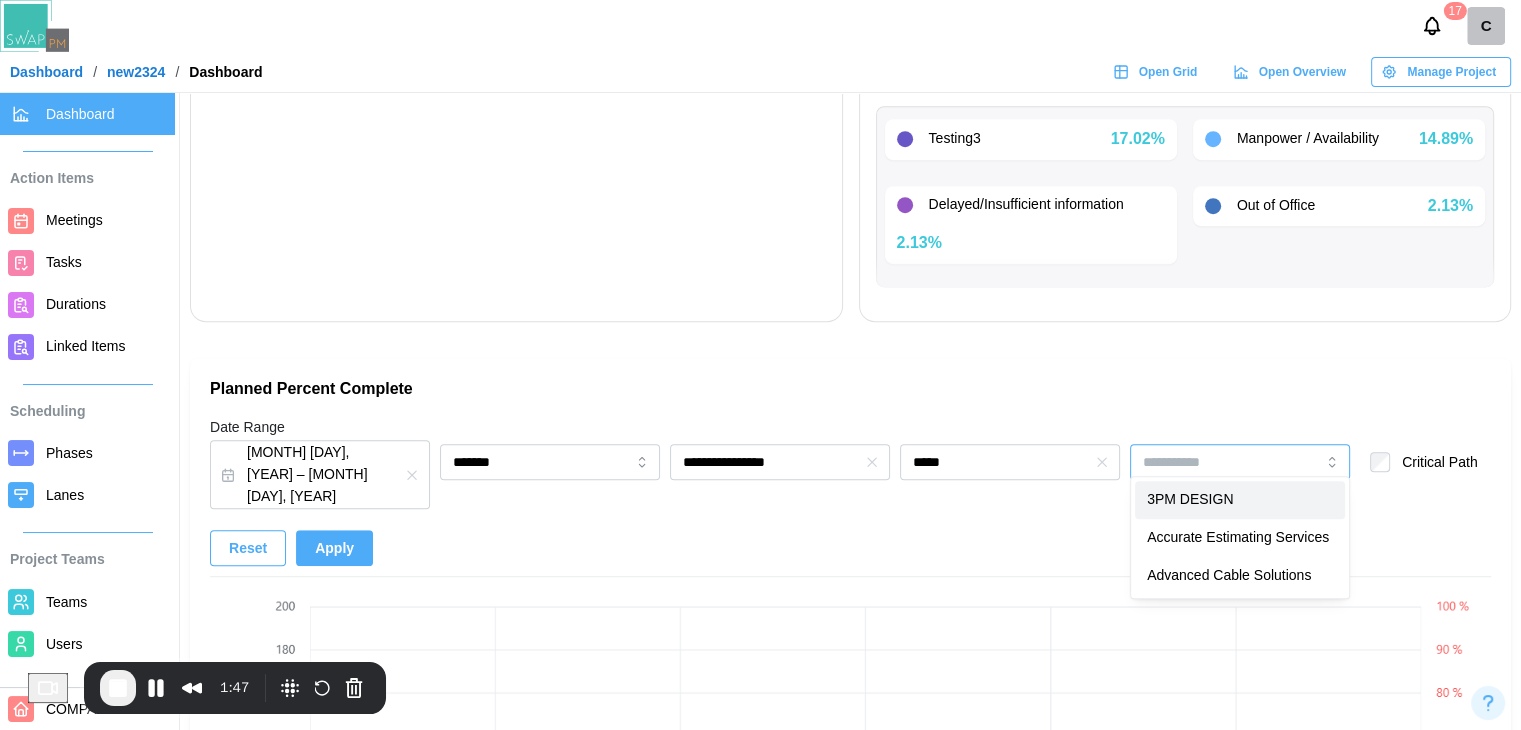 type on "**********" 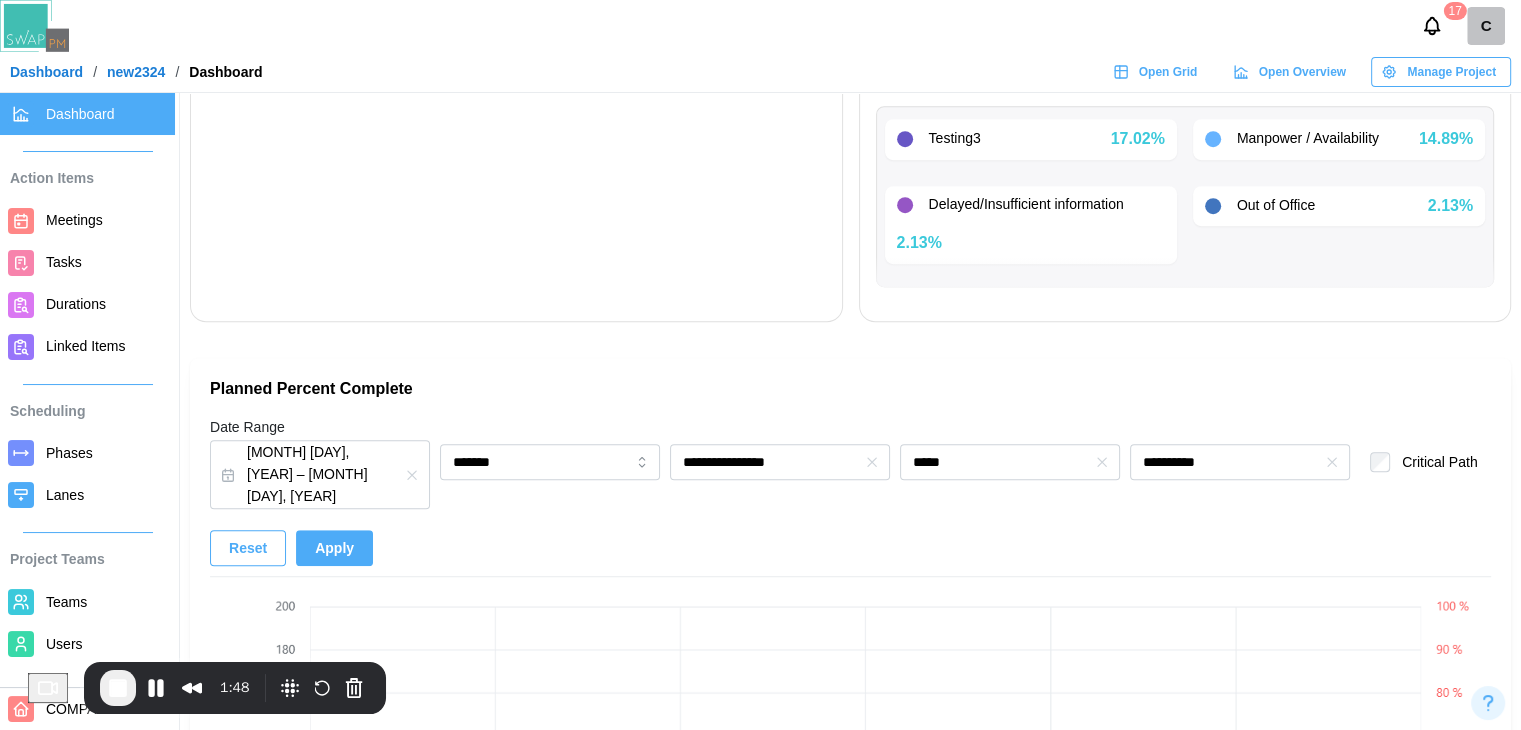 click on "Apply" at bounding box center (334, 548) 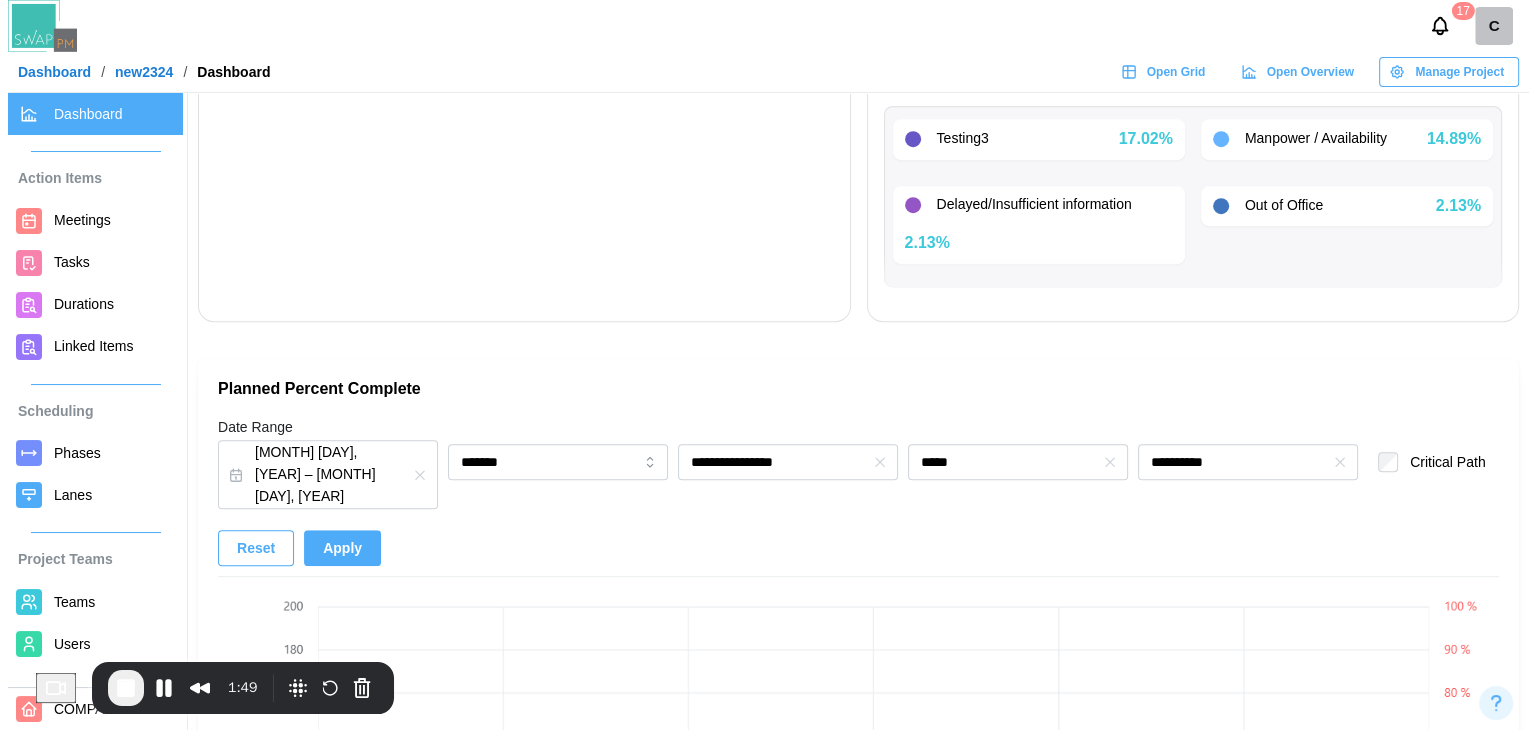 scroll, scrollTop: 0, scrollLeft: 0, axis: both 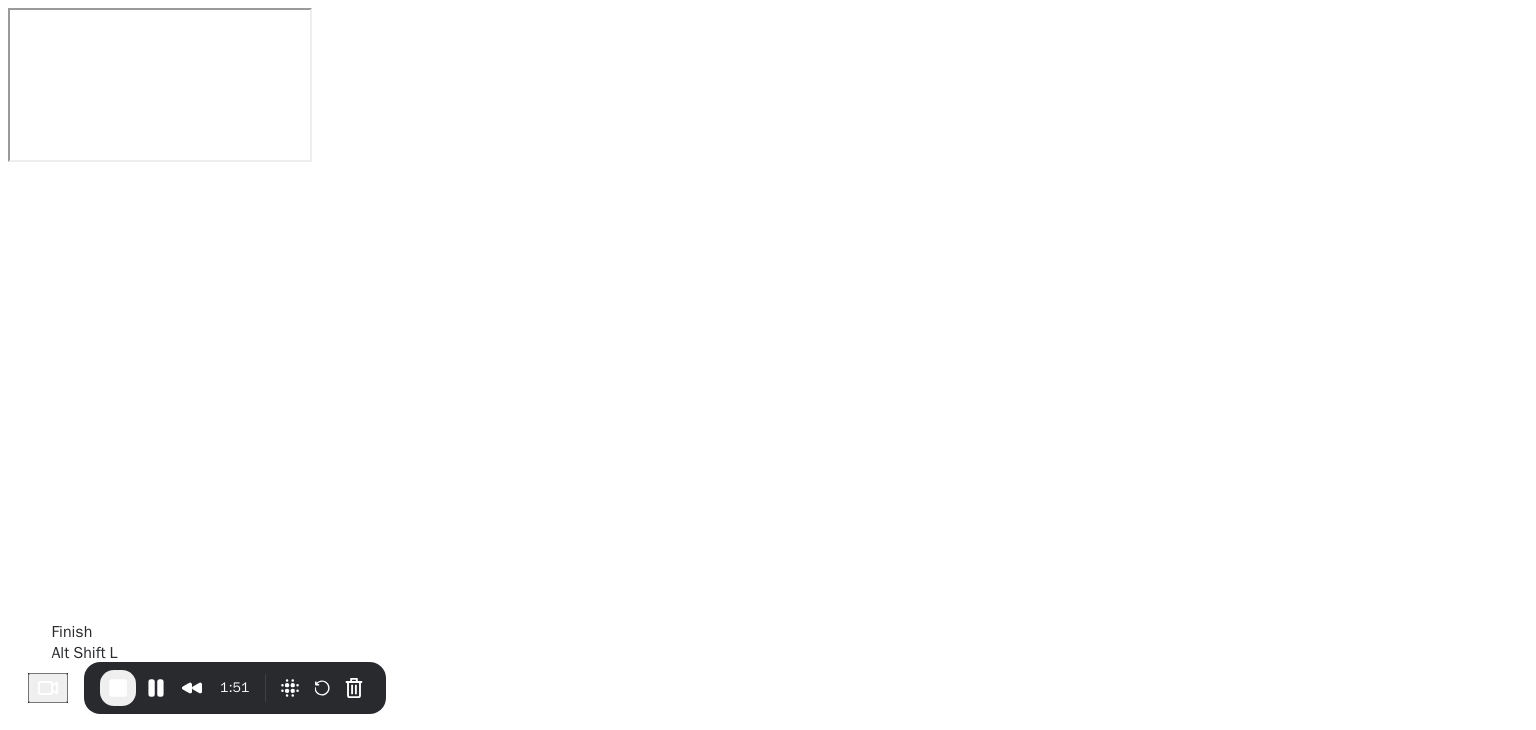 click at bounding box center [118, 688] 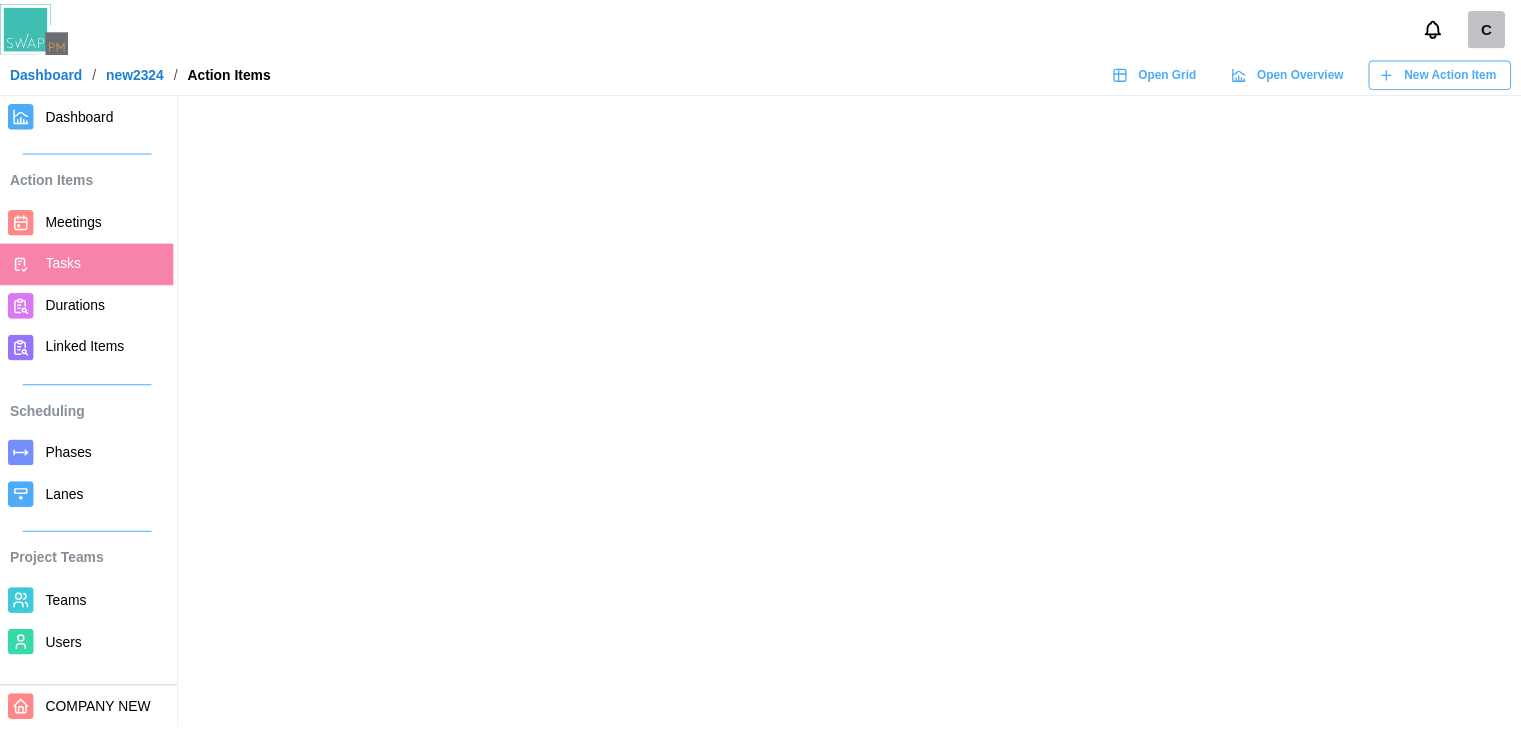 scroll, scrollTop: 0, scrollLeft: 0, axis: both 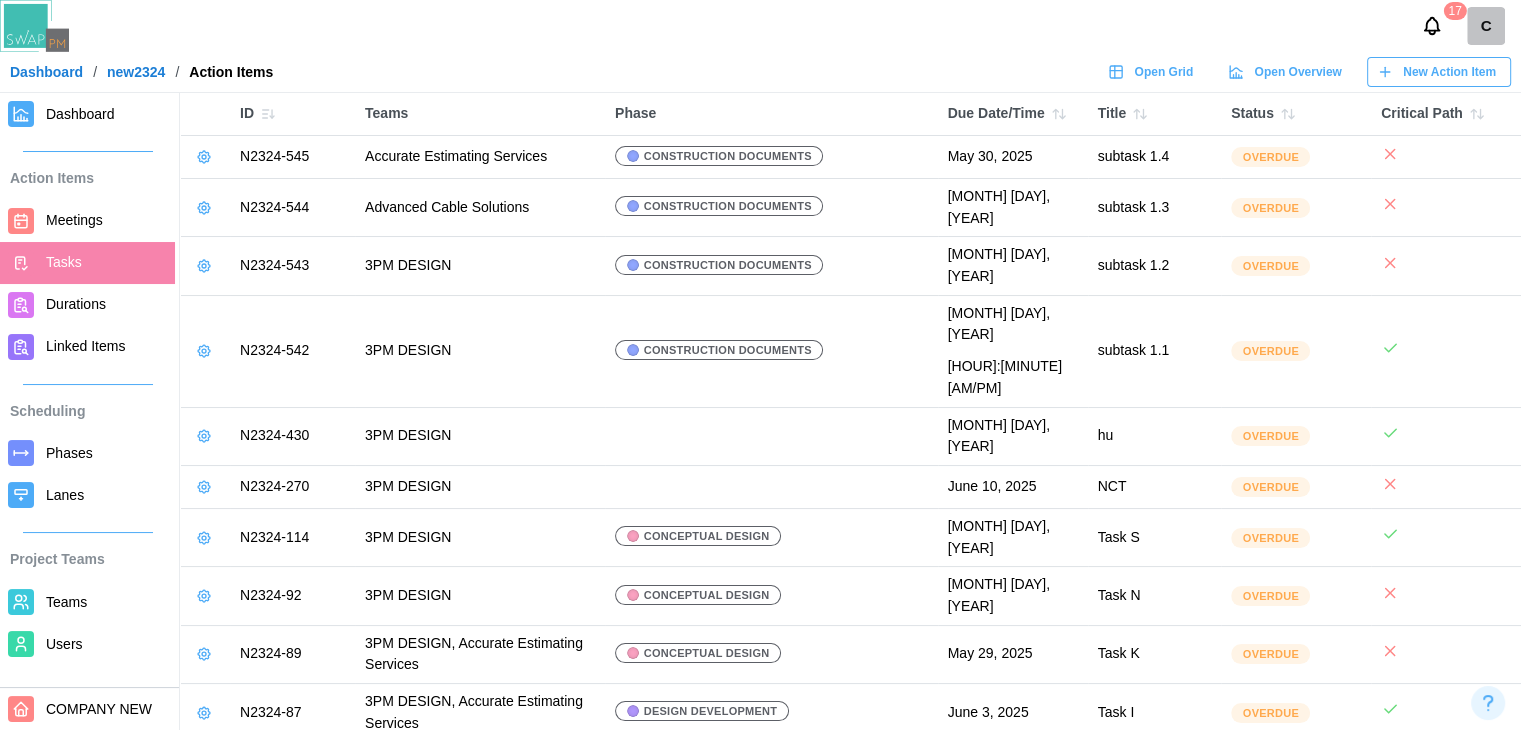 click on "Dashboard" at bounding box center [80, 114] 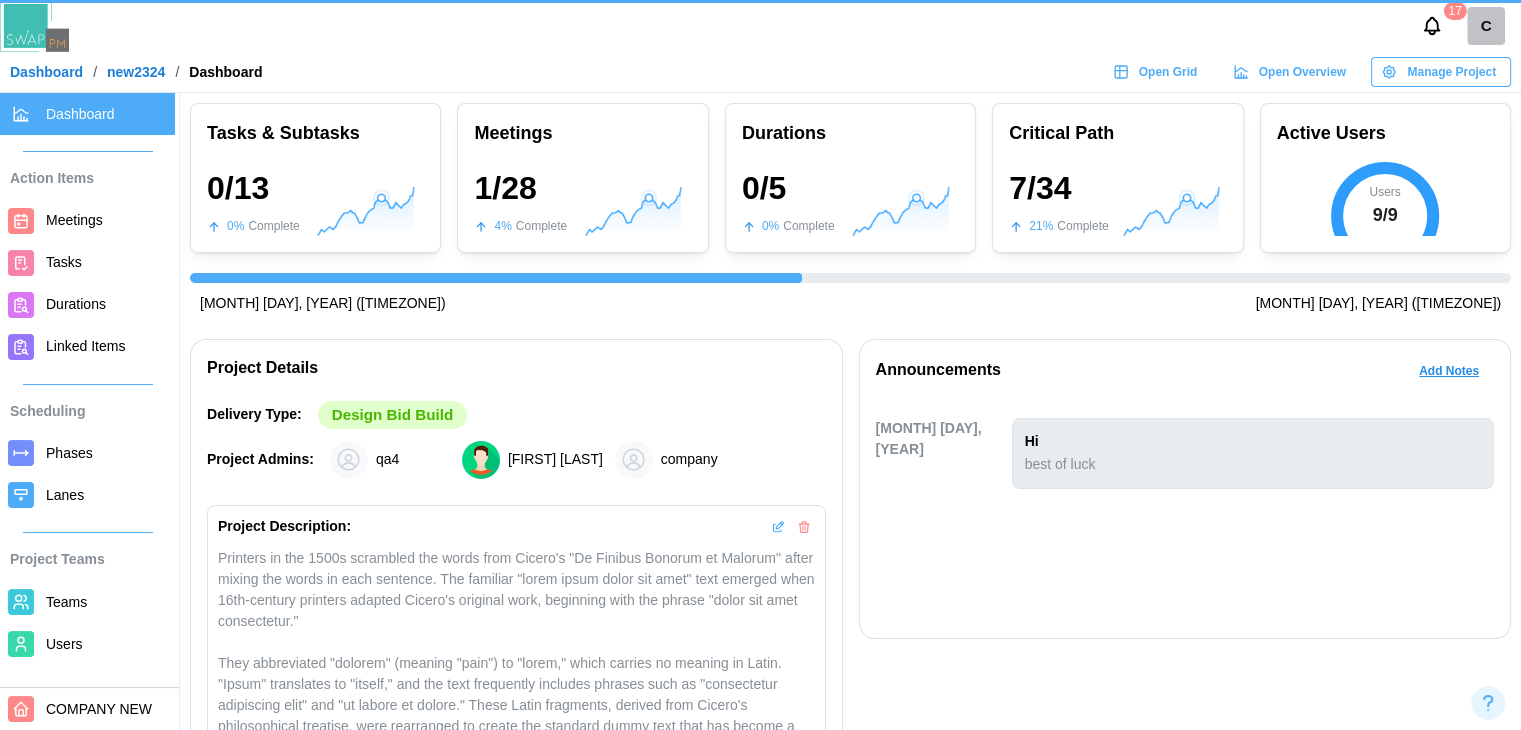 click on "Dashboard / new2324 / Dashboard Open Grid Open Overview Manage Project" at bounding box center [760, 72] 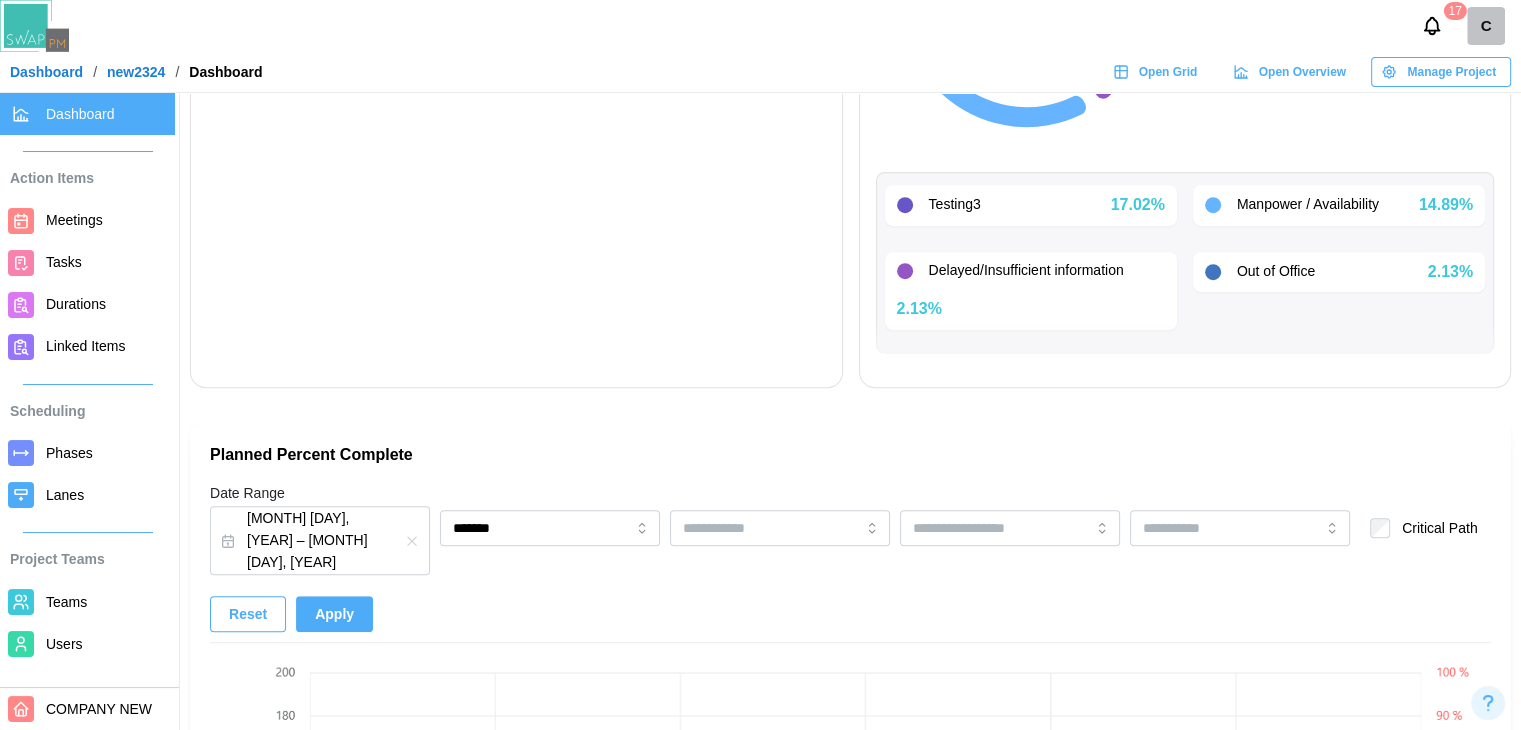 scroll, scrollTop: 1100, scrollLeft: 0, axis: vertical 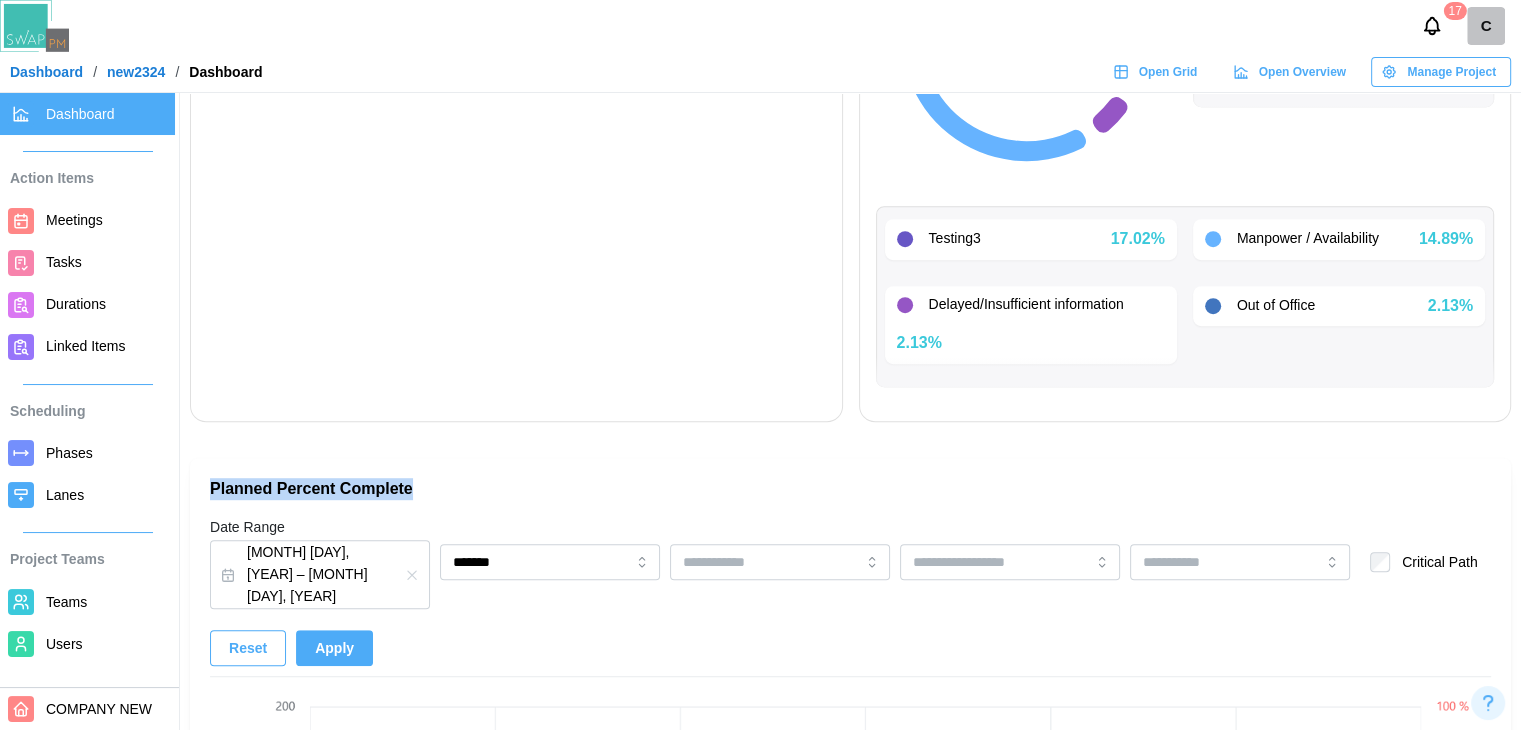 drag, startPoint x: 416, startPoint y: 497, endPoint x: 204, endPoint y: 487, distance: 212.23572 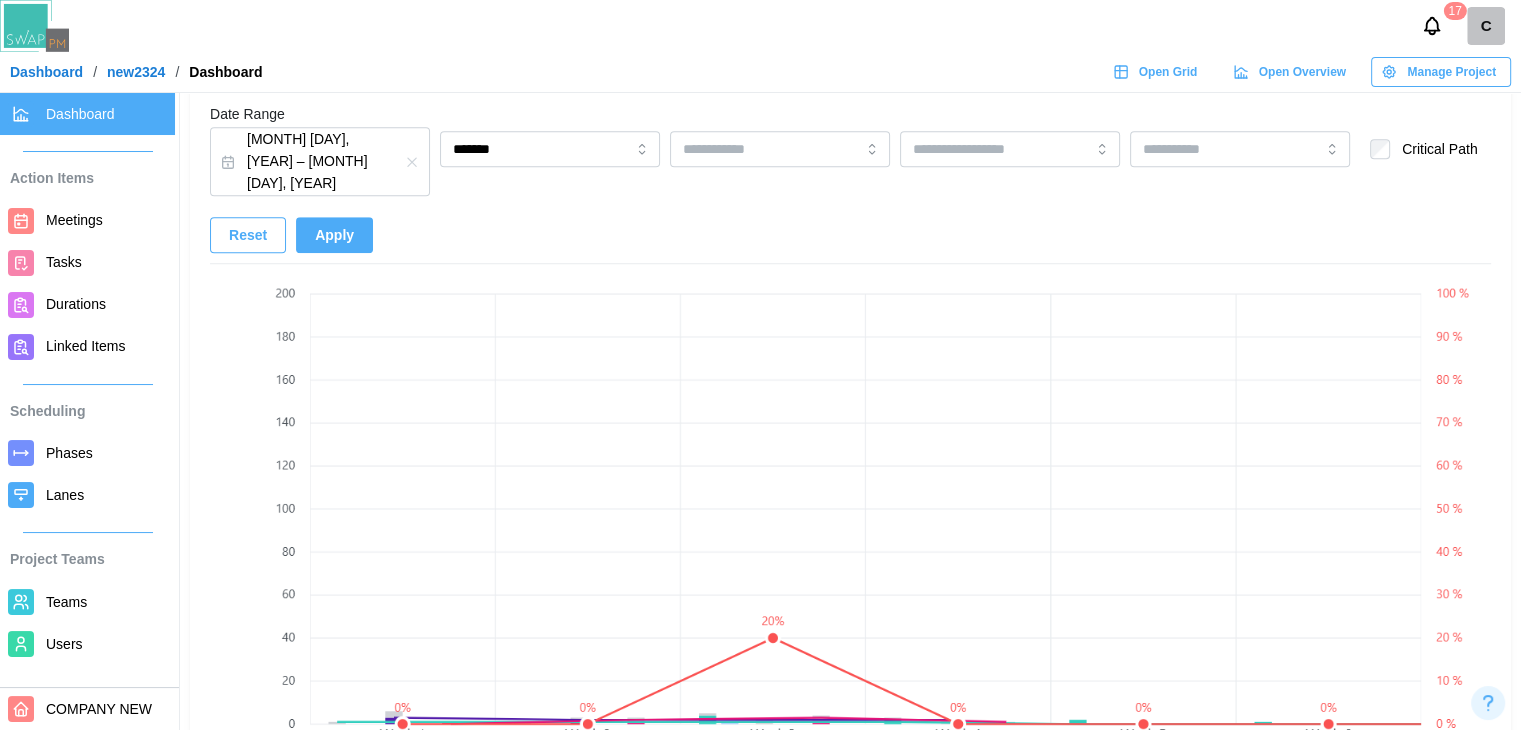 scroll, scrollTop: 1400, scrollLeft: 0, axis: vertical 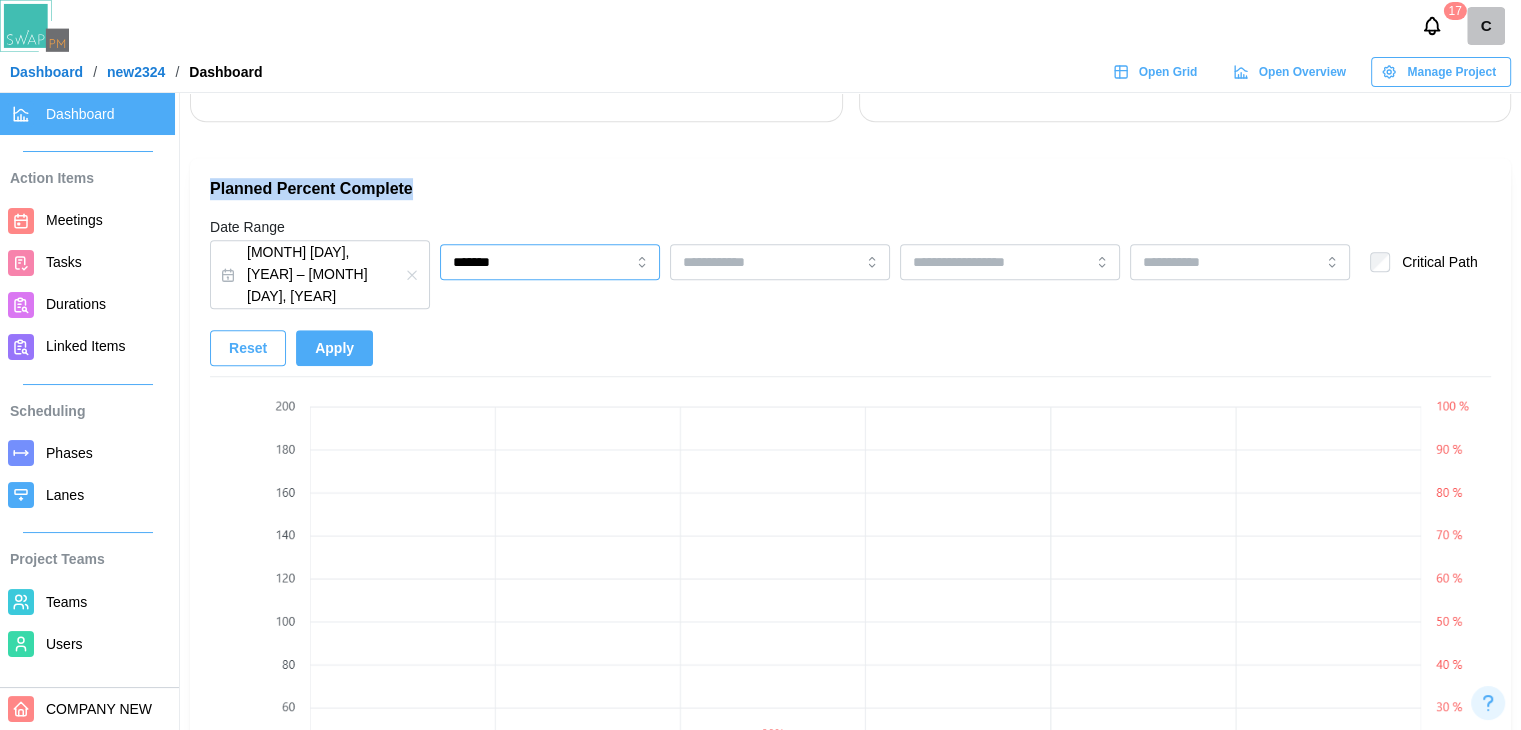click on "*******" at bounding box center [550, 262] 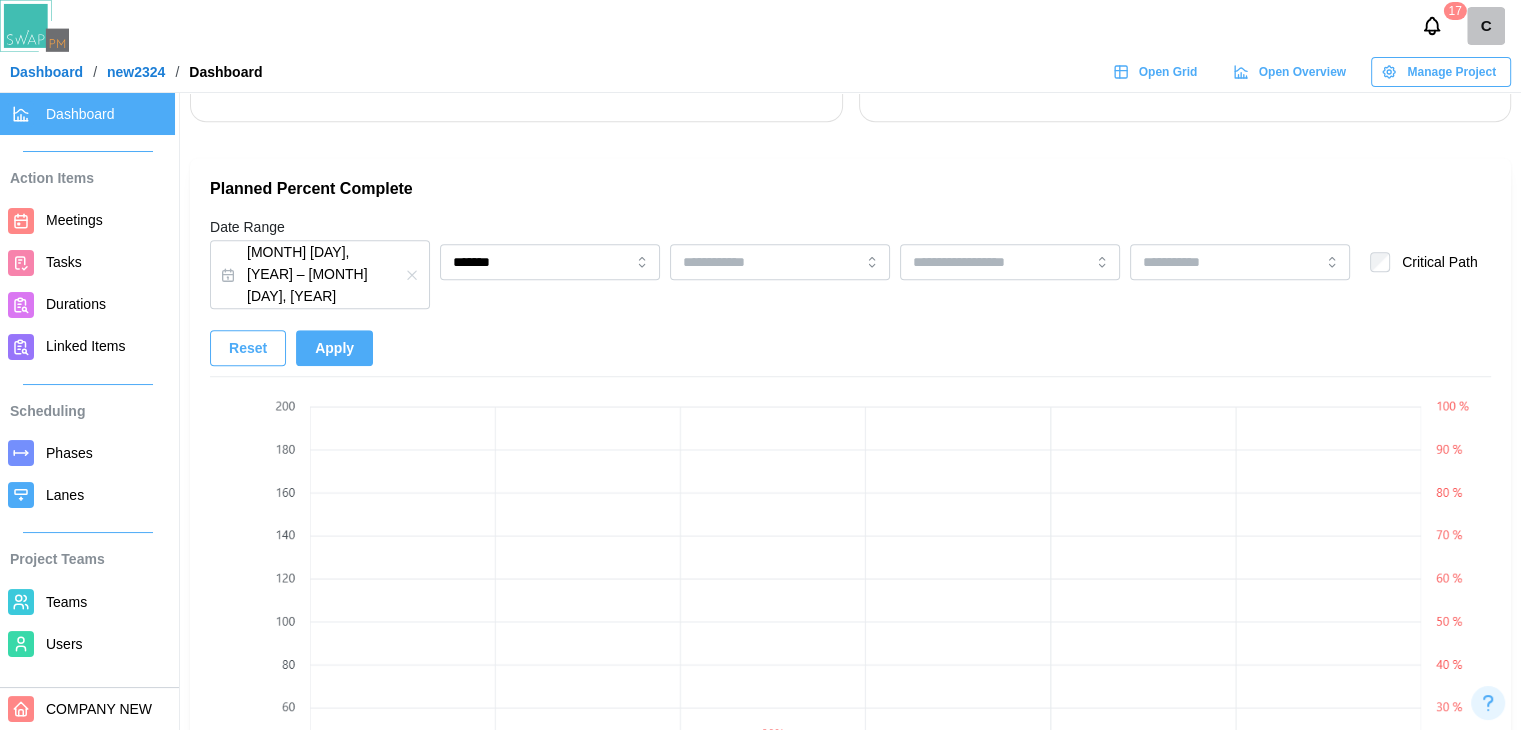 click on "Date Range May 19, 2025 – Sep 19, 2025 ******* Critical Path Reset Apply" at bounding box center [850, 296] 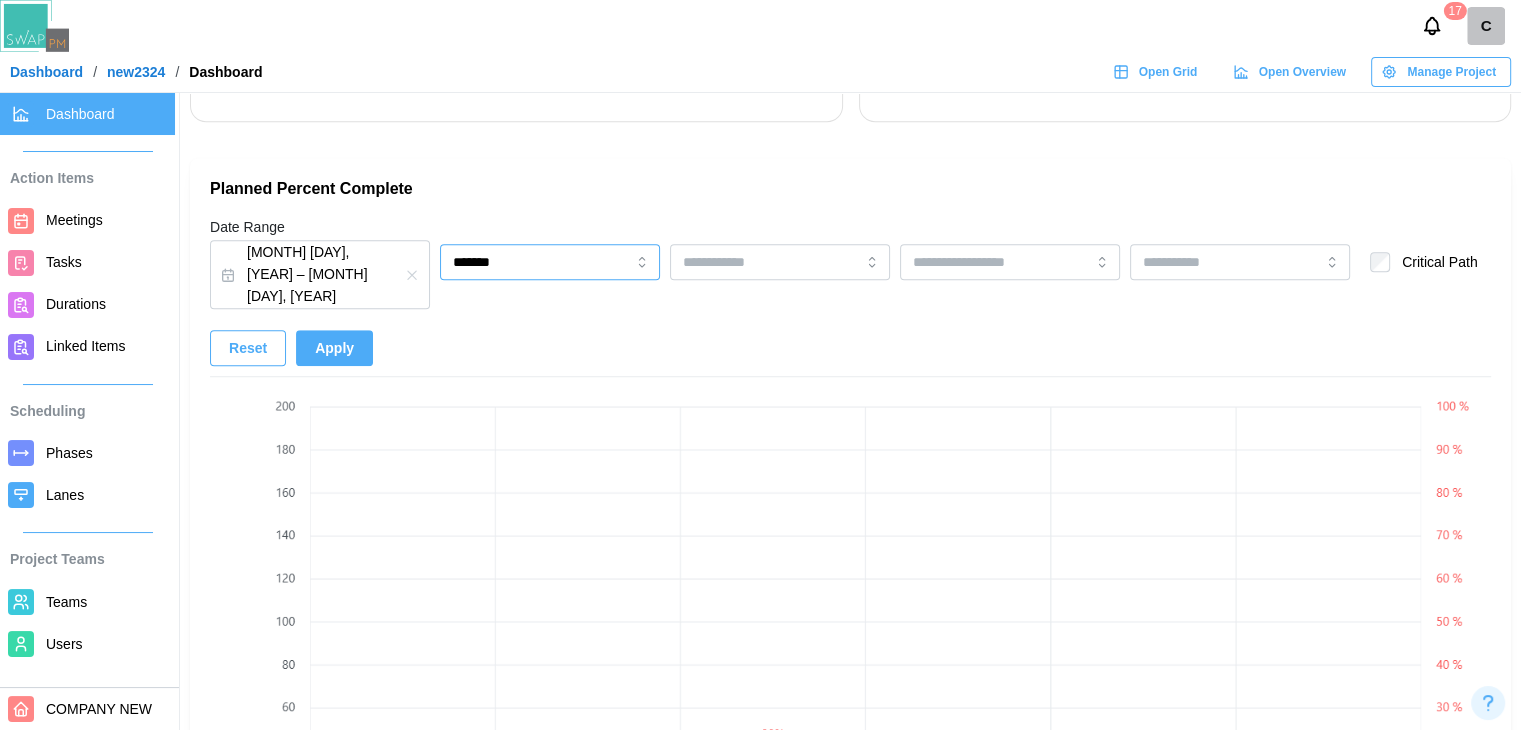 click on "*******" at bounding box center (550, 262) 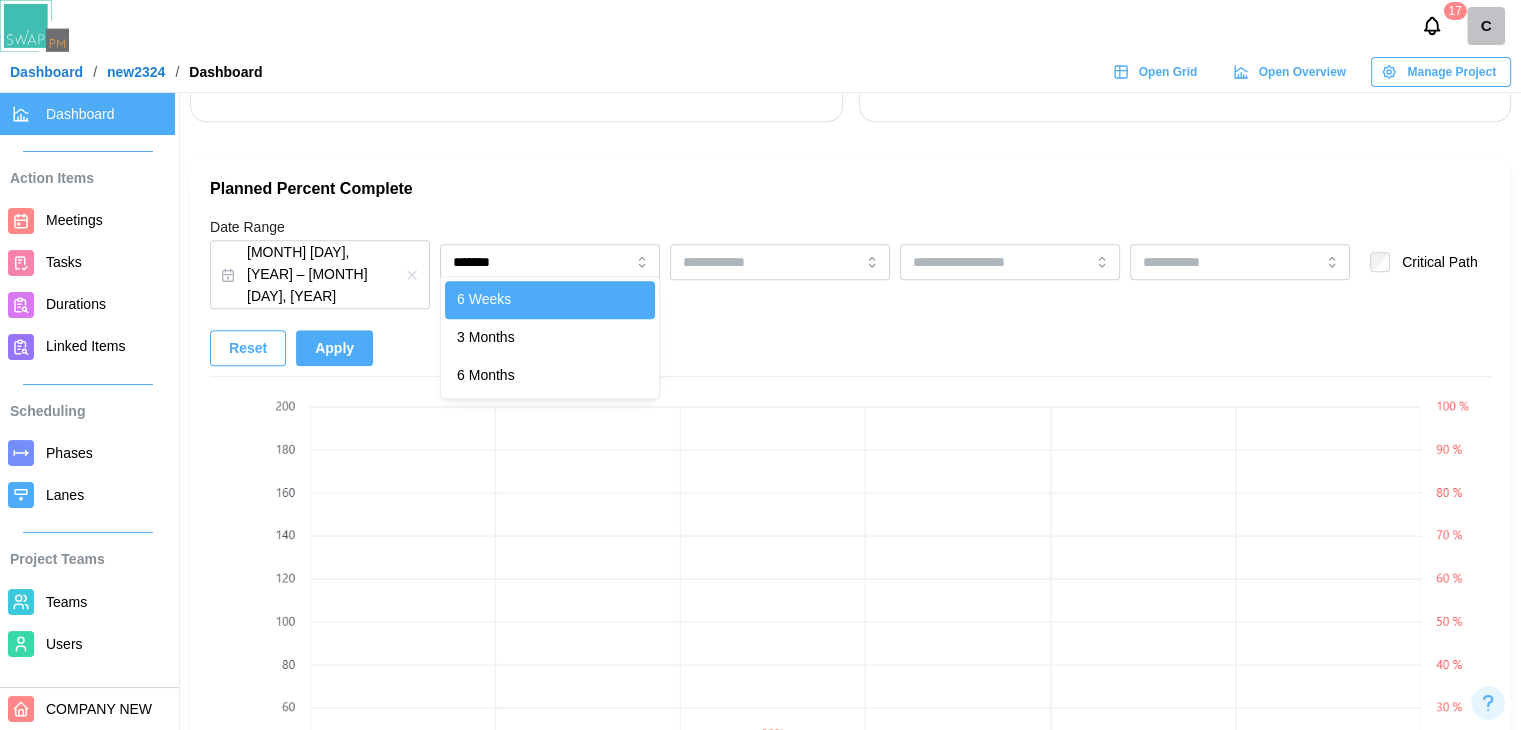 click on "Planned Percent Complete Date Range May 19, 2025 – Sep 19, 2025 ******* 6 Weeks 3 Months 6 Months Critical Path Reset Apply Show Action Item Trendlines Meetings Tasks Durations Adjusted In Completed item" at bounding box center [850, 632] 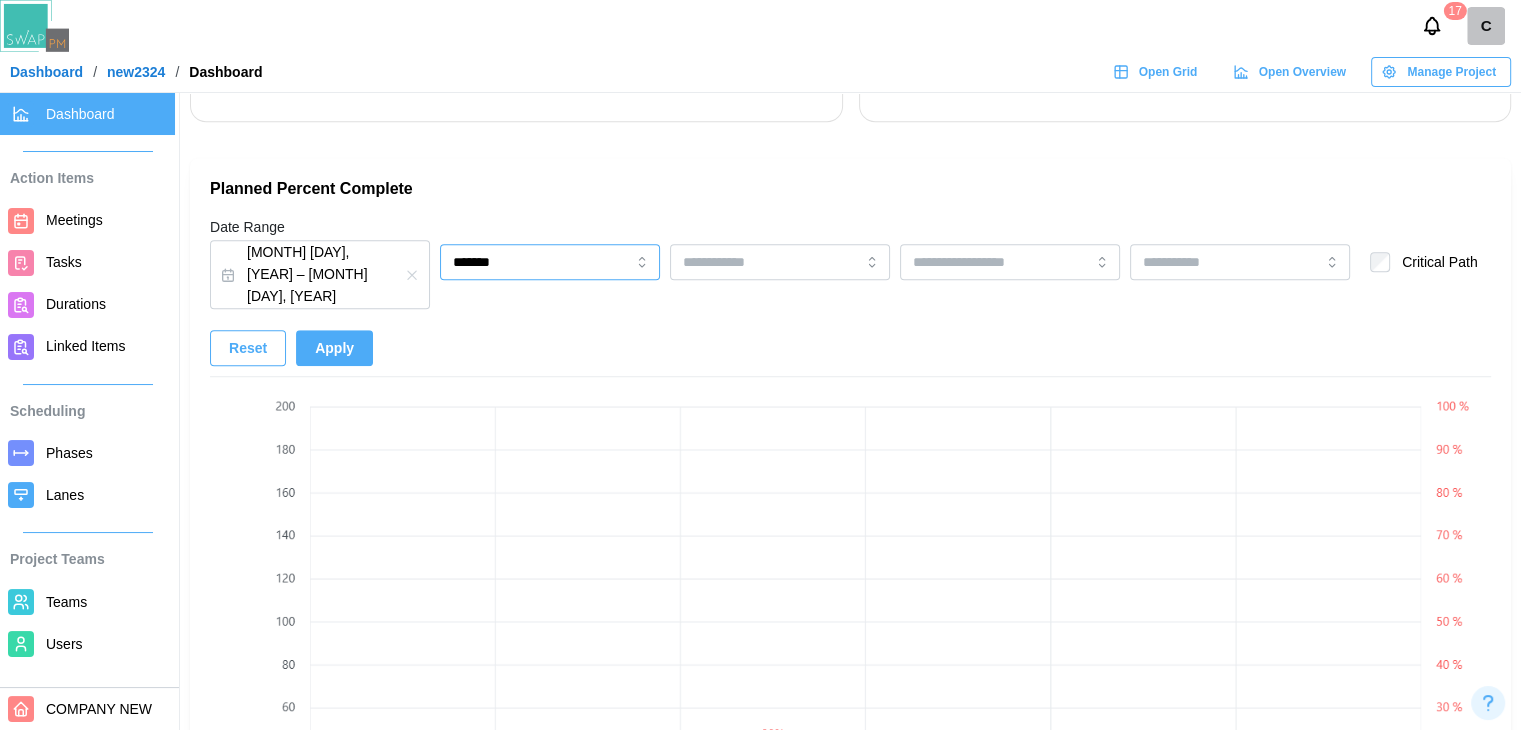 click on "*******" at bounding box center (550, 262) 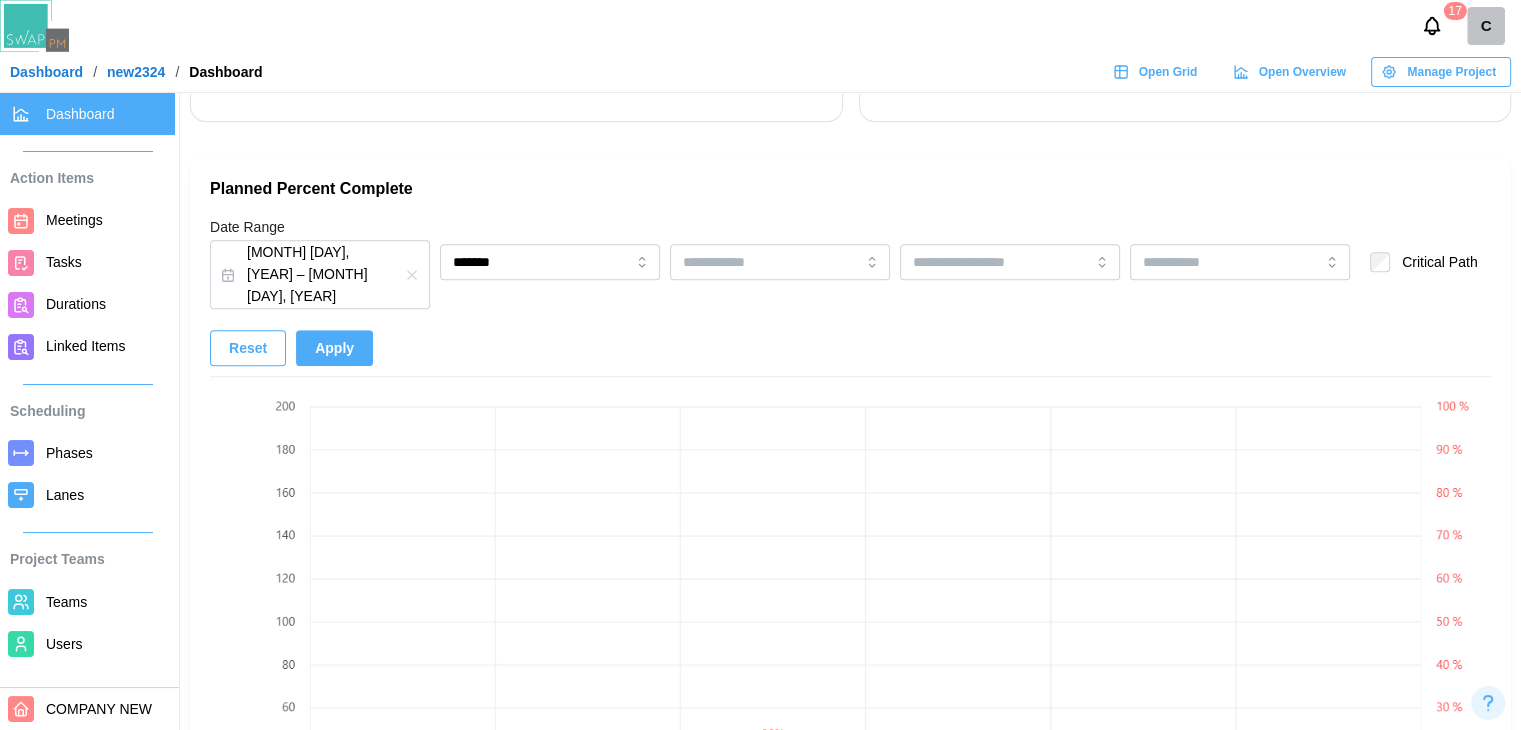 click on "Planned Percent Complete Date Range May 19, 2025 – Sep 19, 2025 ******* Critical Path Reset Apply Show Action Item Trendlines Meetings Tasks Durations Adjusted In Completed item" at bounding box center [850, 622] 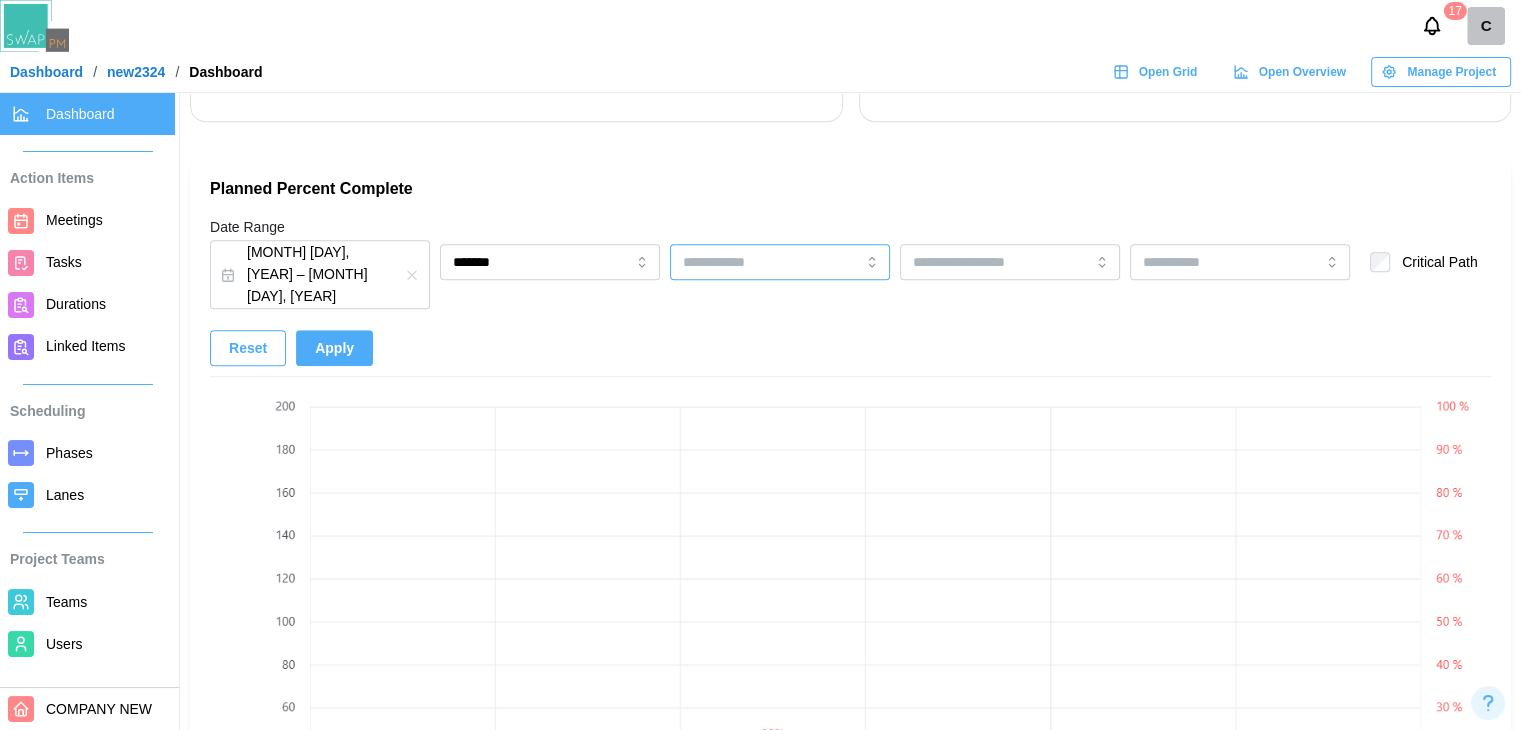 click at bounding box center (780, 262) 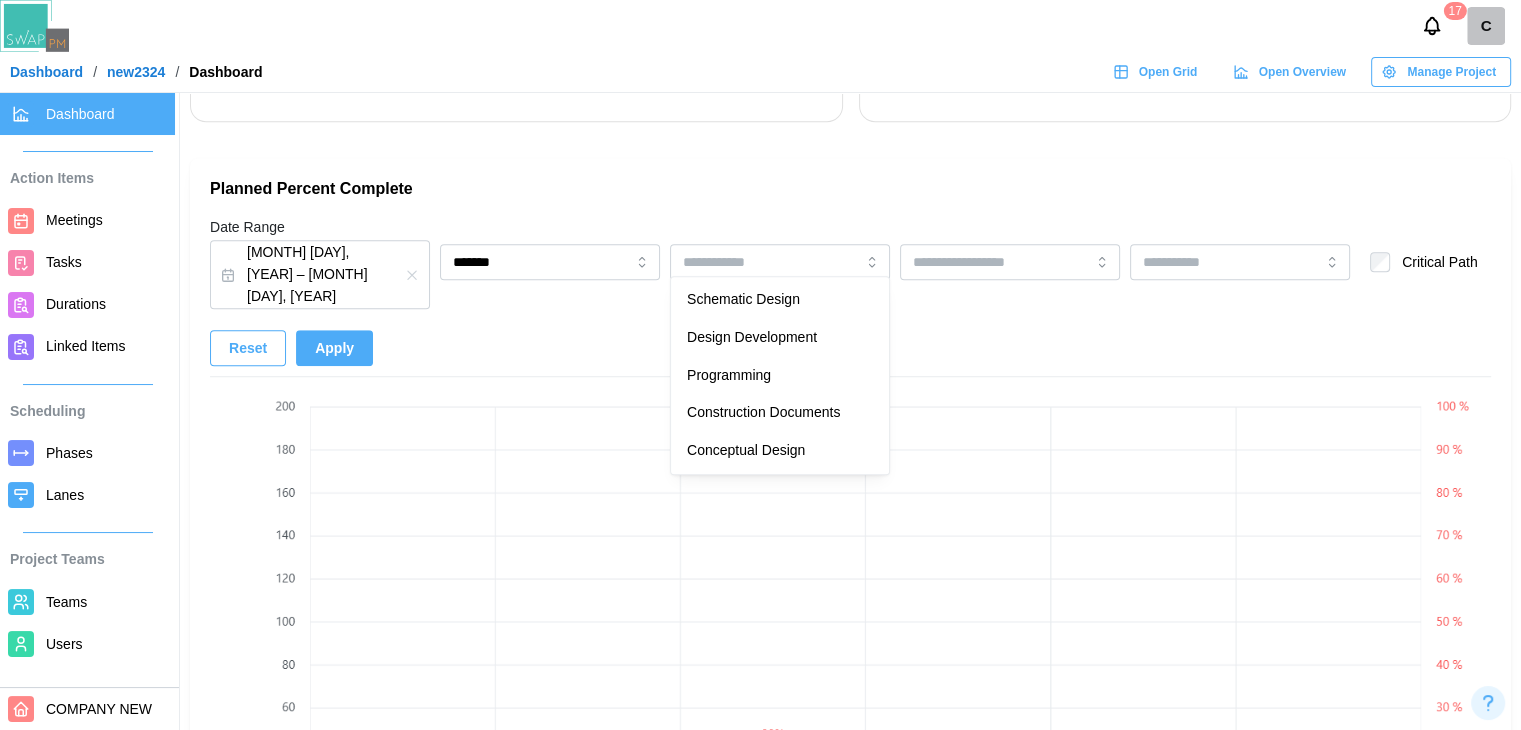 click on "Planned Percent Complete Date Range May 19, 2025 – Sep 19, 2025 ******* Schematic Design Design Development Programming Construction Documents Conceptual Design Critical Path Reset Apply Show Action Item Trendlines Meetings Tasks Durations Adjusted In Completed item" at bounding box center (850, 622) 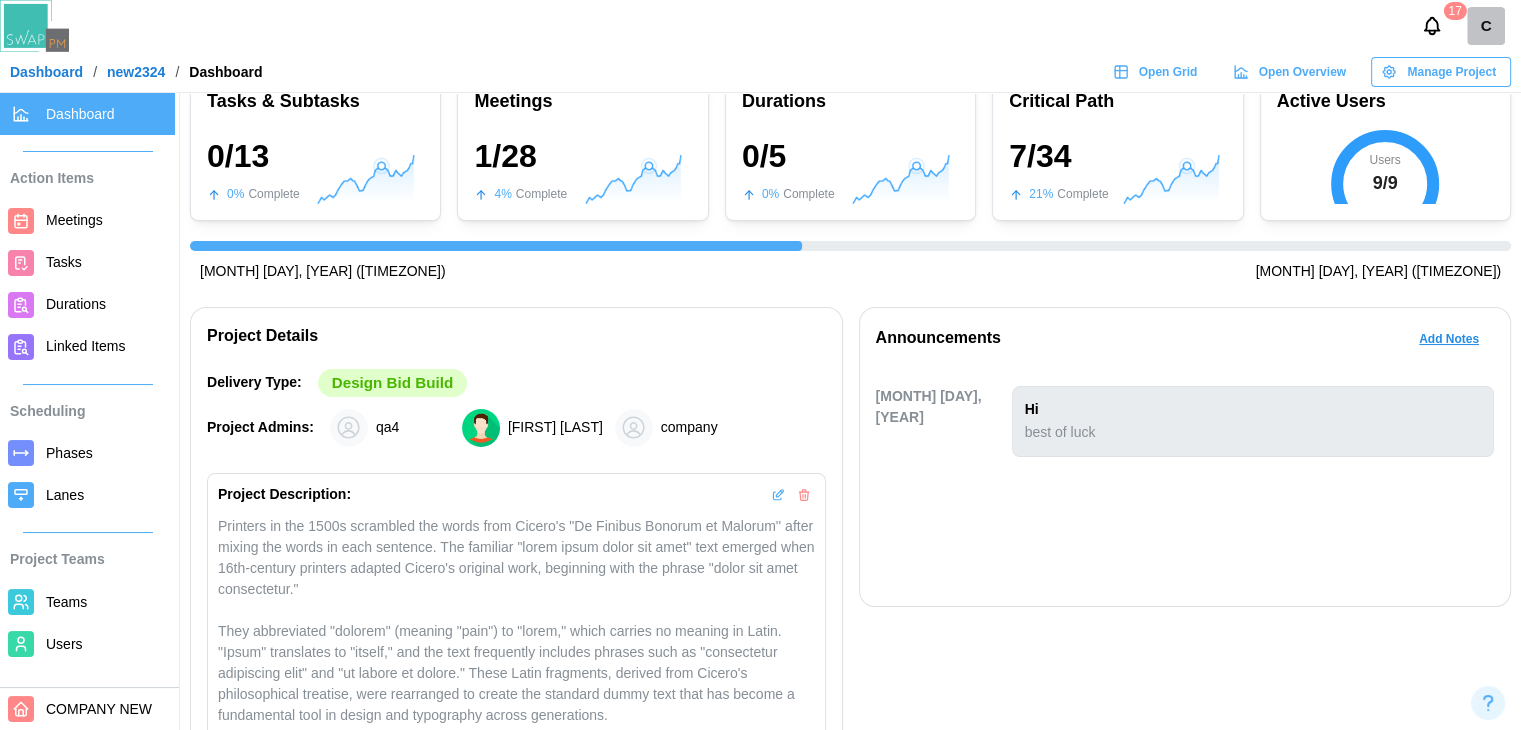 scroll, scrollTop: 0, scrollLeft: 0, axis: both 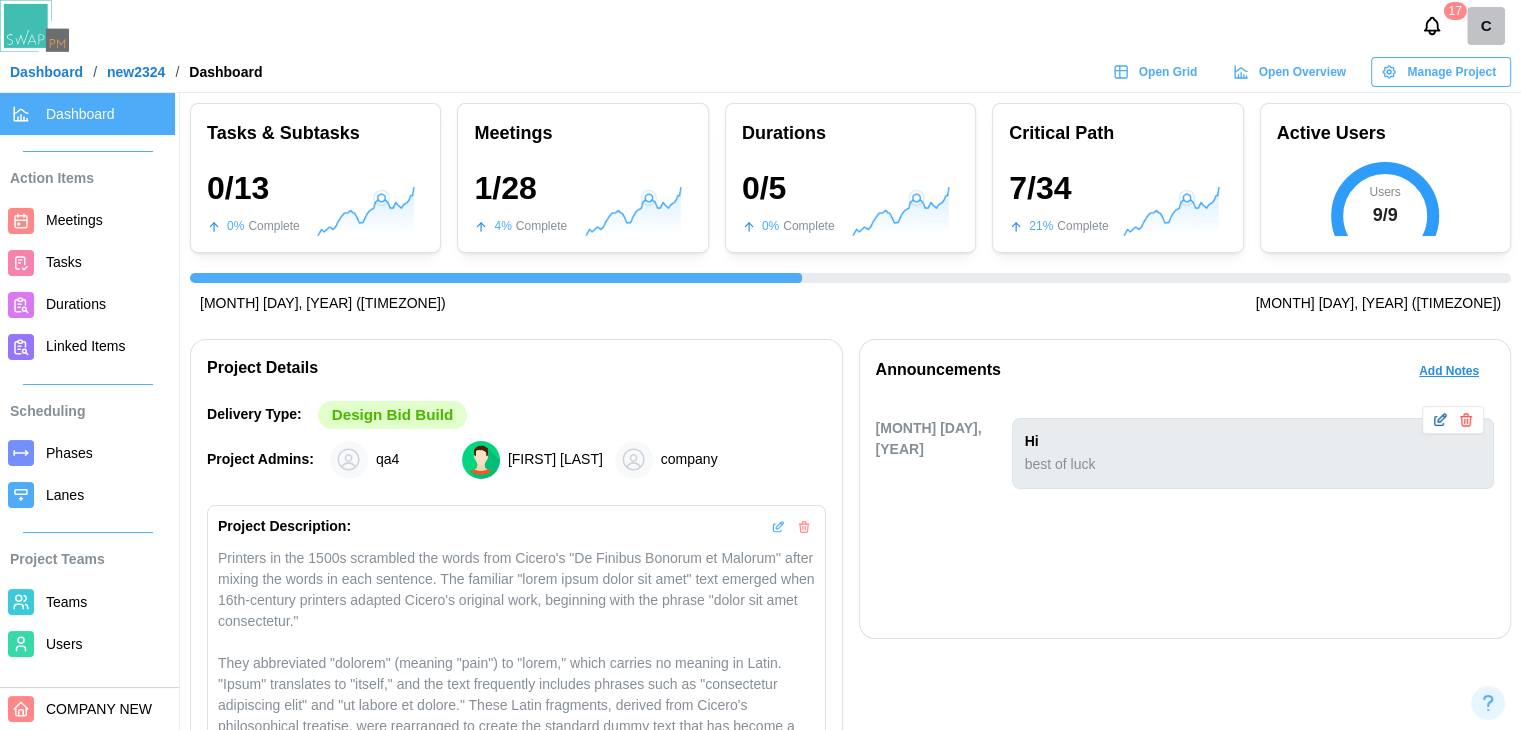 click at bounding box center (1453, 420) 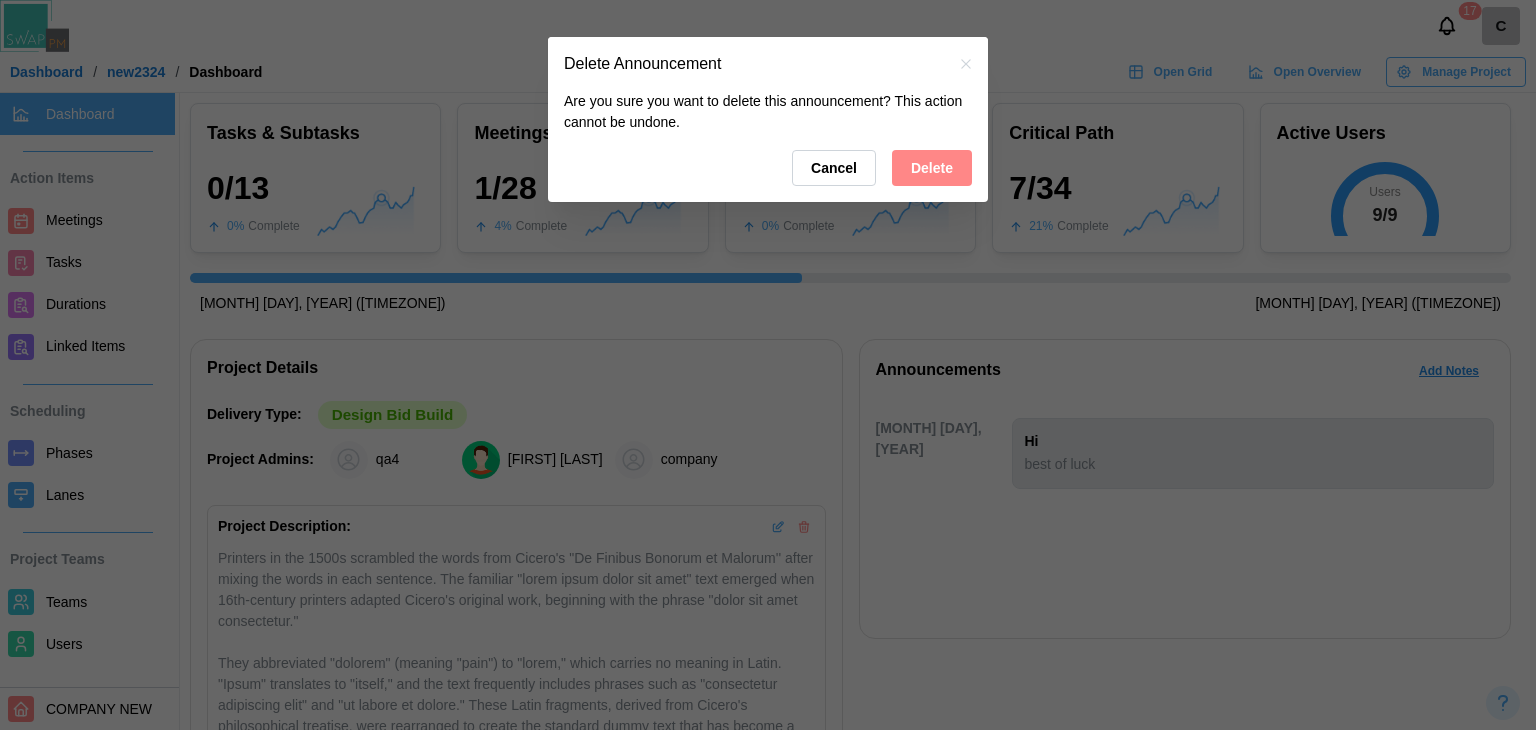 click on "Delete" at bounding box center [932, 168] 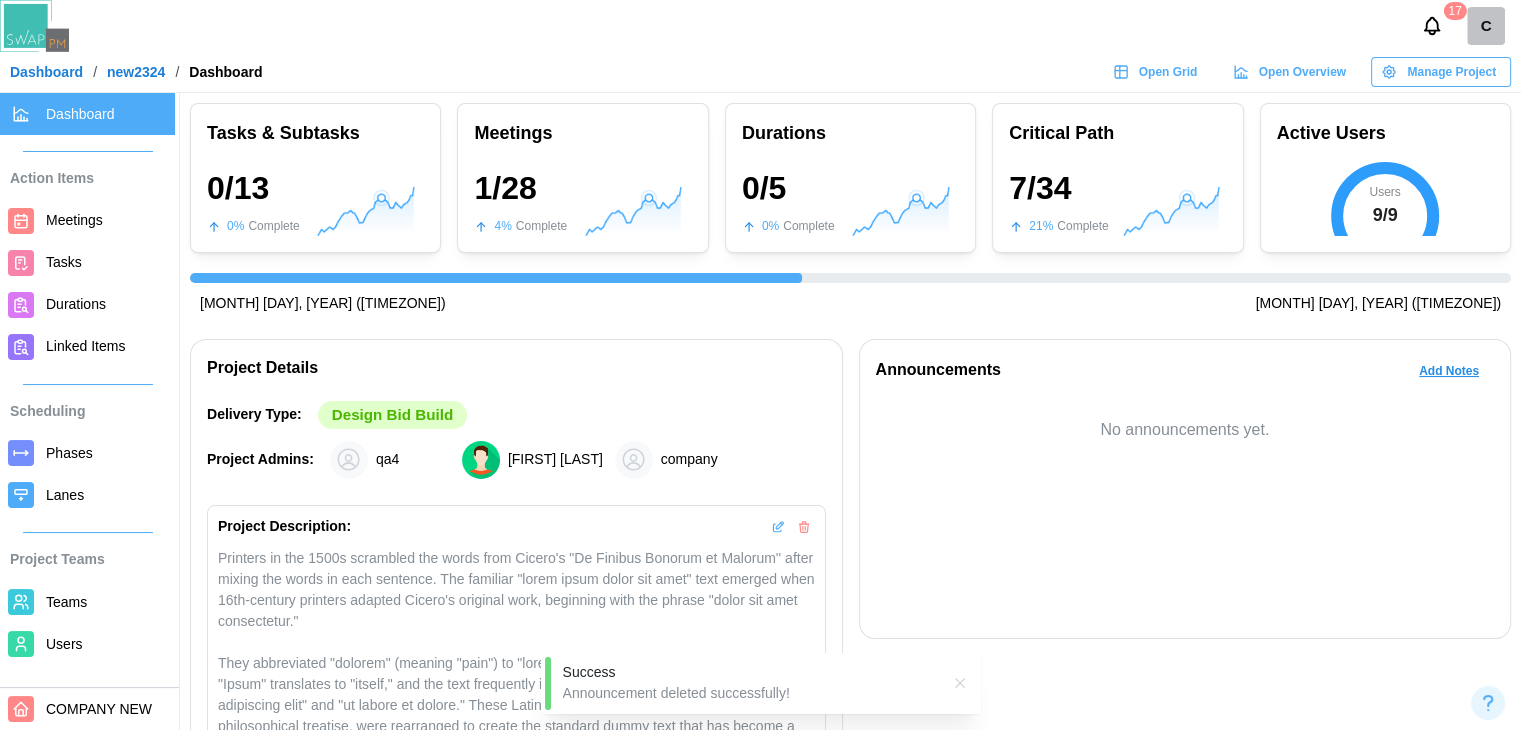 click on "Add Notes" at bounding box center [1449, 371] 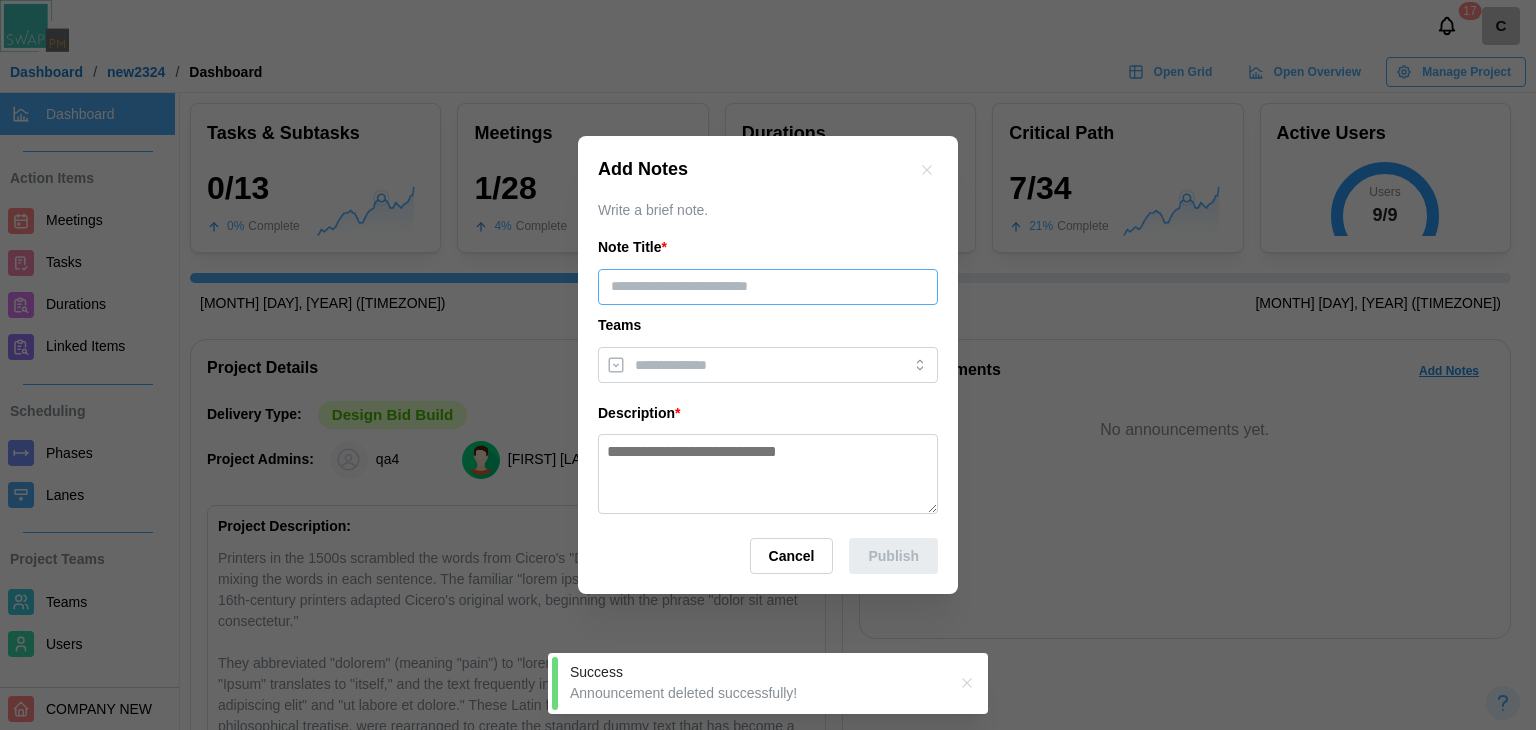 click at bounding box center [768, 287] 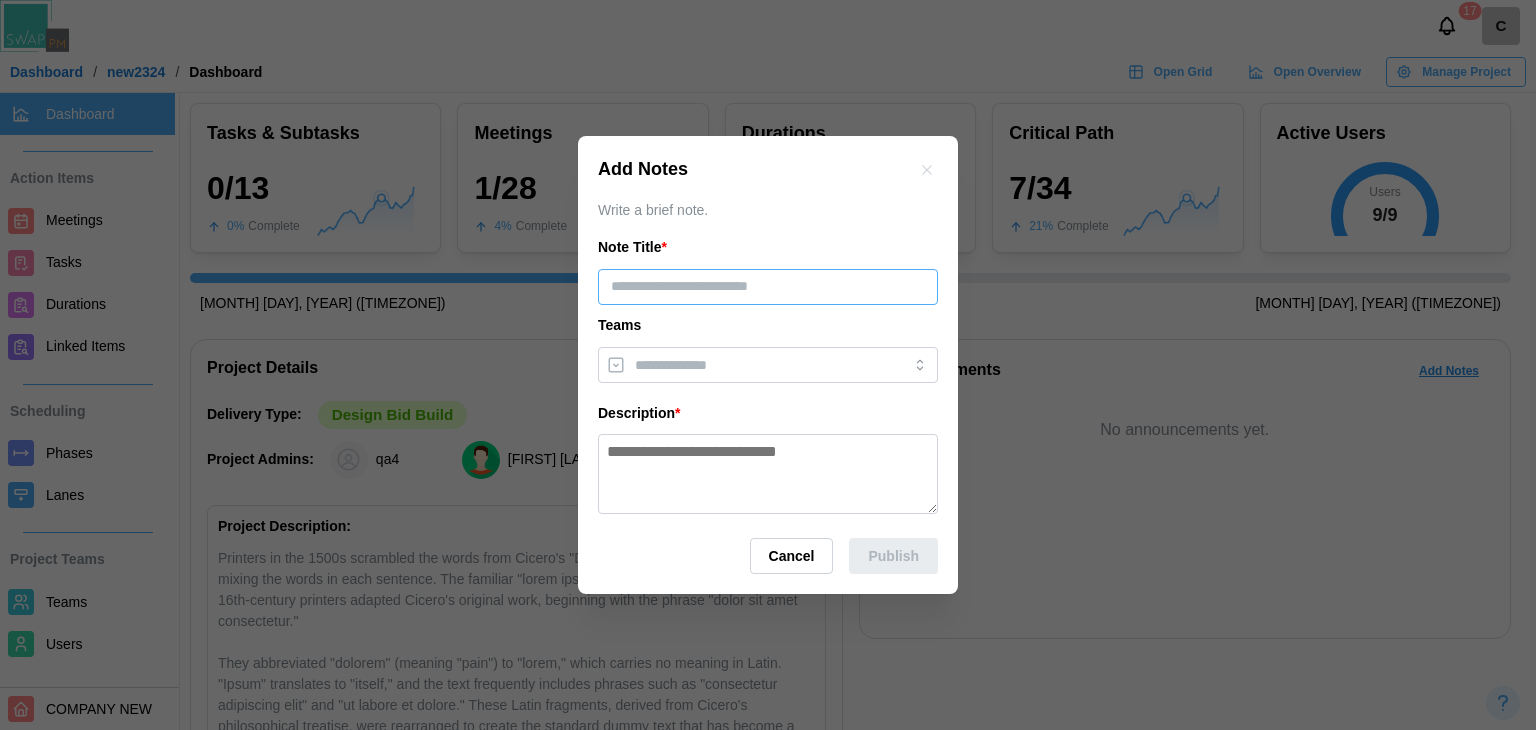 click at bounding box center (768, 287) 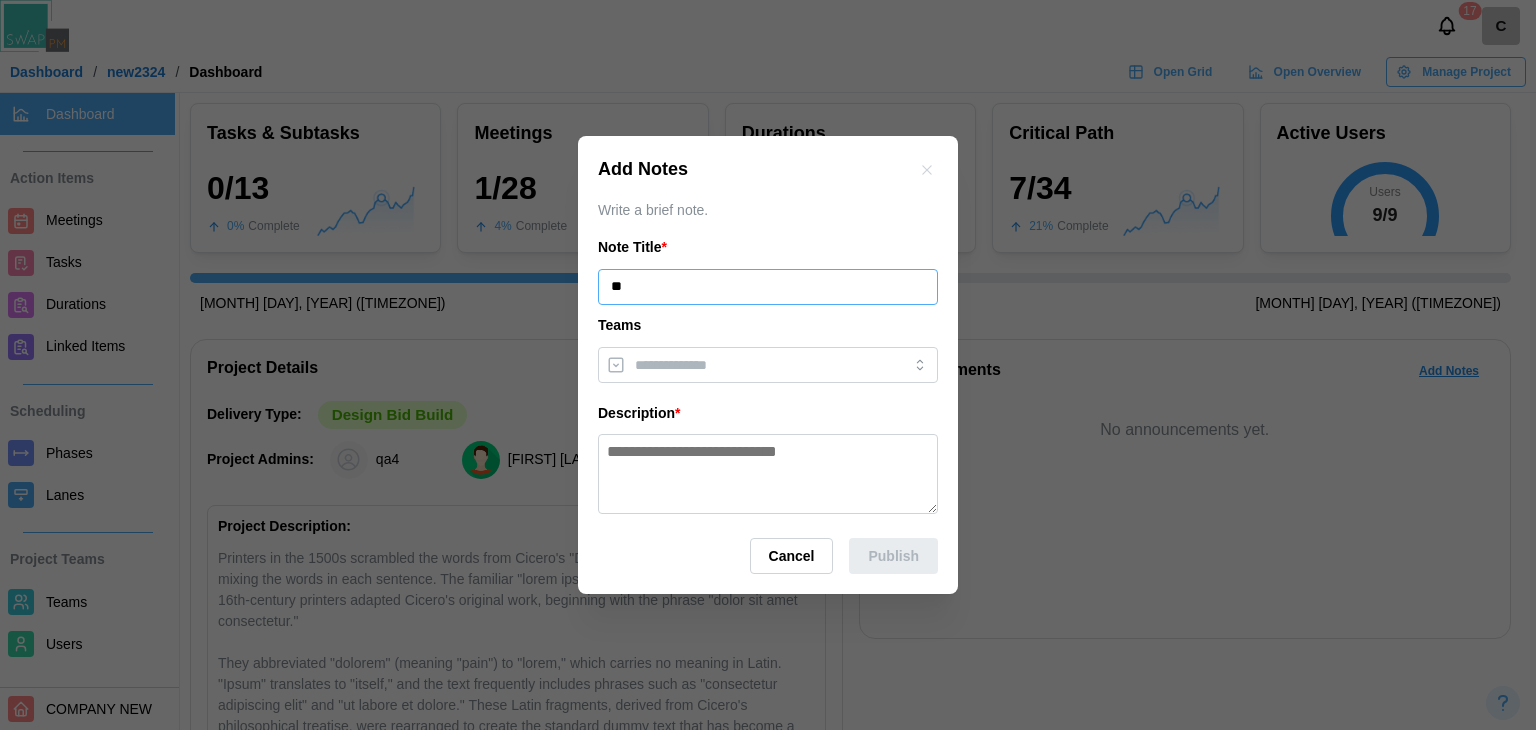 type on "**" 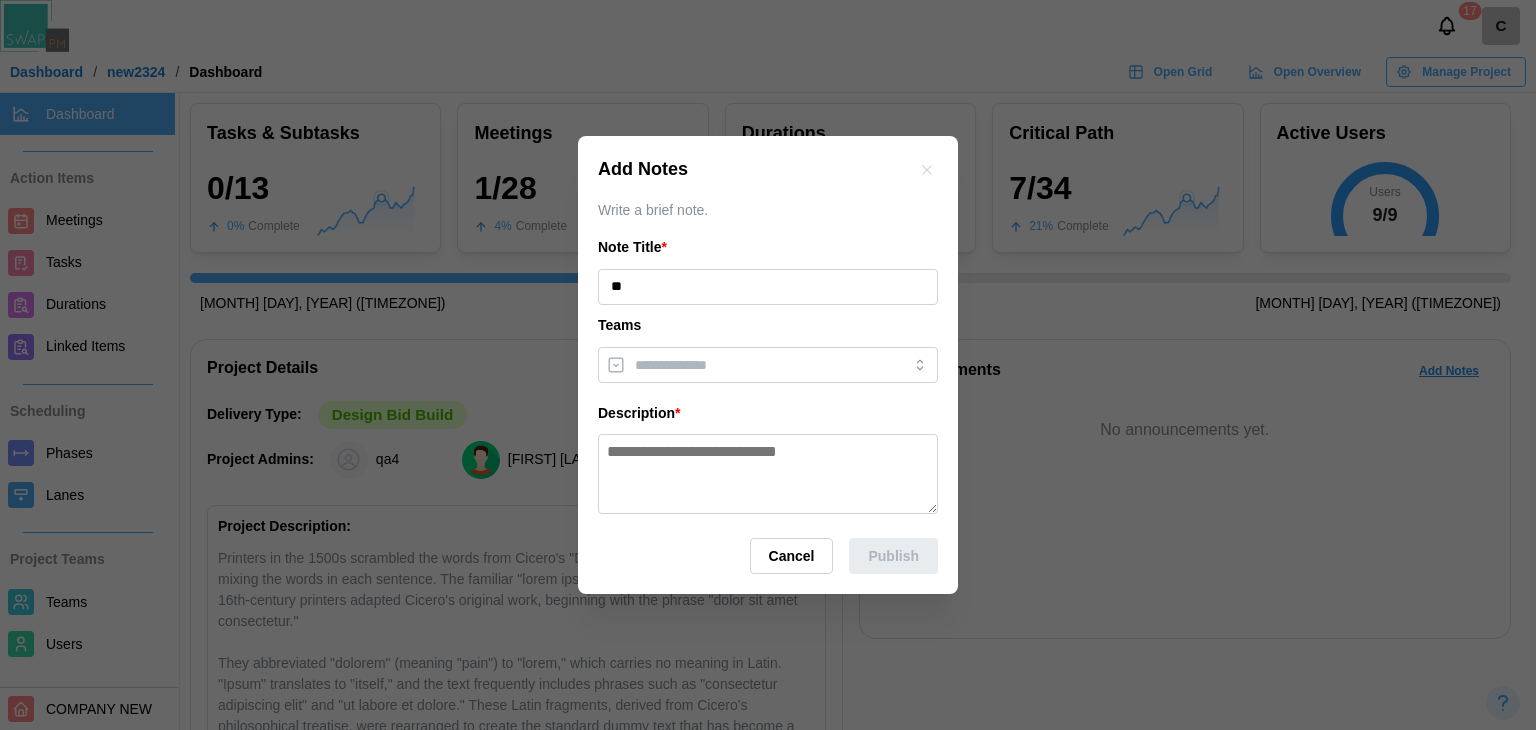 click at bounding box center [768, 474] 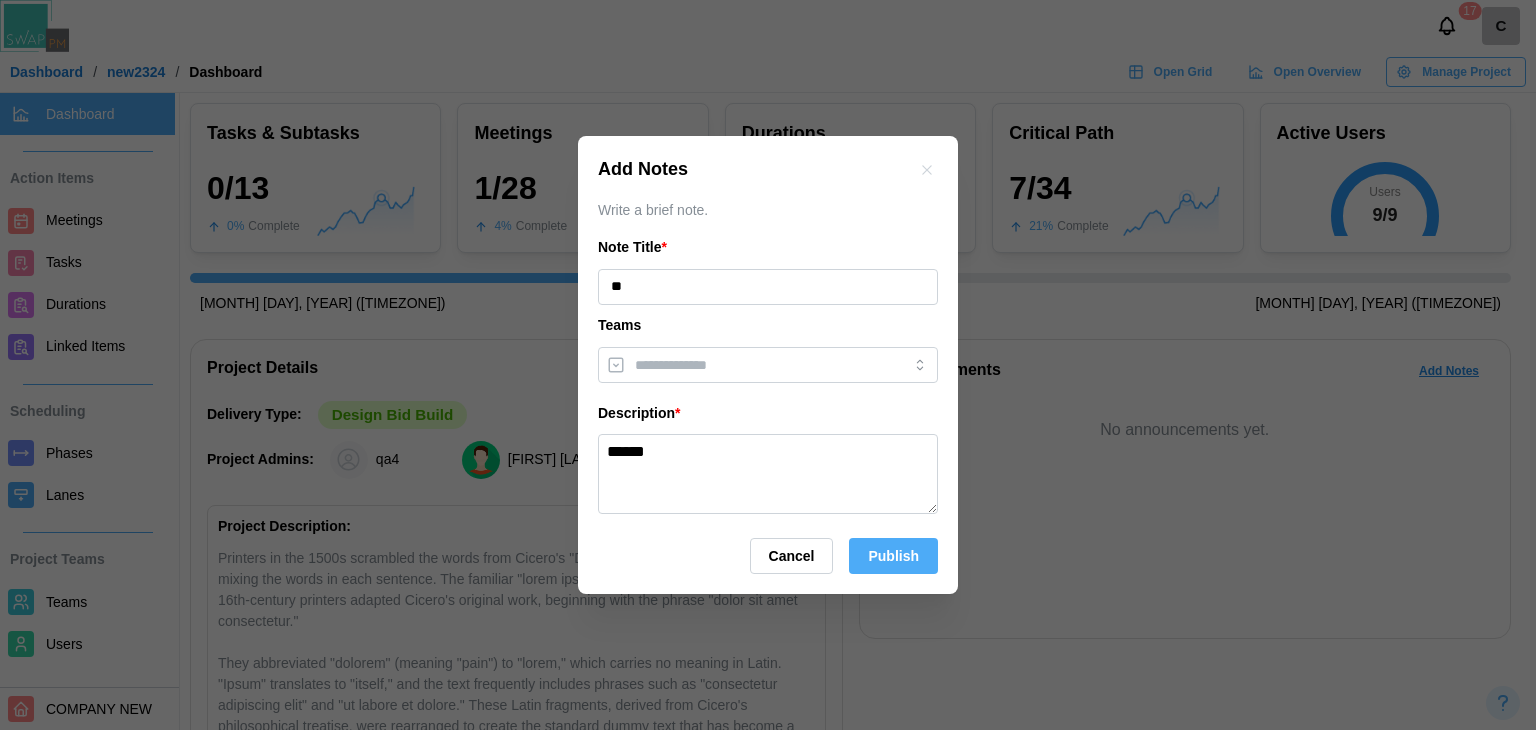 type on "******" 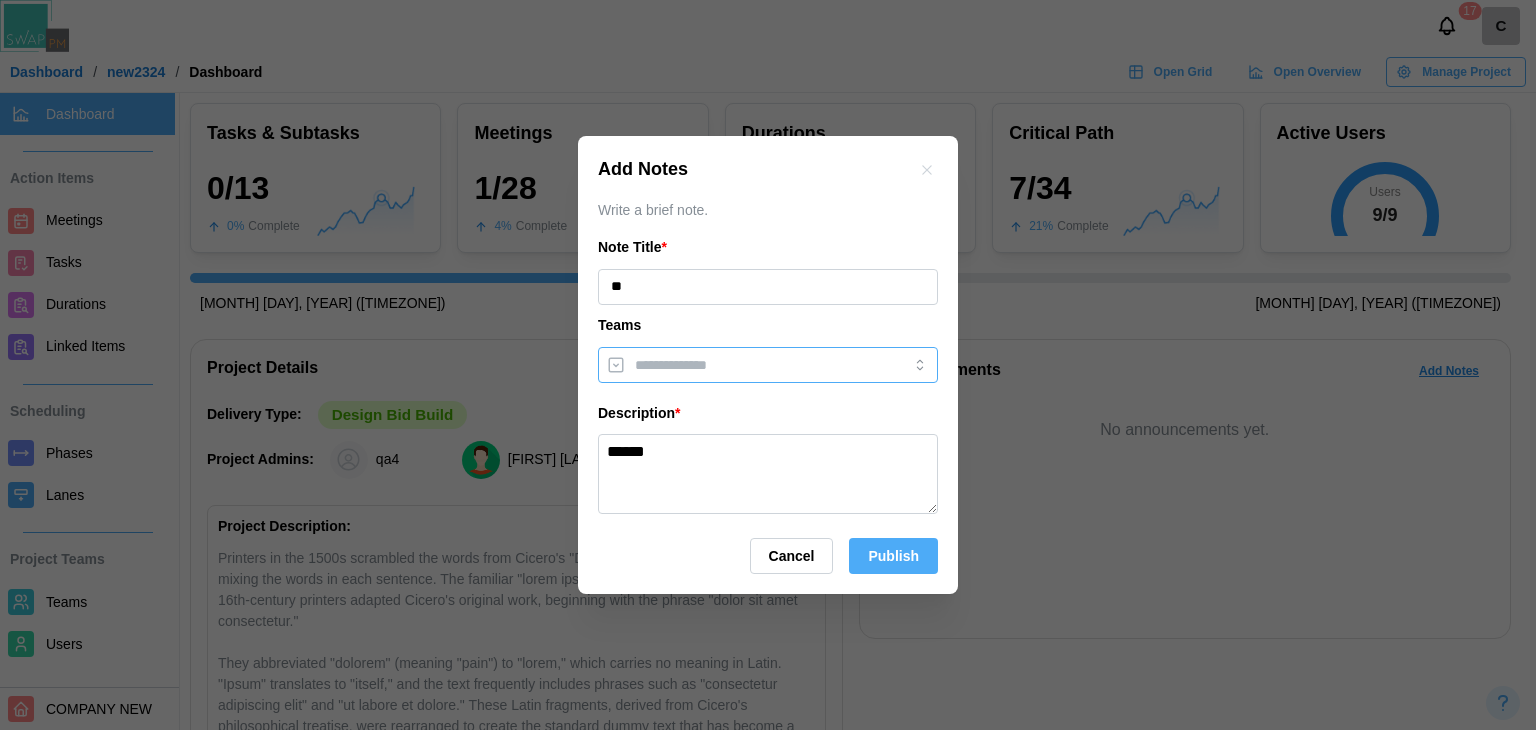 click at bounding box center [747, 365] 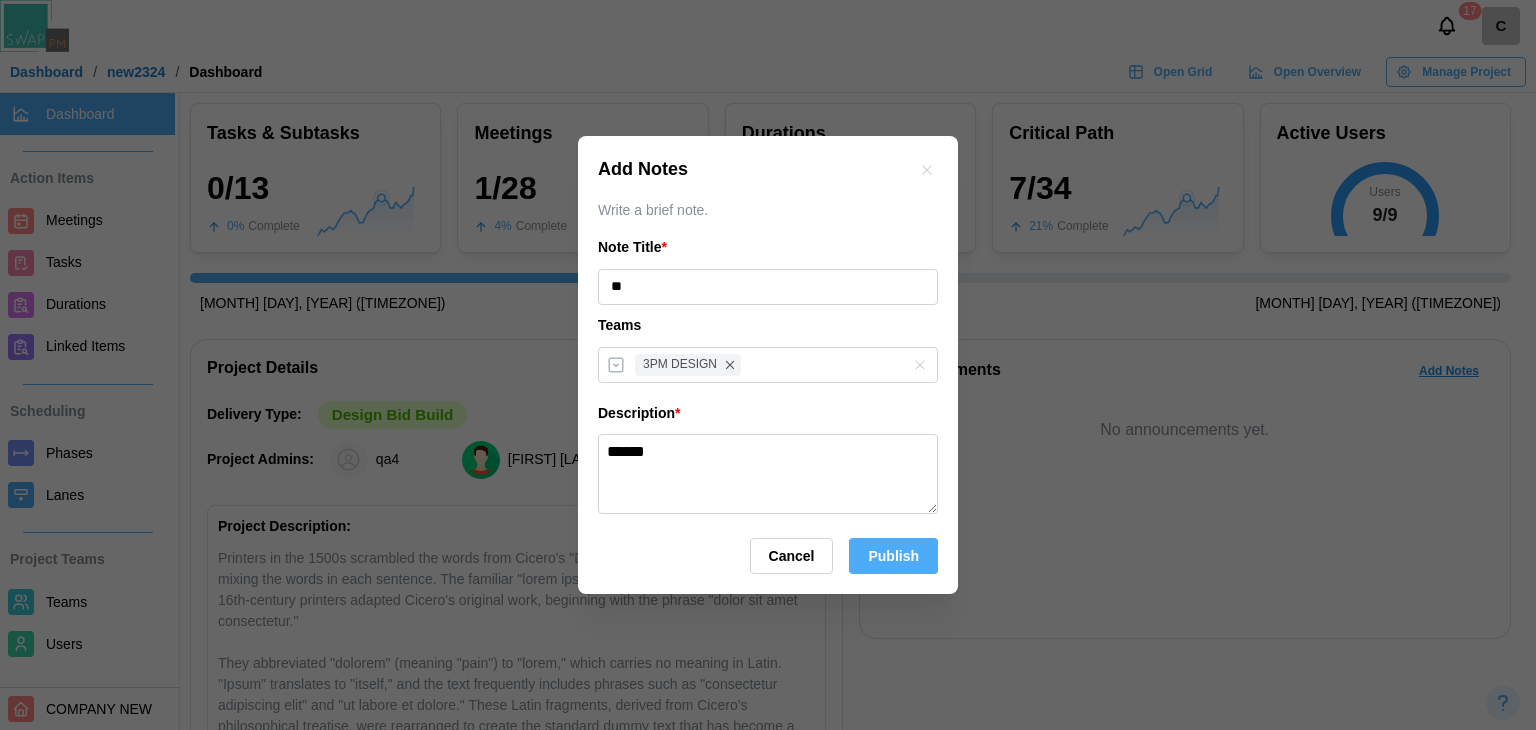 click on "Teams" at bounding box center [768, 326] 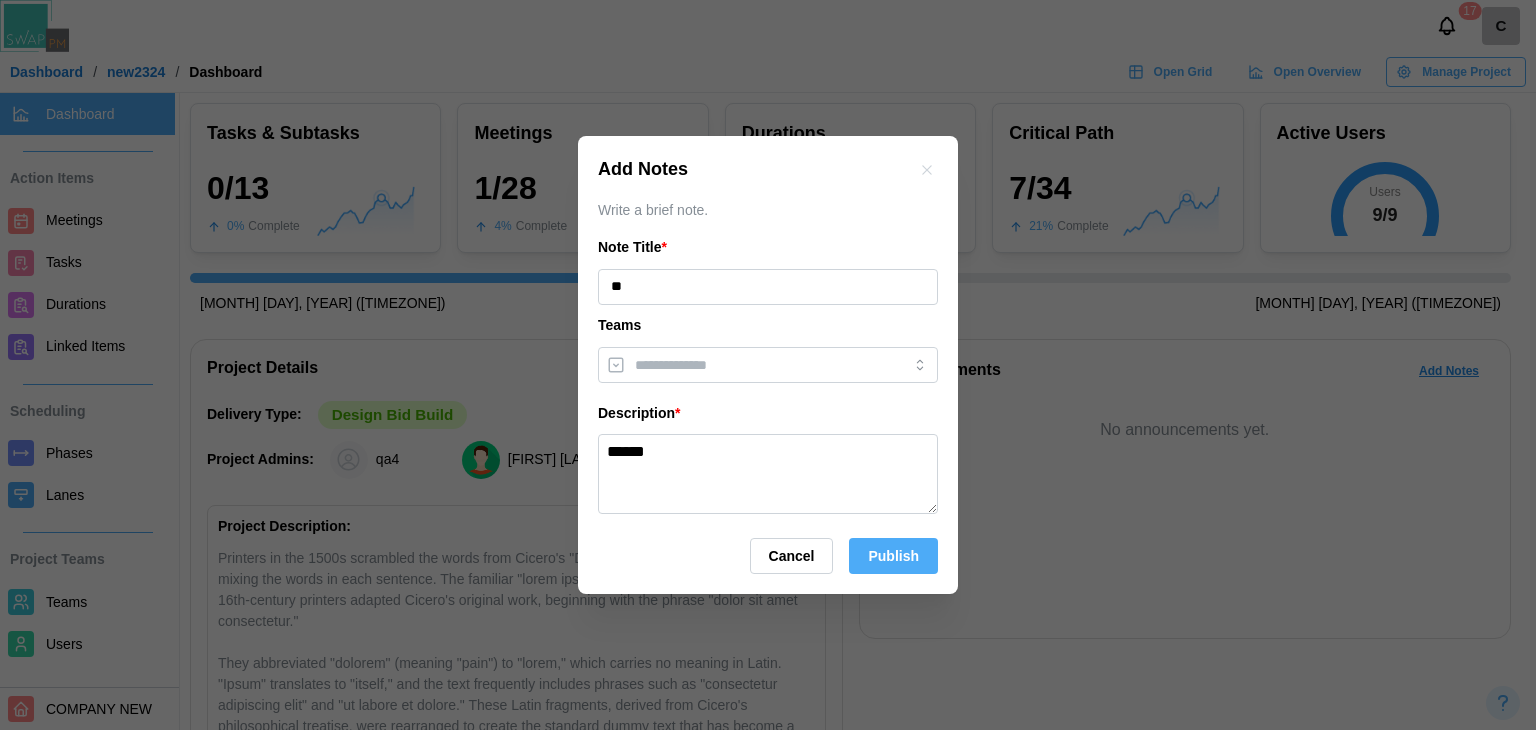 click on "Publish" at bounding box center (893, 556) 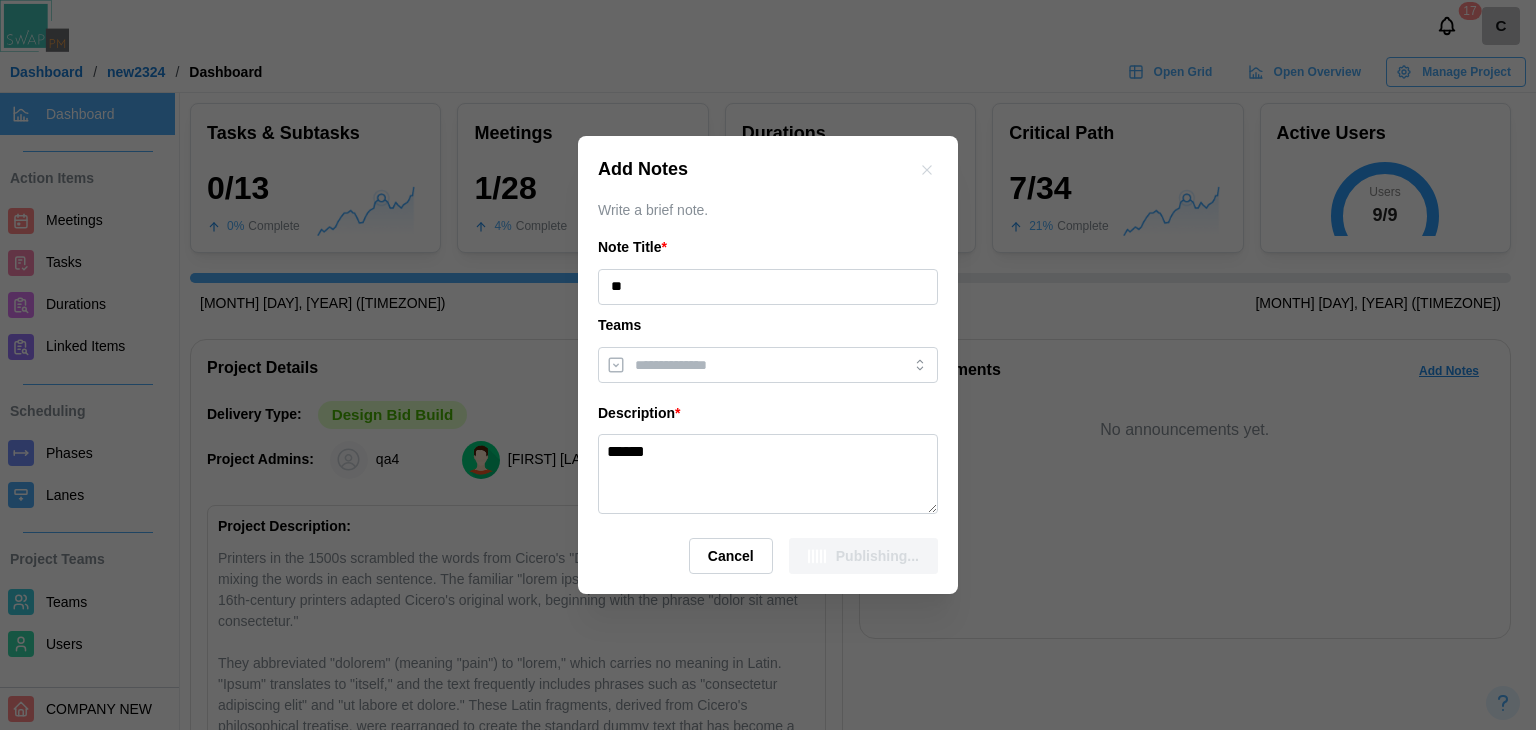 type 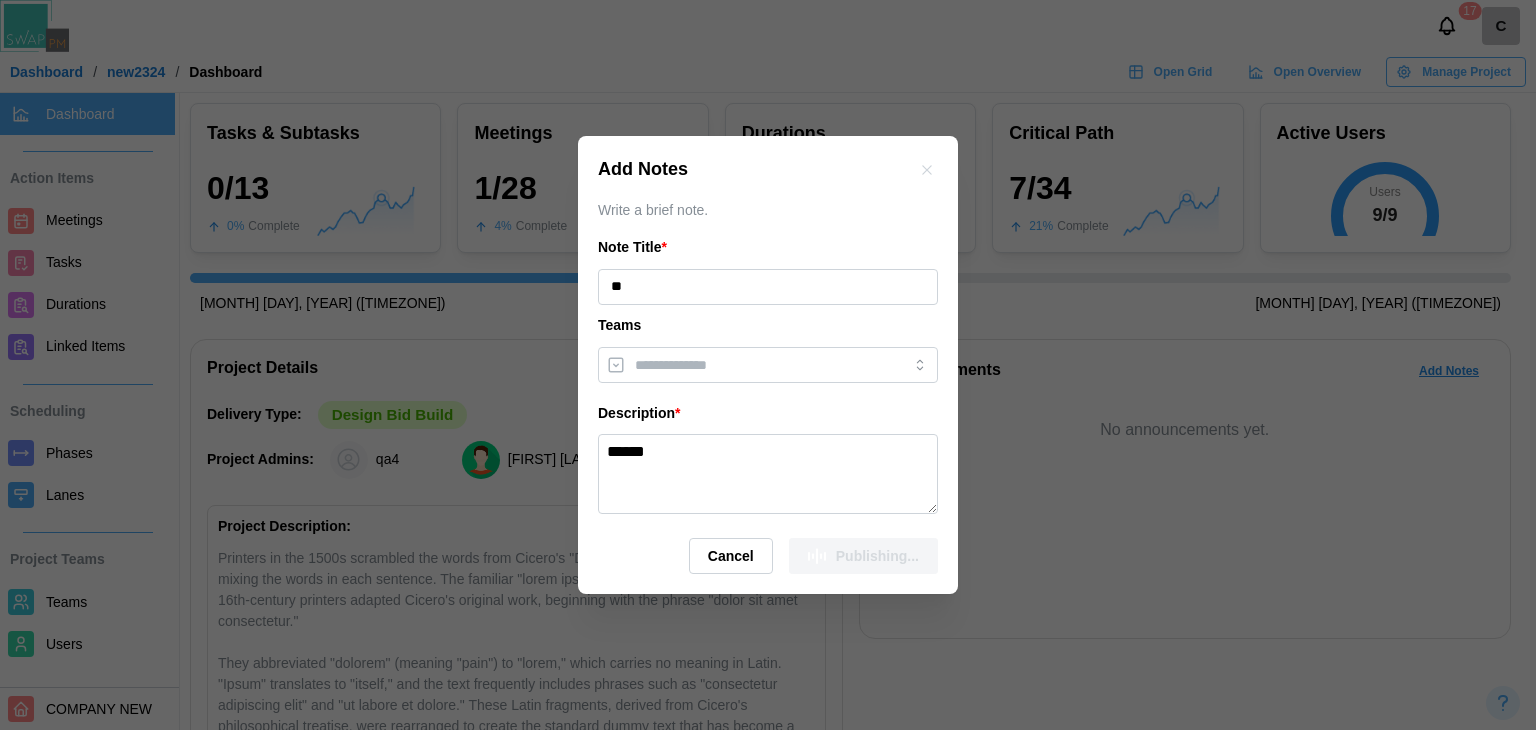 type 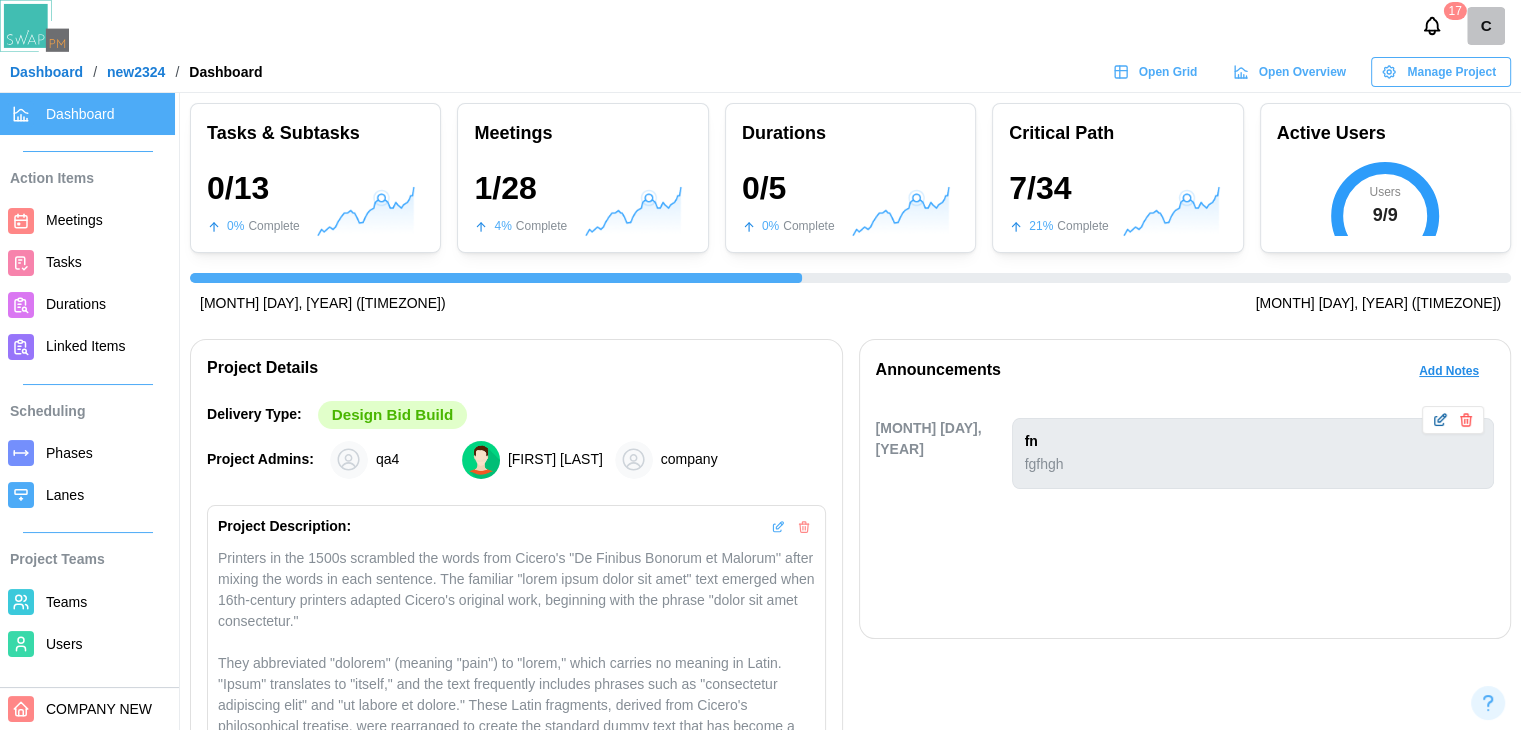 click at bounding box center (1440, 420) 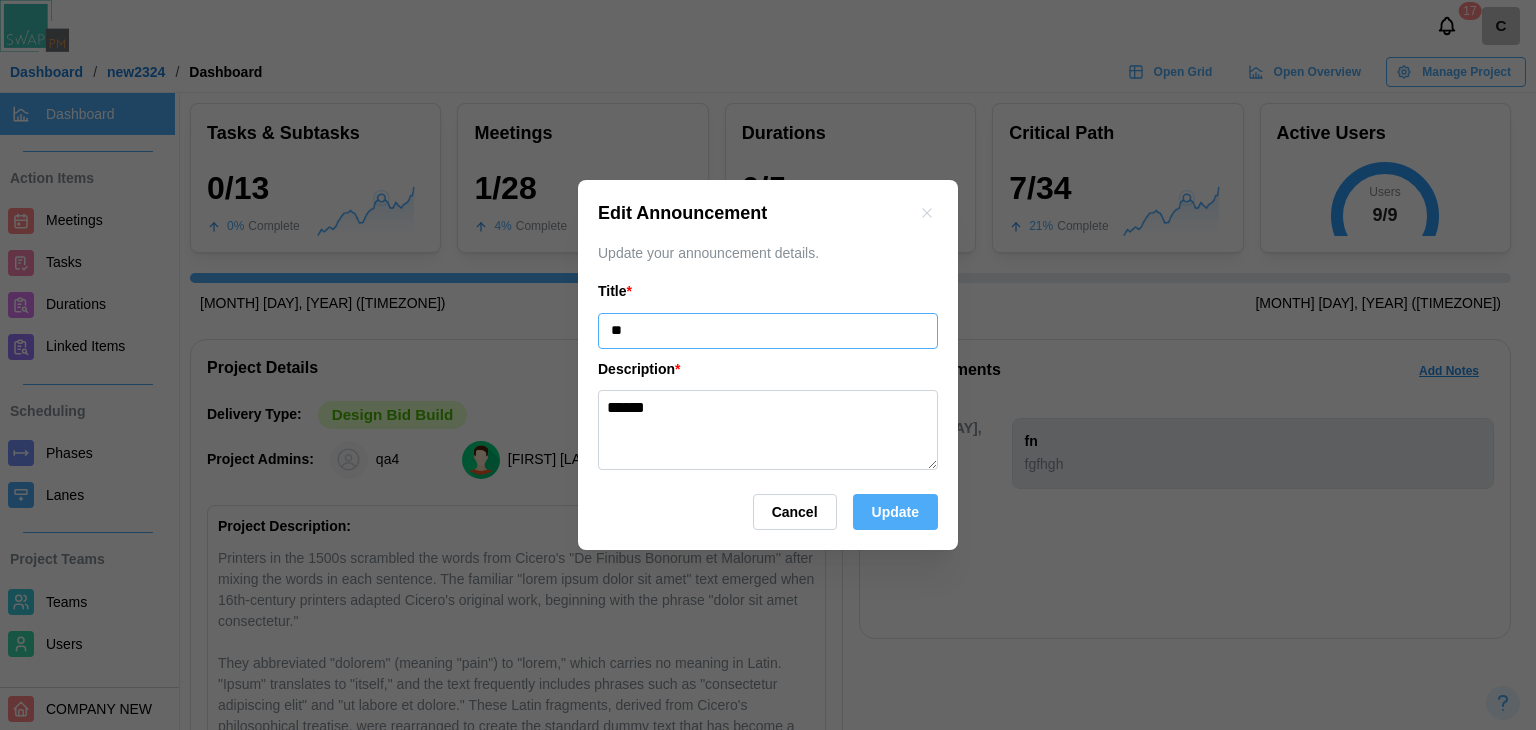 click on "**" at bounding box center [768, 331] 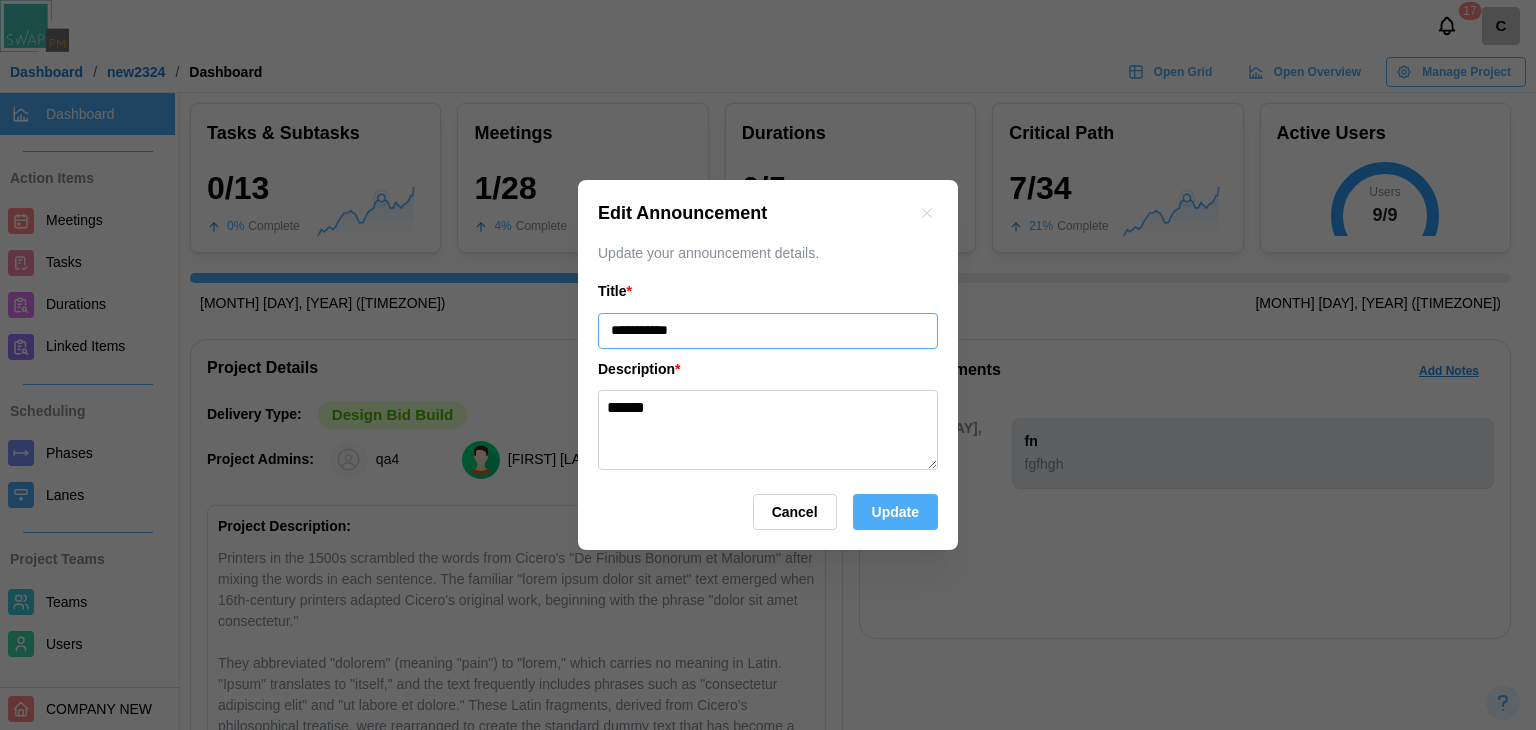 type on "**********" 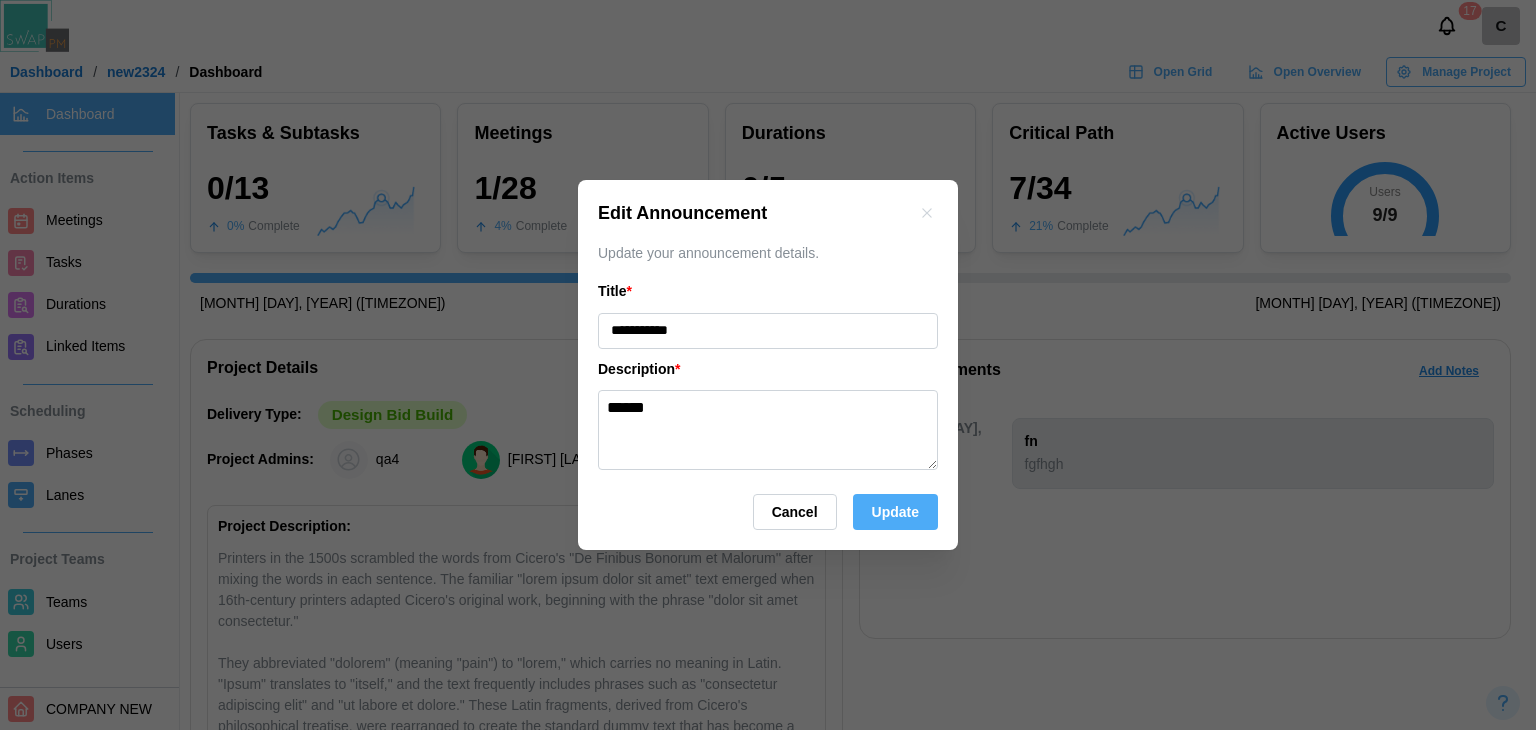click on "******" at bounding box center [768, 430] 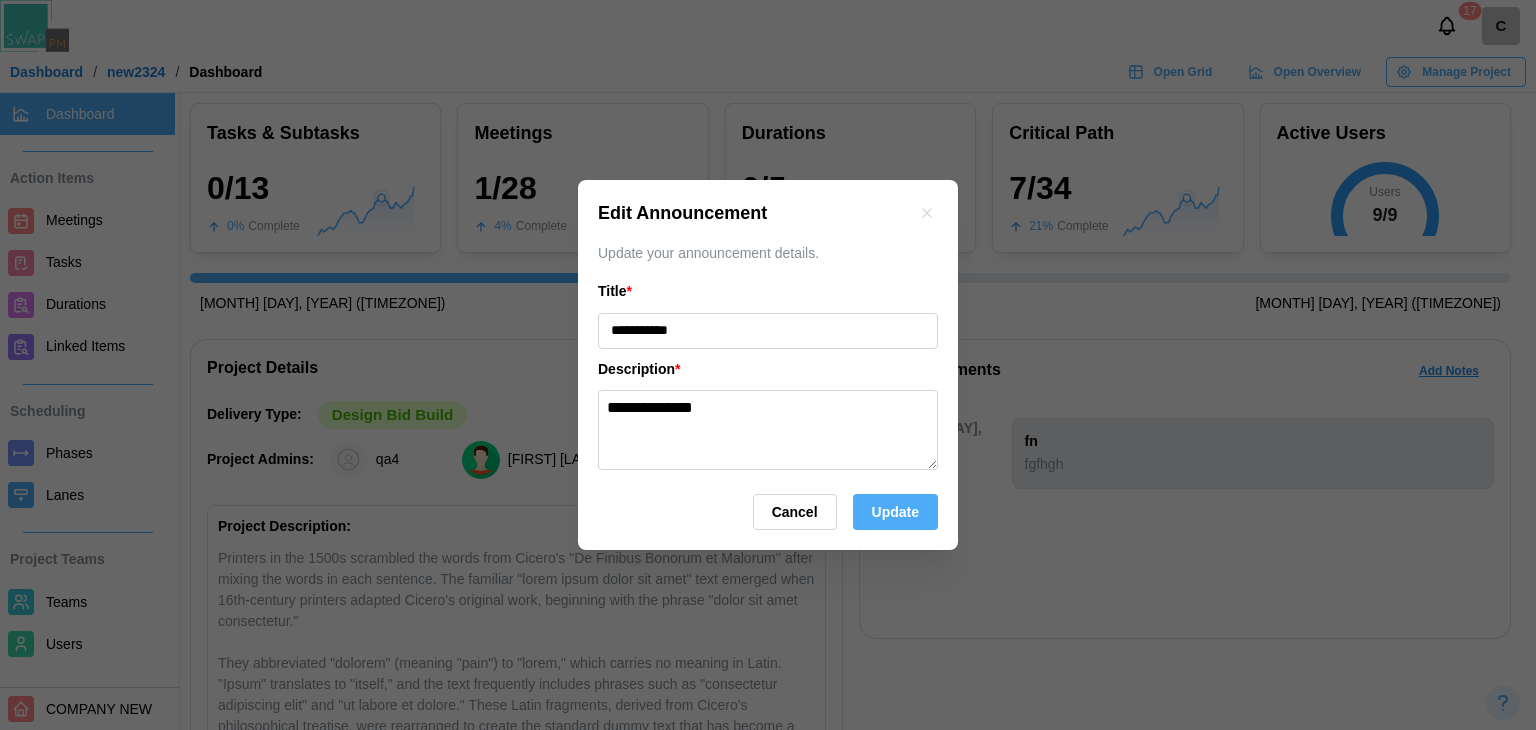 type on "**********" 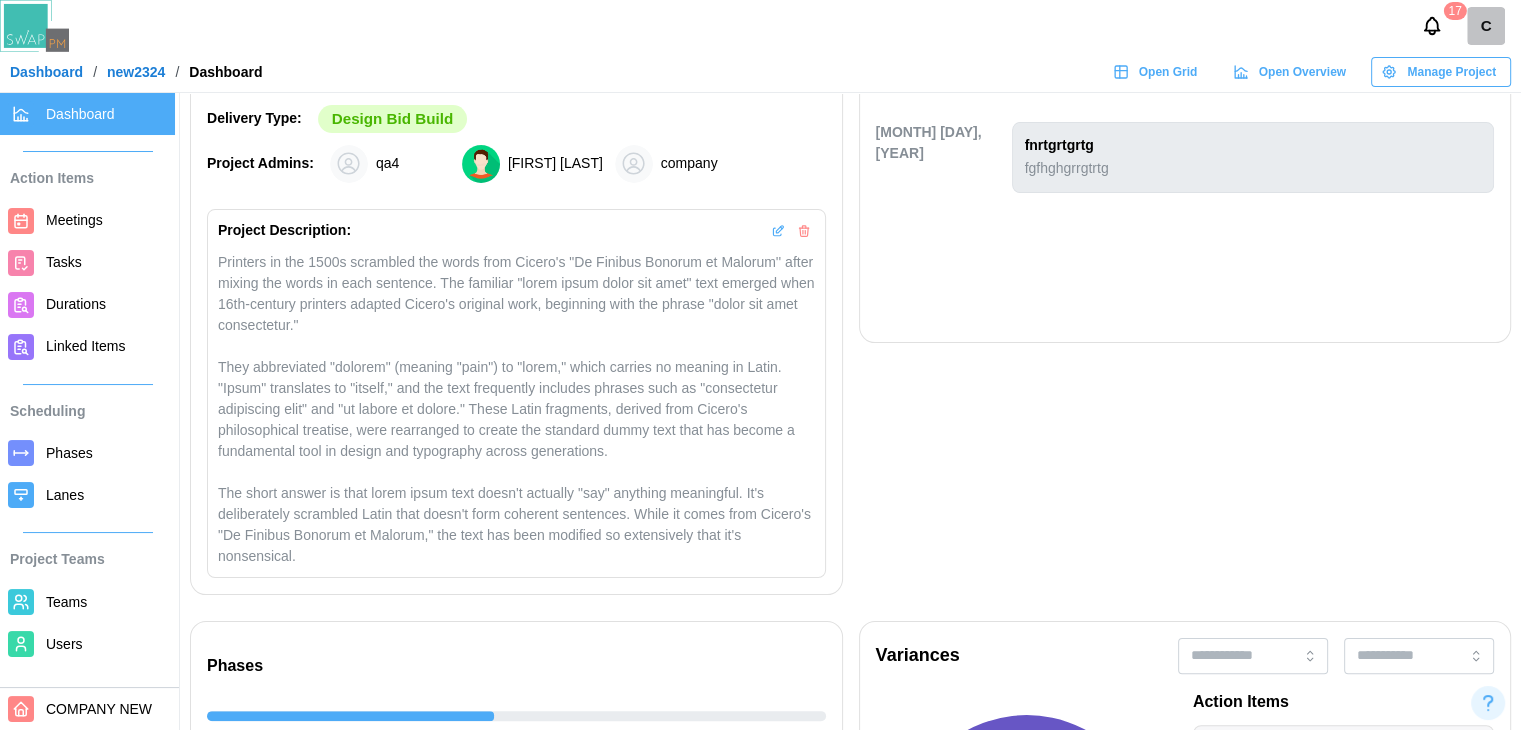 scroll, scrollTop: 500, scrollLeft: 0, axis: vertical 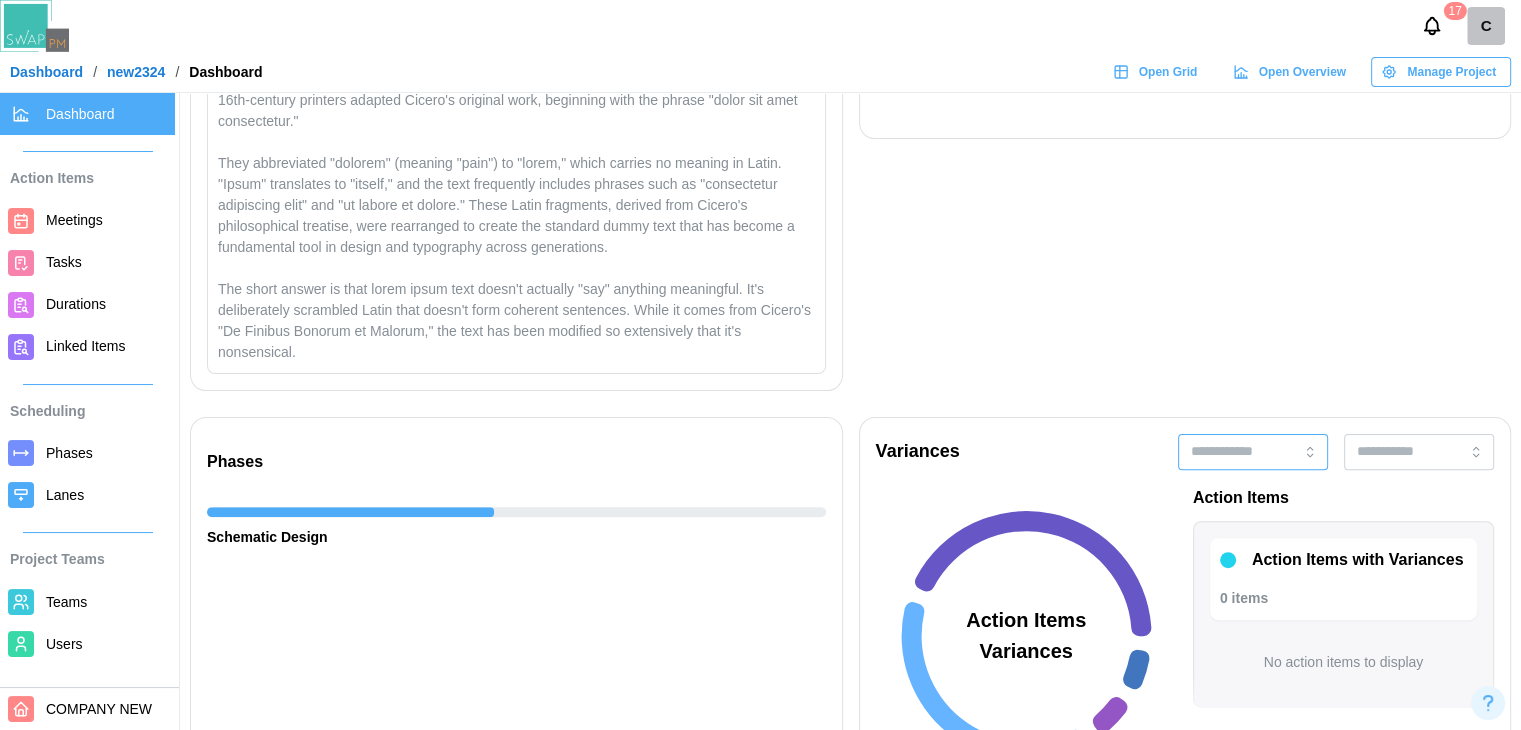 click at bounding box center (1253, 452) 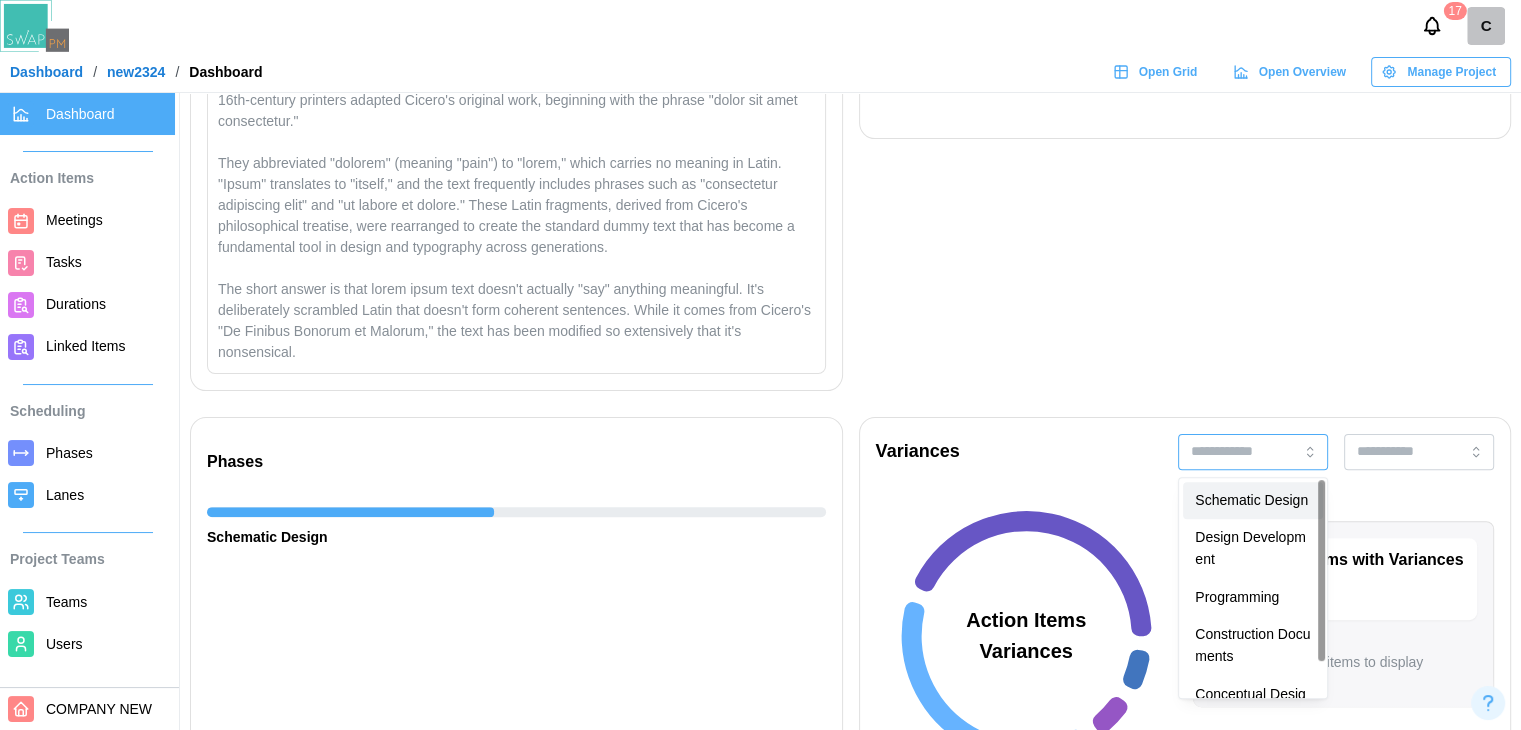 click on "Schematic Design" at bounding box center (1253, 501) 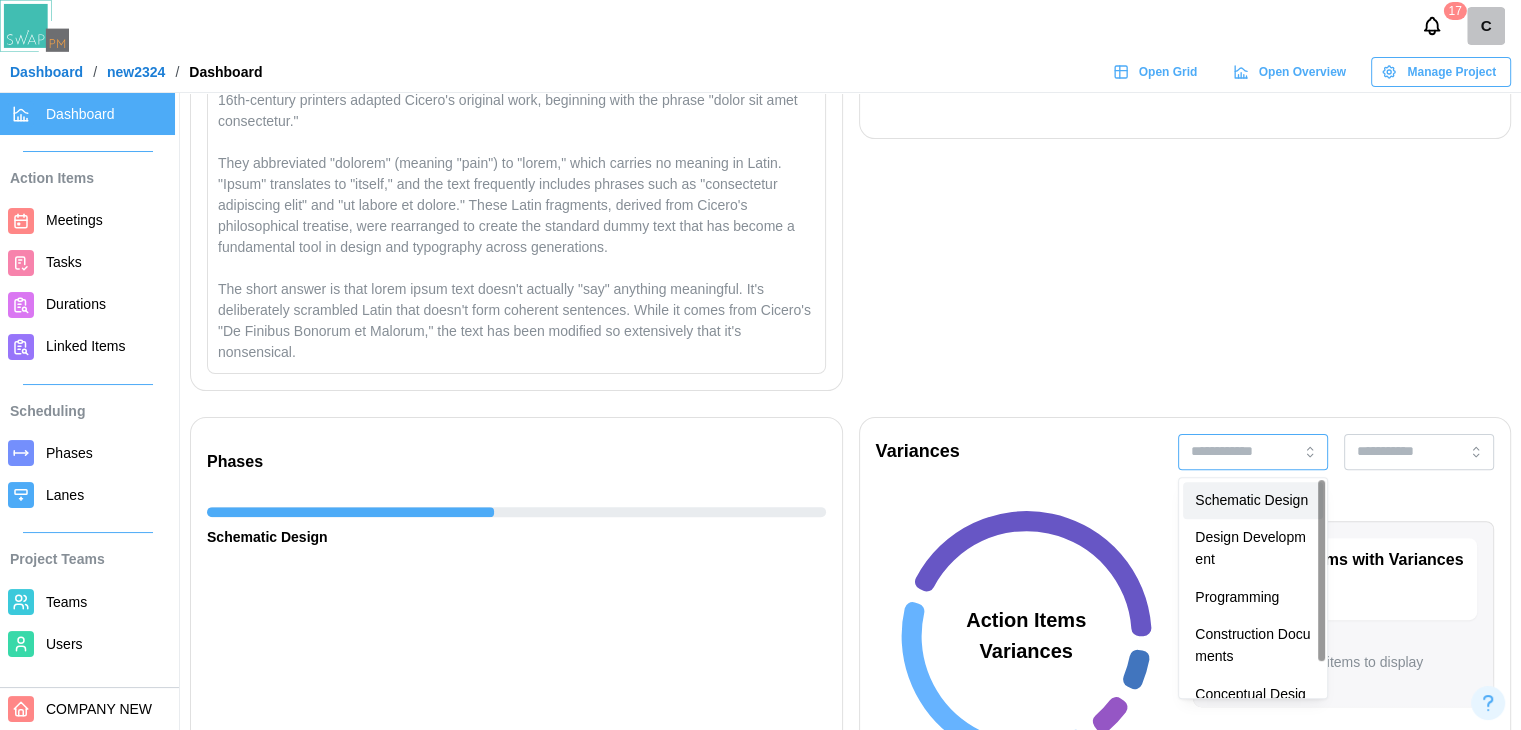 type on "**********" 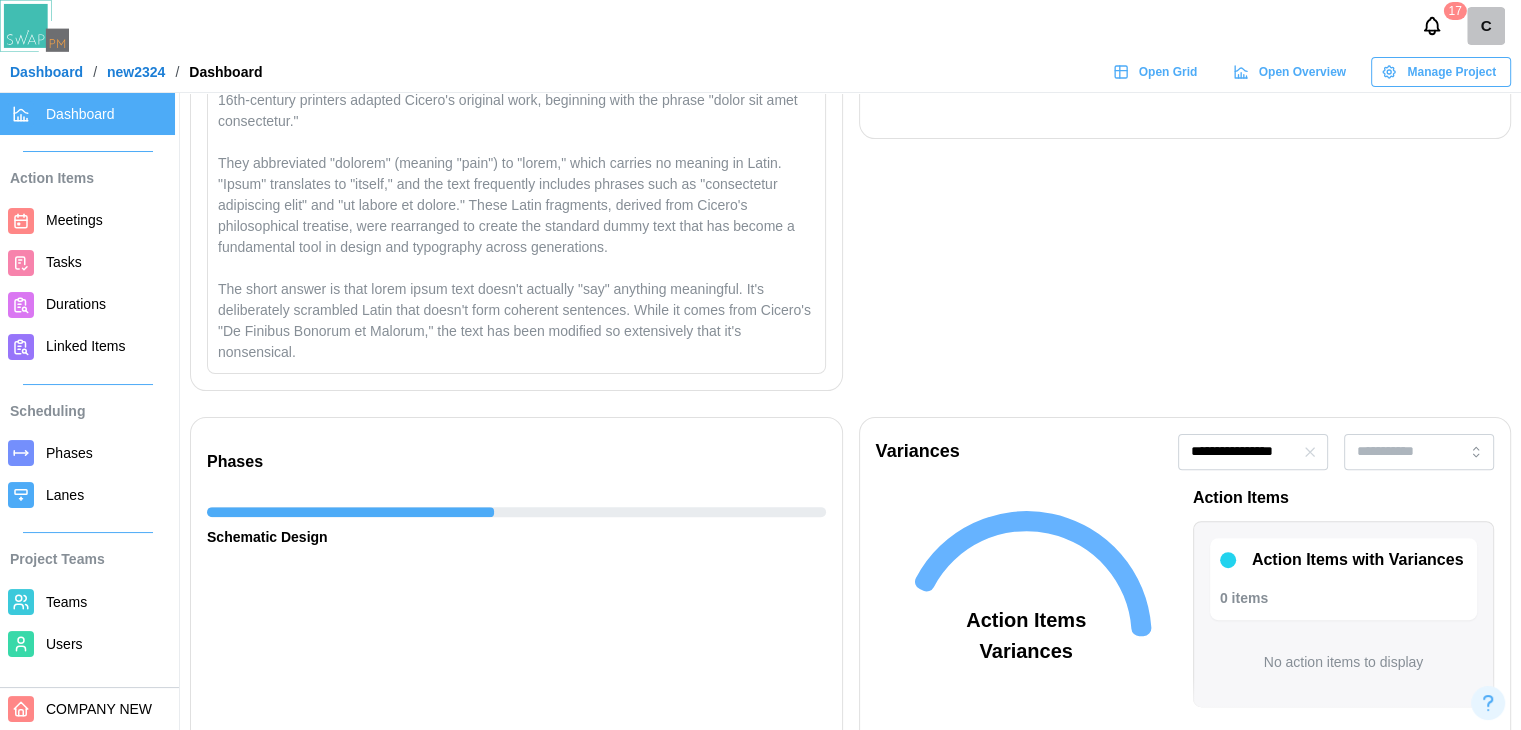 click on "Action Items with Variances 0 items No action items to display" at bounding box center [1343, 614] 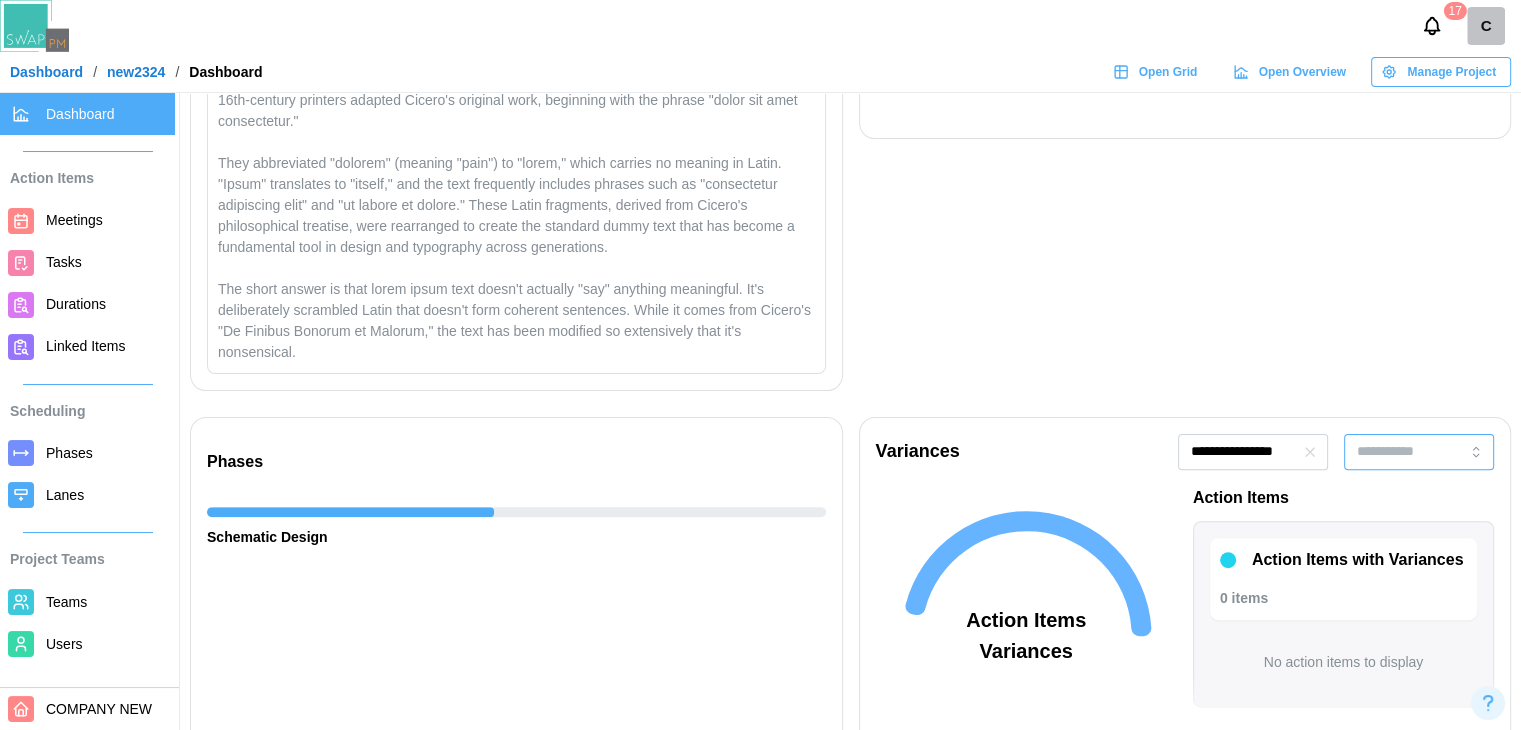 click at bounding box center [1419, 452] 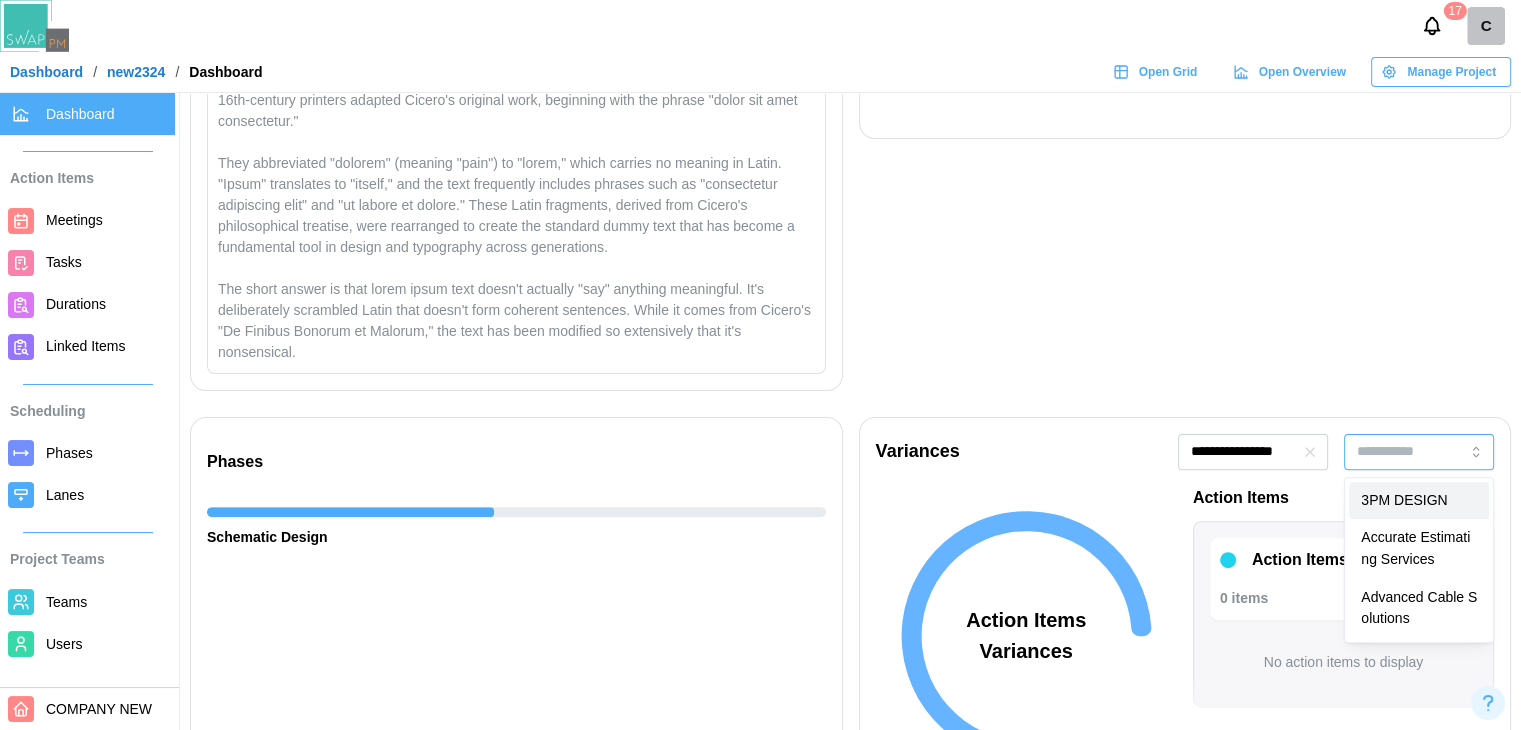 click on "3PM DESIGN" at bounding box center [1419, 501] 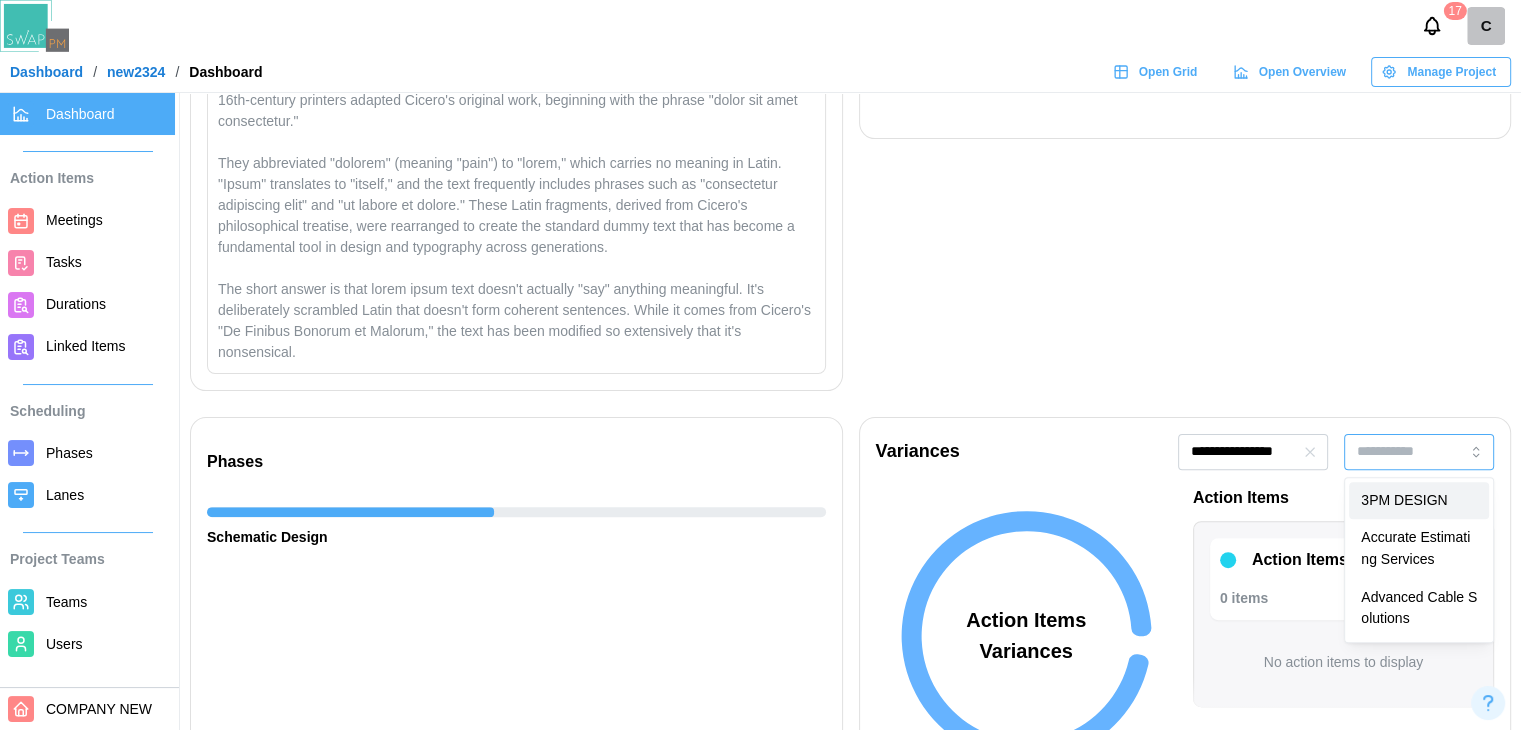 type on "**********" 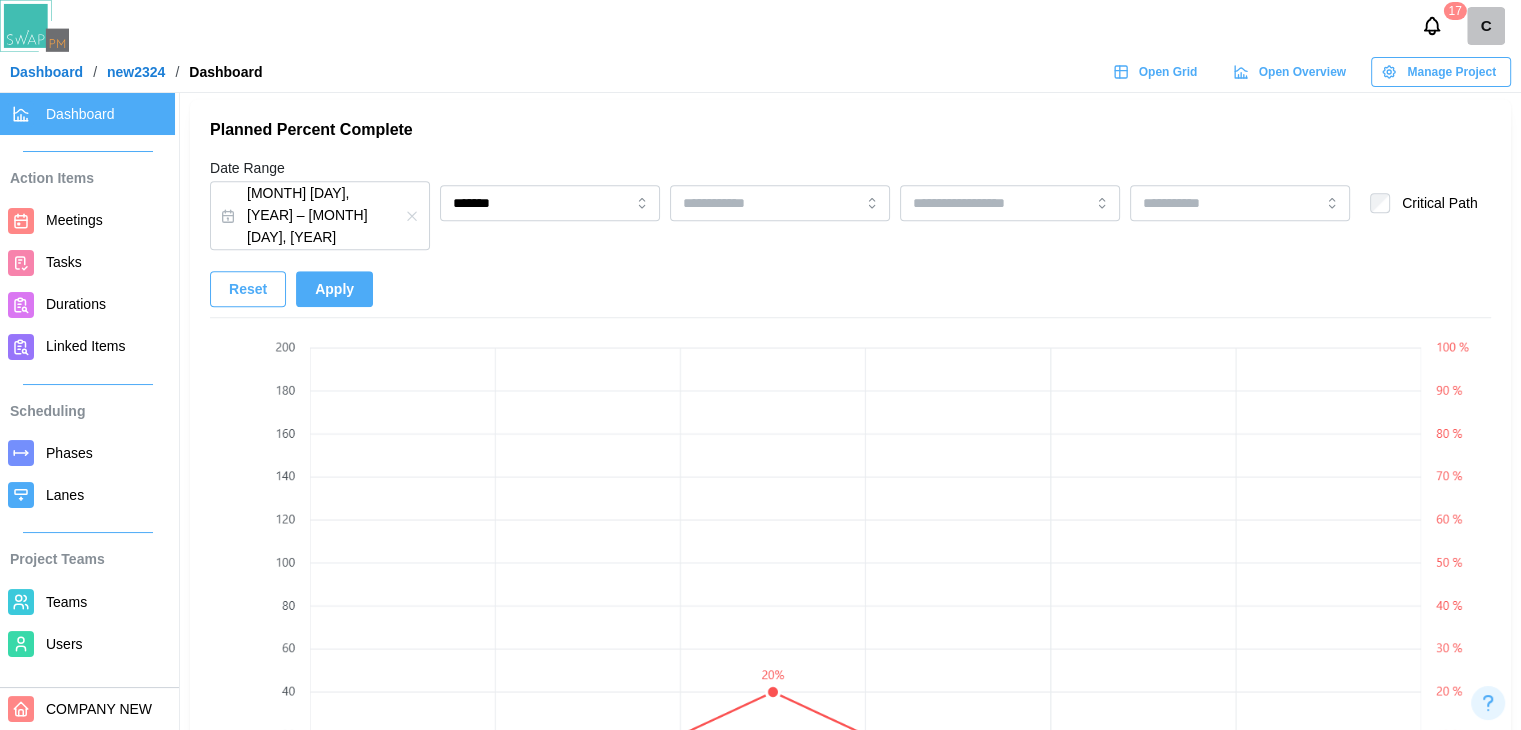 scroll, scrollTop: 1264, scrollLeft: 0, axis: vertical 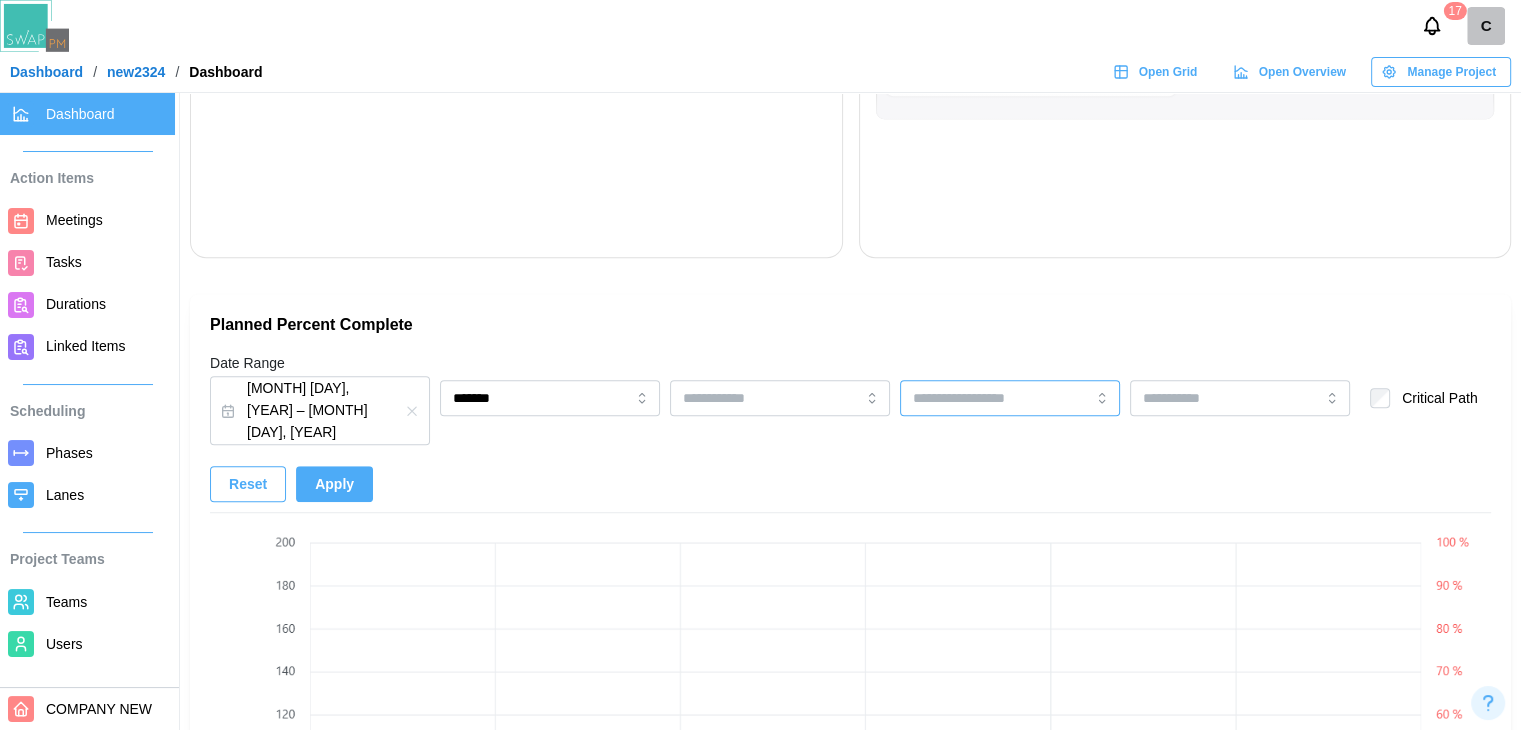 click at bounding box center [1010, 398] 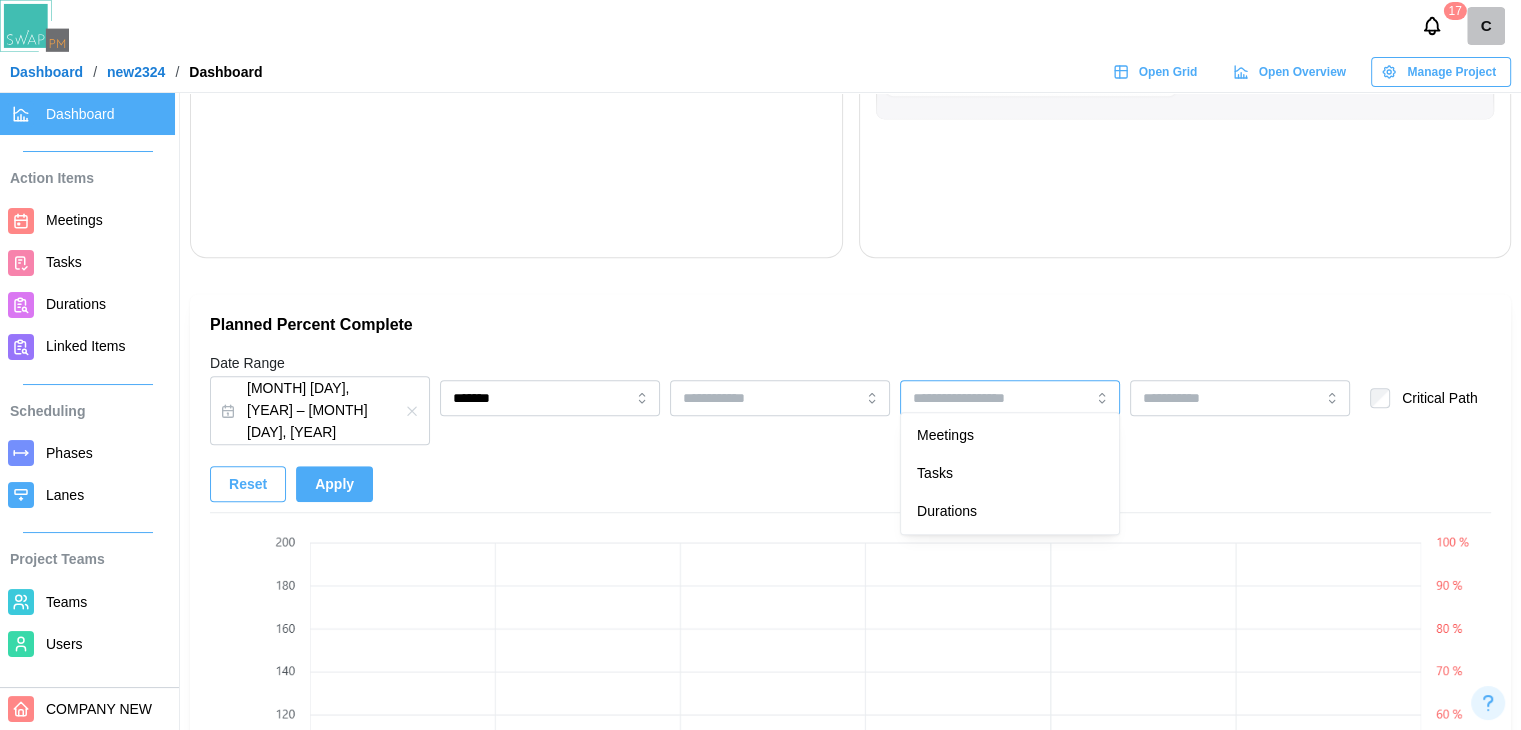 type on "********" 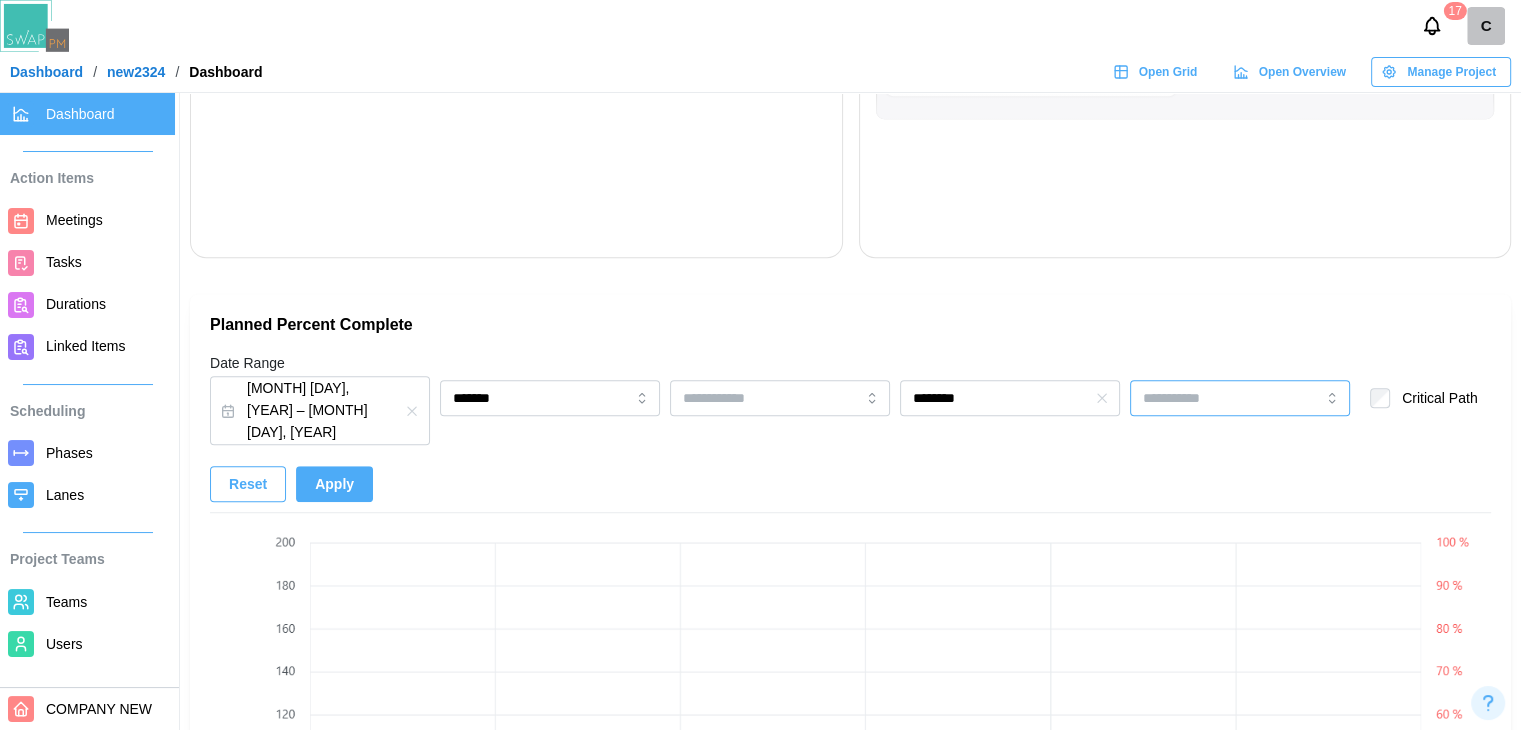 click at bounding box center (1240, 398) 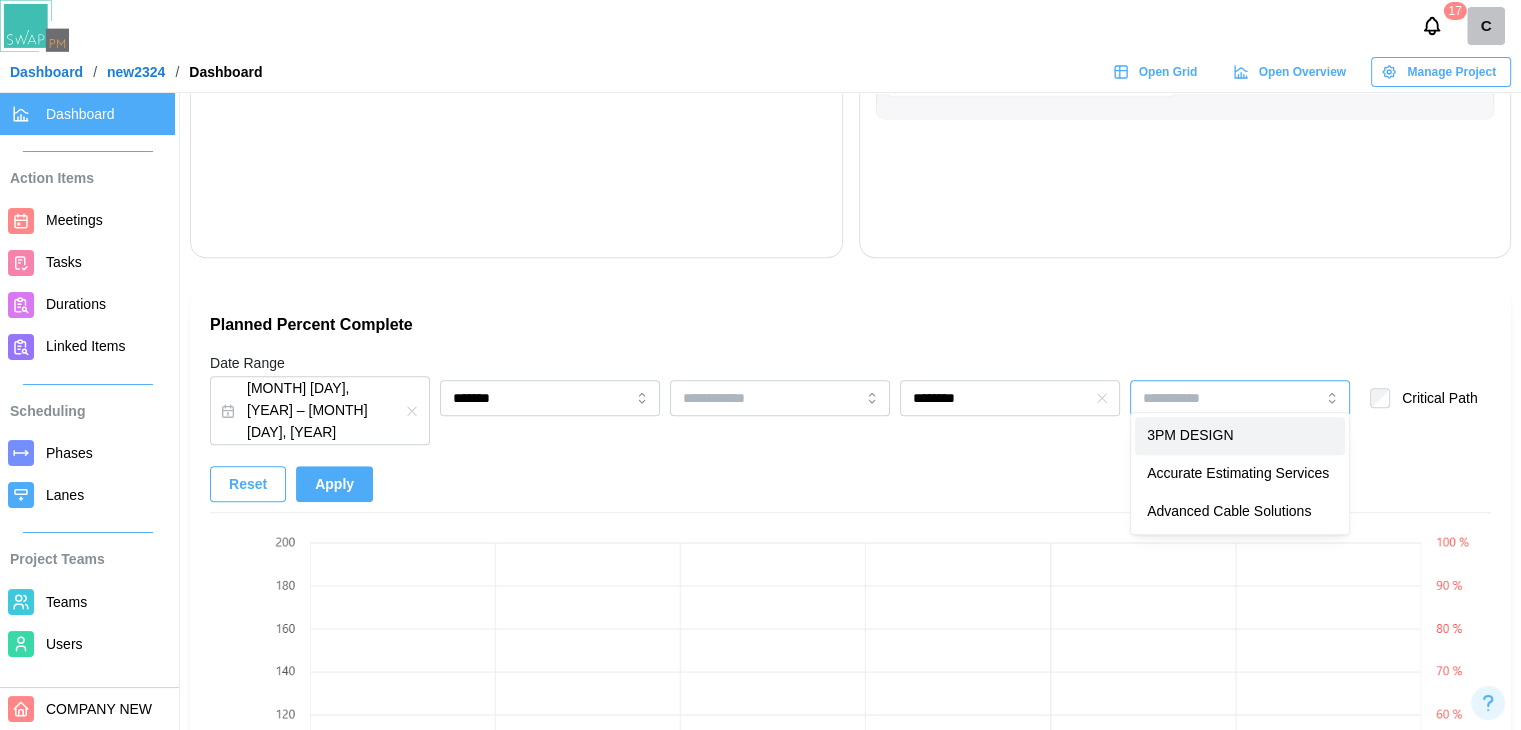 type on "**********" 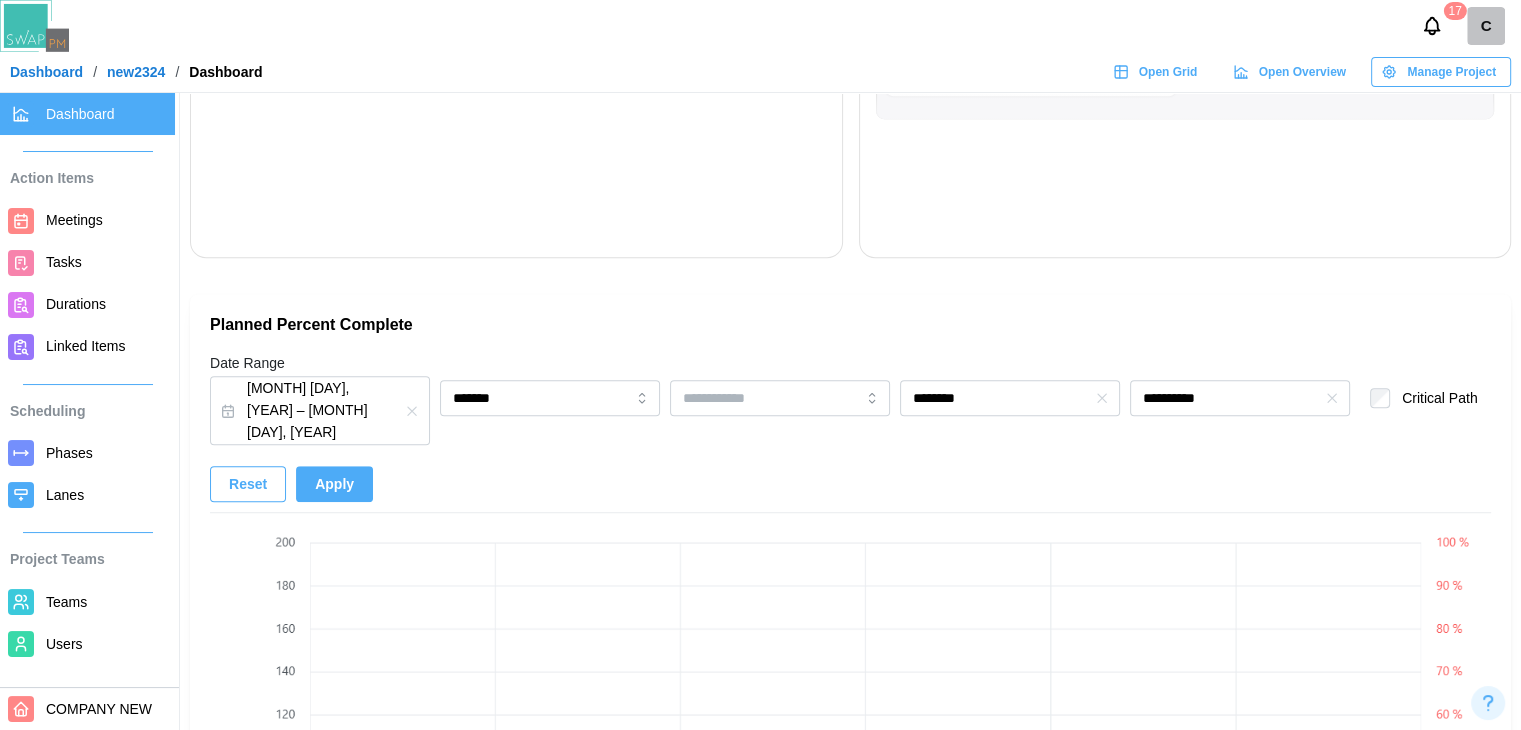 click on "Apply" at bounding box center [334, 484] 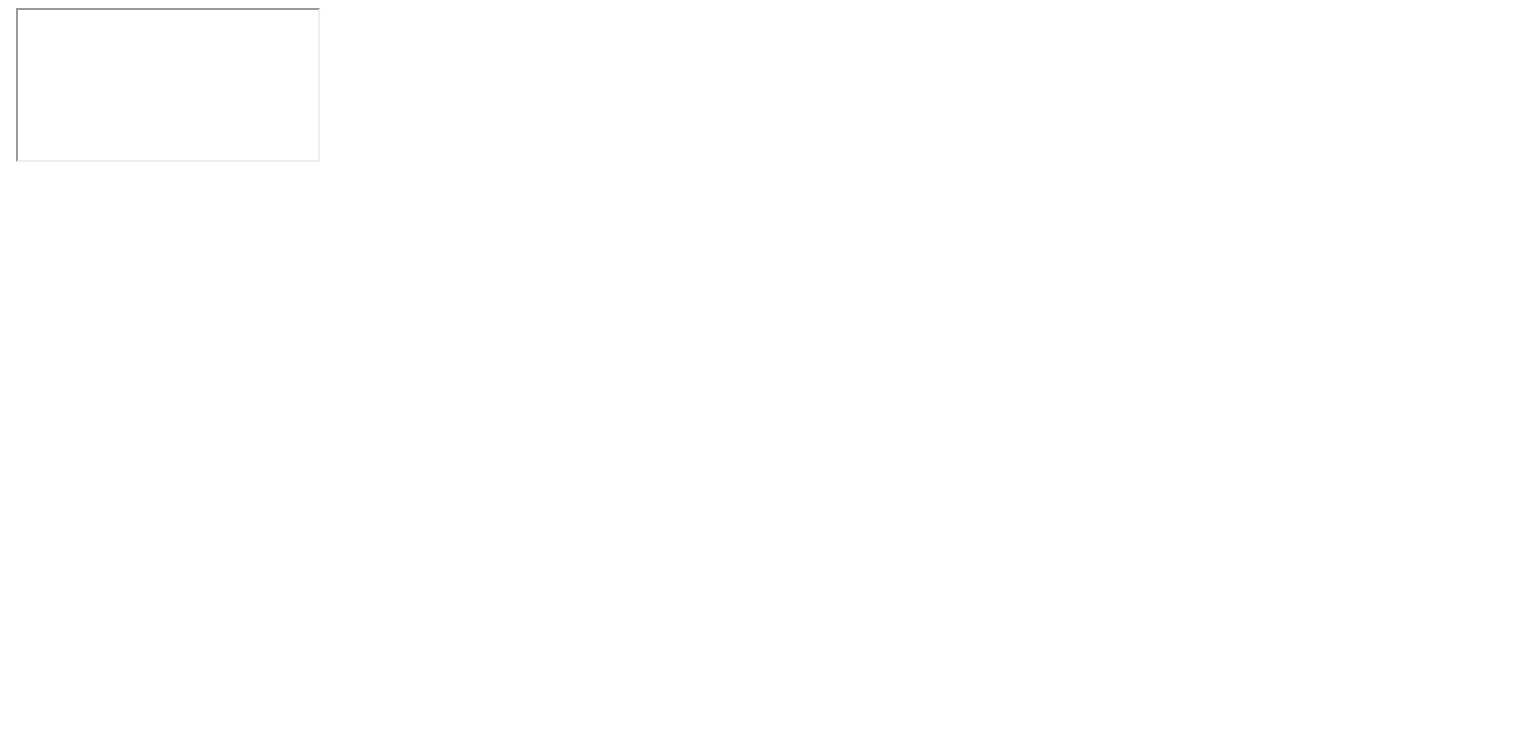 scroll, scrollTop: 0, scrollLeft: 0, axis: both 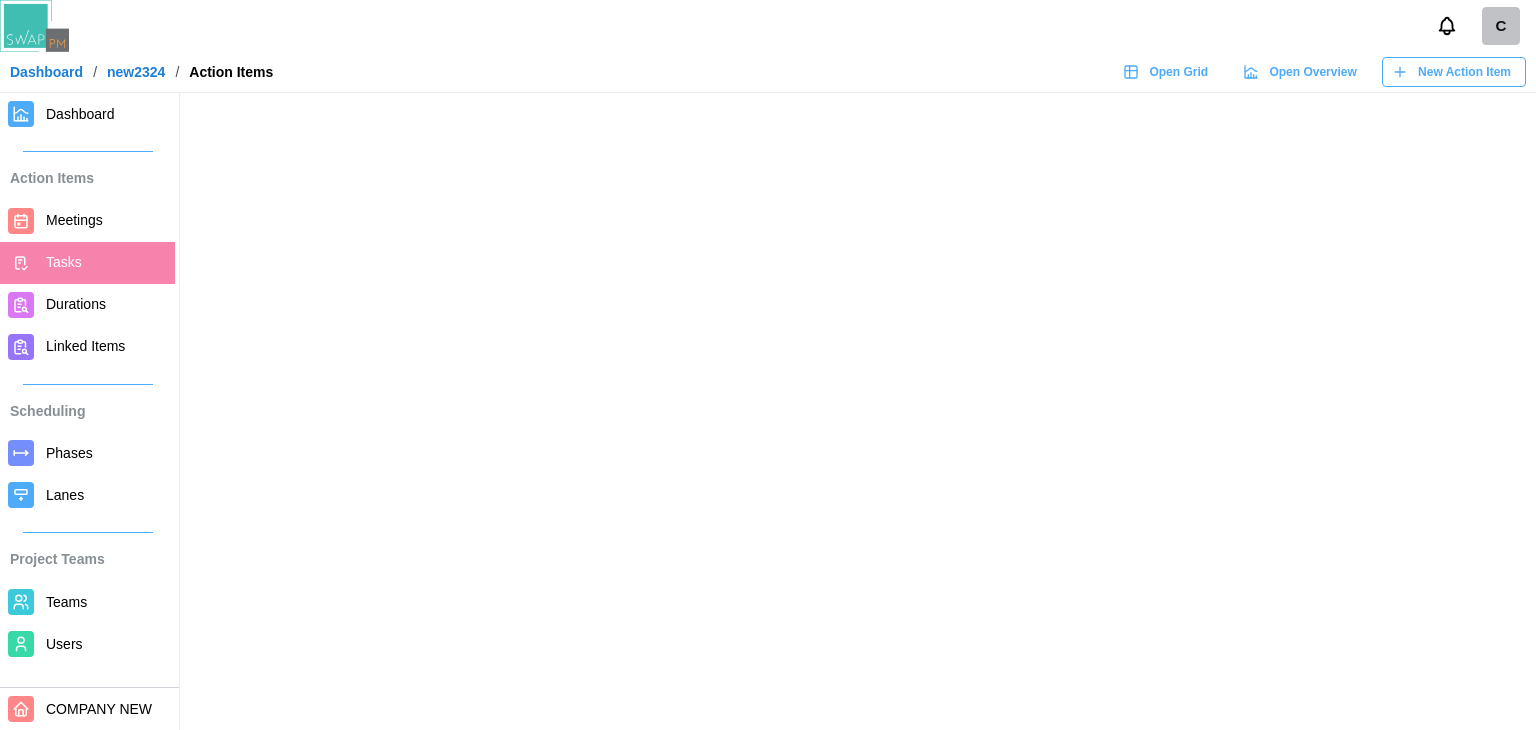 click on "Dashboard" at bounding box center (80, 114) 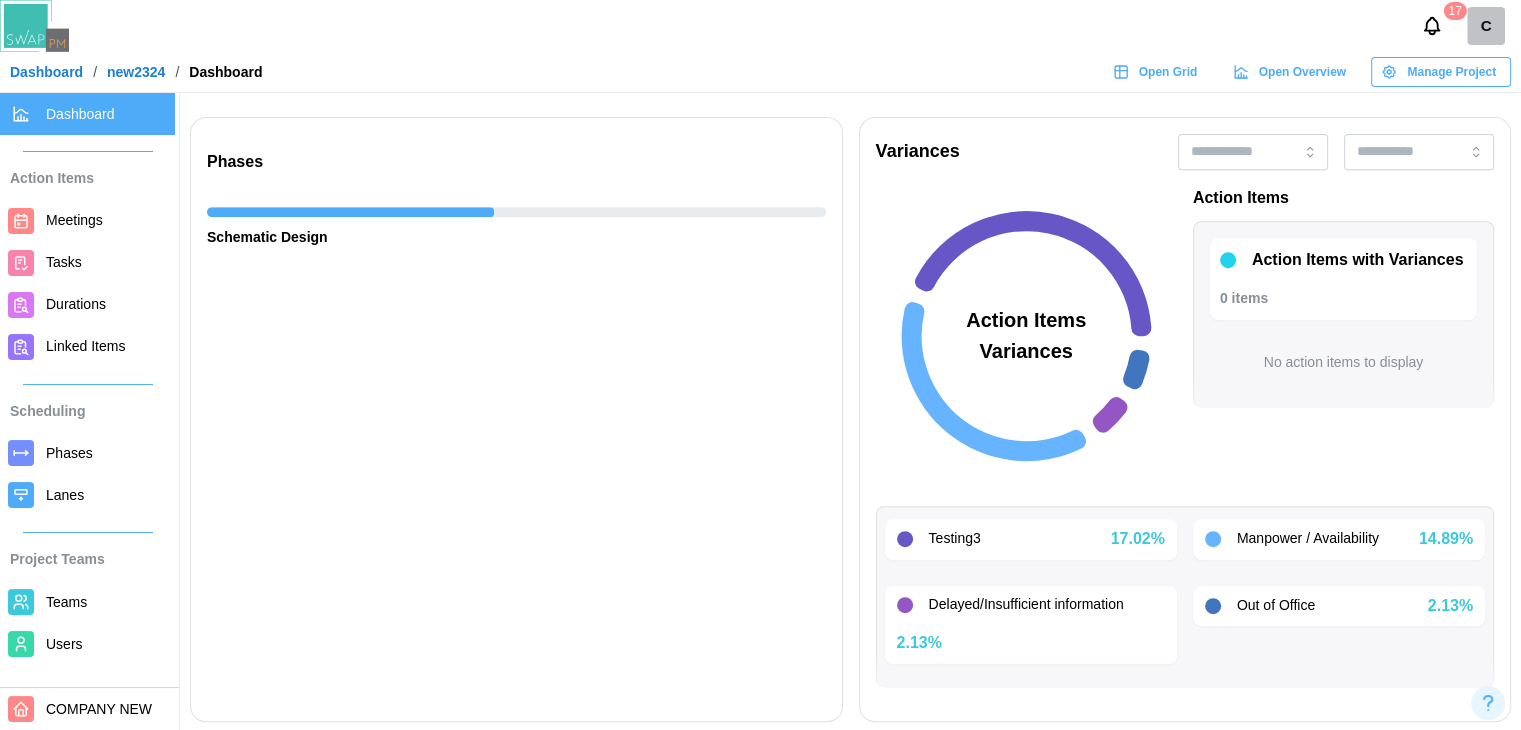scroll, scrollTop: 1300, scrollLeft: 0, axis: vertical 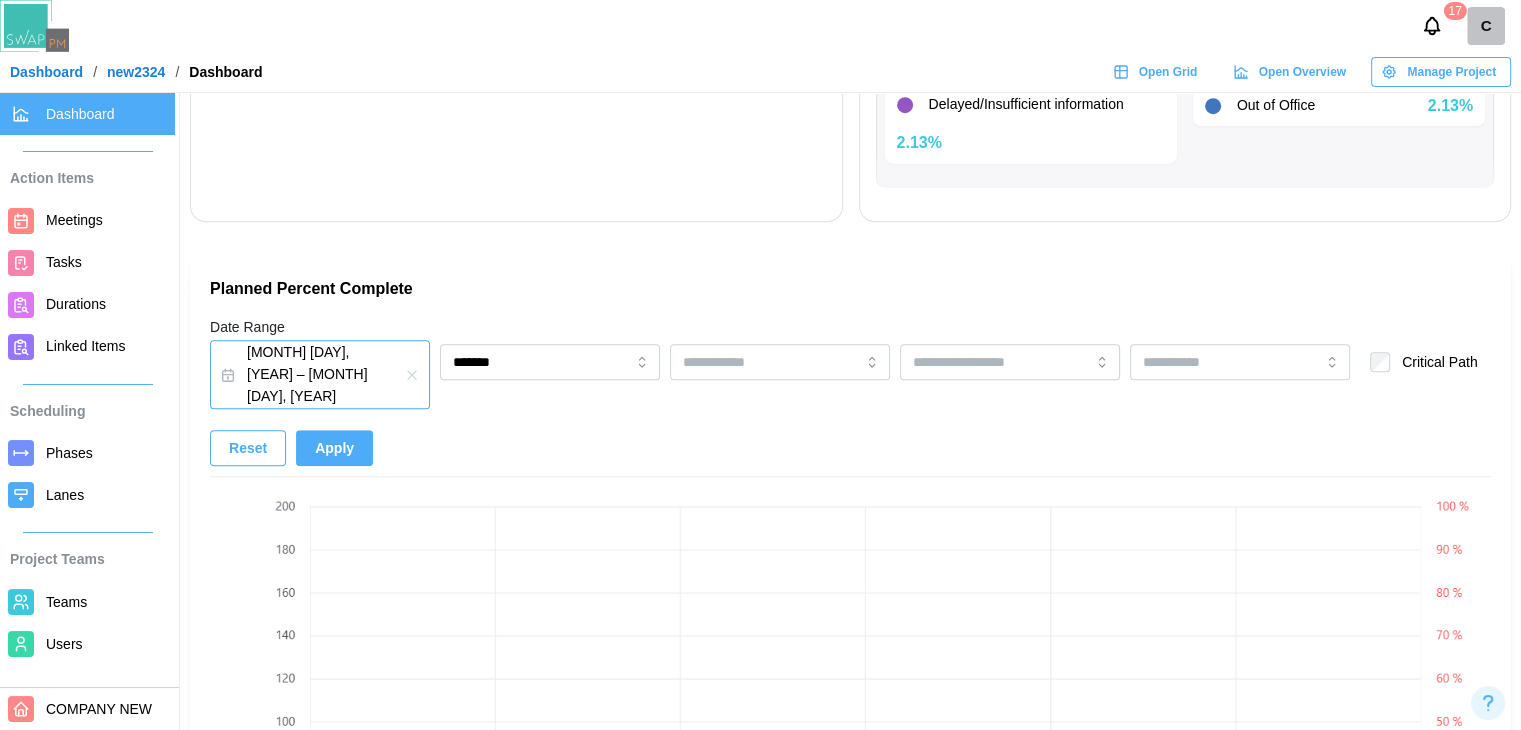 click on "[MONTH] [DAY], [YEAR] – [MONTH] [DAY], [YEAR]" at bounding box center (320, 374) 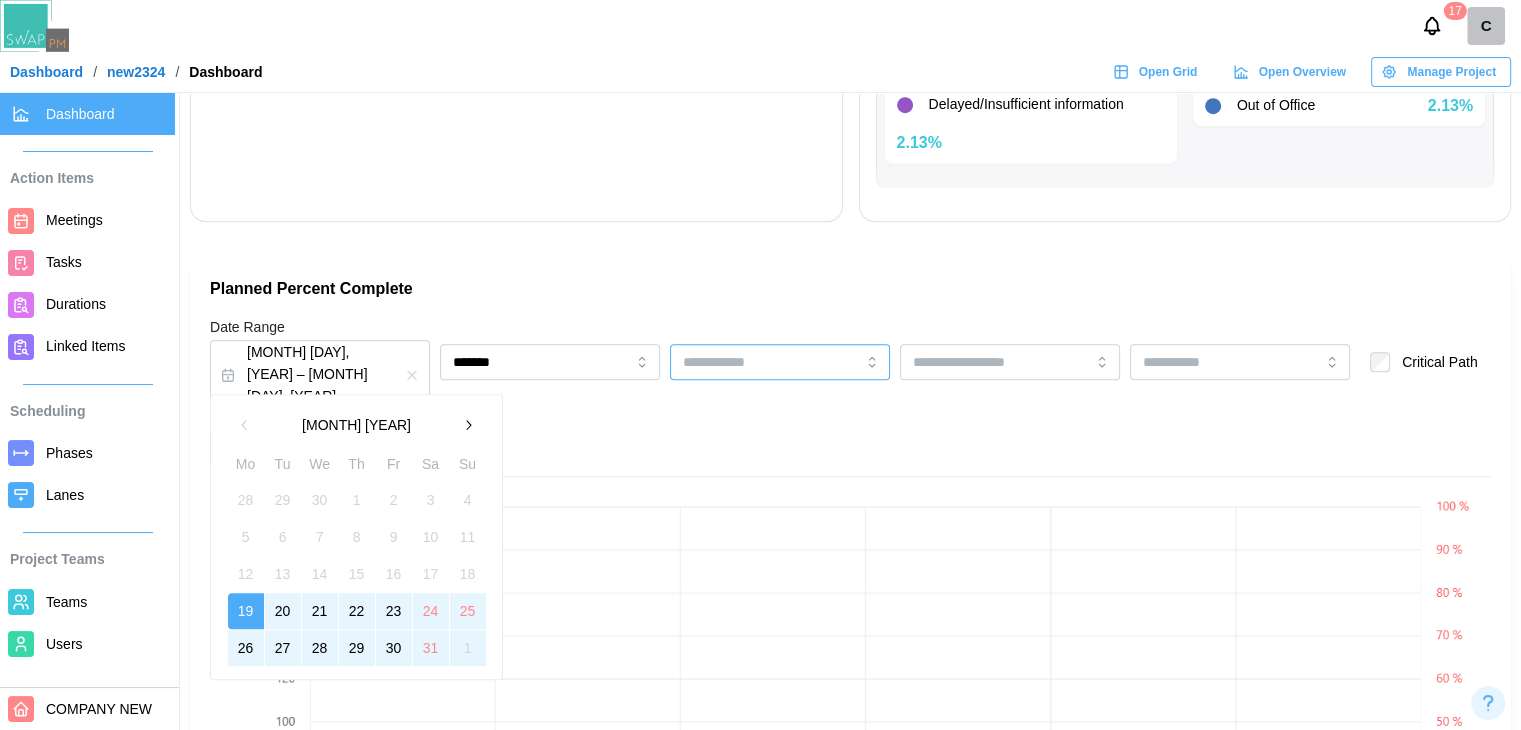 click at bounding box center (780, 362) 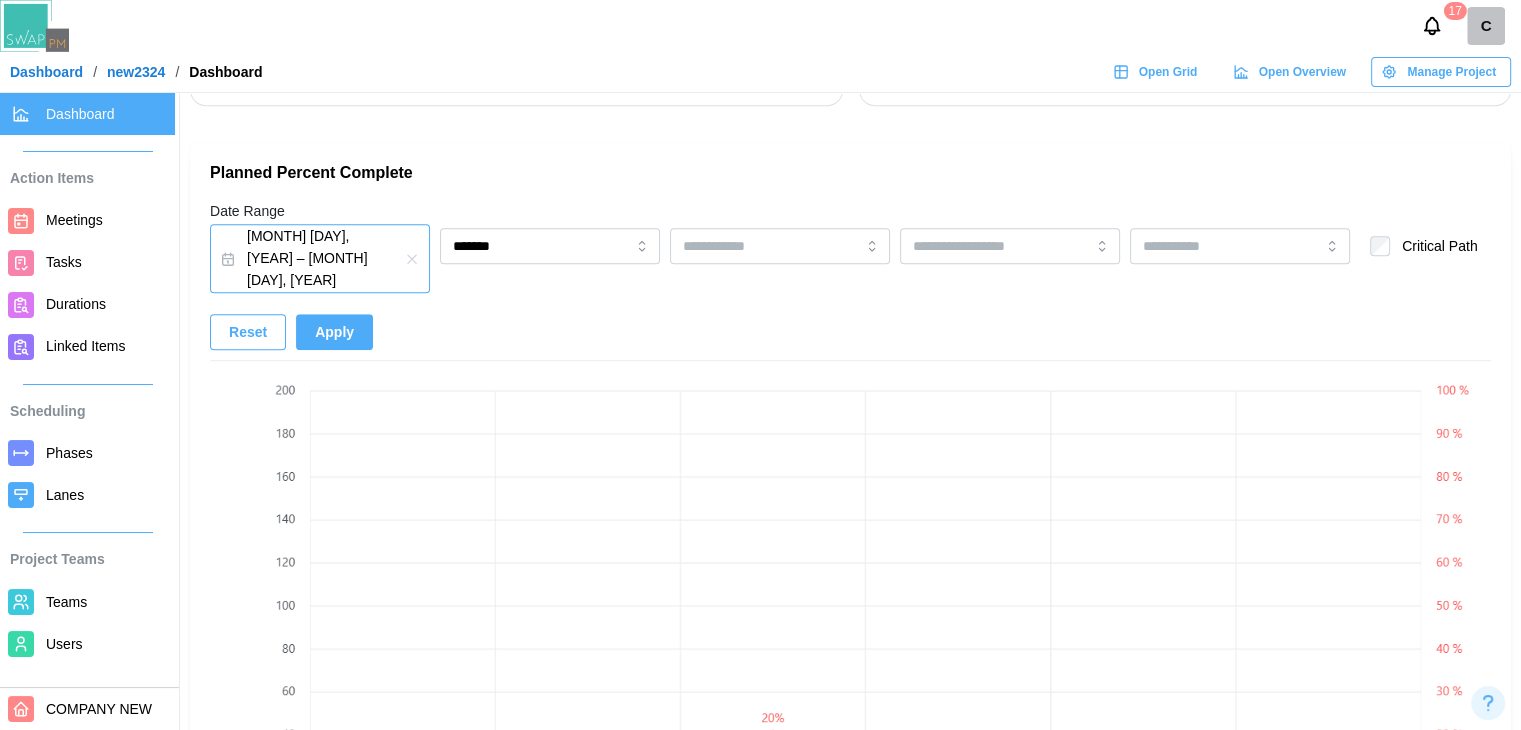scroll, scrollTop: 1500, scrollLeft: 0, axis: vertical 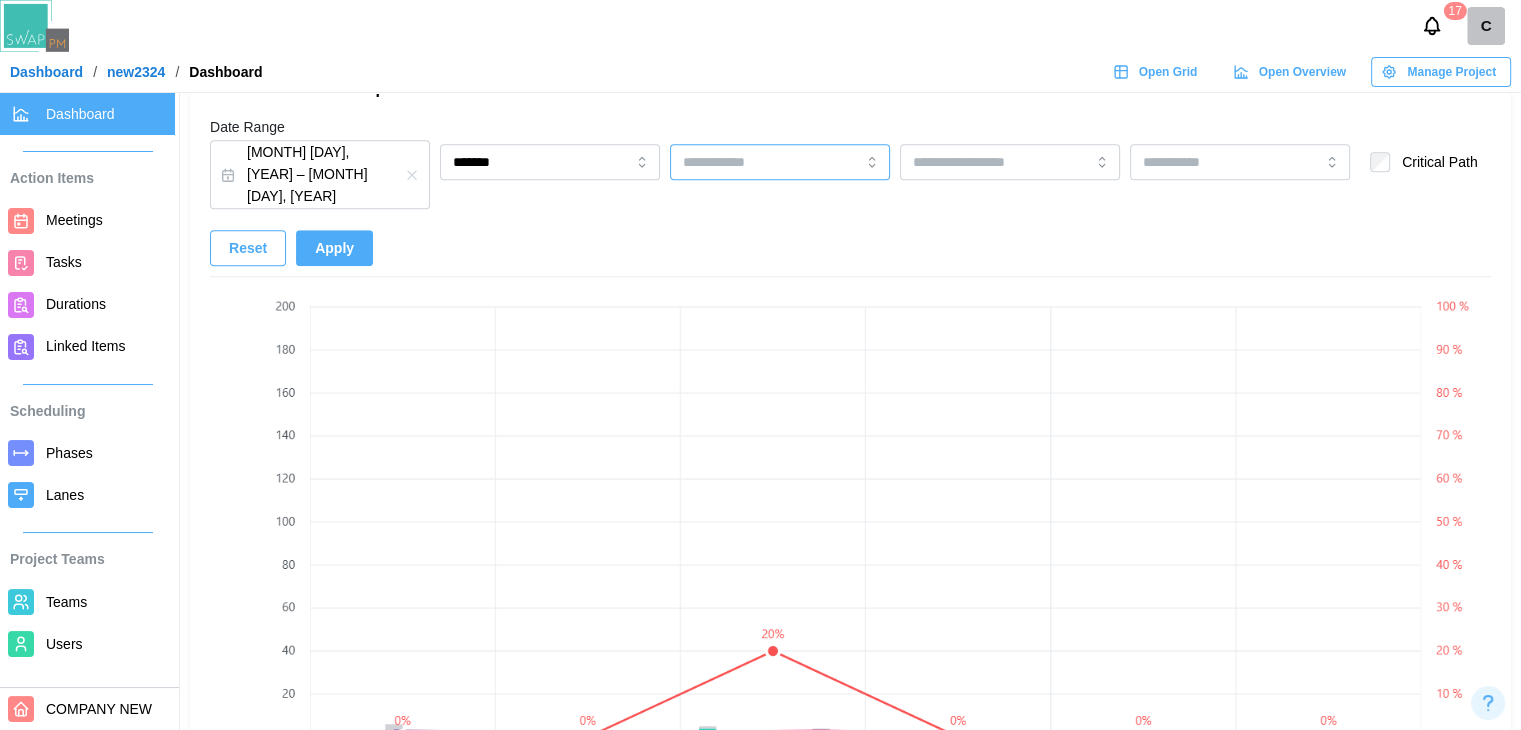 click at bounding box center [780, 162] 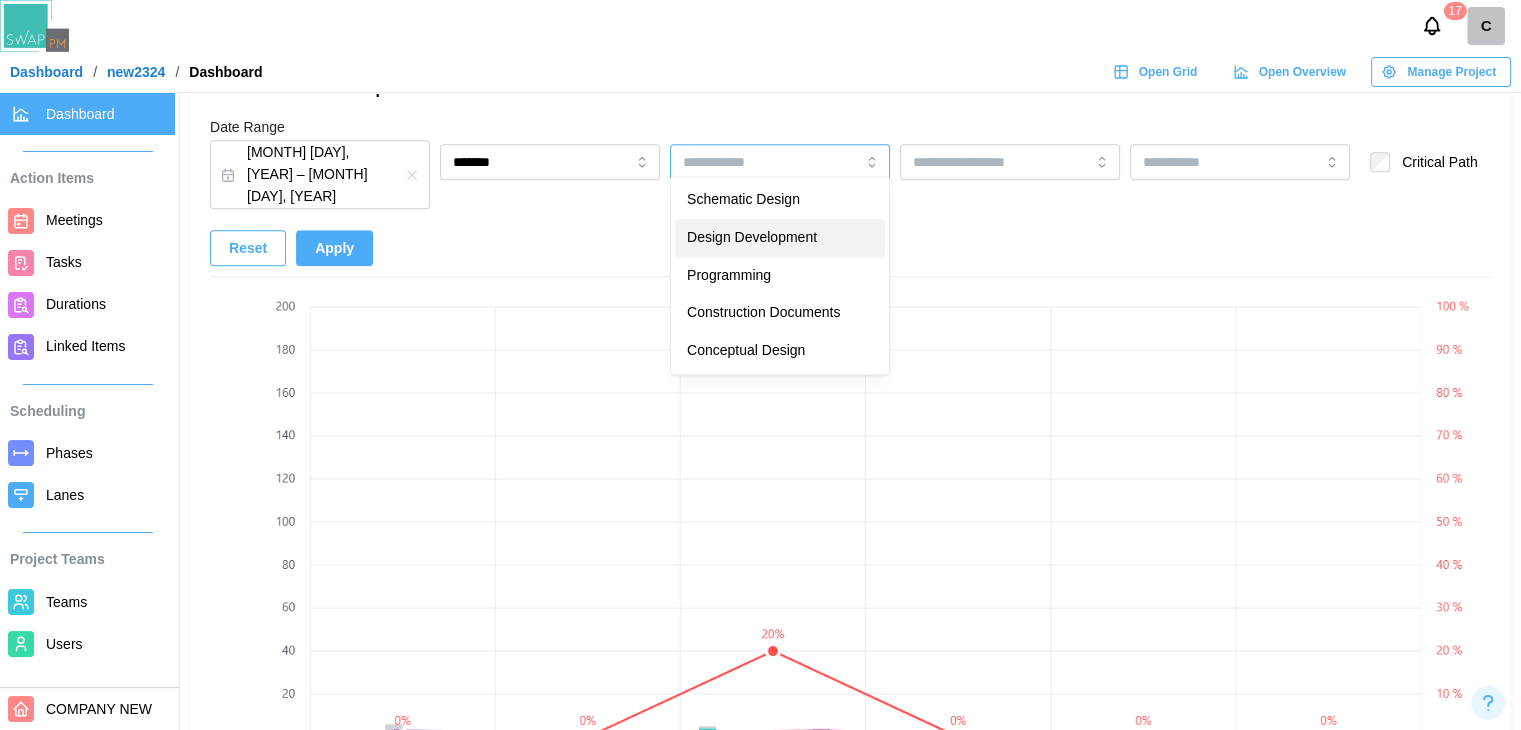 type on "**********" 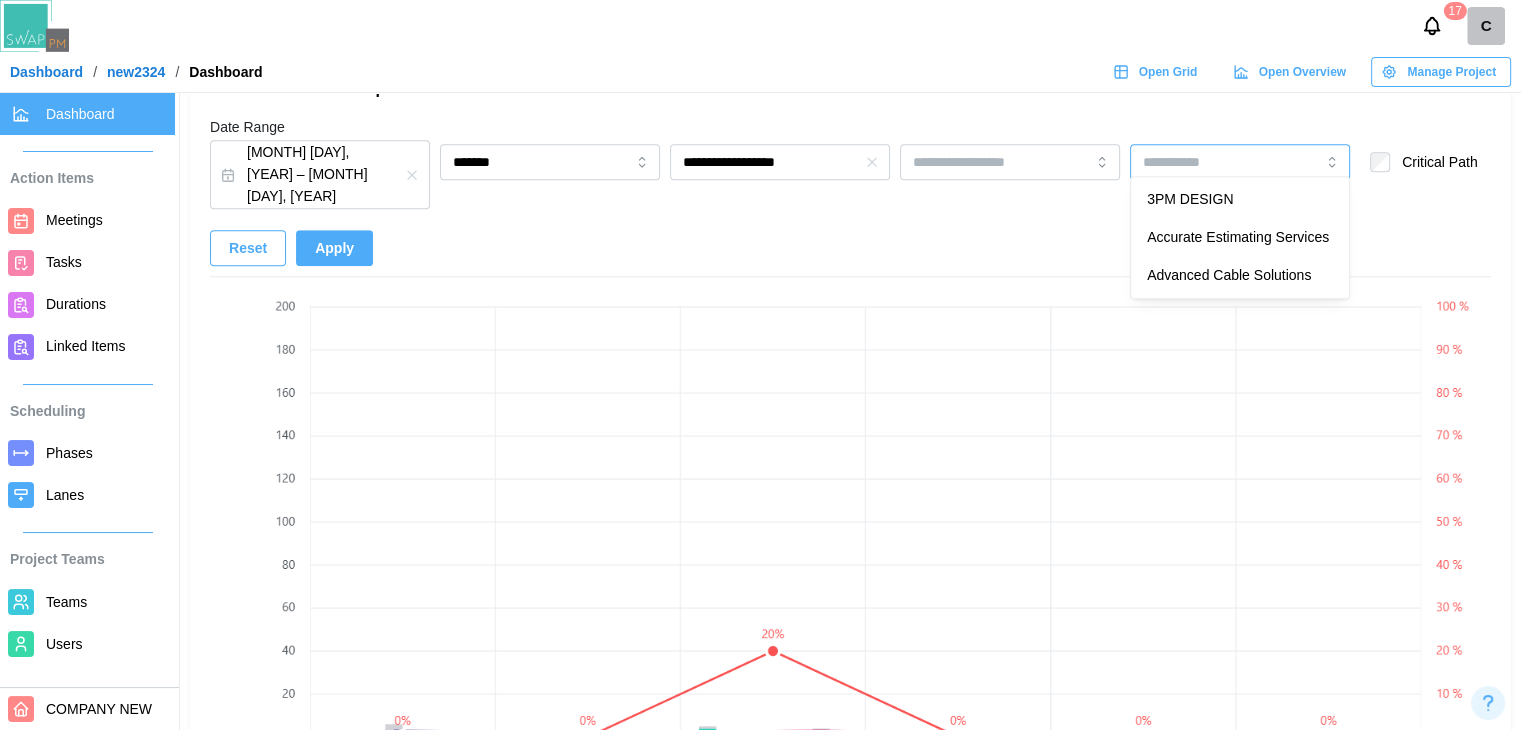 click at bounding box center (1240, 162) 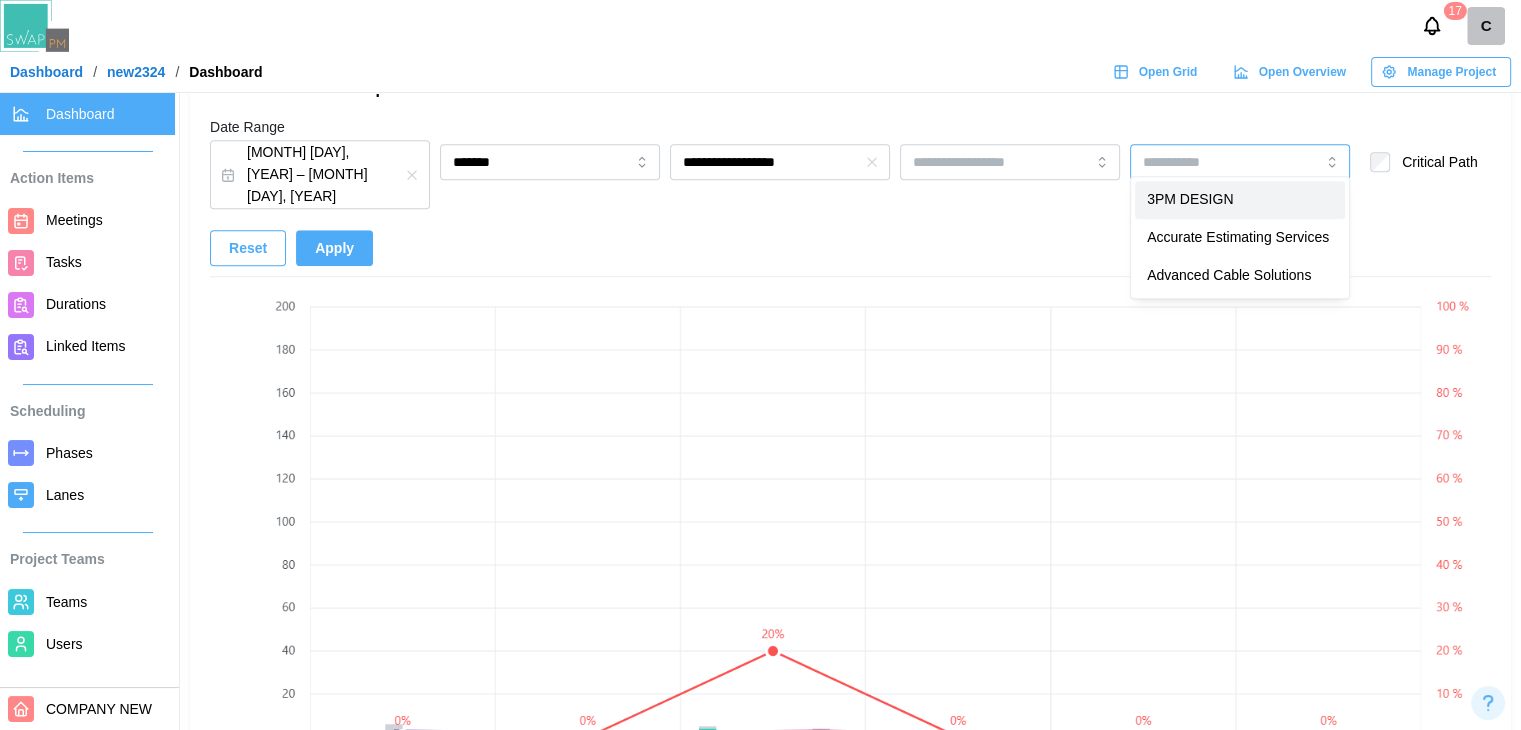 type on "**********" 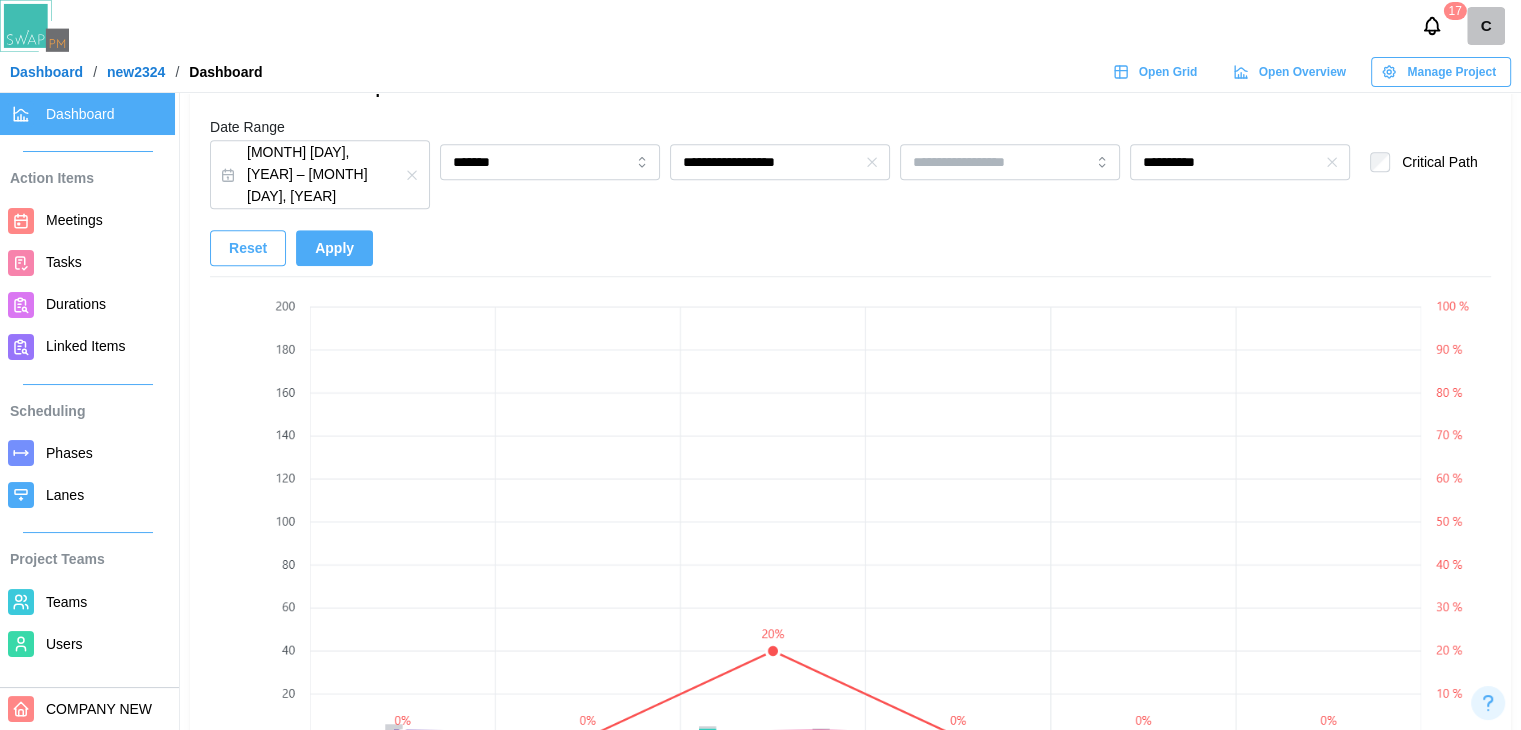 click on "Apply" at bounding box center [334, 248] 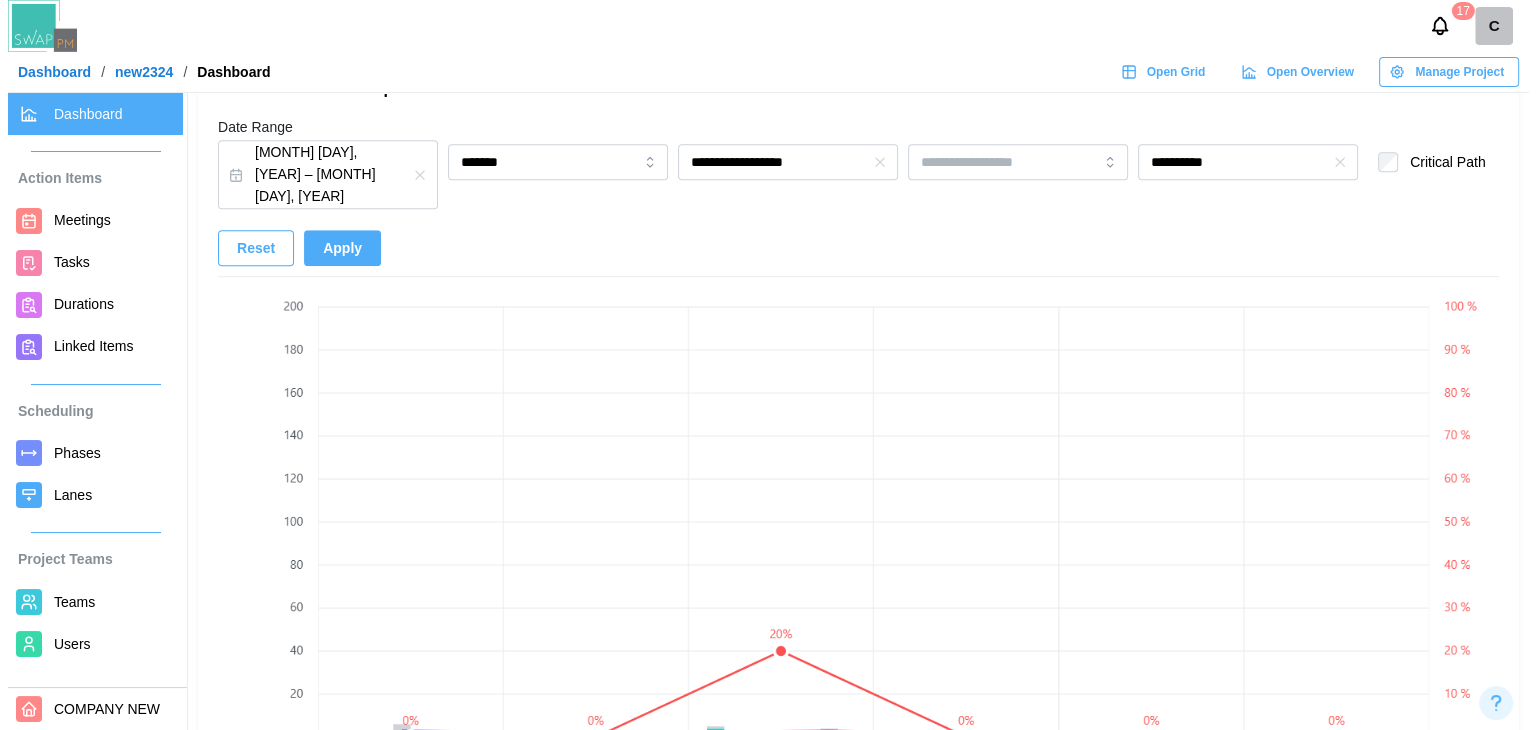 scroll, scrollTop: 0, scrollLeft: 0, axis: both 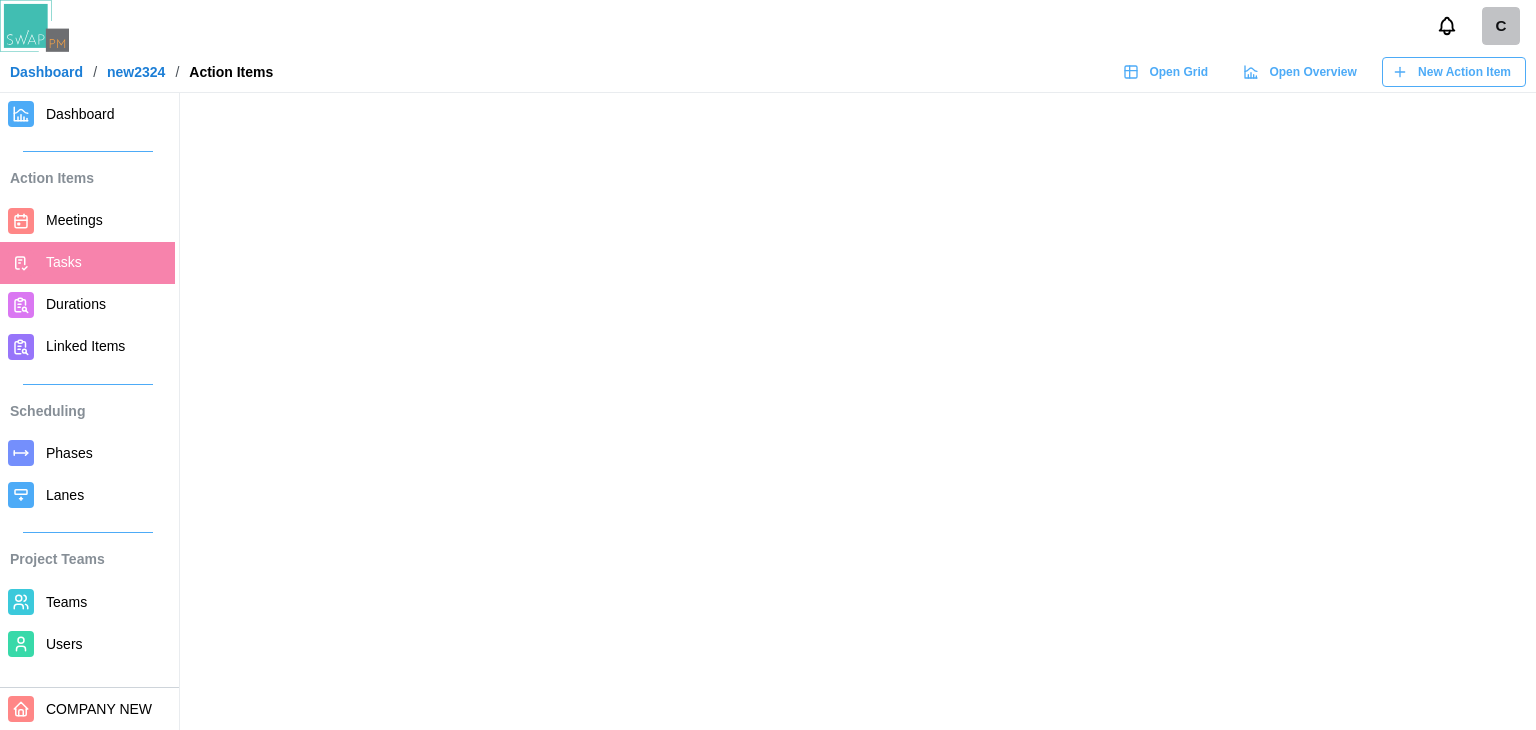 click on "Dashboard" at bounding box center (106, 114) 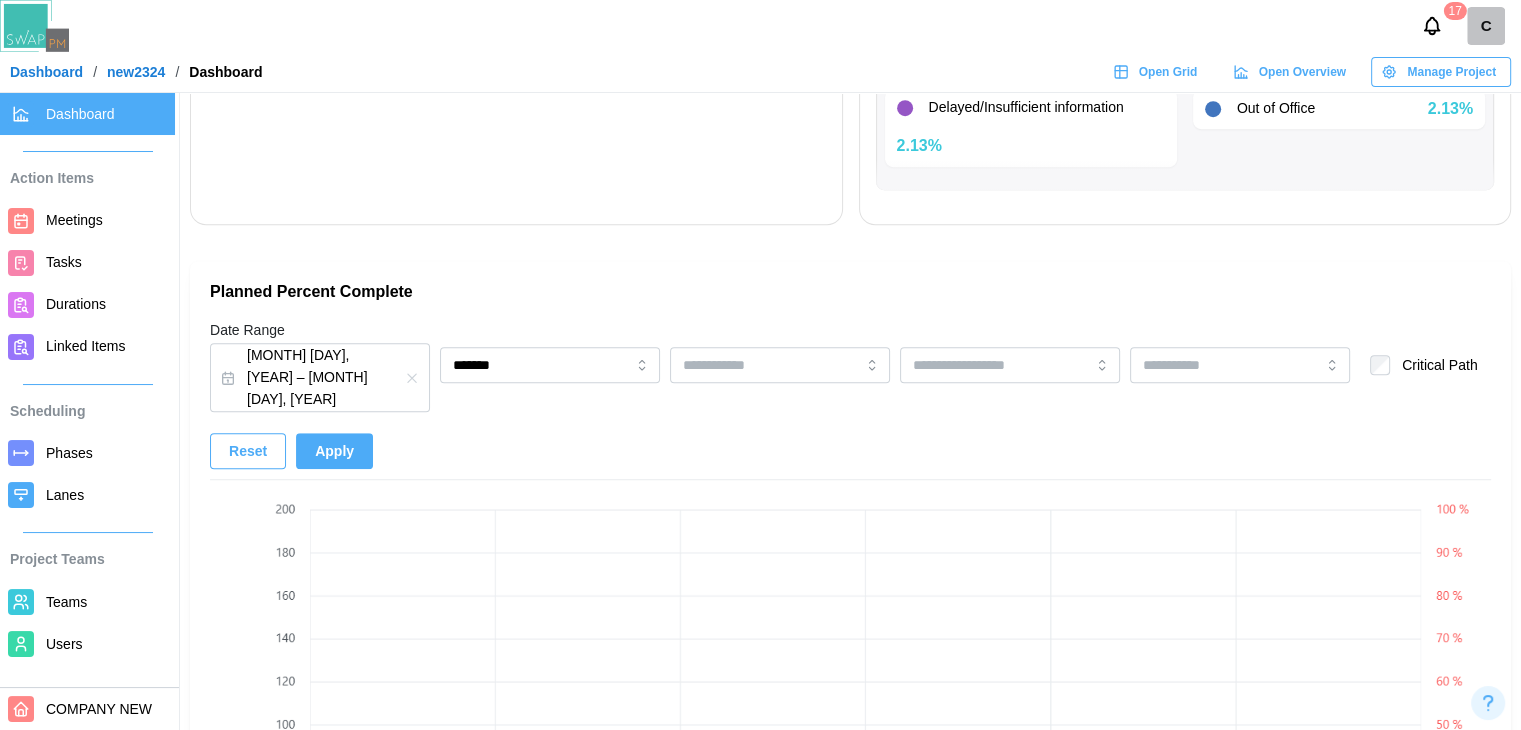 scroll, scrollTop: 1300, scrollLeft: 0, axis: vertical 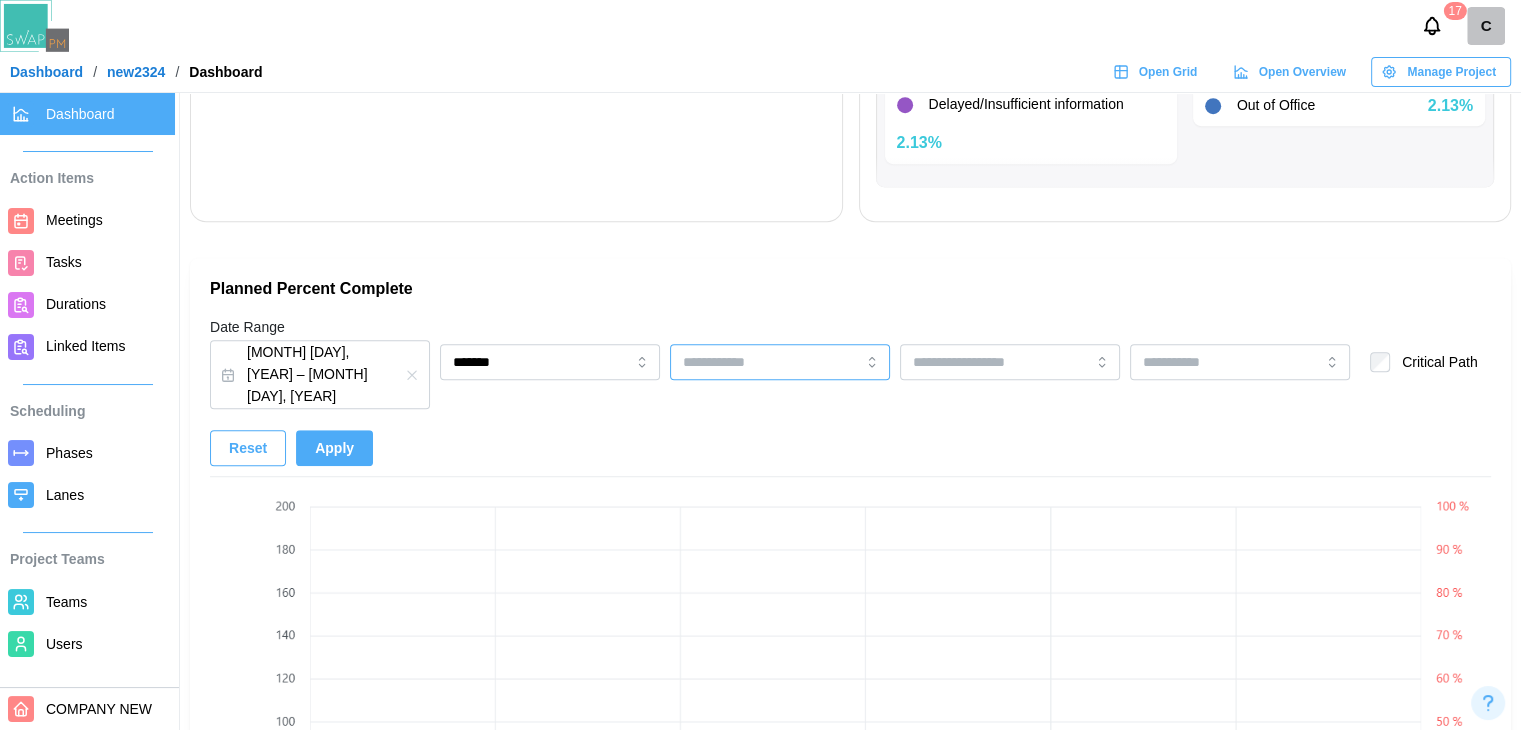 click at bounding box center (780, 362) 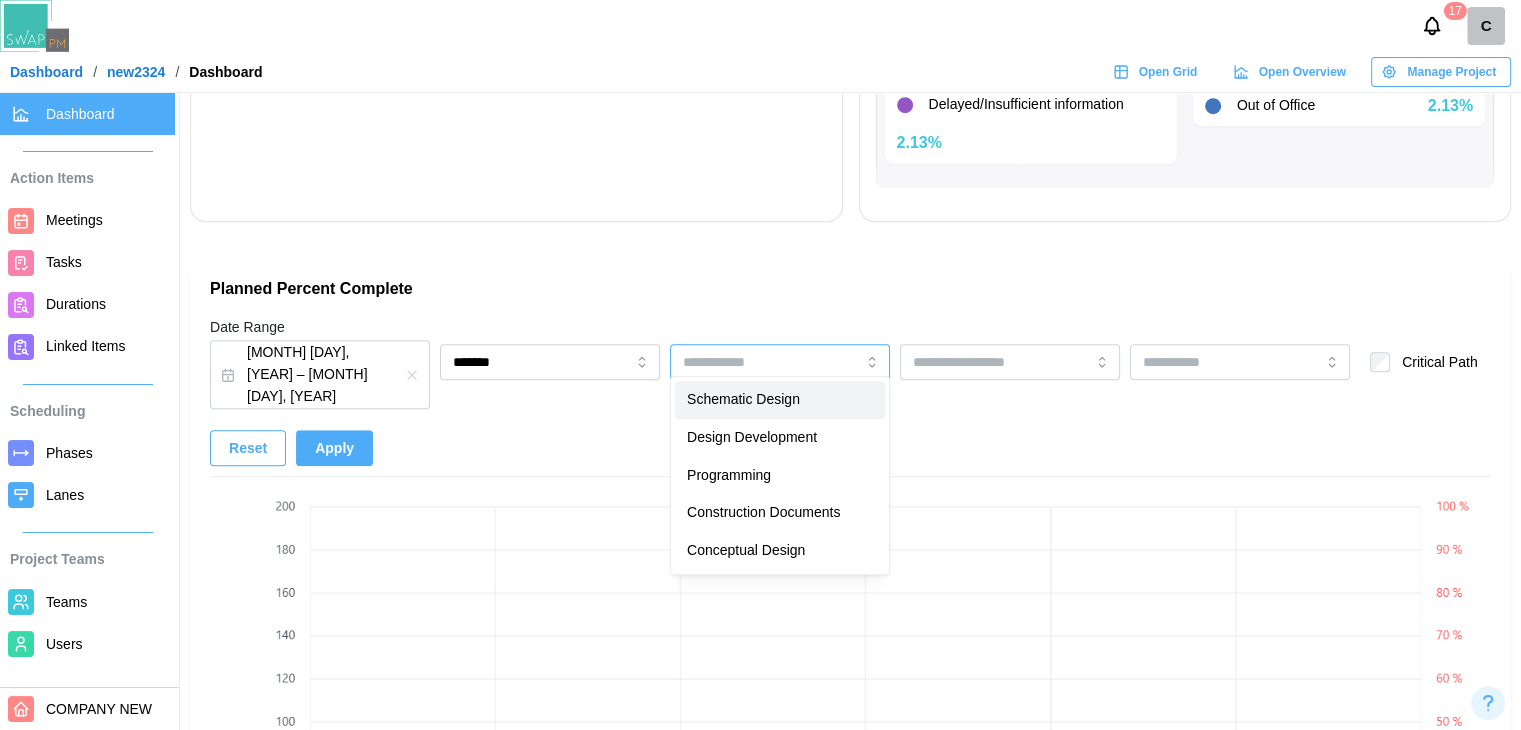 type on "**********" 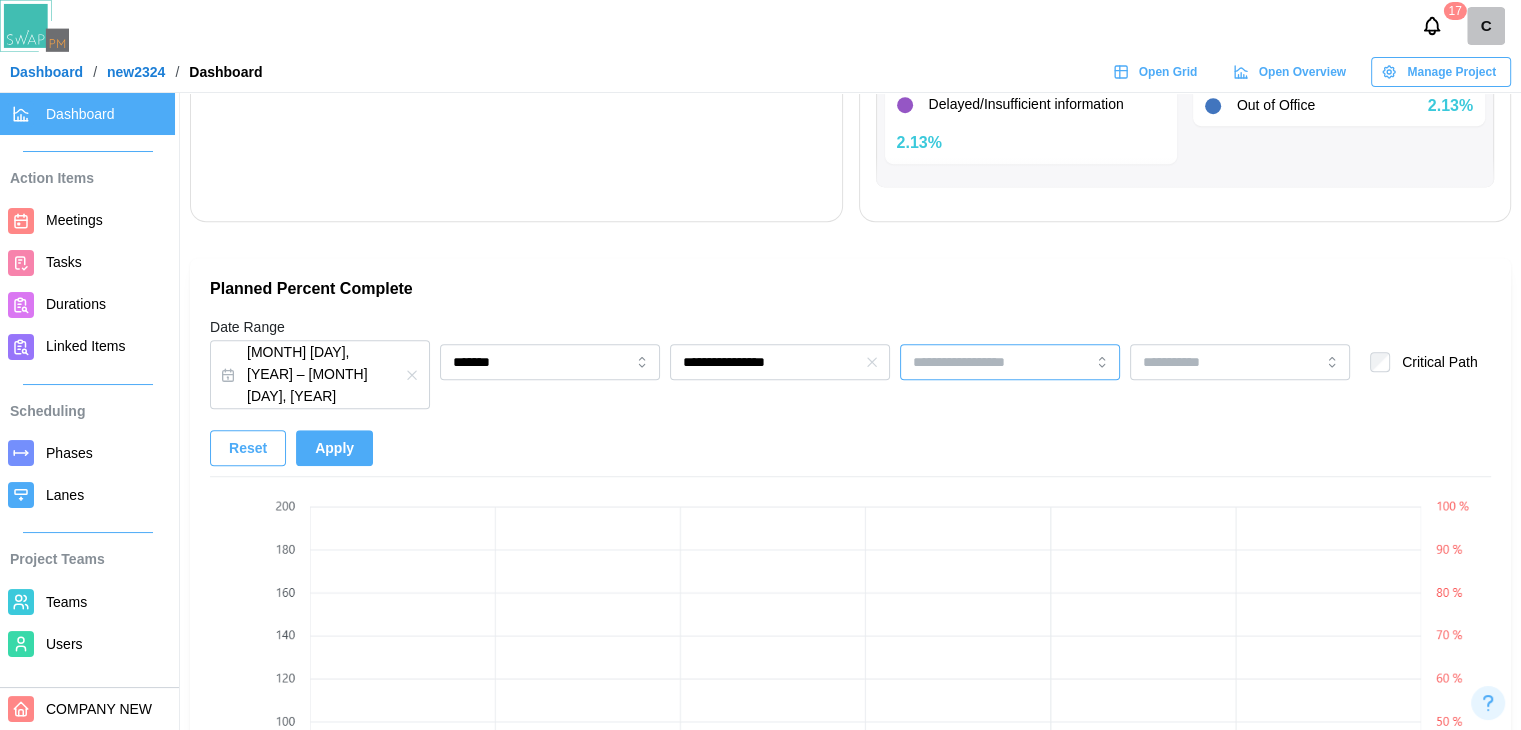 click at bounding box center (1010, 362) 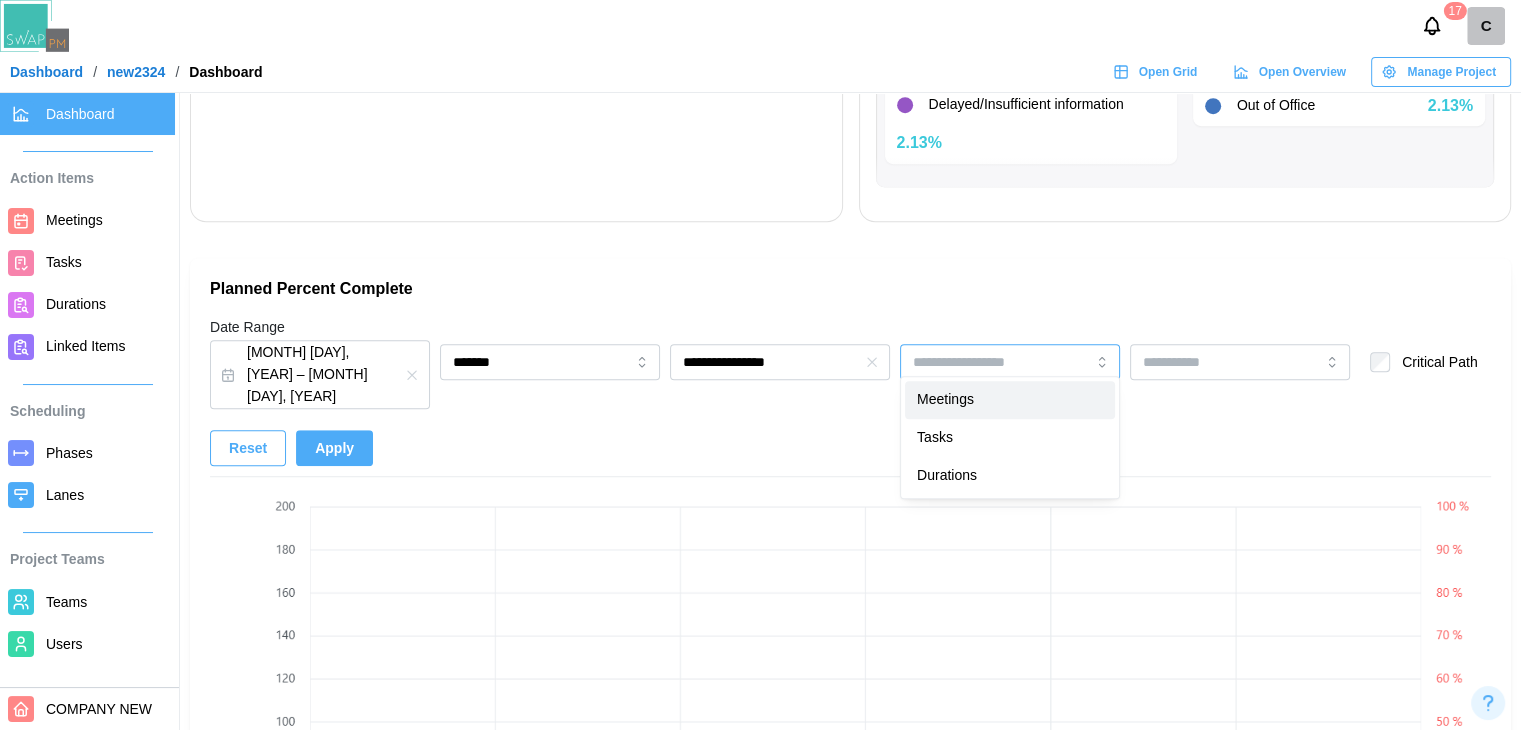 type on "********" 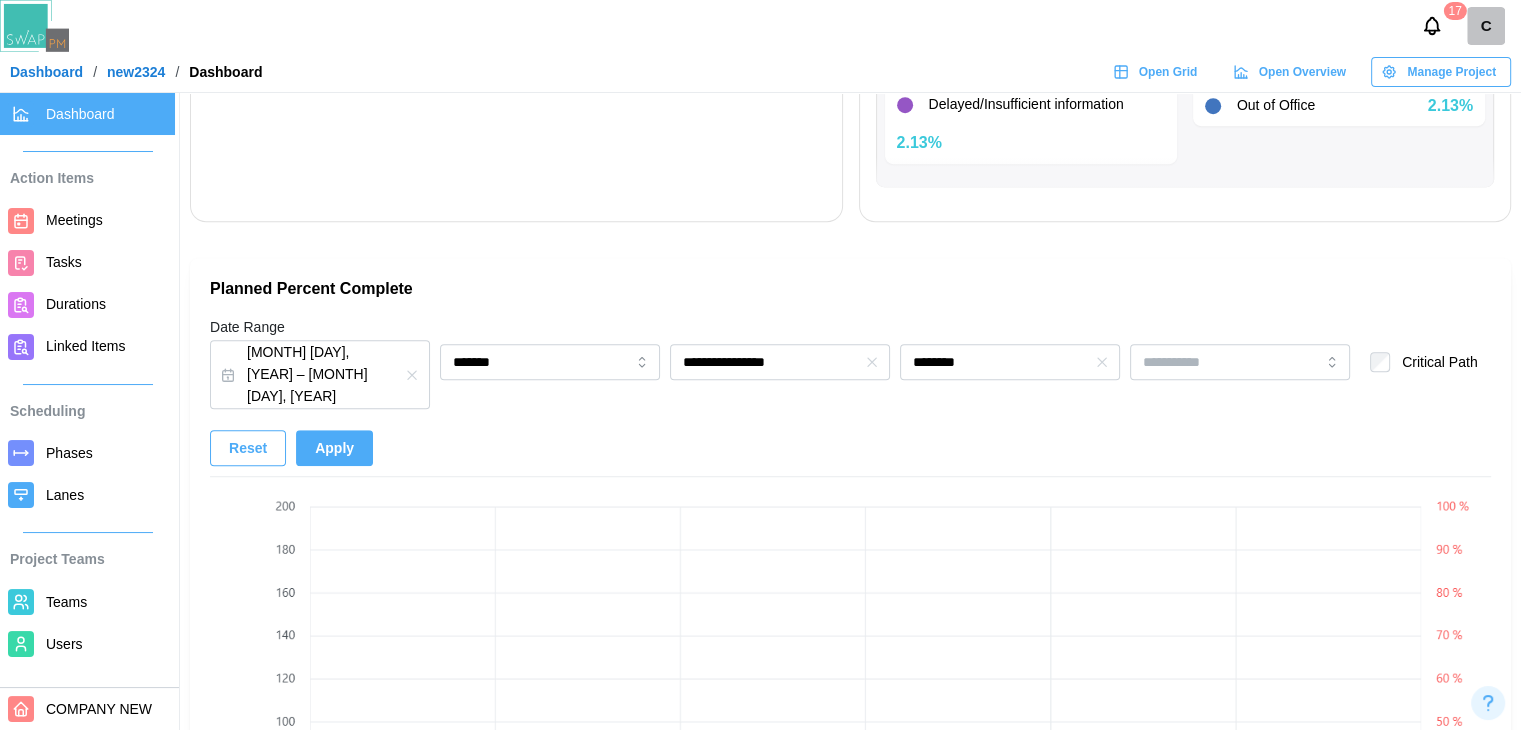 click on "Apply" at bounding box center [334, 448] 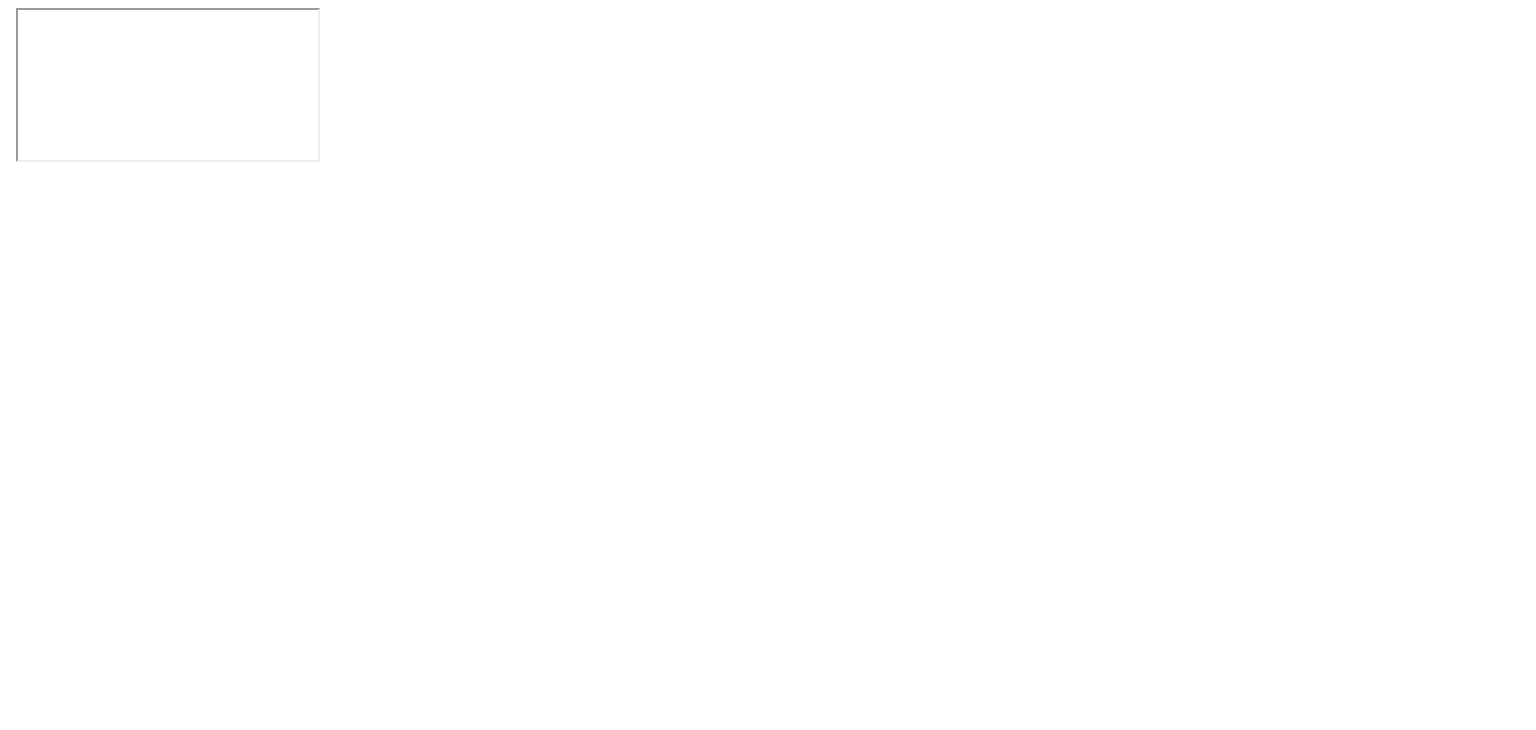 scroll, scrollTop: 0, scrollLeft: 0, axis: both 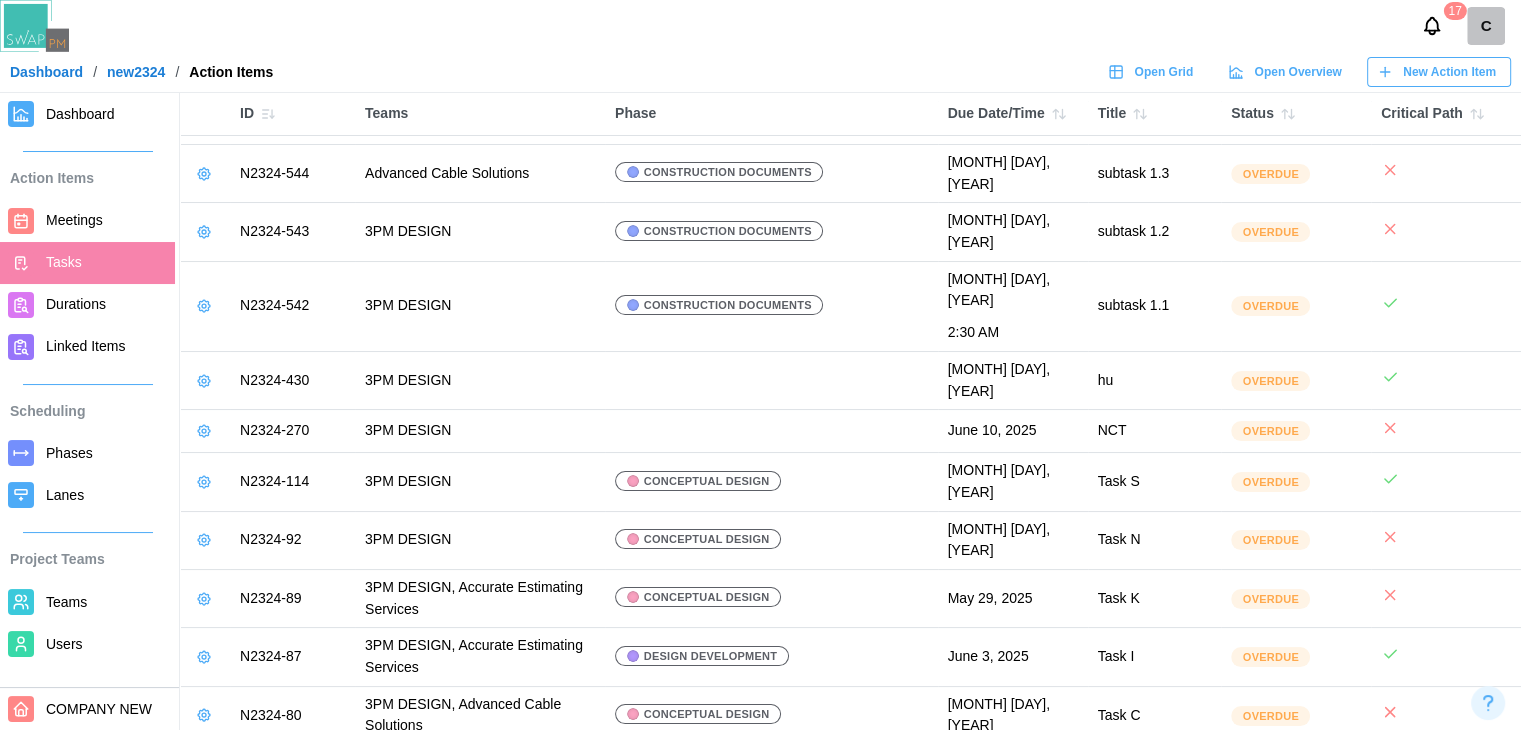 click on "Dashboard" at bounding box center [106, 114] 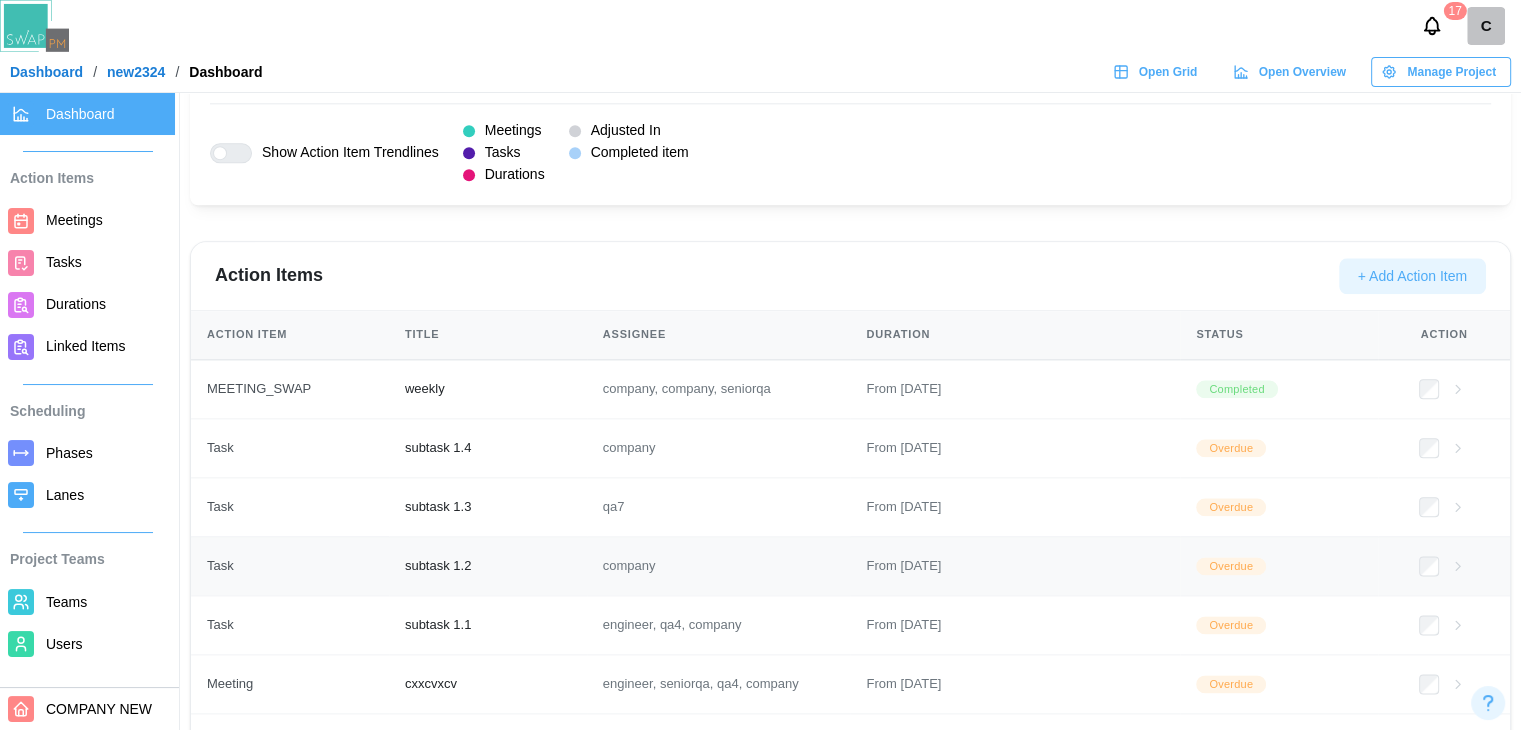 scroll, scrollTop: 2564, scrollLeft: 0, axis: vertical 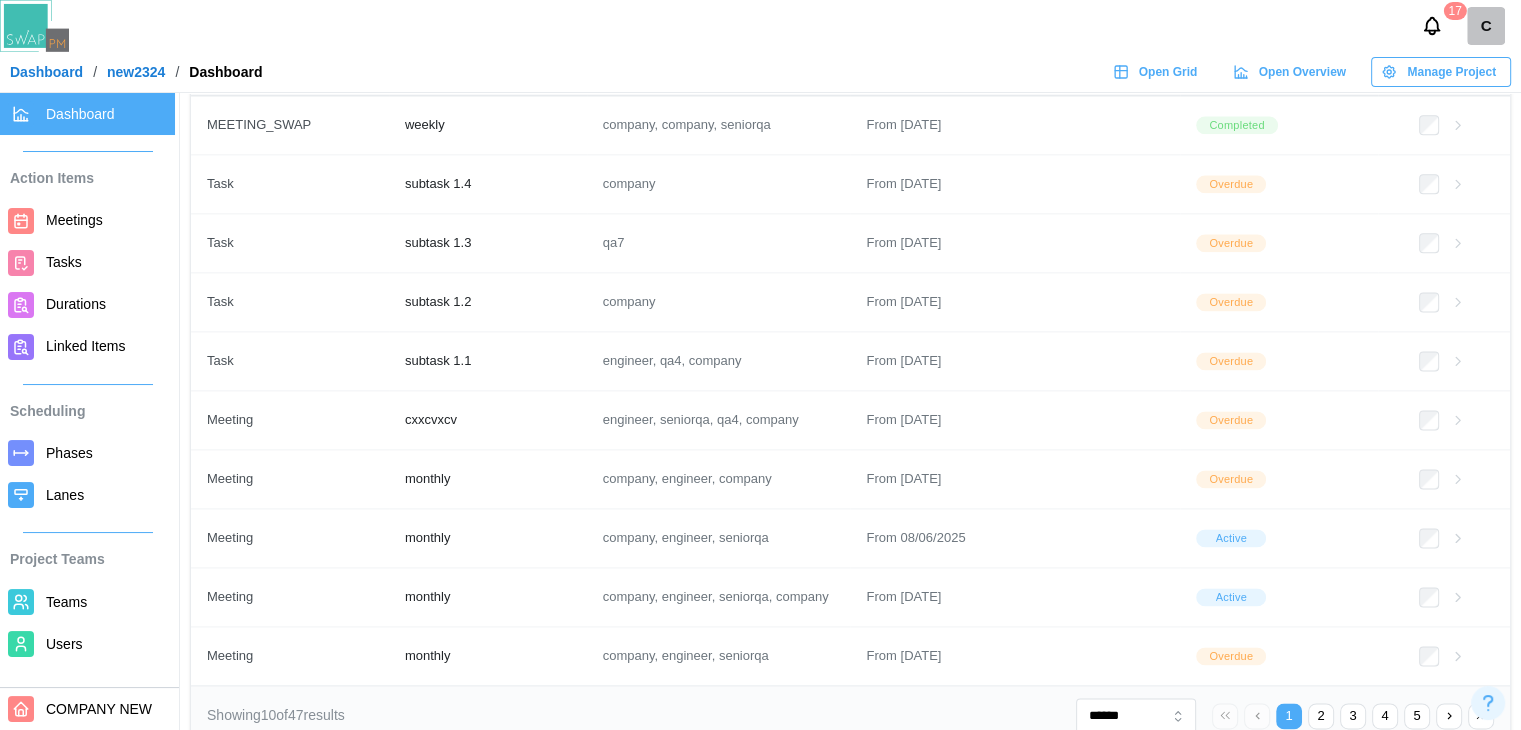 click at bounding box center [1481, 716] 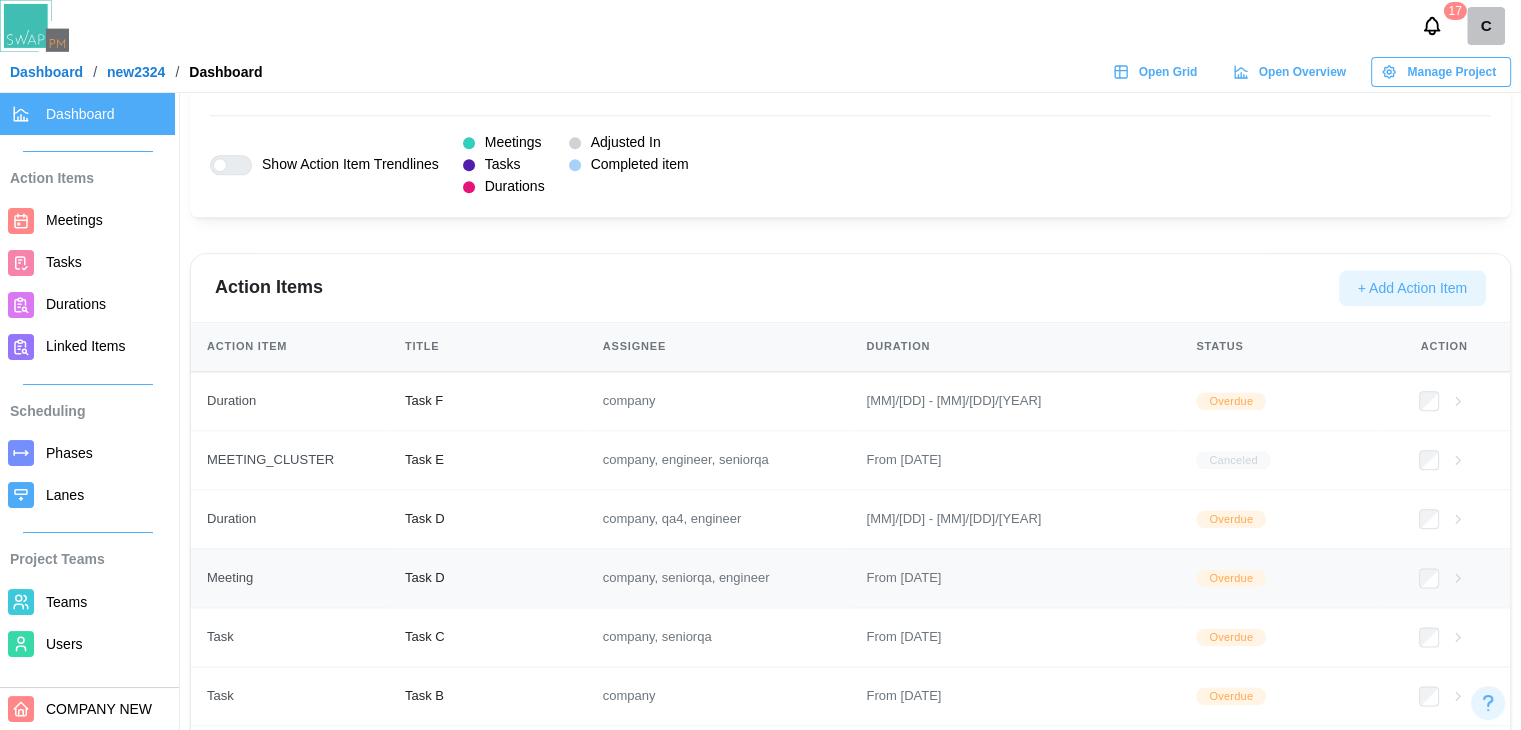scroll, scrollTop: 2388, scrollLeft: 0, axis: vertical 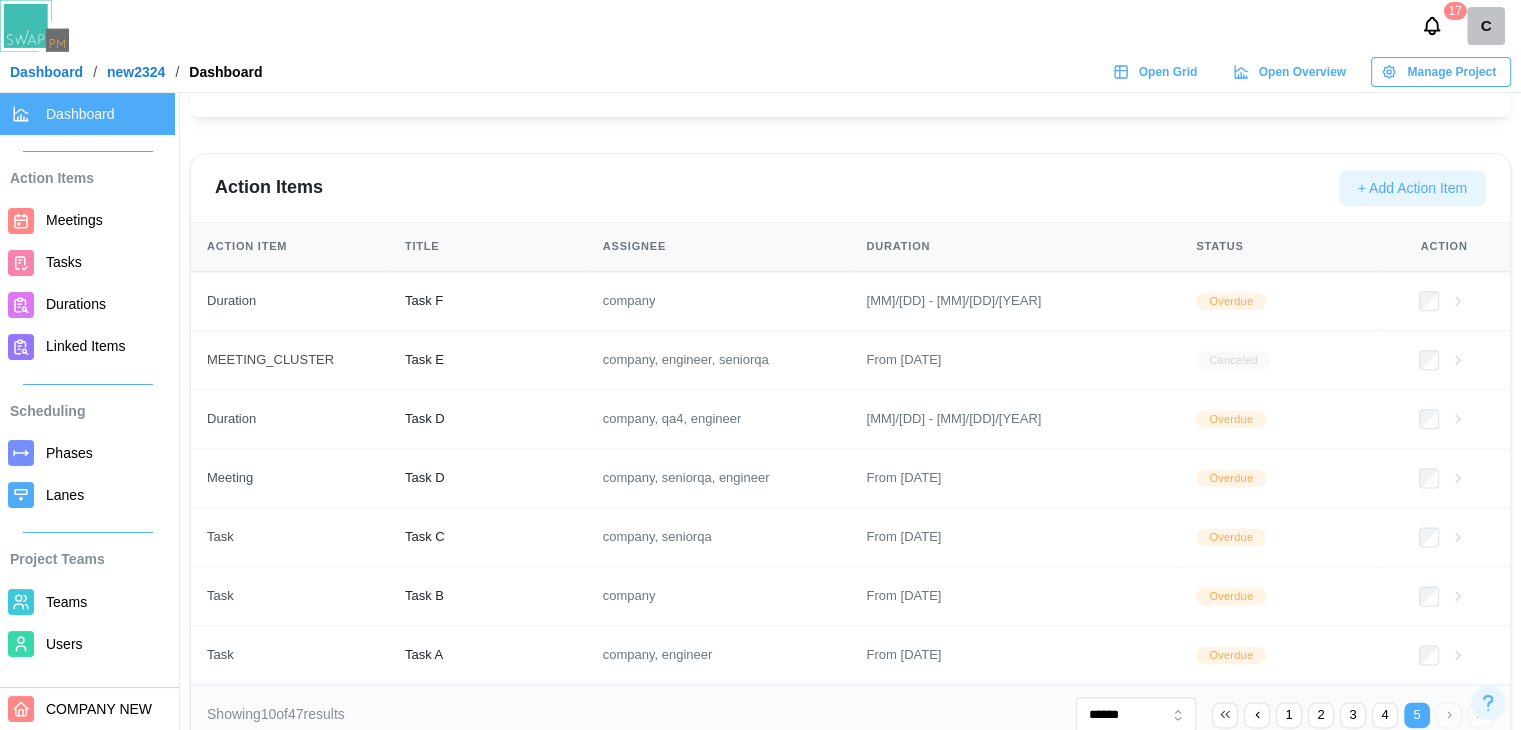 click 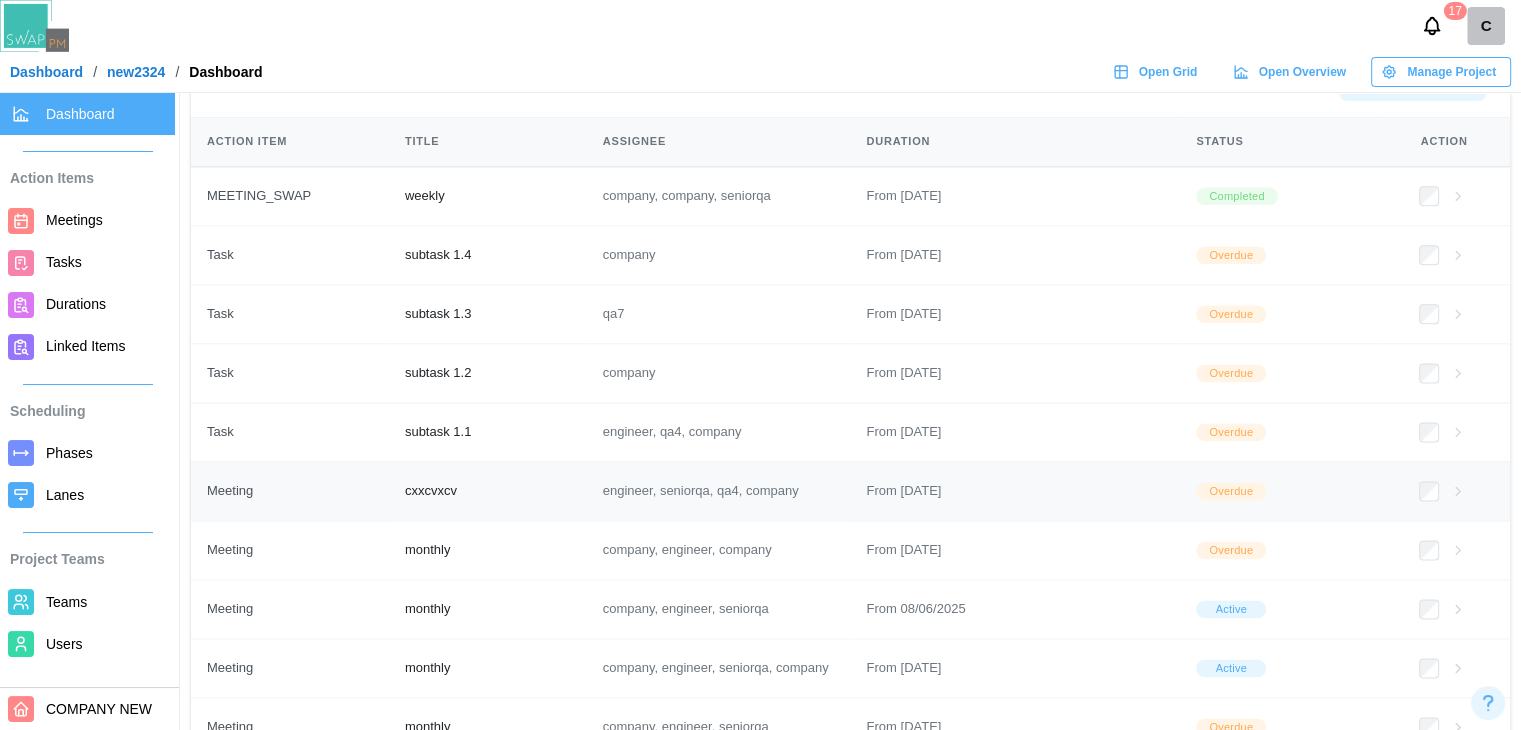 scroll, scrollTop: 2564, scrollLeft: 0, axis: vertical 